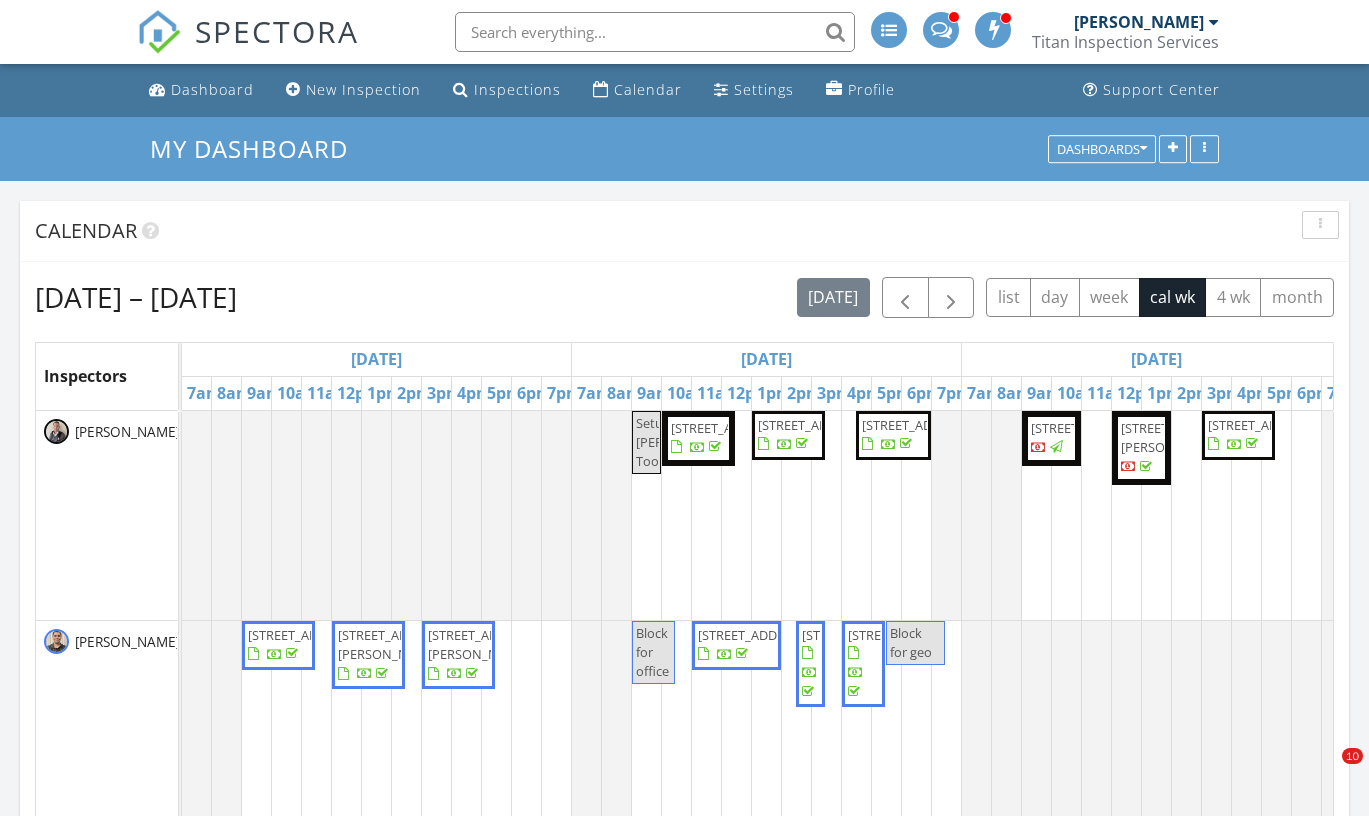 scroll, scrollTop: 0, scrollLeft: 0, axis: both 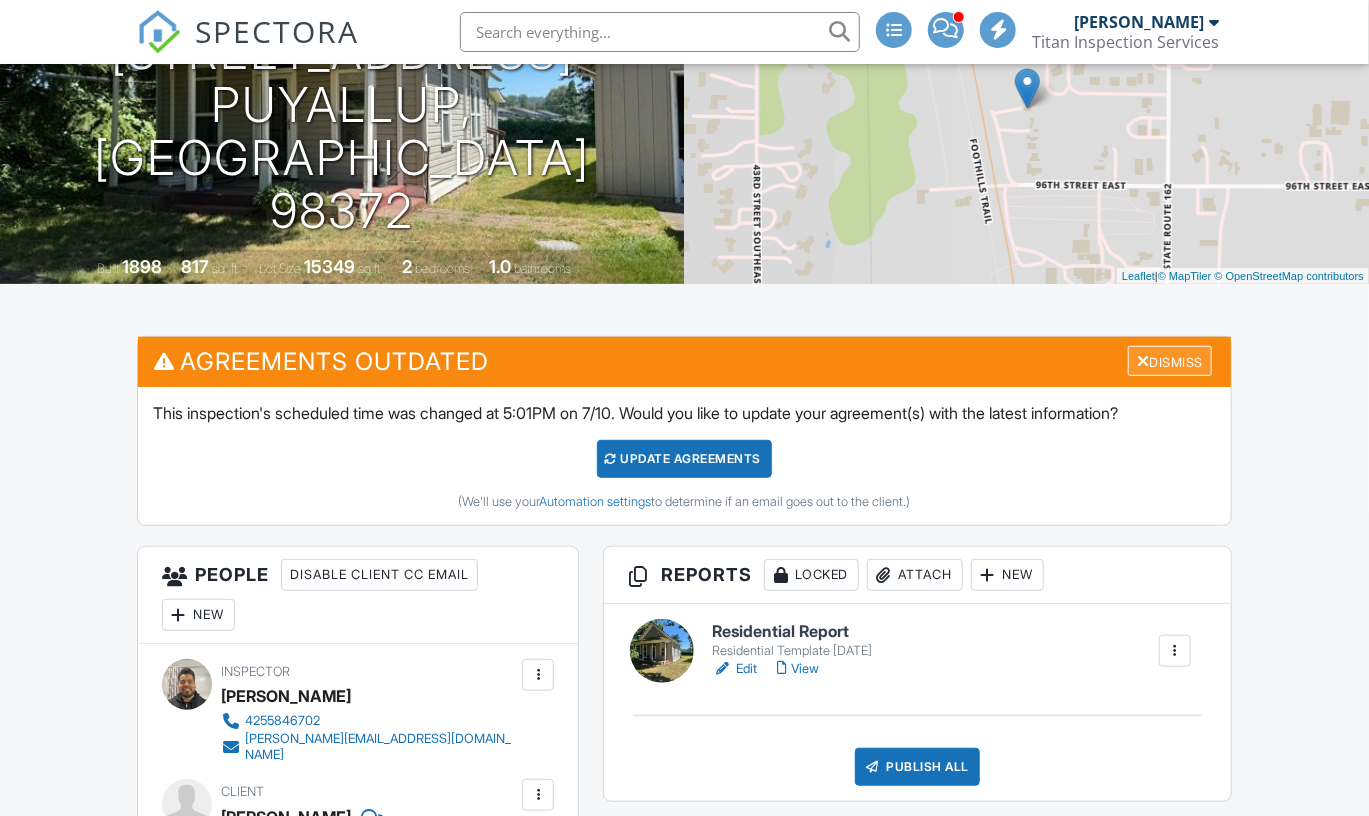 click on "Dismiss" at bounding box center (1170, 361) 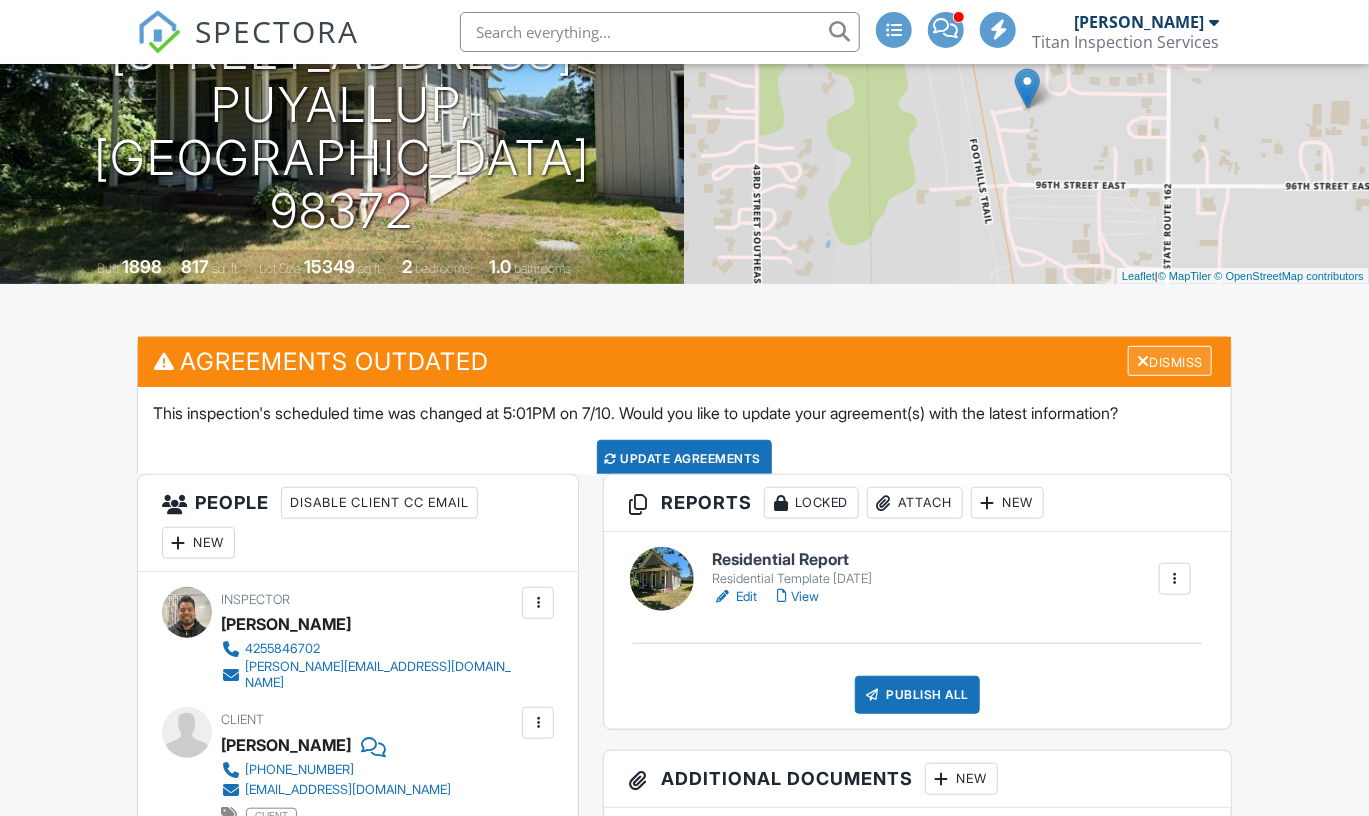 scroll, scrollTop: 251, scrollLeft: 0, axis: vertical 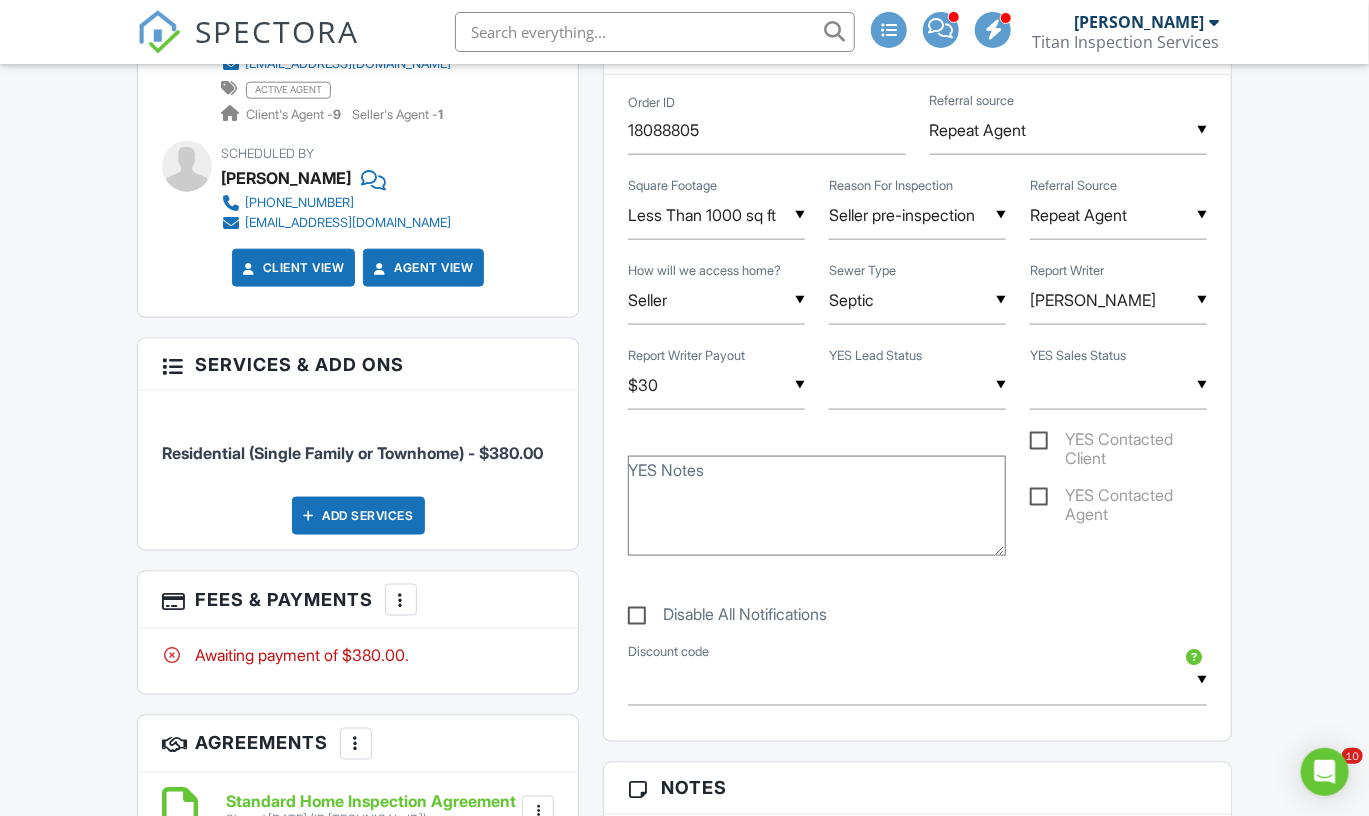 click at bounding box center [917, 385] 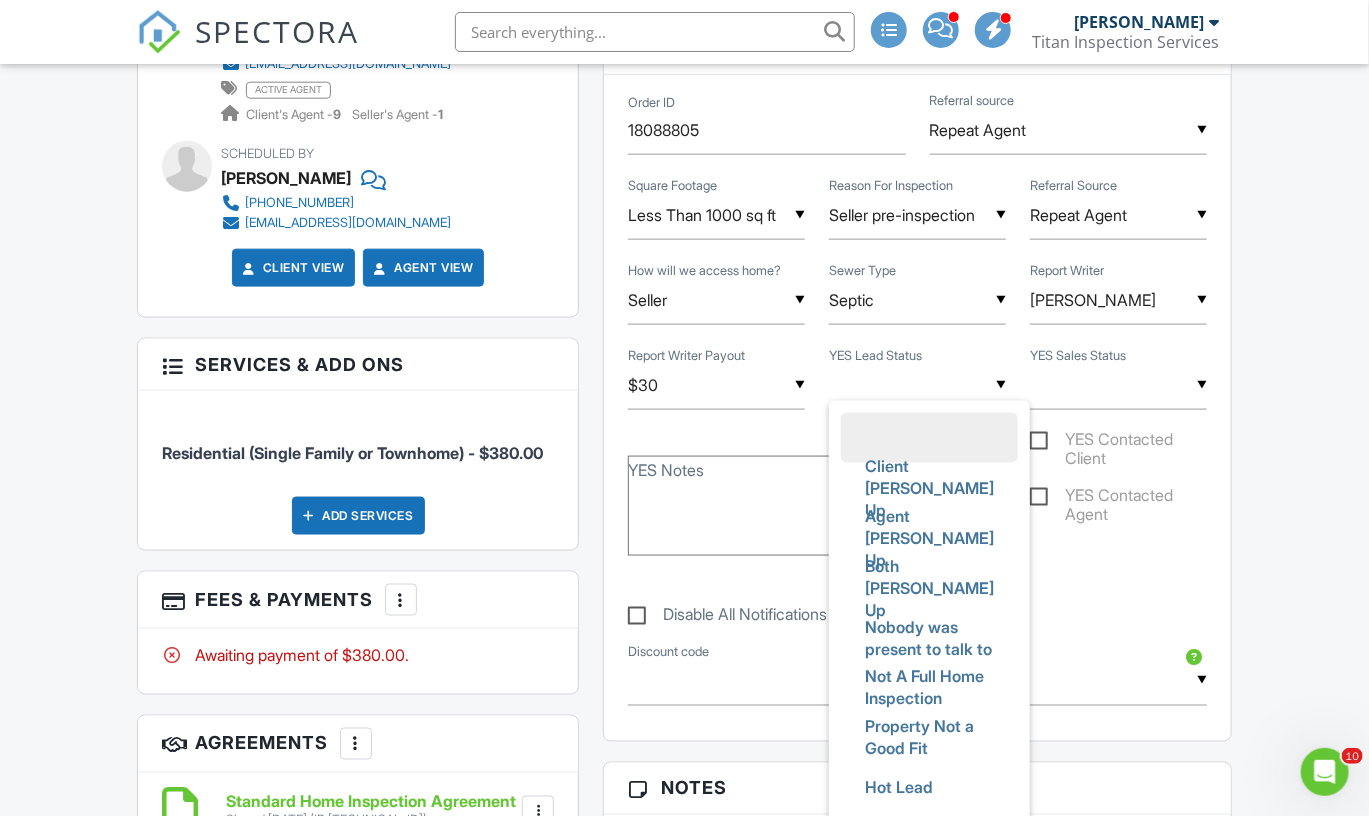 scroll, scrollTop: 0, scrollLeft: 0, axis: both 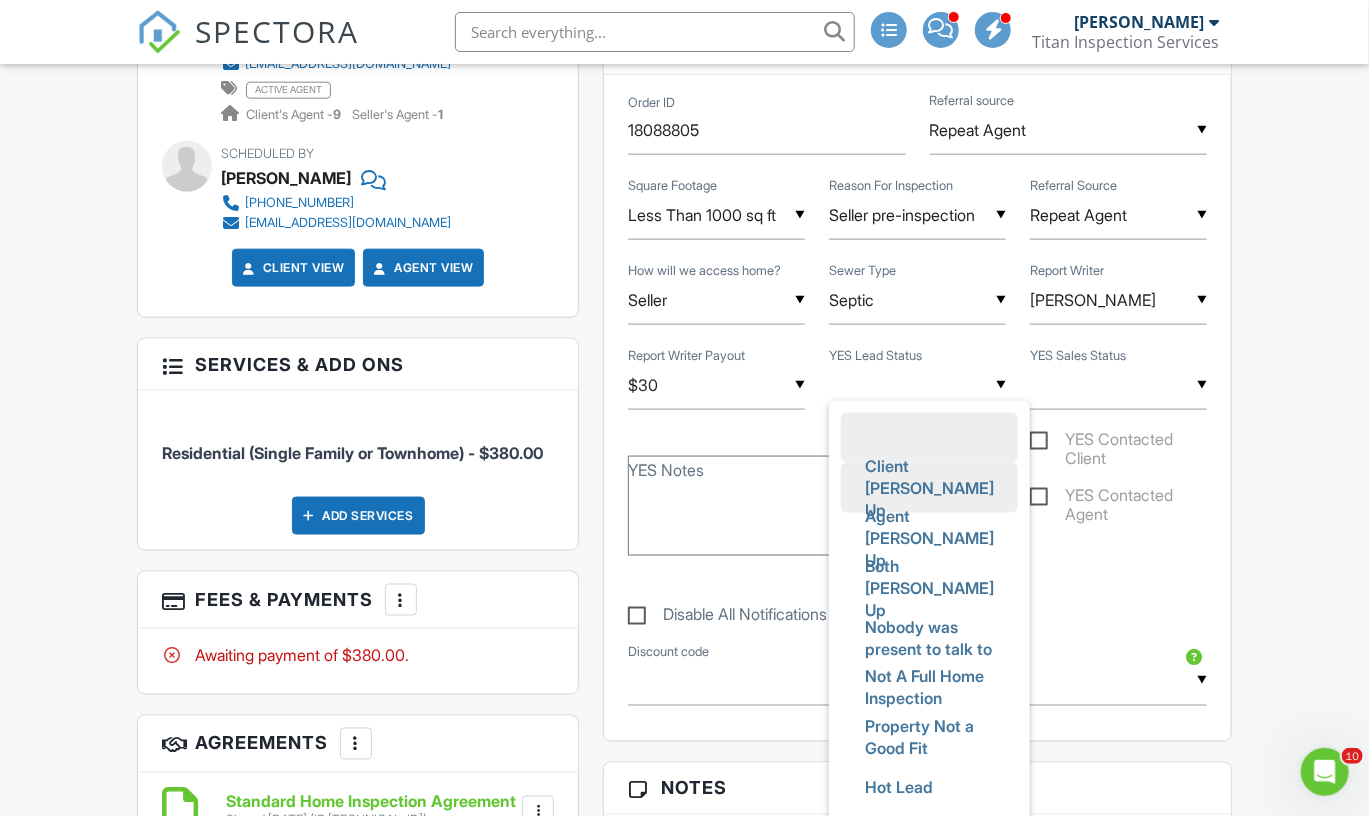 click on "Client Teed Up" at bounding box center (929, 488) 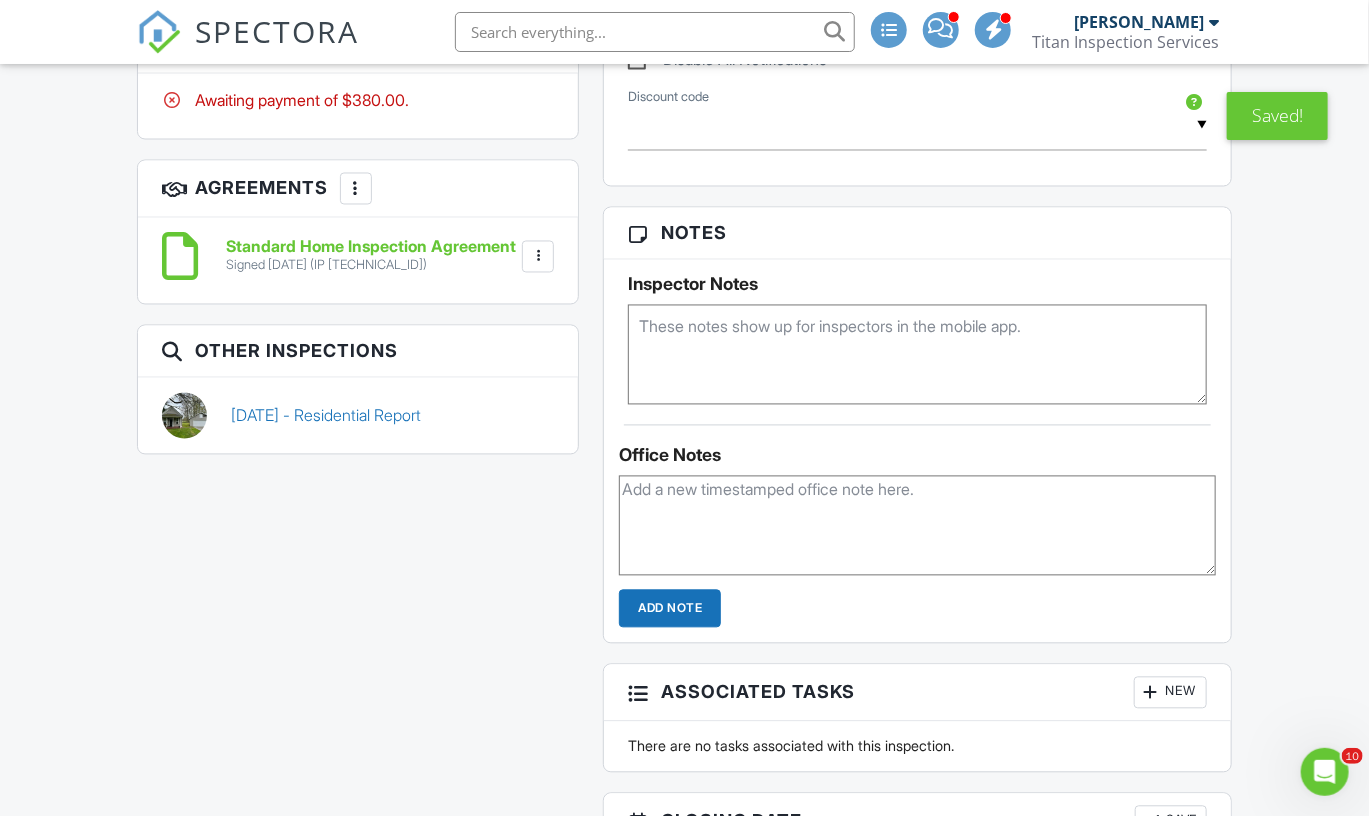 scroll, scrollTop: 1547, scrollLeft: 0, axis: vertical 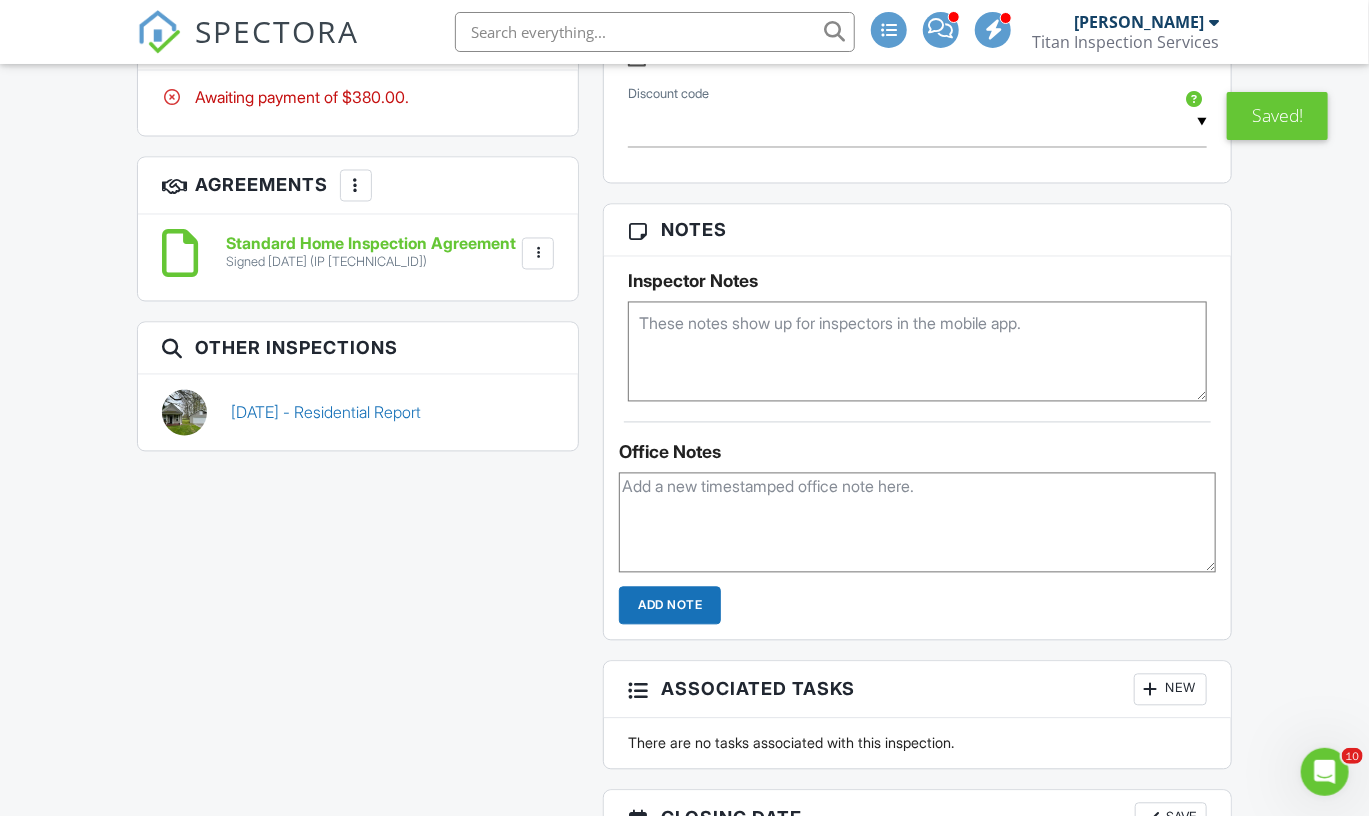 click at bounding box center [917, 523] 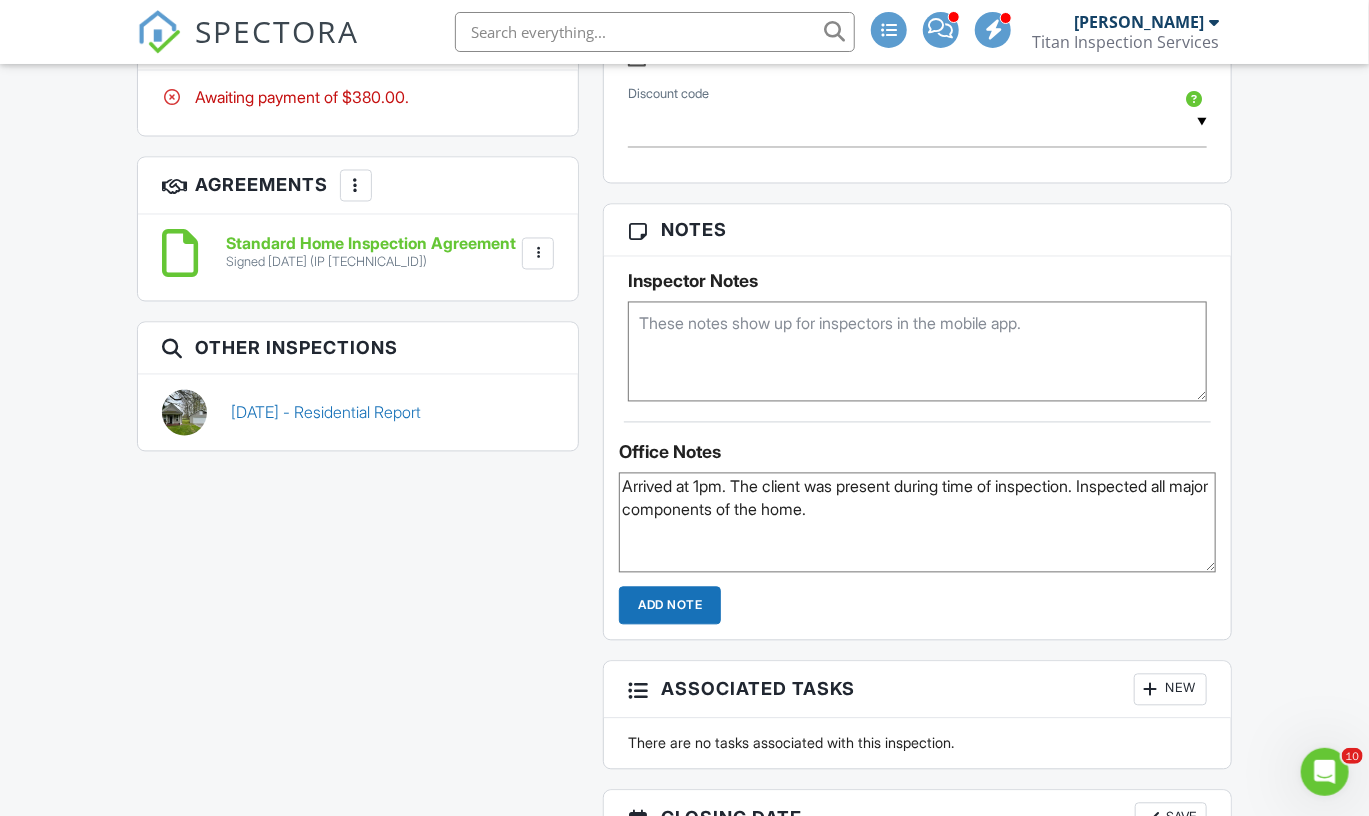 click on "Arrived at 1pm. The client was present during time of inspection. Inspected all major components of the home." at bounding box center [917, 523] 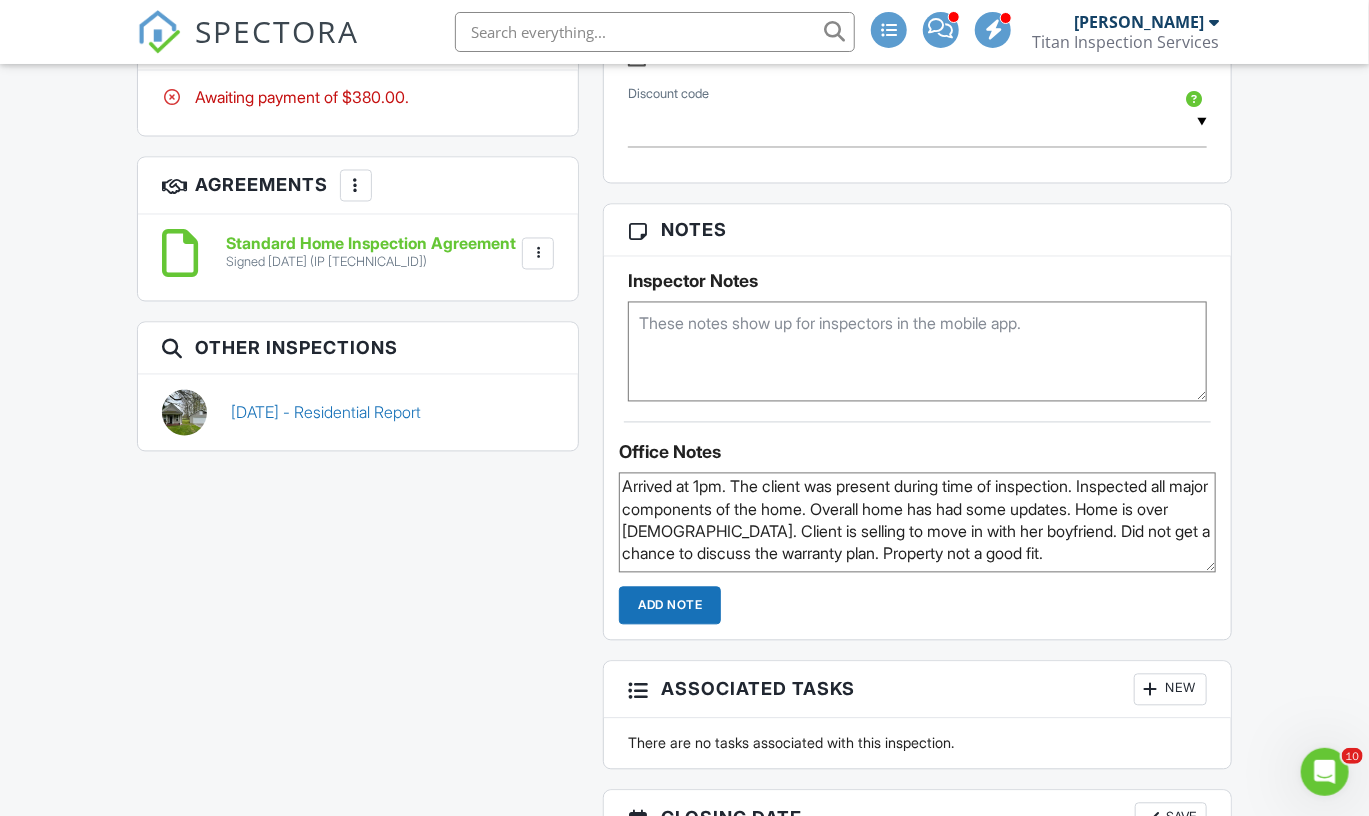 type on "Arrived at 1pm. The client was present during time of inspection. Inspected all major components of the home. Overall home has had some updates. Home is over 100years old. Client is selling to move in with her boyfriend. Did not get a chance to discuss the warranty plan. Property not a good fit." 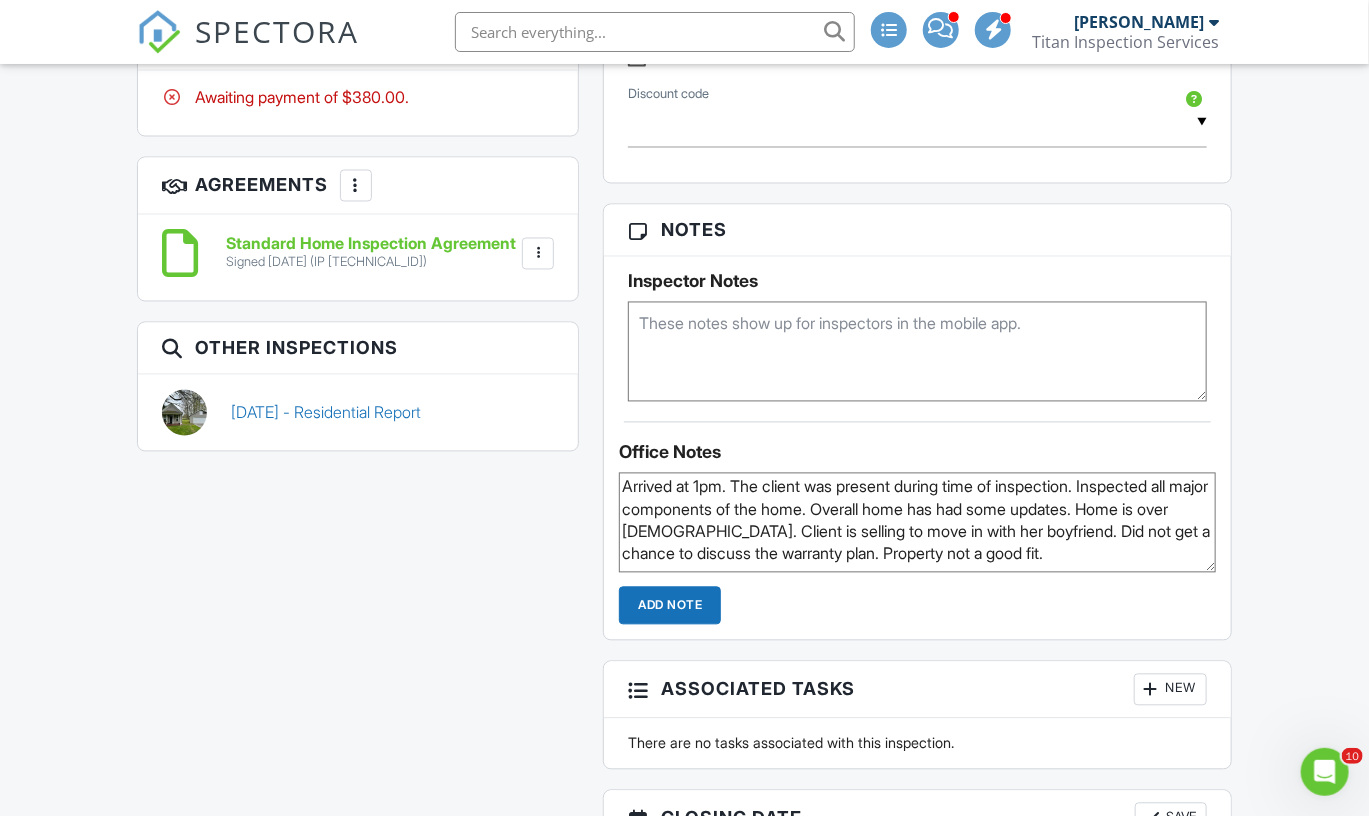 click on "Add Note" at bounding box center [670, 606] 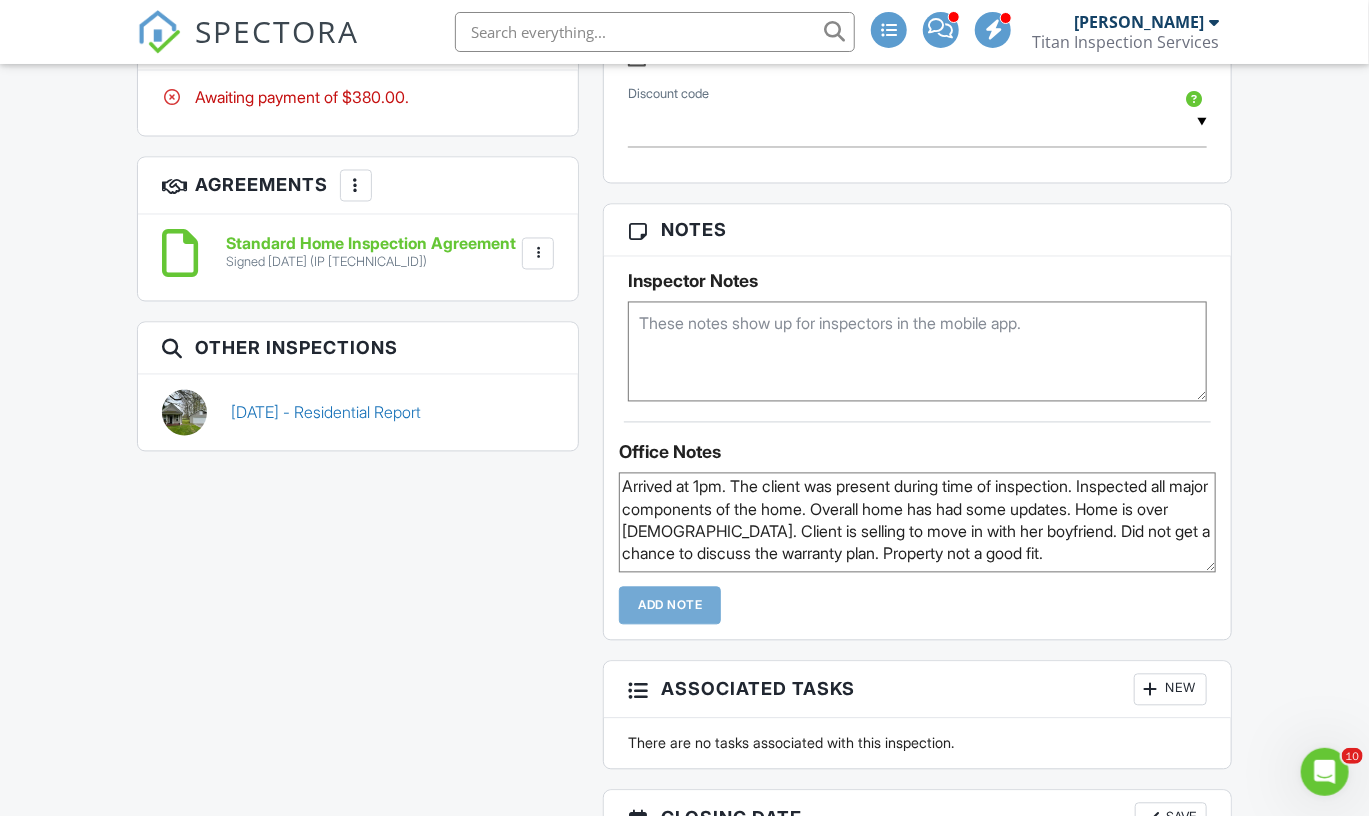 type 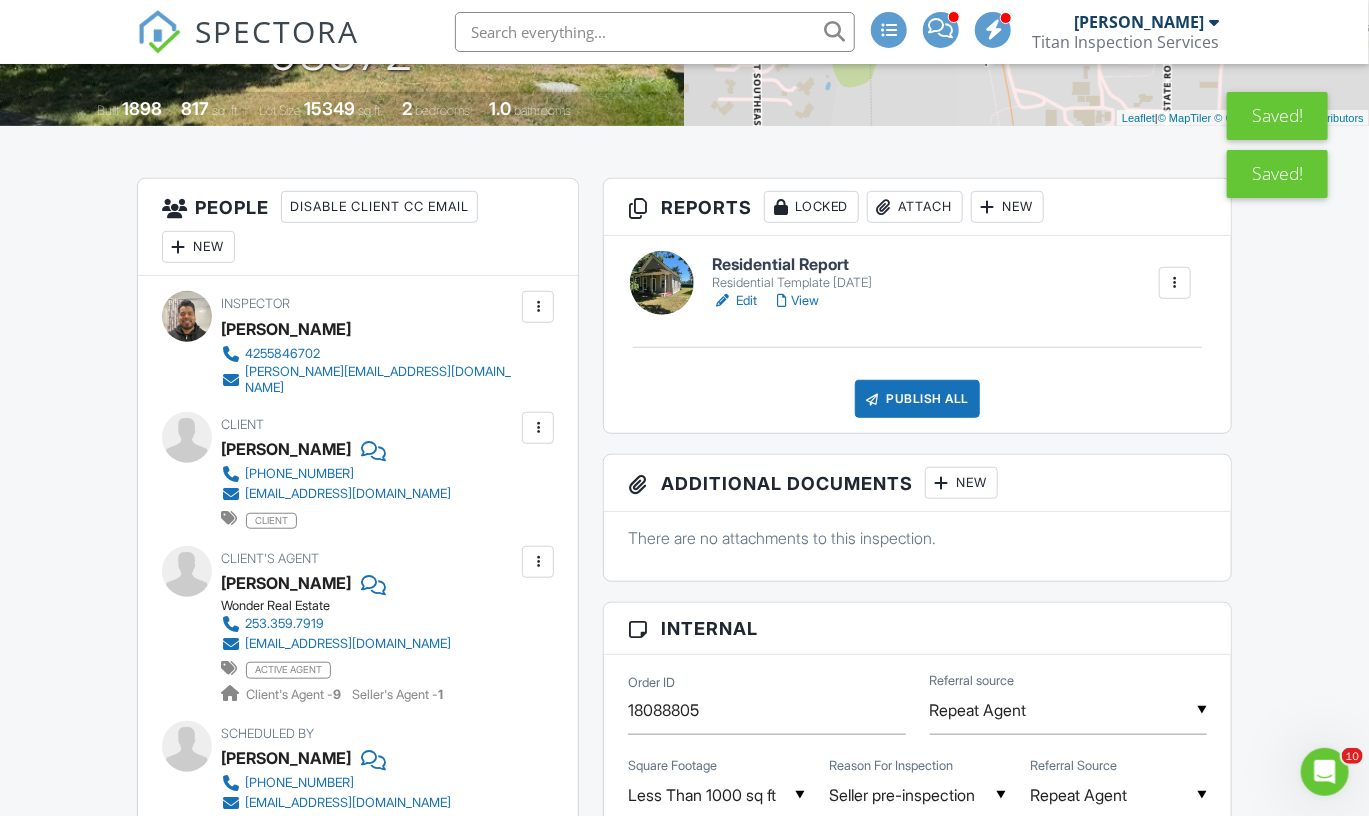 scroll, scrollTop: 402, scrollLeft: 0, axis: vertical 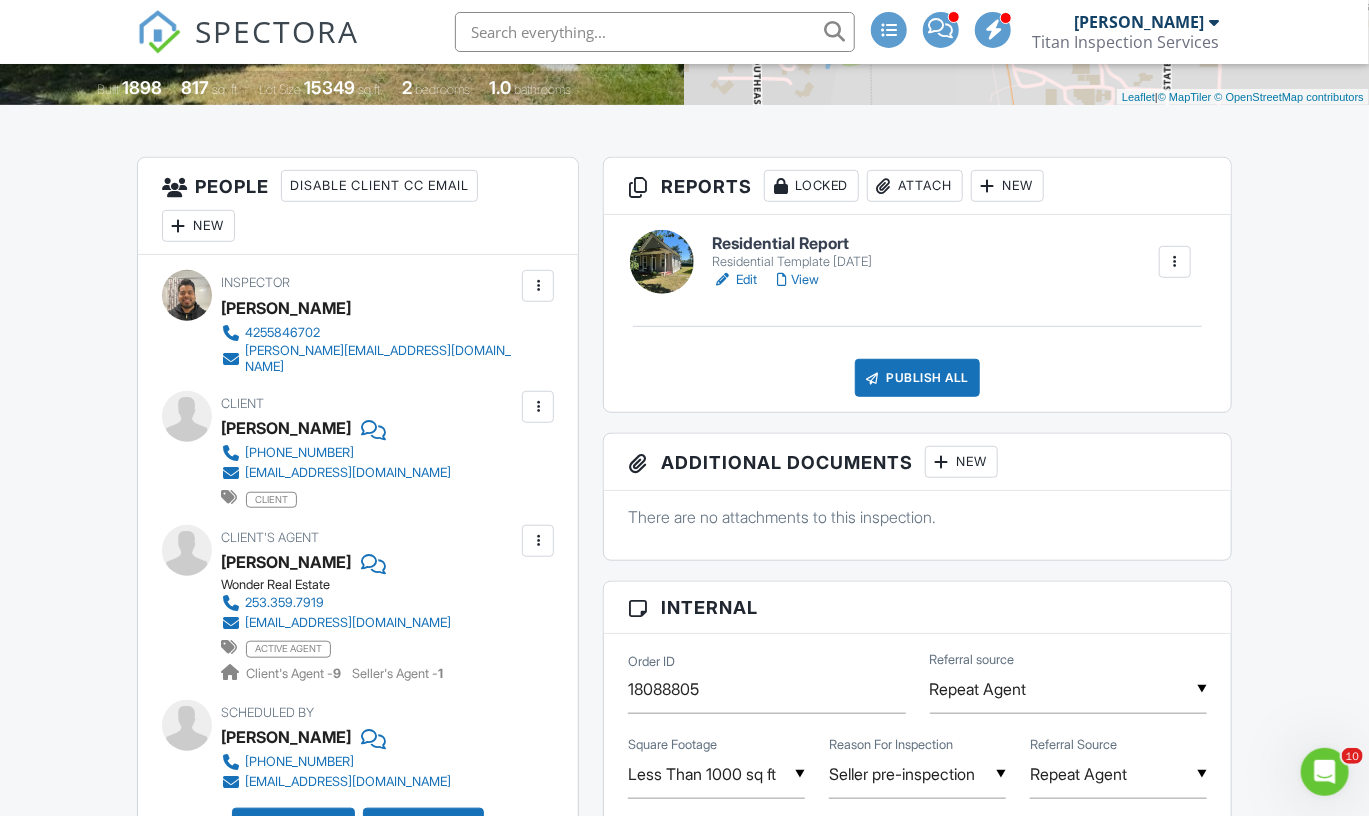 click on "Residential Report
Residential Template 10-18-2023
Edit
View
Quick Publish
Copy
Delete
Publish All
Checking report completion" at bounding box center (917, 313) 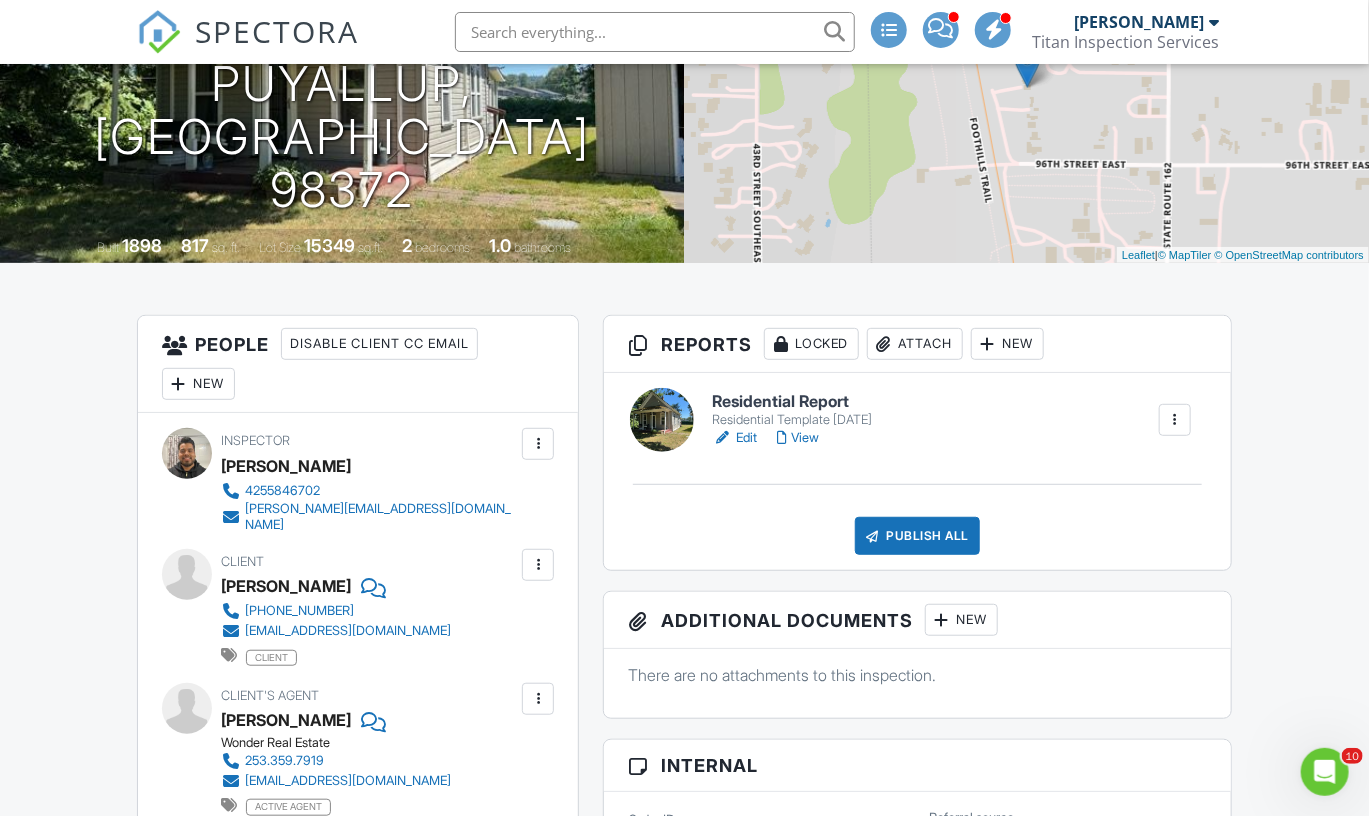 scroll, scrollTop: 231, scrollLeft: 0, axis: vertical 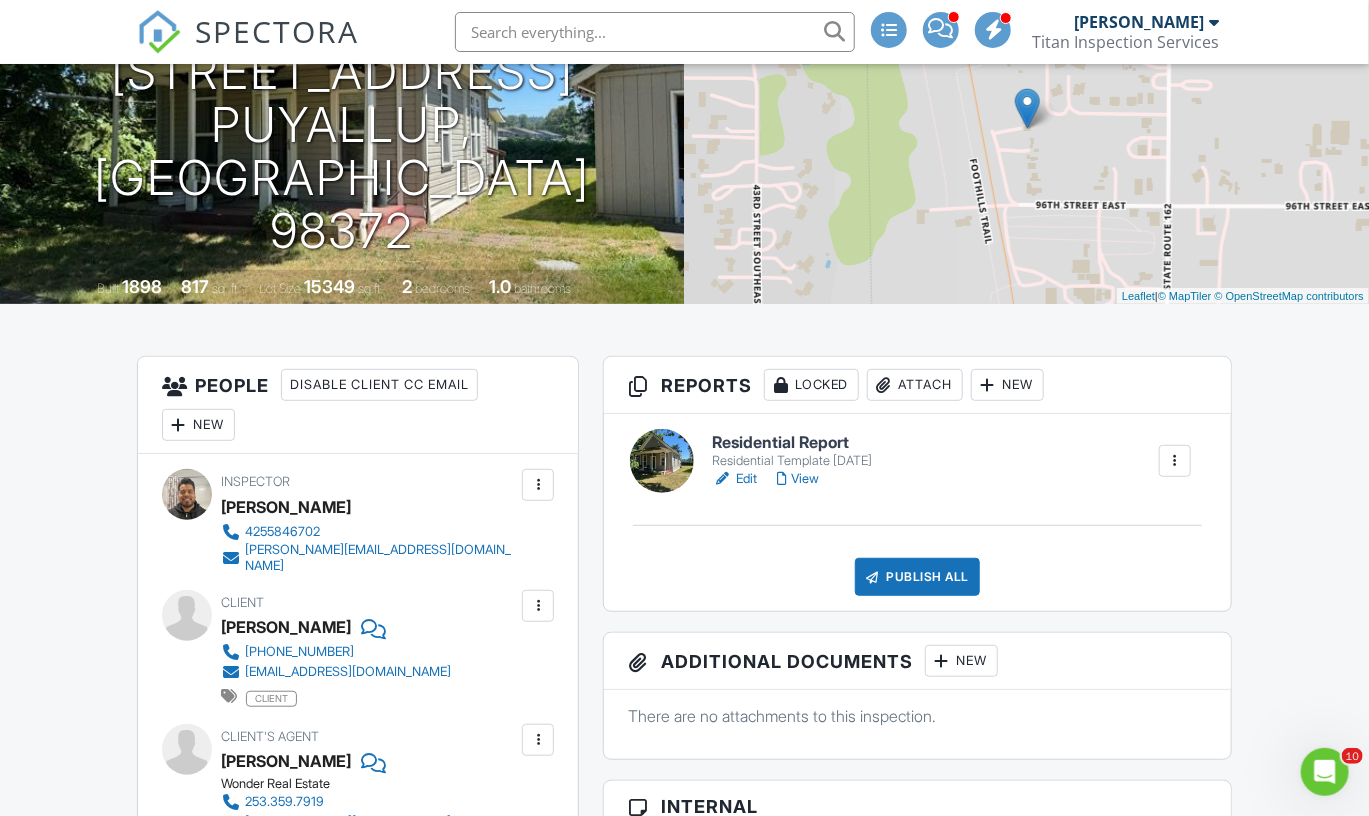 click on "Residential Report
Residential Template 10-18-2023
Edit
View
Quick Publish
Copy
Delete
Publish All
Checking report completion" at bounding box center [917, 512] 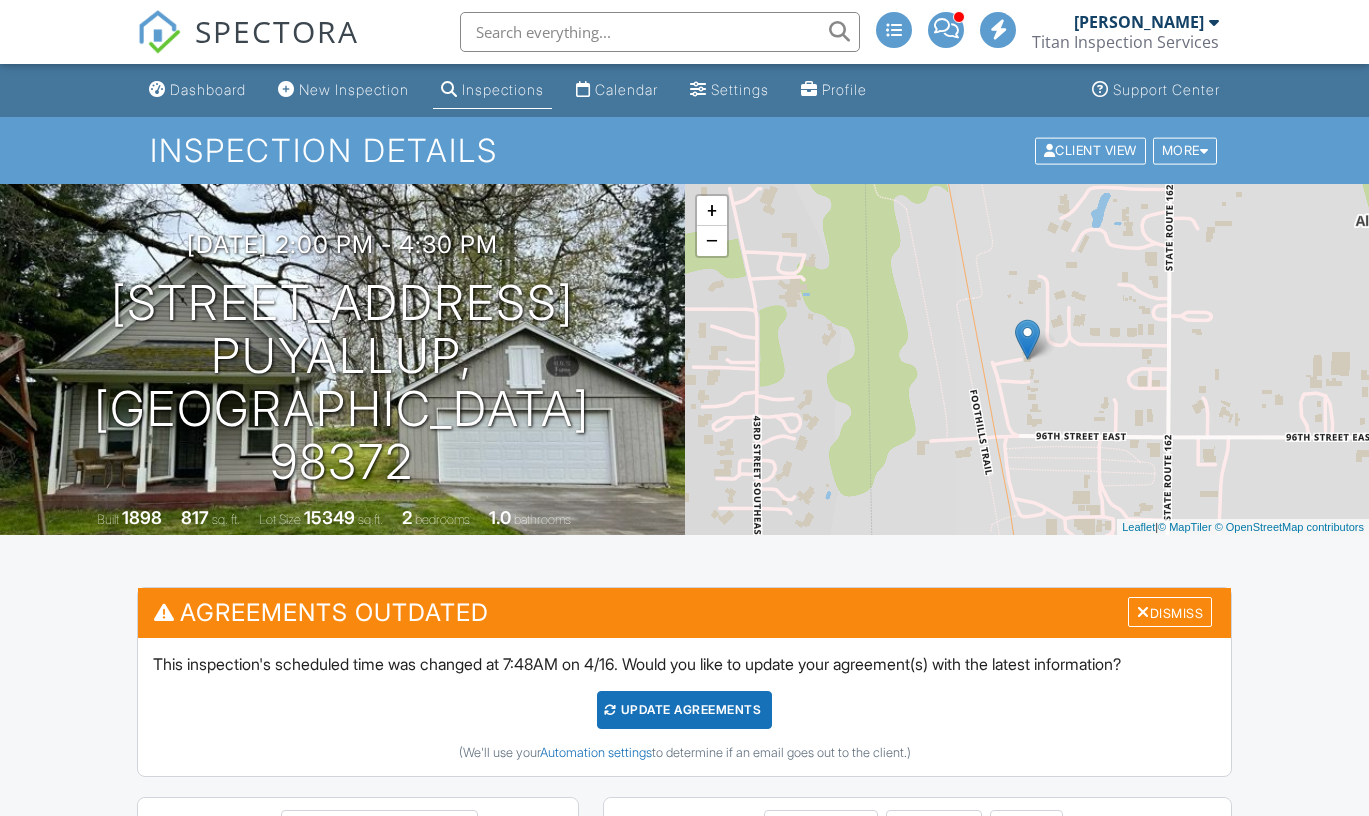 scroll, scrollTop: 0, scrollLeft: 0, axis: both 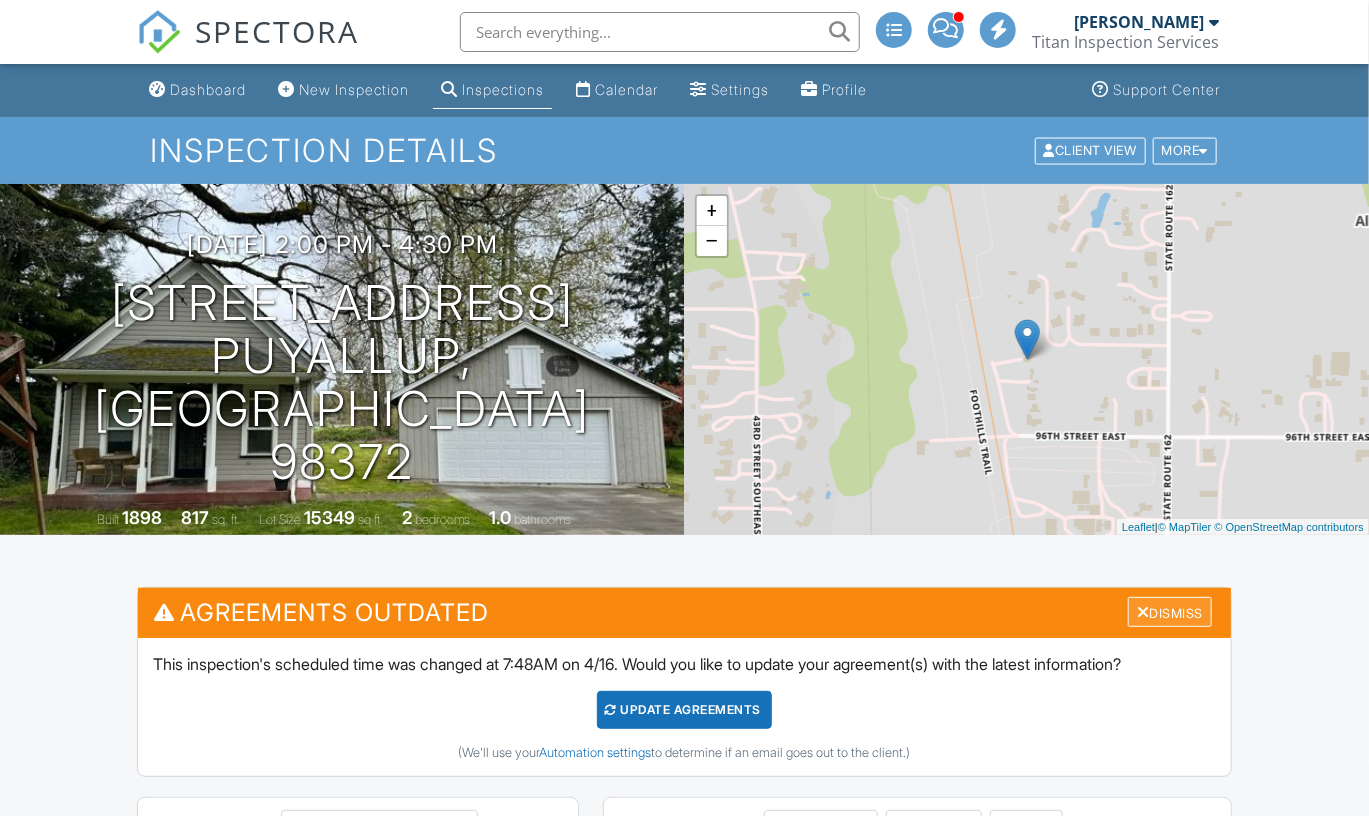 click on "Dismiss" at bounding box center [1170, 612] 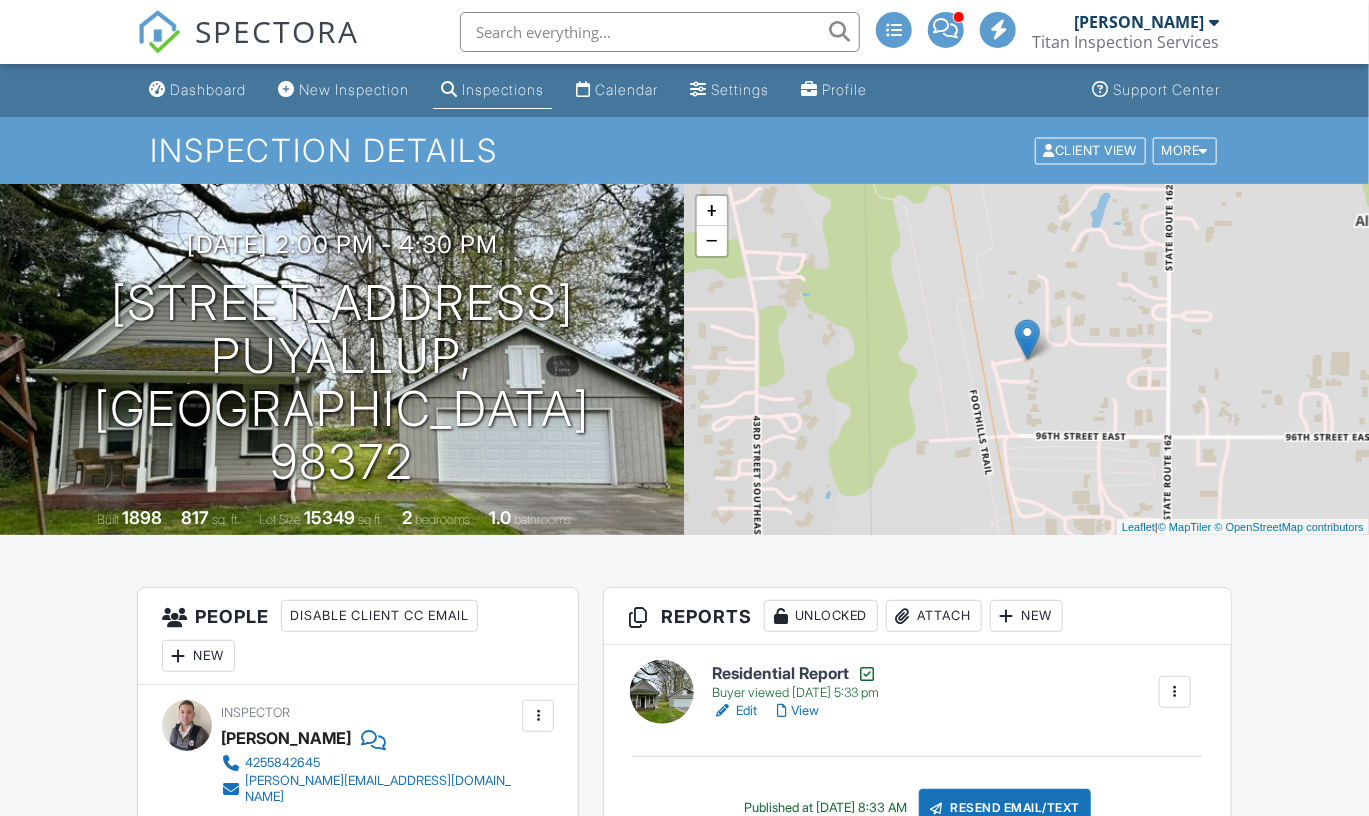 scroll, scrollTop: 41, scrollLeft: 0, axis: vertical 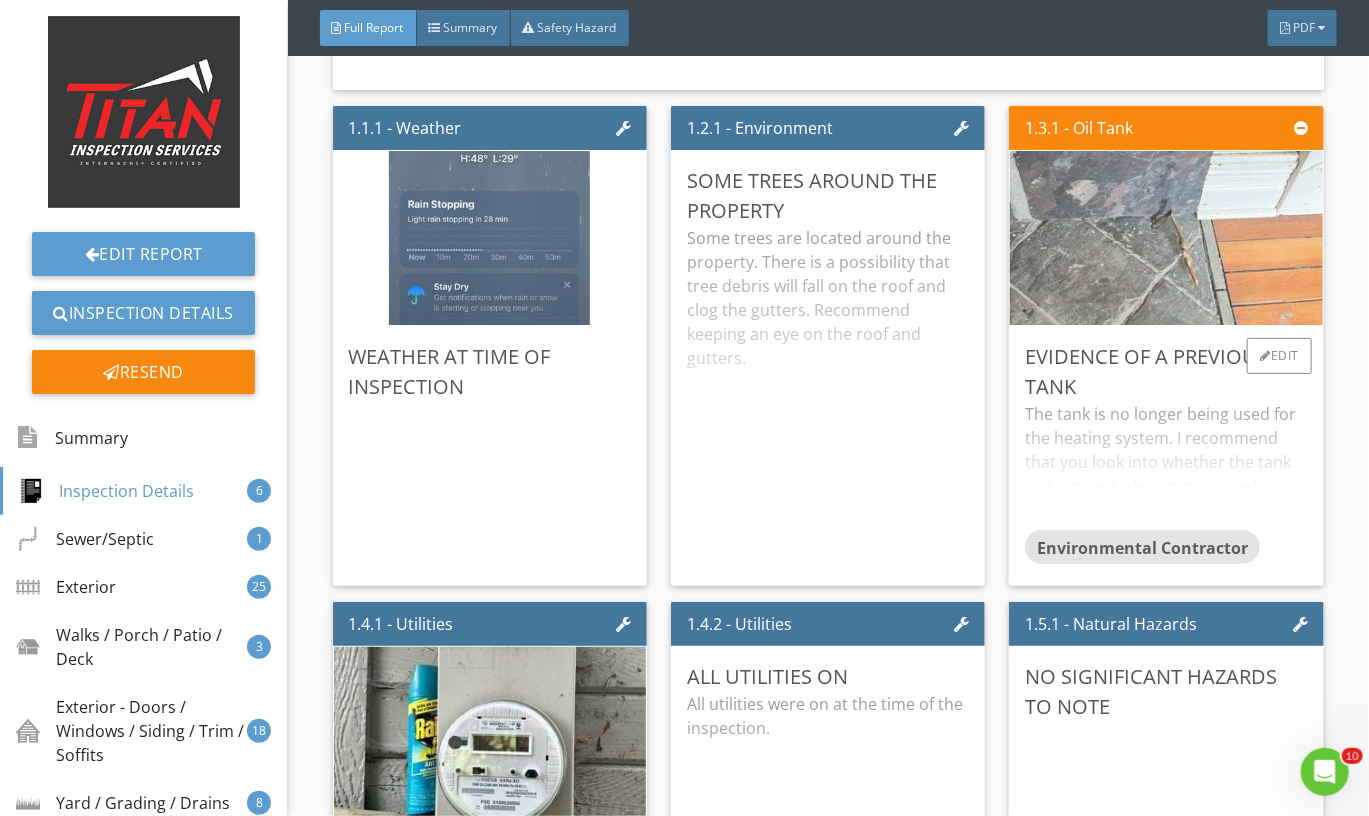 click at bounding box center [1167, 238] 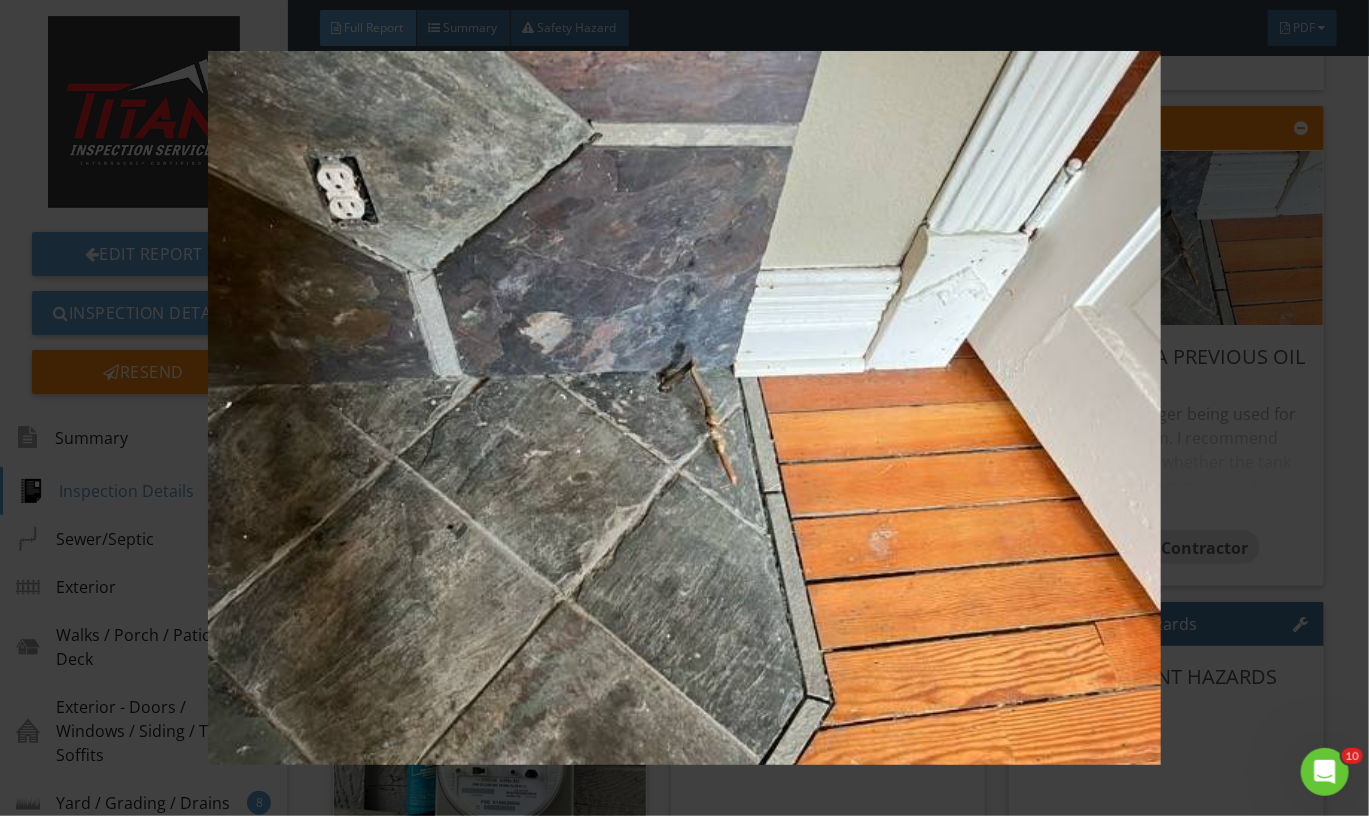 click at bounding box center (684, 408) 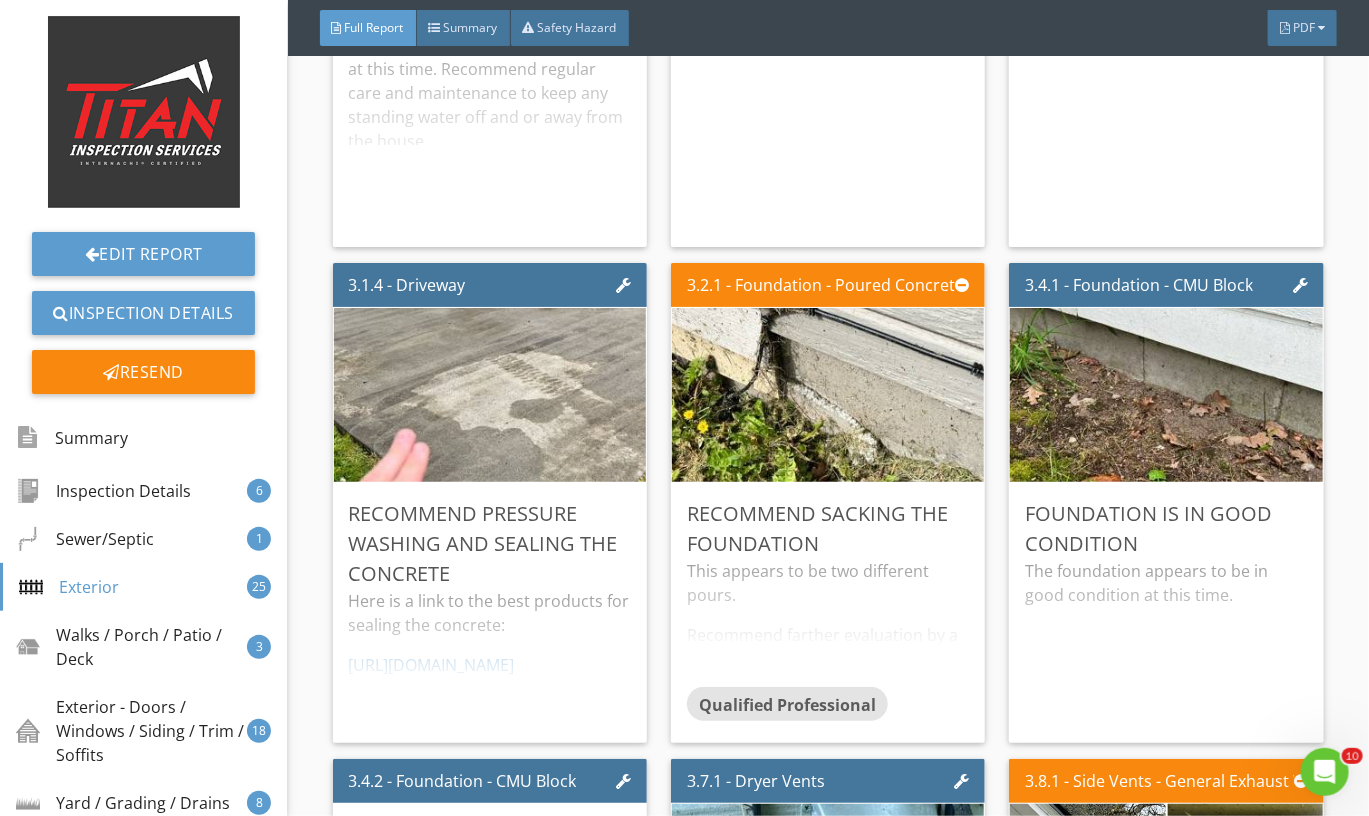 scroll, scrollTop: 4588, scrollLeft: 0, axis: vertical 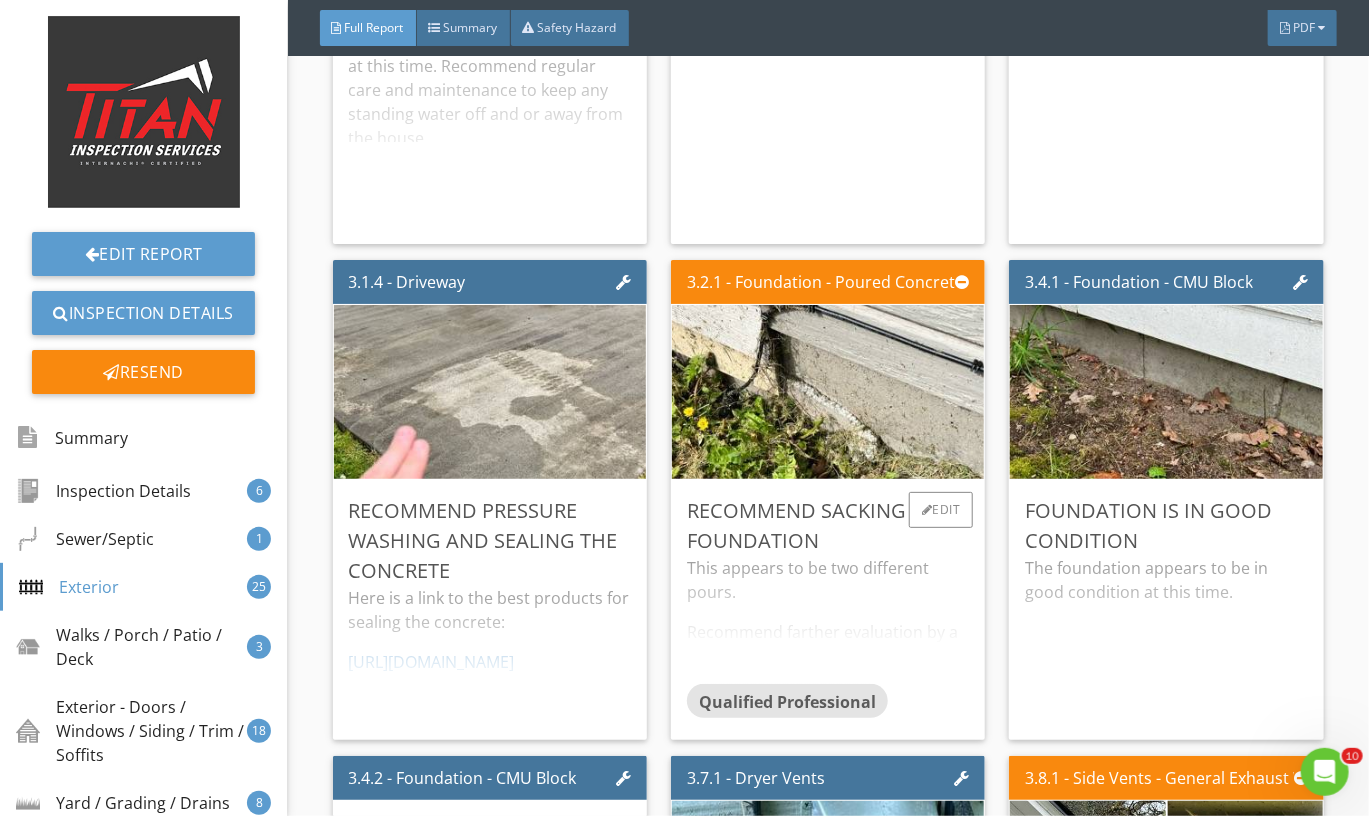 click on "This appears to be two different pours.  Recommend farther evaluation by a foundation contractor if needed. This application is where you just use Portland Concrete Mix and fill the cracks or openings in the foundation as needed to clean things up.  *Here is a link for the Portland Concrete:   https://www.homedepot.com/p/SAKRETE-94-lbs-Portland-Cement-65150083/319353762?source=shoppingads&locale=en-US&&mtc=Shopping-BF-F_D22-G-D22-022_009_CONCRETE-NA-NA-NA-SMART-NA-NA-New_Engen&cm_mmc=Shopping-BF-F_D22-G-D22-022_009_CONCRETE-NA-NA-NA-SMART-NA-NA-New_Engen-71700000082416240-58700006970241162-92700062772249734&gclid=CjwKCAiApfeQBhAUEiwA7K_UH-ayp7h7XXsGdql63zD4sq39eEgEEQQC5IGWHAGA3JsmJAvytZ0_cBoCw7sQAvD_BwE&gclsrc=aw.ds" at bounding box center [828, 620] 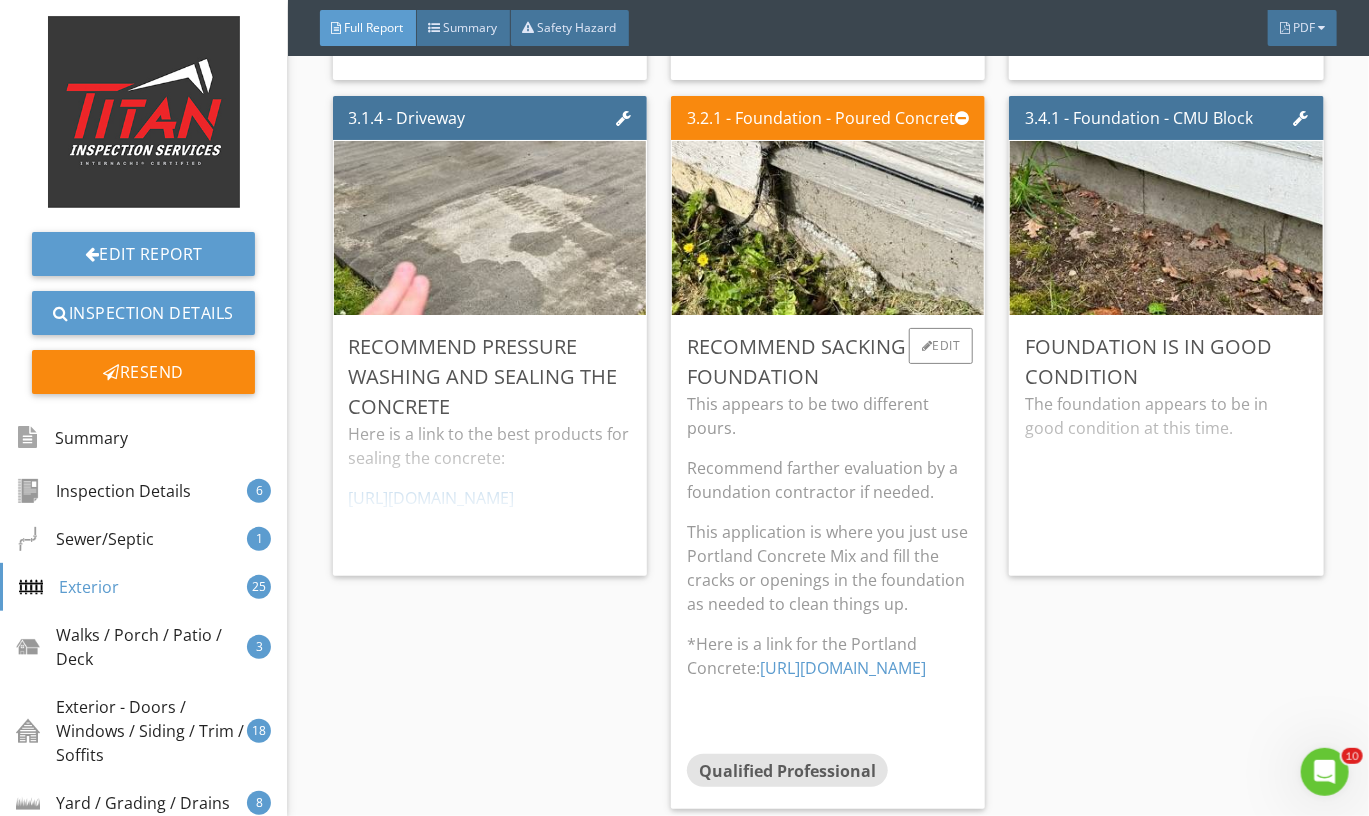 scroll, scrollTop: 4765, scrollLeft: 0, axis: vertical 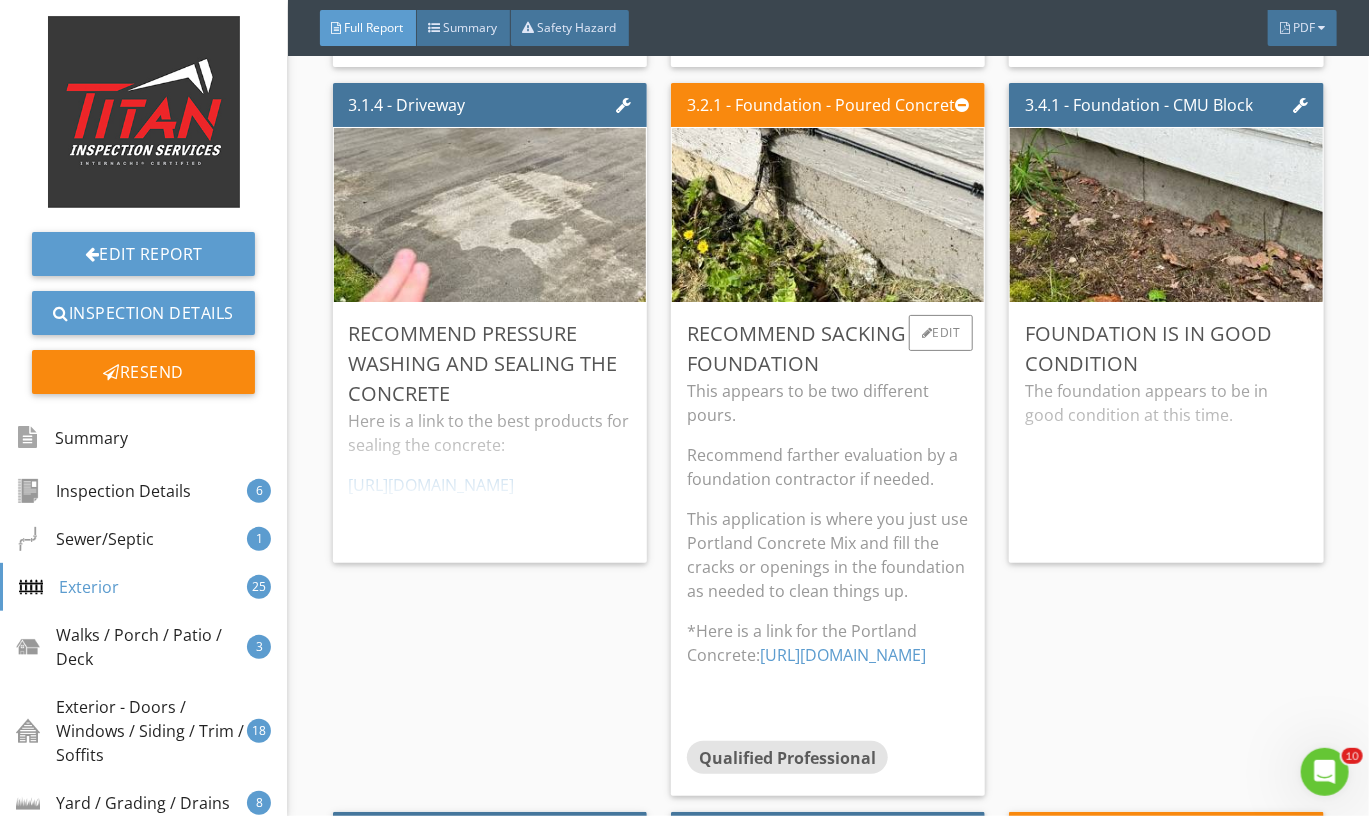 click on "This appears to be two different pours.  Recommend farther evaluation by a foundation contractor if needed. This application is where you just use Portland Concrete Mix and fill the cracks or openings in the foundation as needed to clean things up.  *Here is a link for the Portland Concrete:   https://www.homedepot.com/p/SAKRETE-94-lbs-Portland-Cement-65150083/319353762?source=shoppingads&locale=en-US&&mtc=Shopping-BF-F_D22-G-D22-022_009_CONCRETE-NA-NA-NA-SMART-NA-NA-New_Engen&cm_mmc=Shopping-BF-F_D22-G-D22-022_009_CONCRETE-NA-NA-NA-SMART-NA-NA-New_Engen-71700000082416240-58700006970241162-92700062772249734&gclid=CjwKCAiApfeQBhAUEiwA7K_UH-ayp7h7XXsGdql63zD4sq39eEgEEQQC5IGWHAGA3JsmJAvytZ0_cBoCw7sQAvD_BwE&gclsrc=aw.ds" at bounding box center [828, 560] 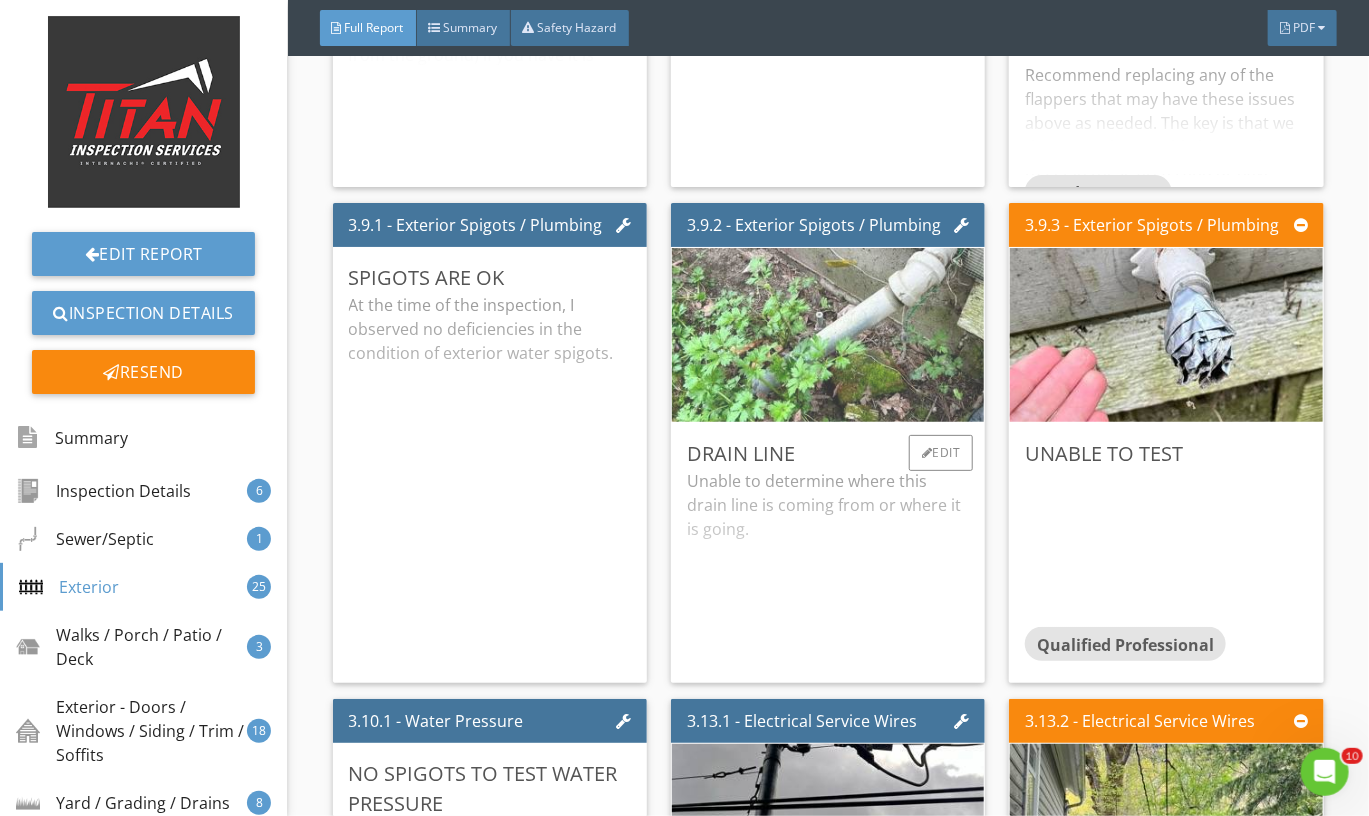 scroll, scrollTop: 5640, scrollLeft: 0, axis: vertical 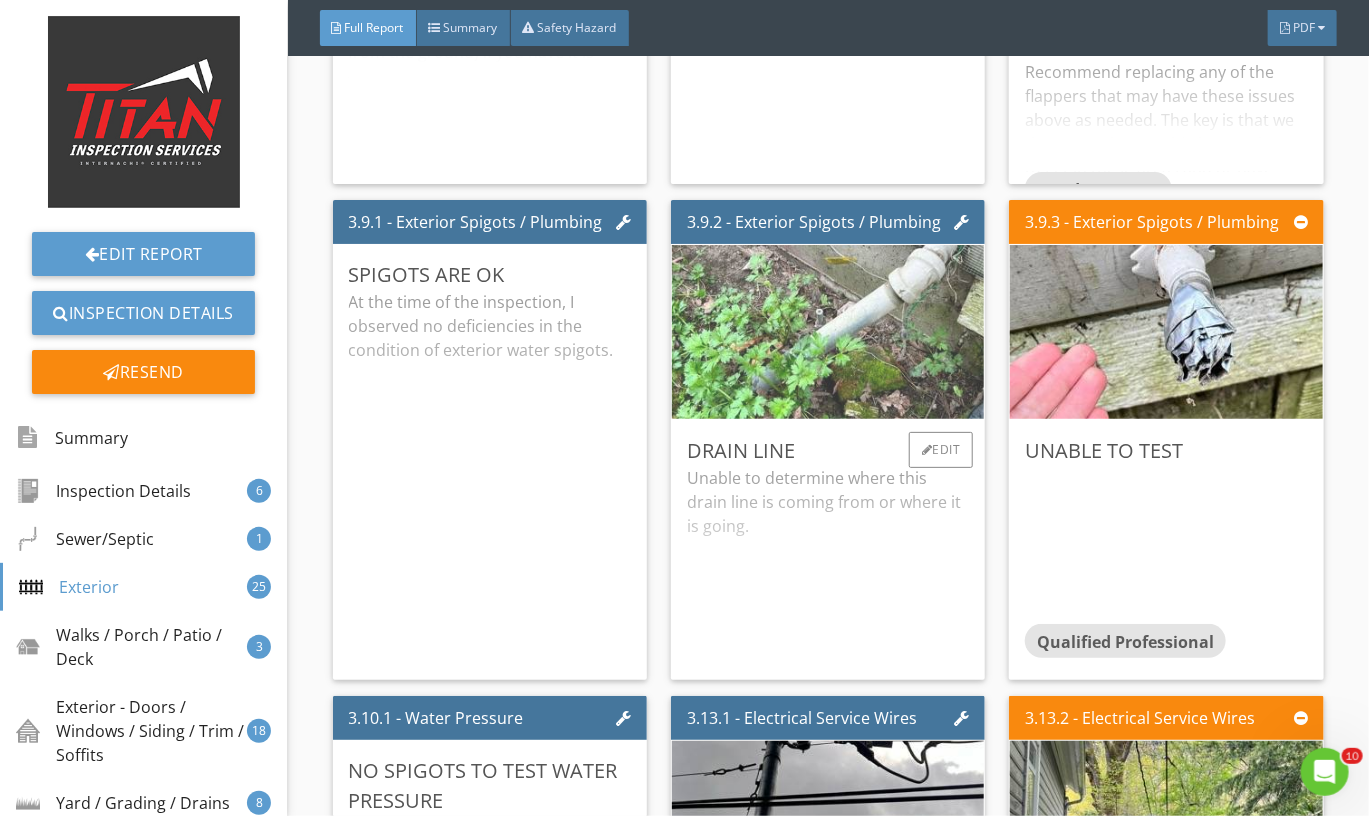 click at bounding box center [828, 332] 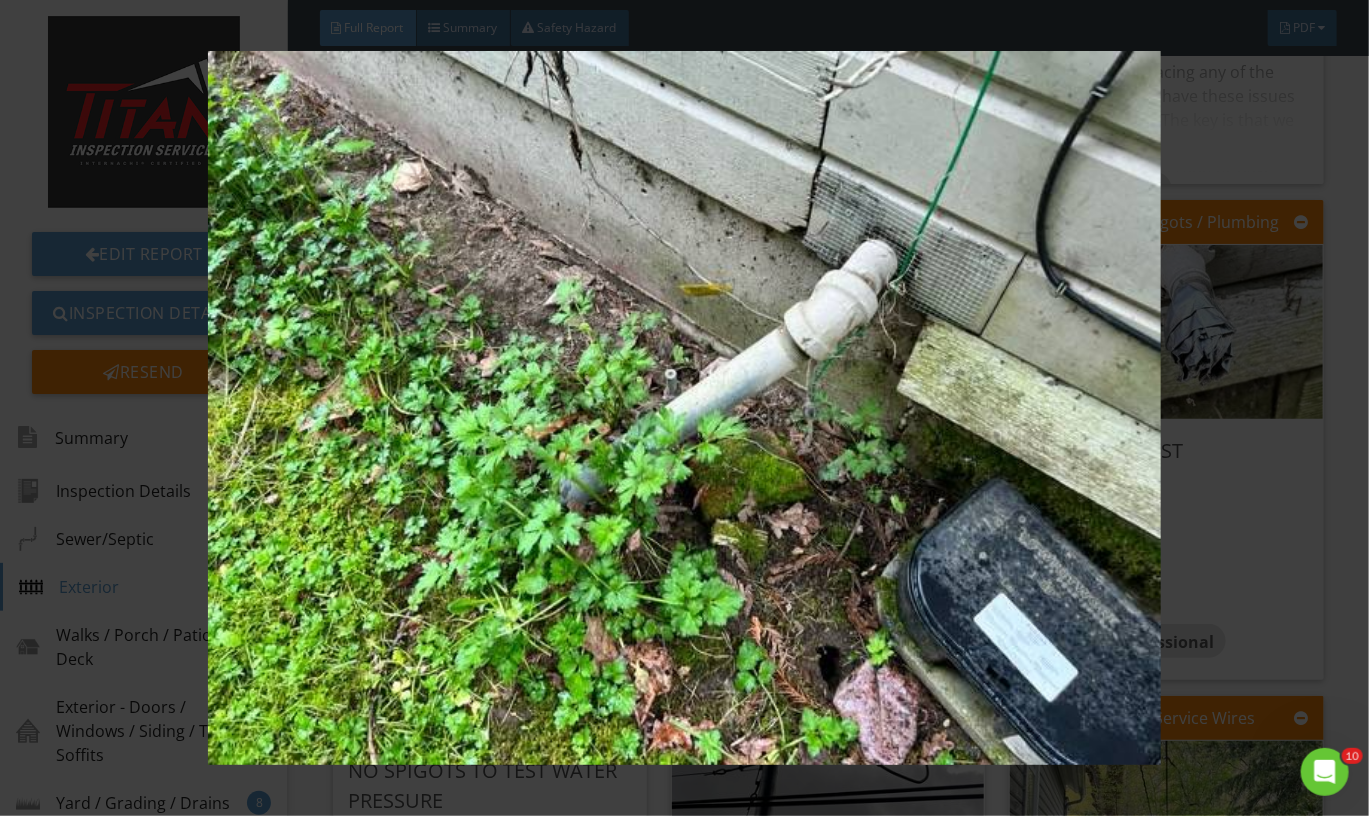 click at bounding box center [685, 408] 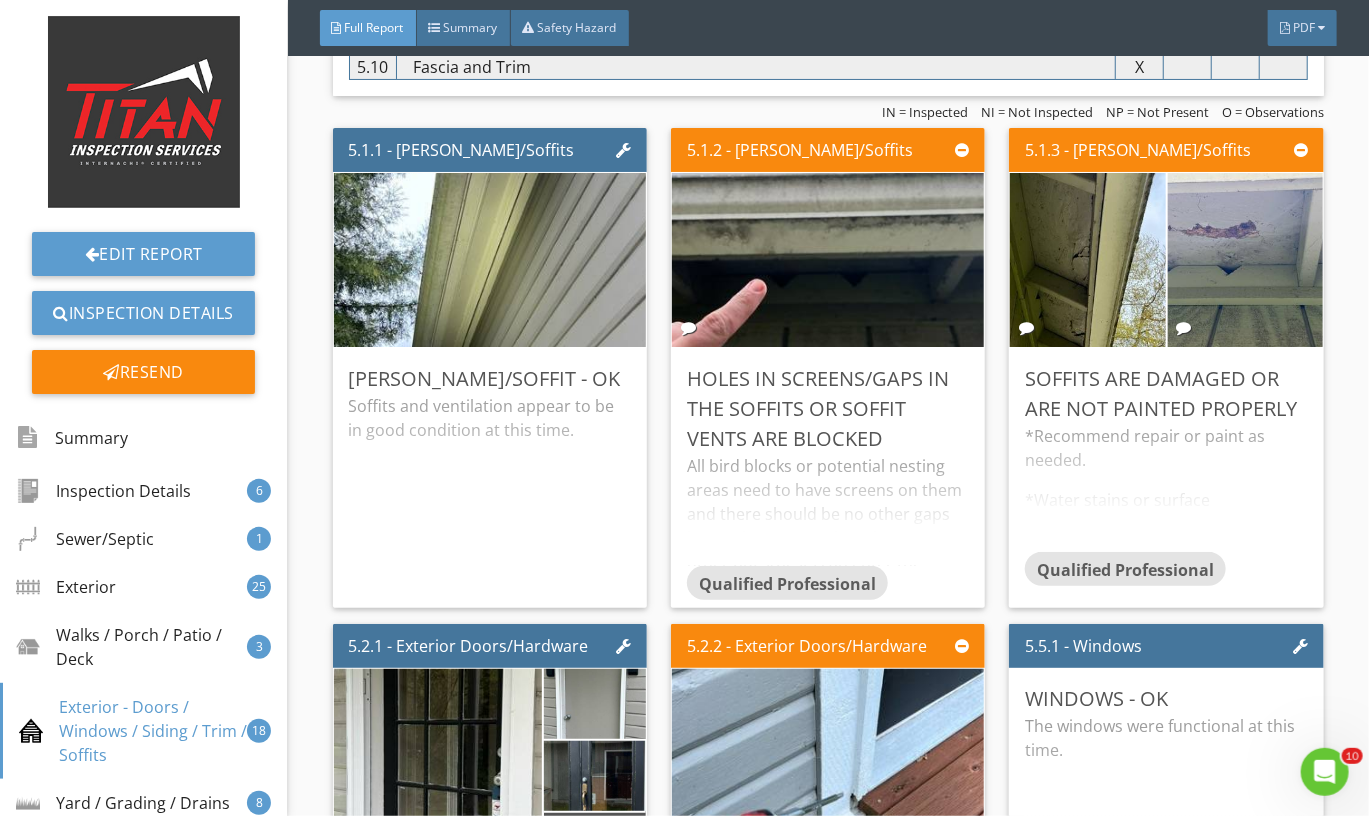 scroll, scrollTop: 10088, scrollLeft: 0, axis: vertical 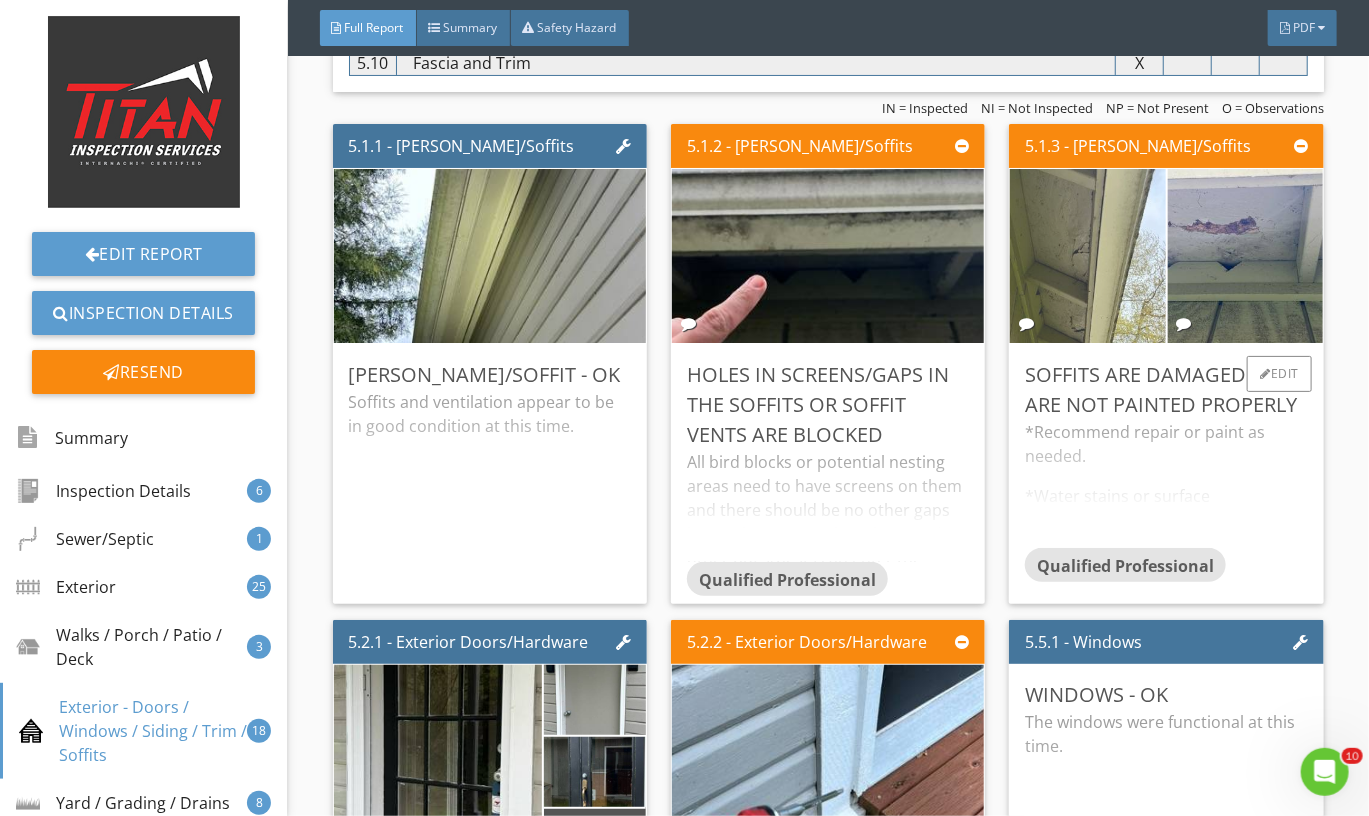 click at bounding box center (1088, 256) 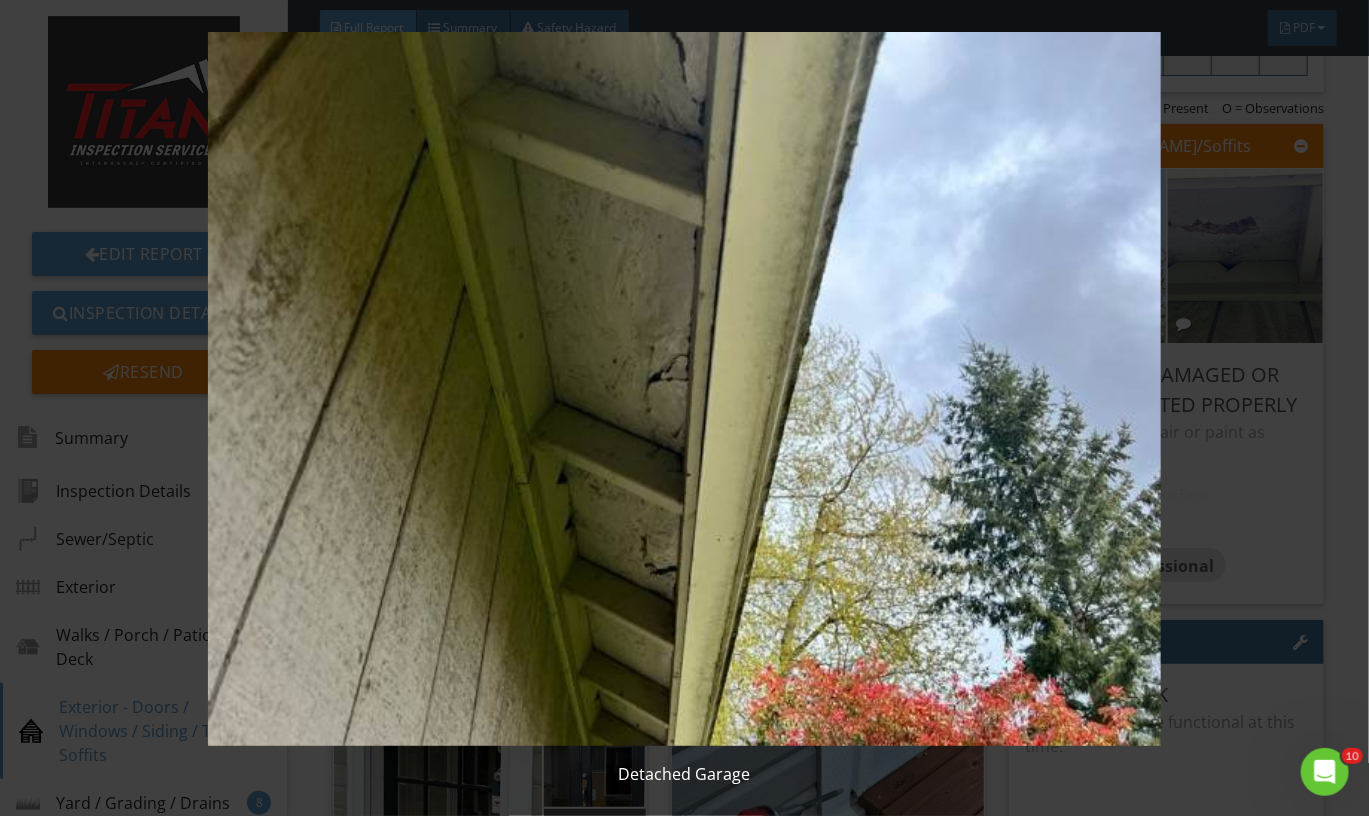 click at bounding box center [685, 389] 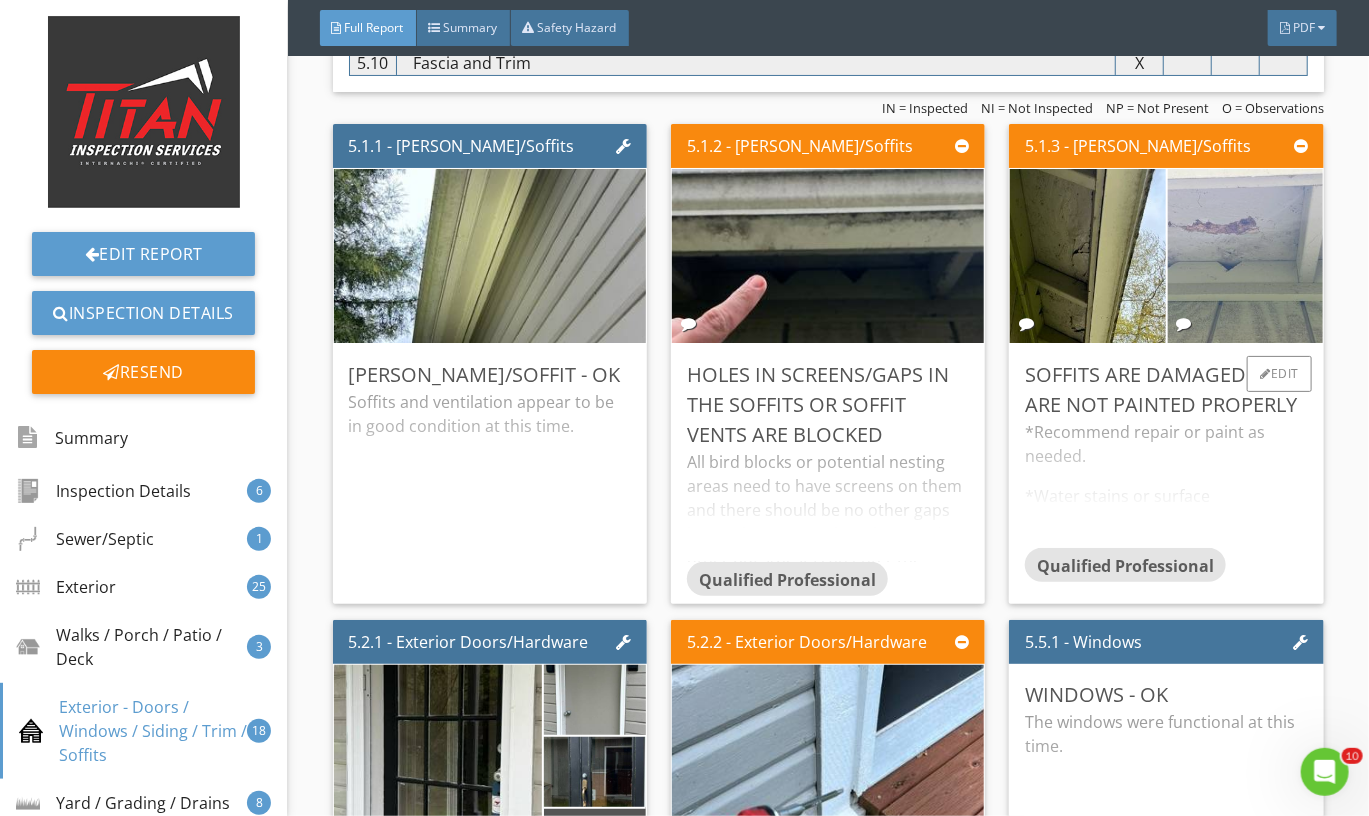 click at bounding box center (1245, 256) 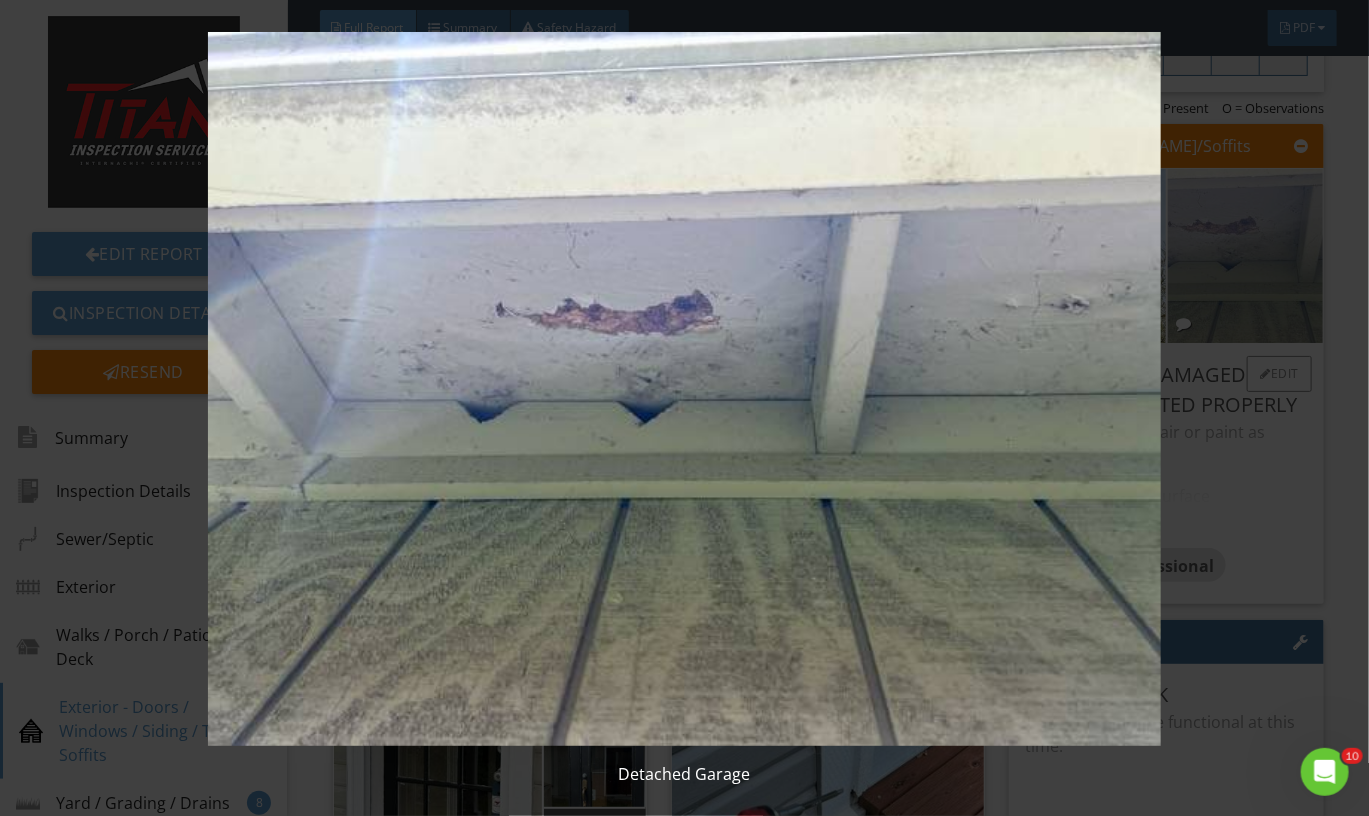 click at bounding box center [685, 389] 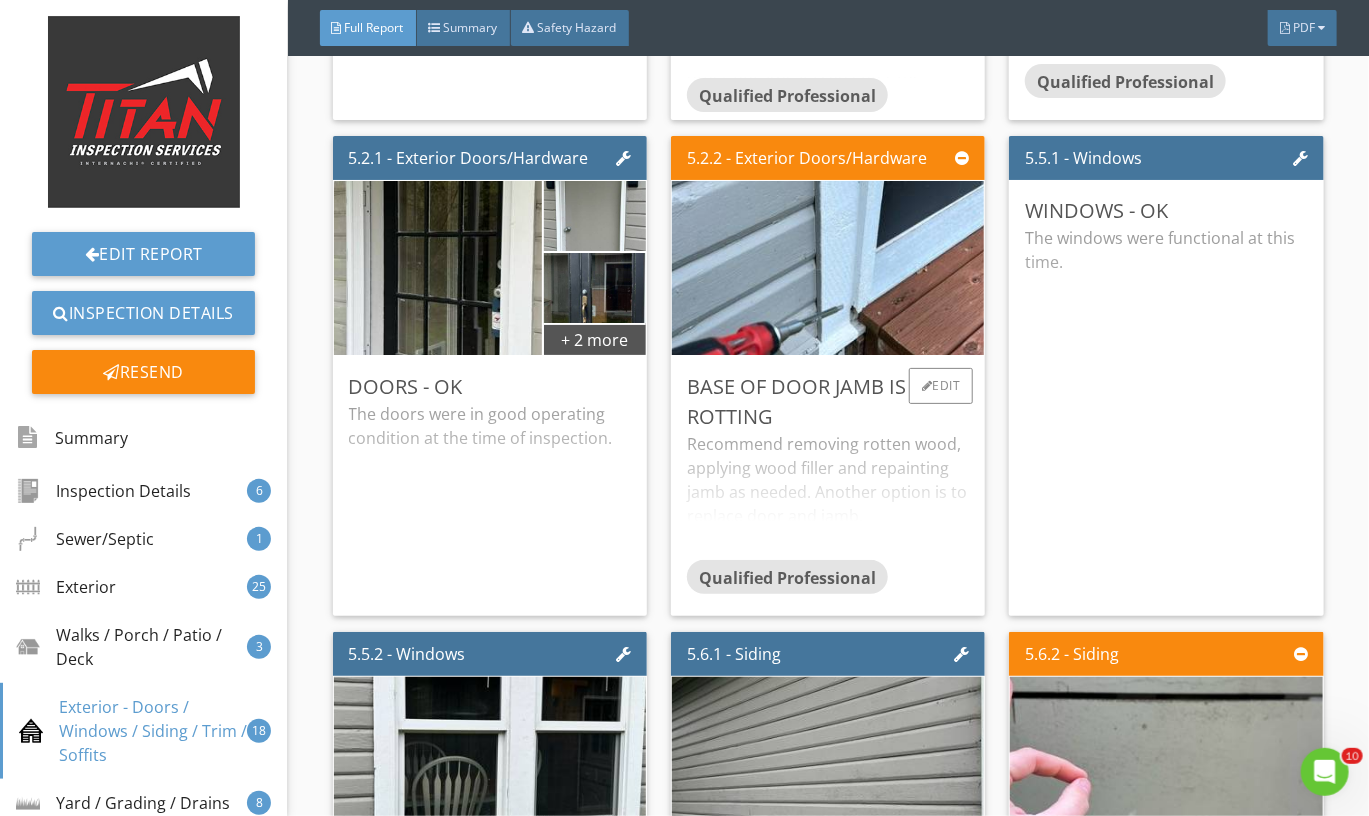 scroll, scrollTop: 10575, scrollLeft: 0, axis: vertical 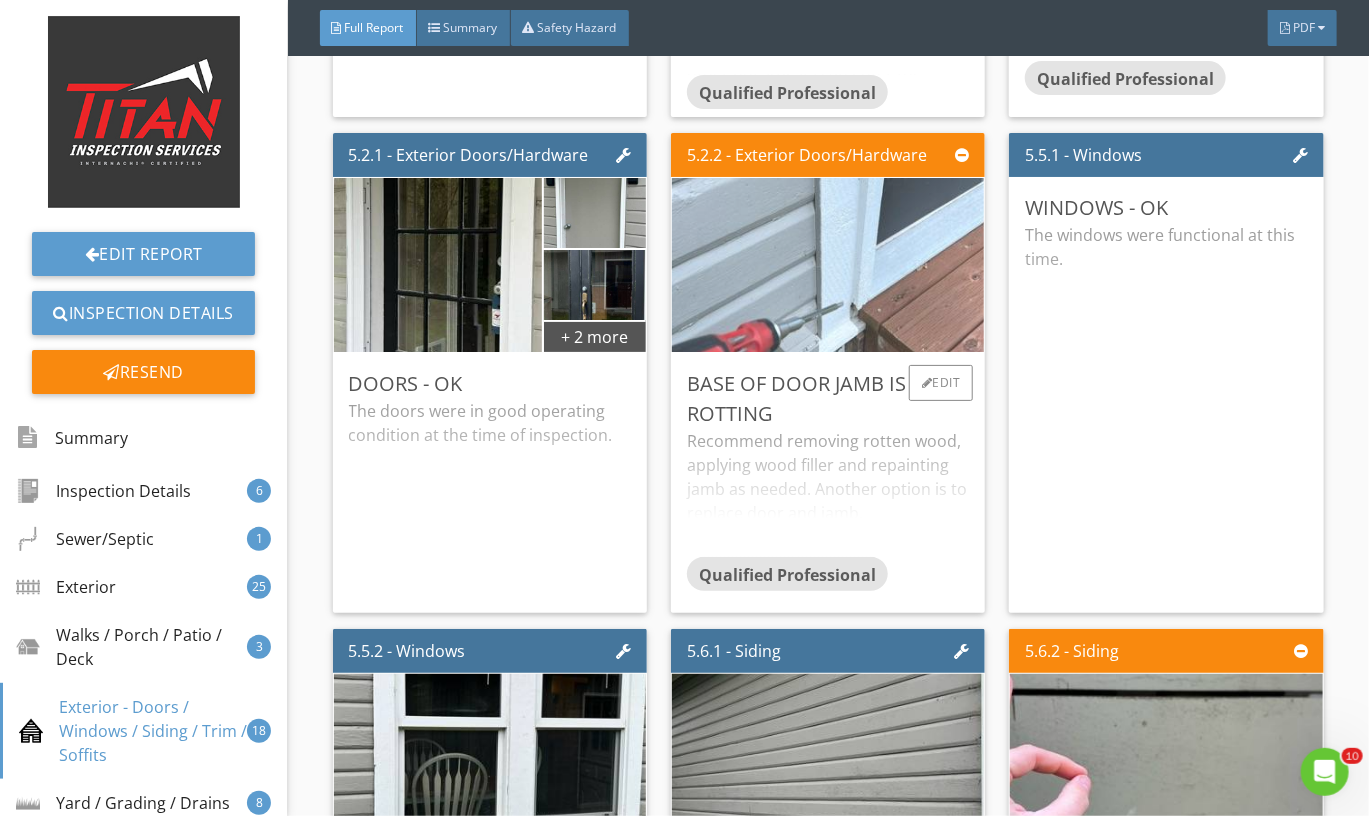 click at bounding box center (828, 265) 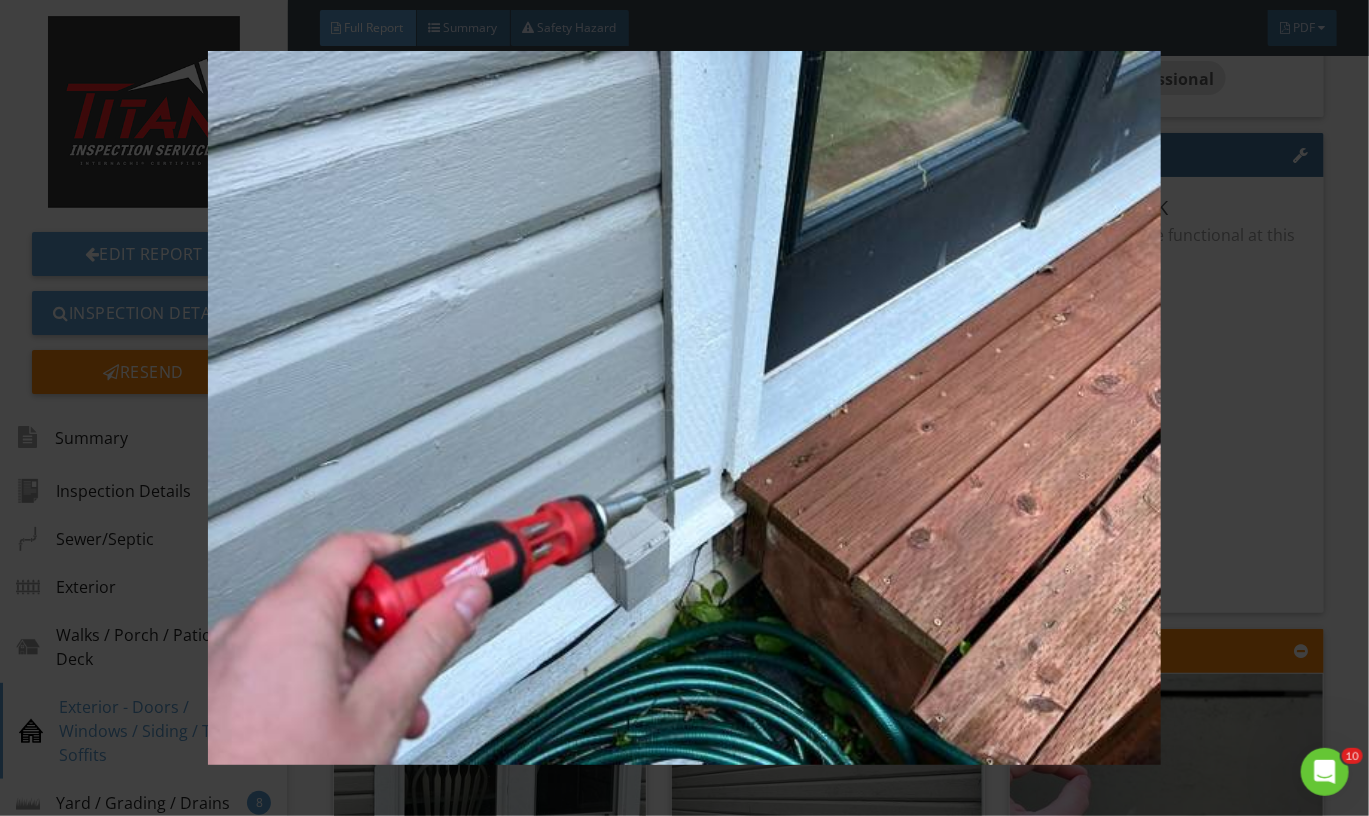 click at bounding box center (685, 408) 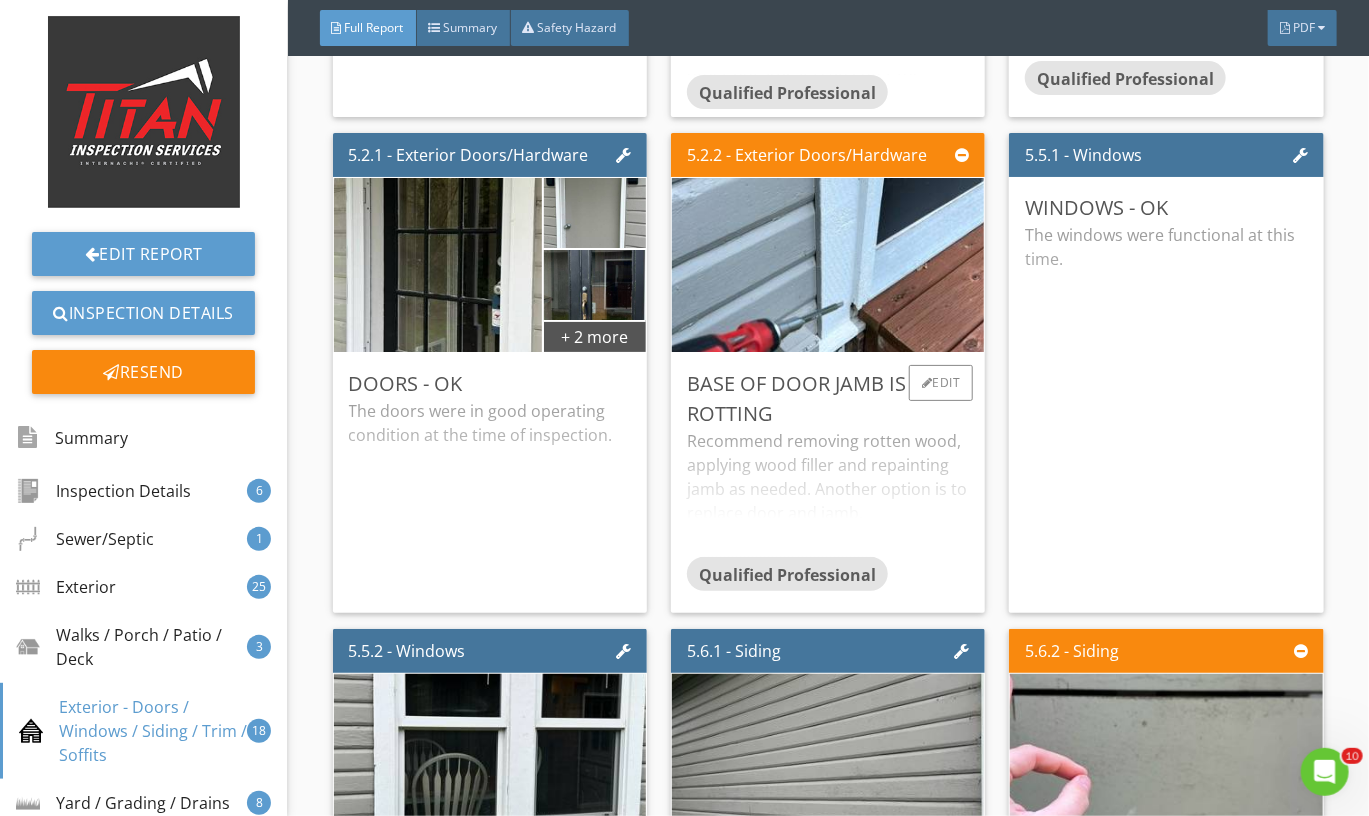 click on "Recommend removing rotten wood, applying wood filler and repainting jamb as needed. Another option is to replace door and jamb." at bounding box center [828, 493] 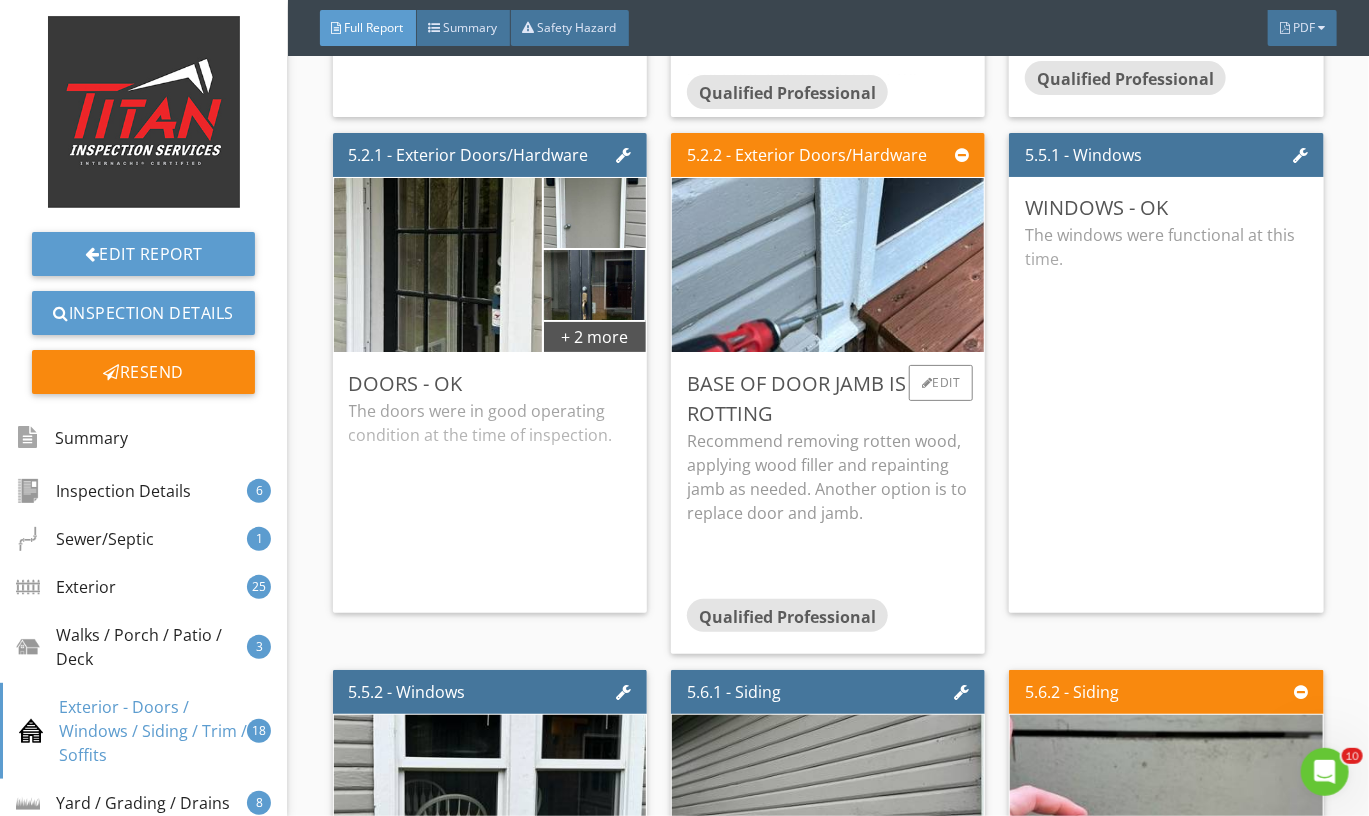 click on "Recommend removing rotten wood, applying wood filler and repainting jamb as needed. Another option is to replace door and jamb." at bounding box center [828, 477] 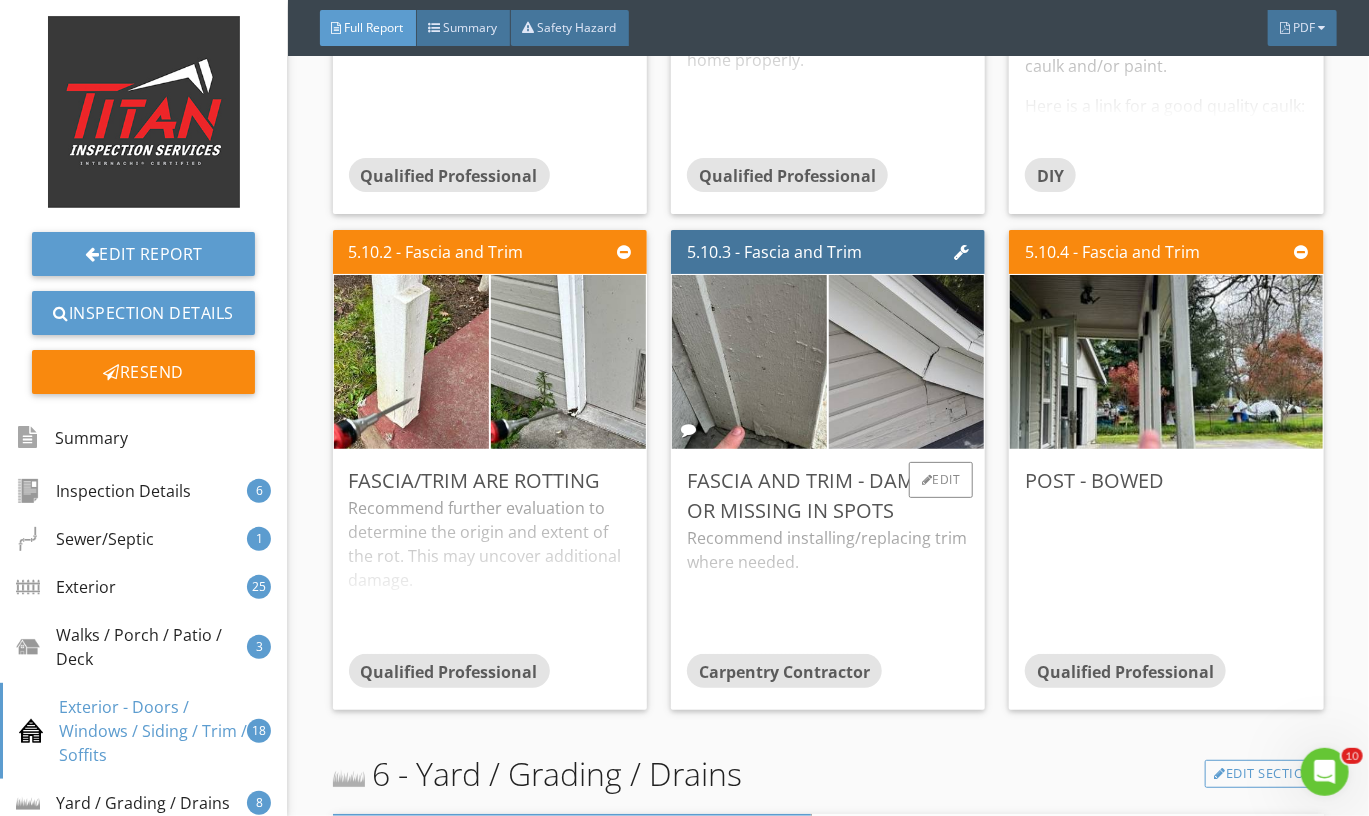 scroll, scrollTop: 12470, scrollLeft: 0, axis: vertical 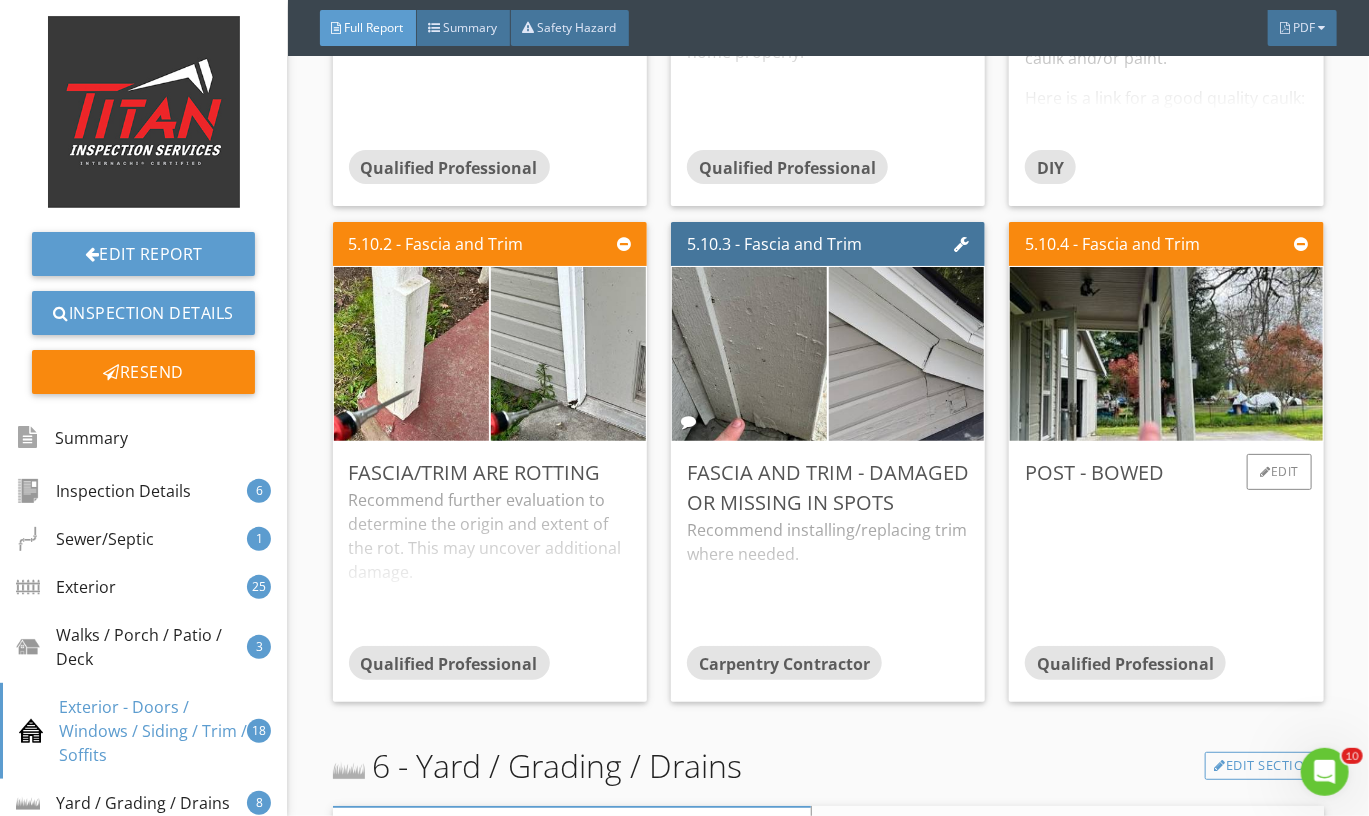 click on "Post - Bowed
Qualified Professional
Edit" at bounding box center (1166, 572) 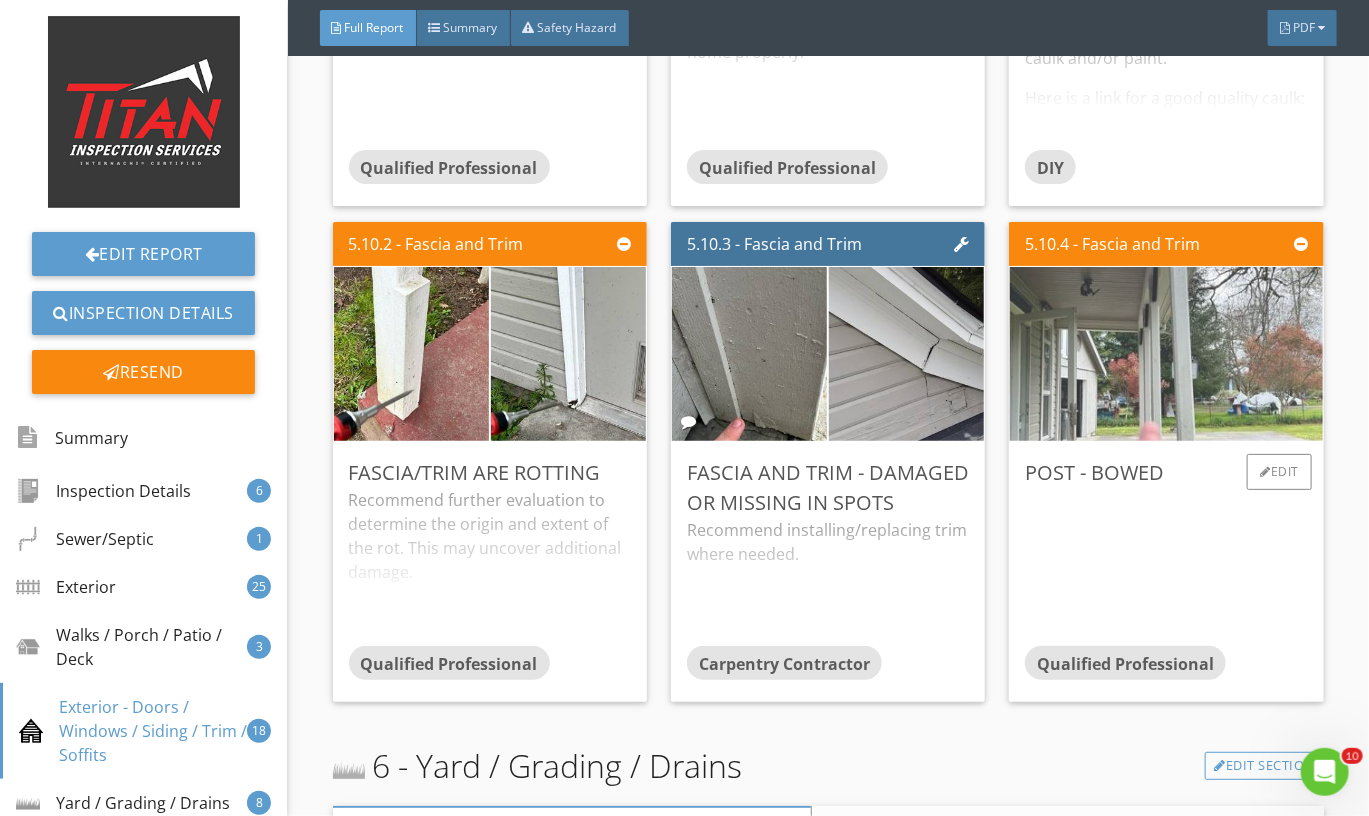 click at bounding box center [1167, 354] 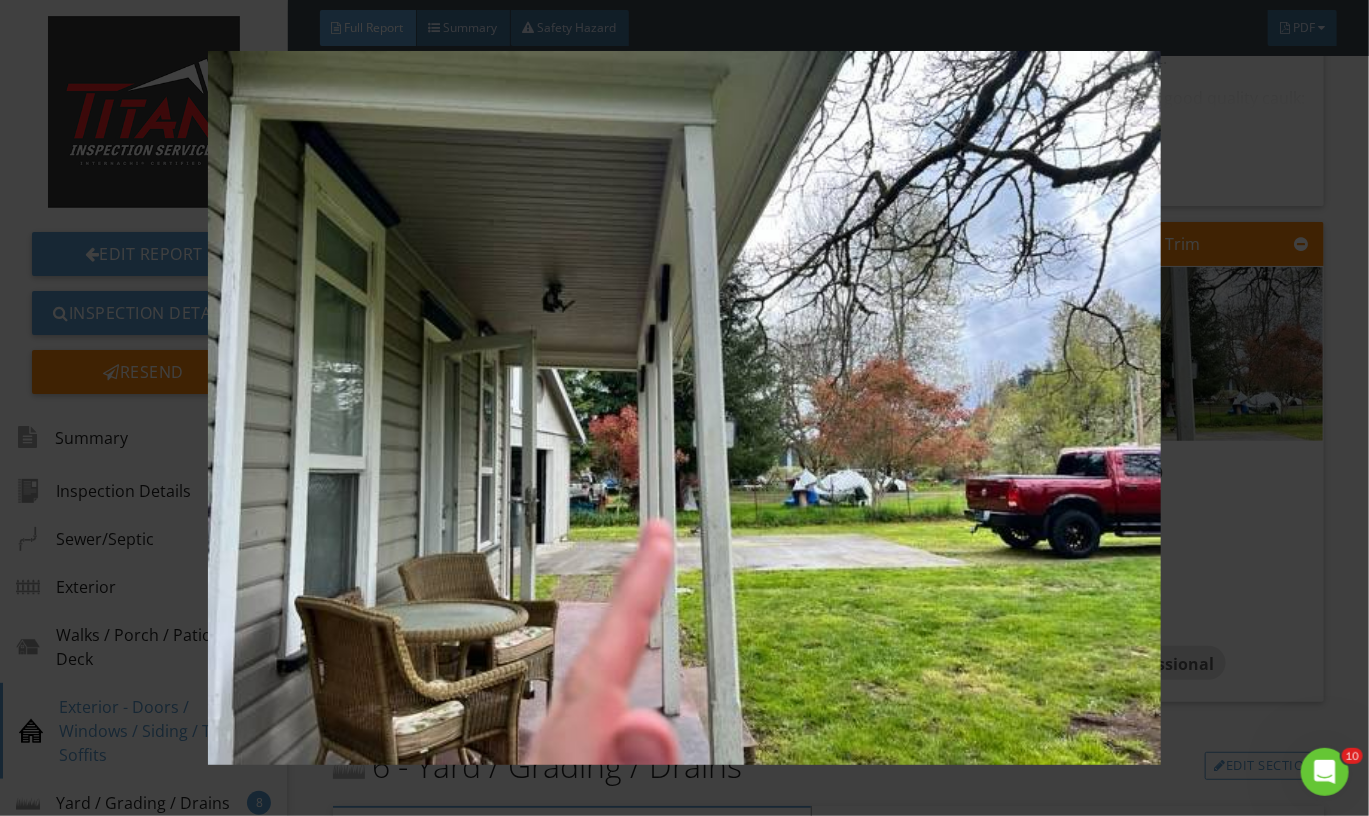 click at bounding box center [685, 408] 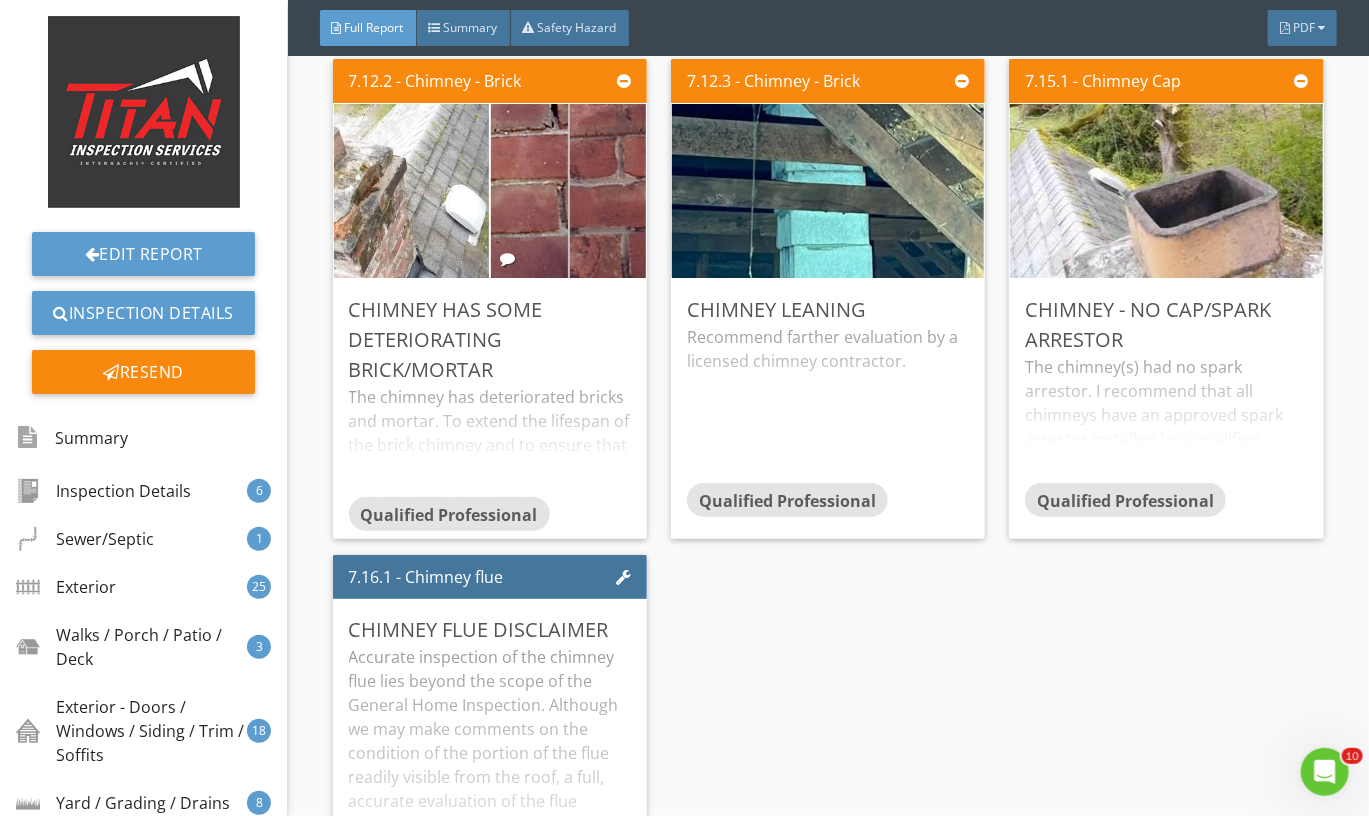 scroll, scrollTop: 18123, scrollLeft: 0, axis: vertical 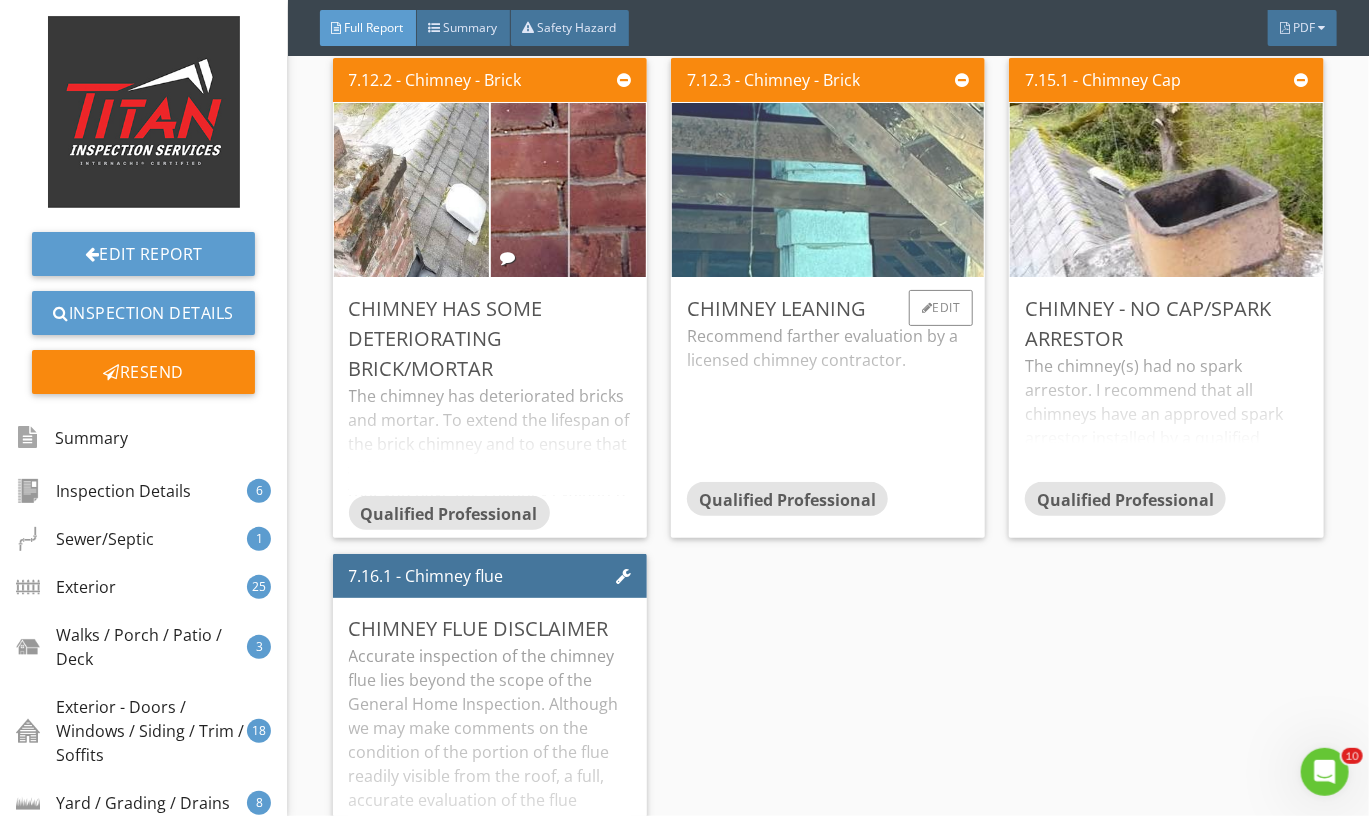 click at bounding box center (828, 190) 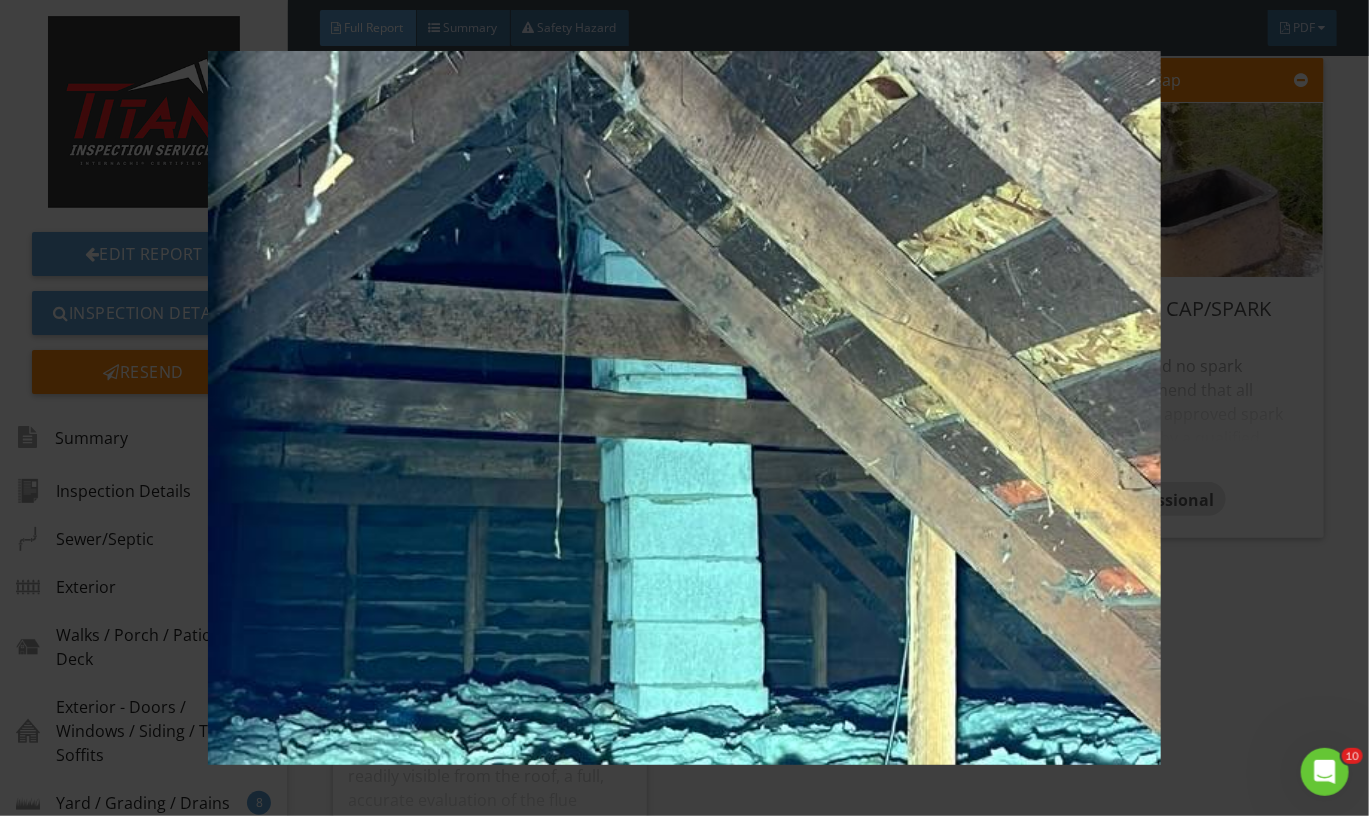 click at bounding box center (685, 408) 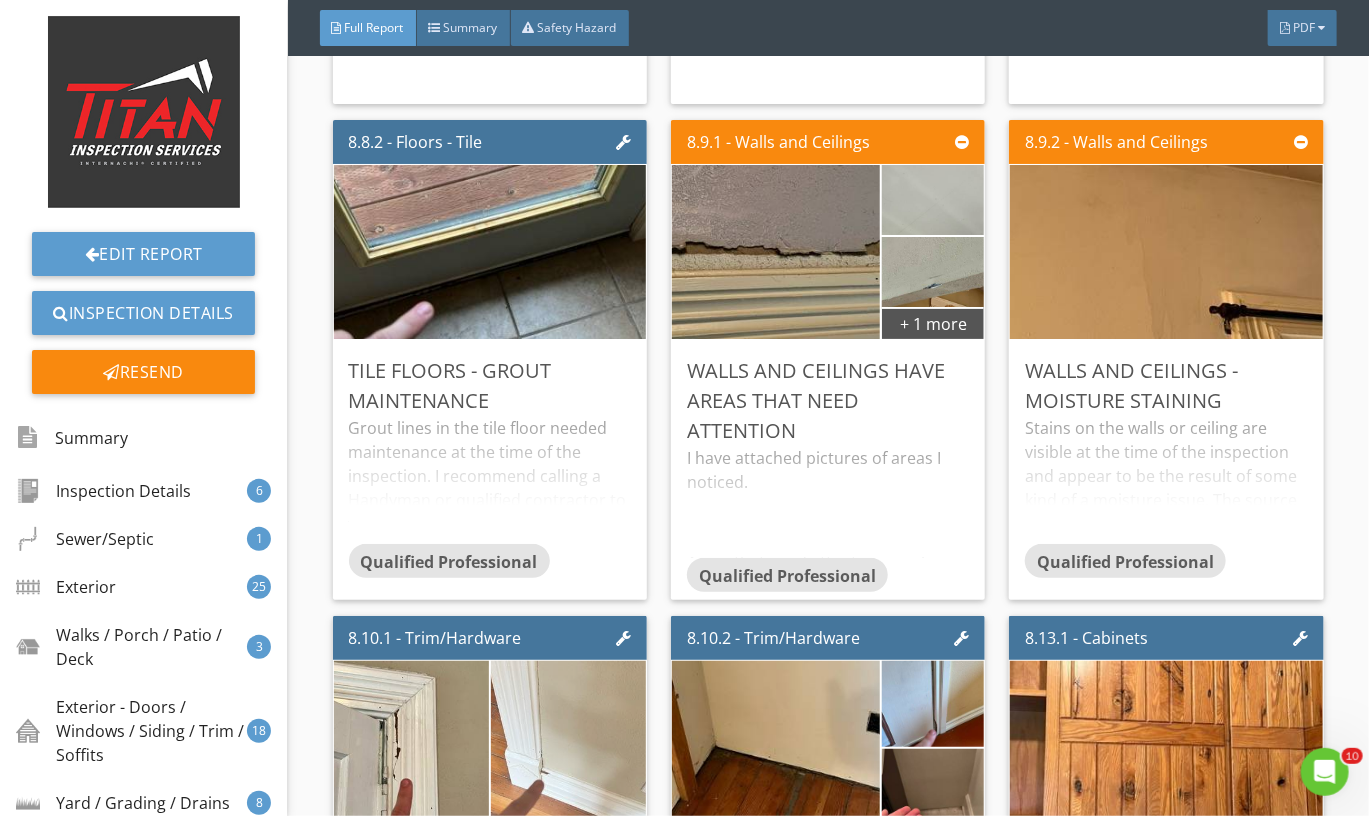 scroll, scrollTop: 21156, scrollLeft: 0, axis: vertical 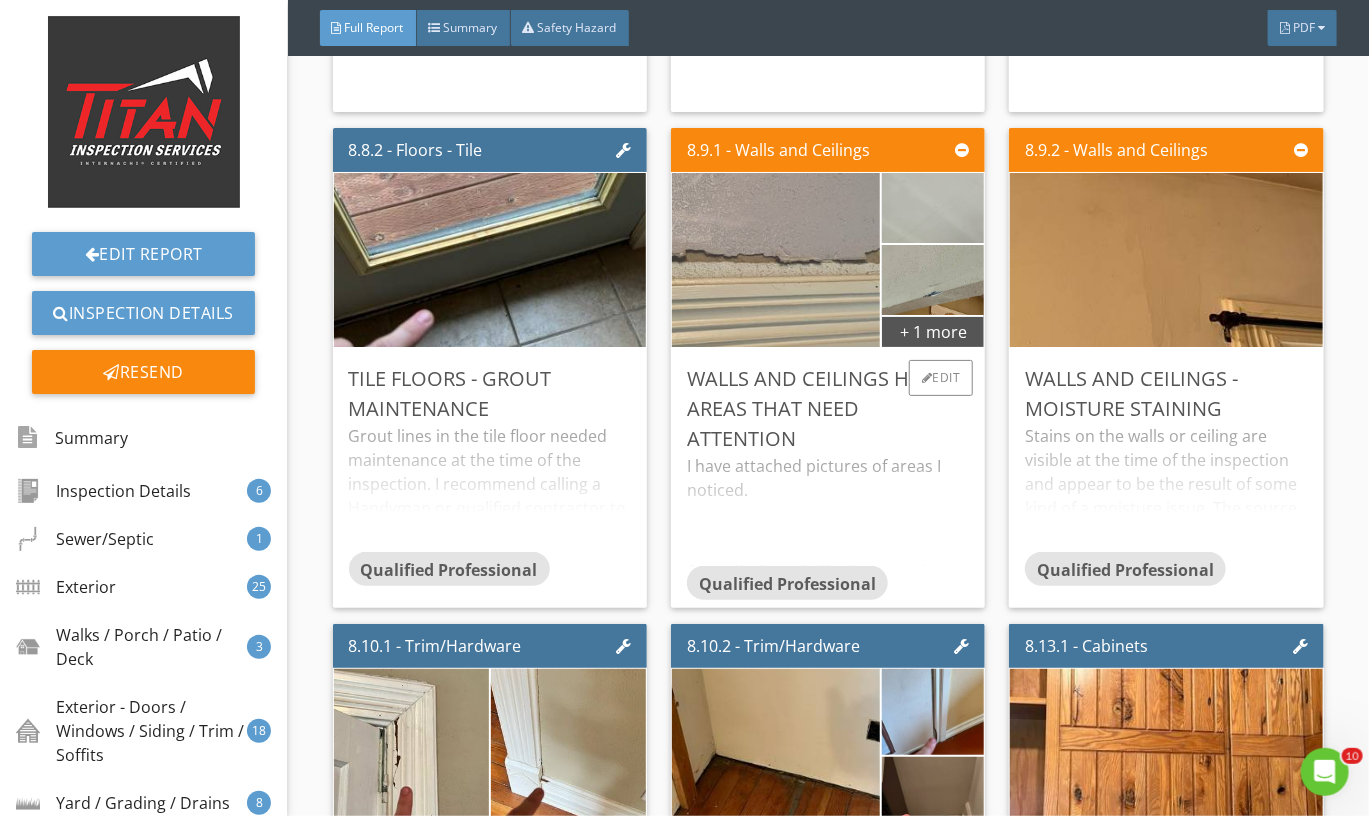 click at bounding box center [776, 260] 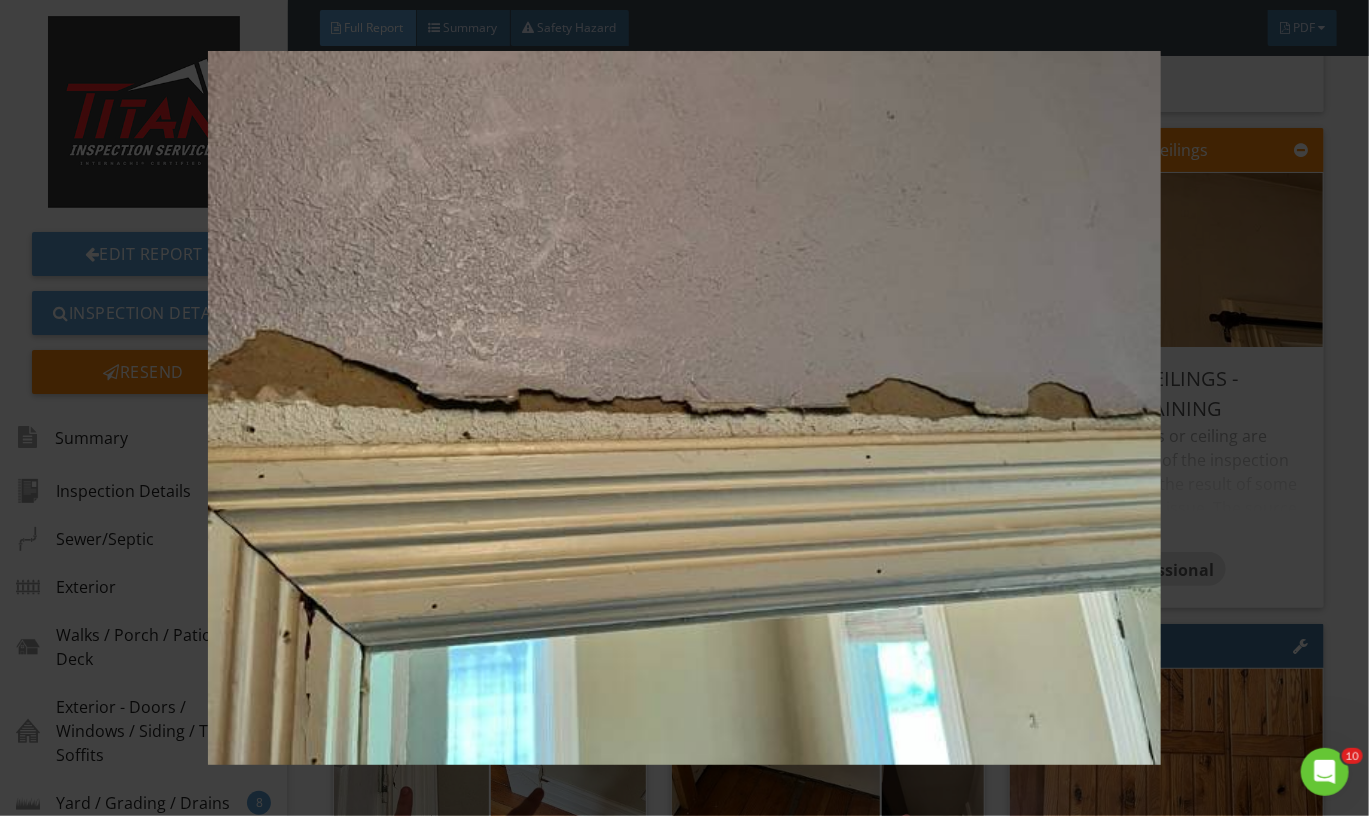 click at bounding box center (685, 408) 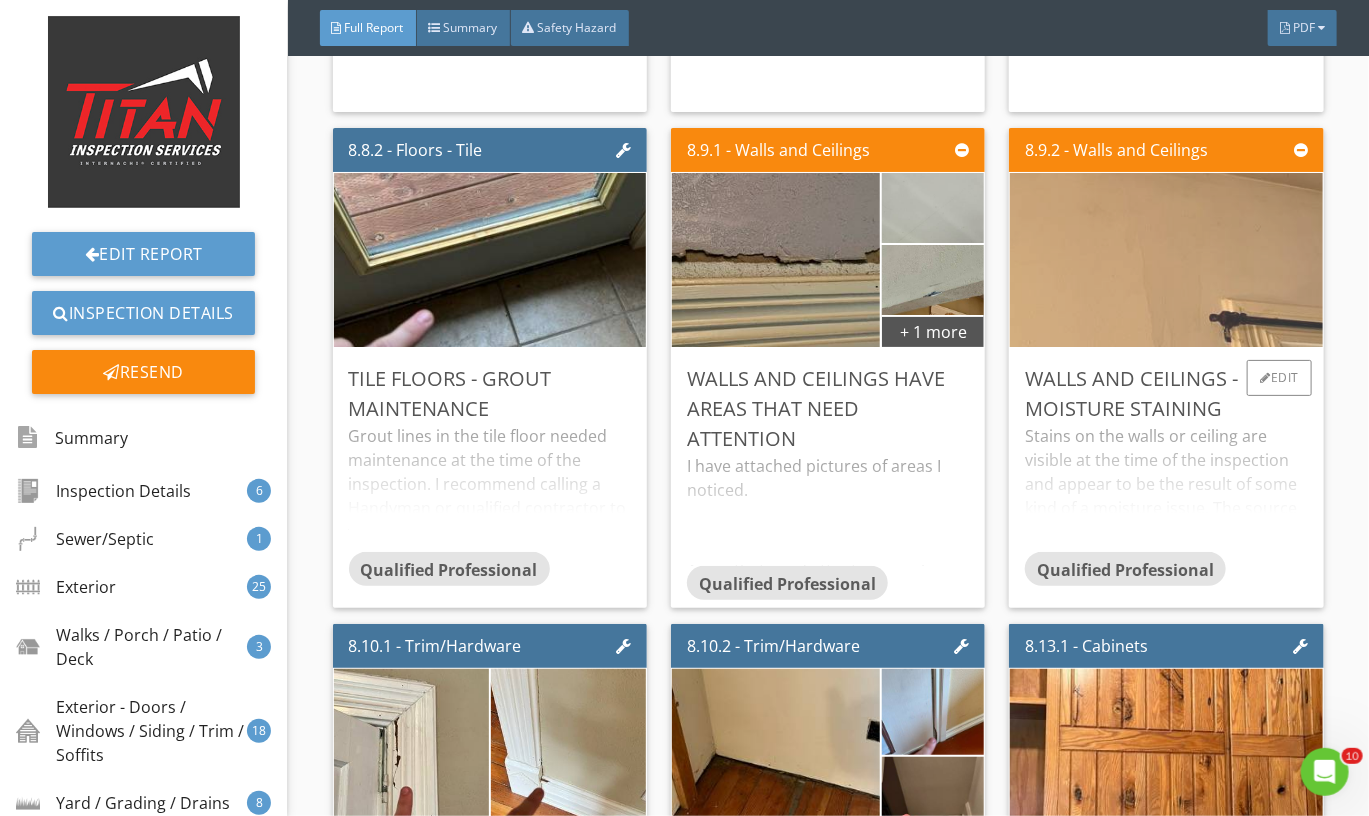 click at bounding box center [1167, 260] 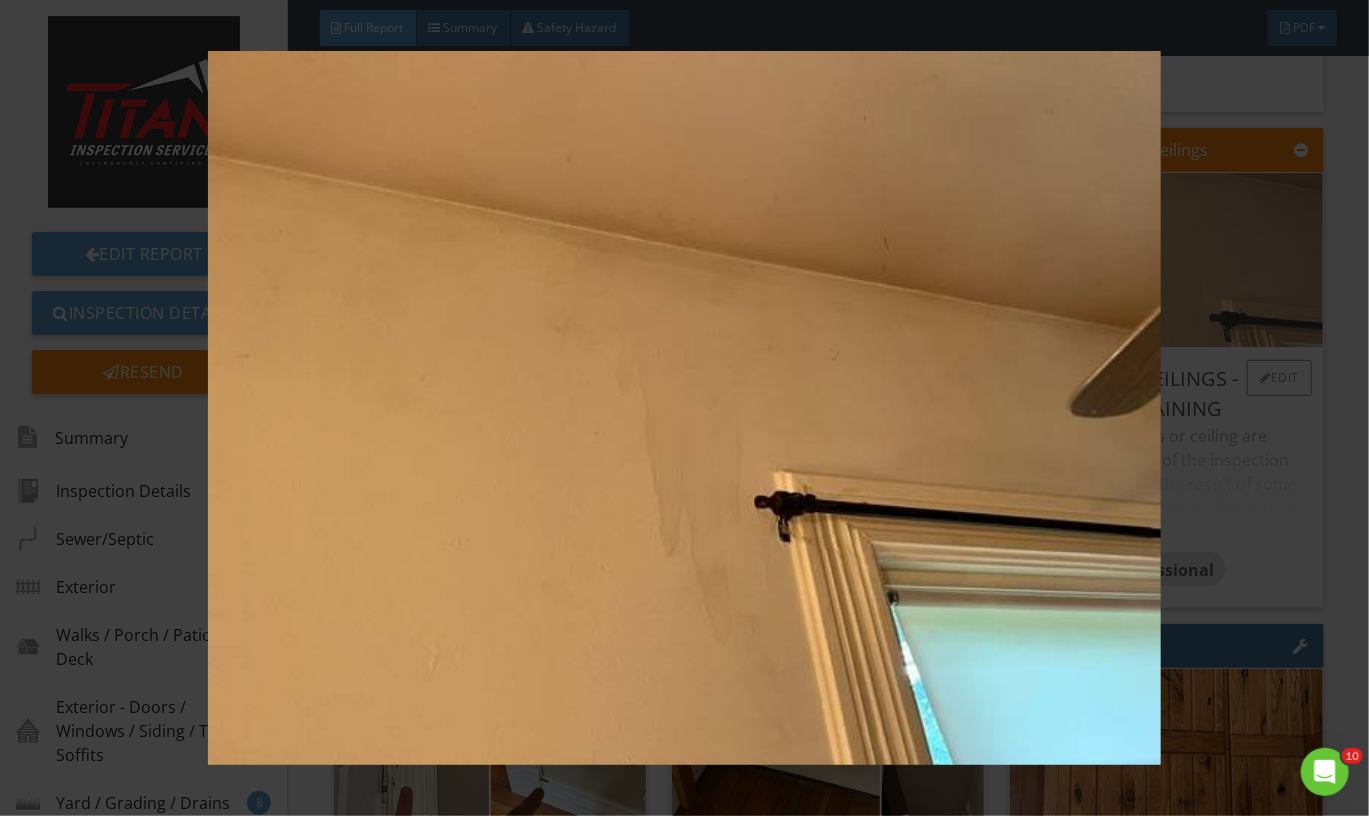 click at bounding box center [685, 408] 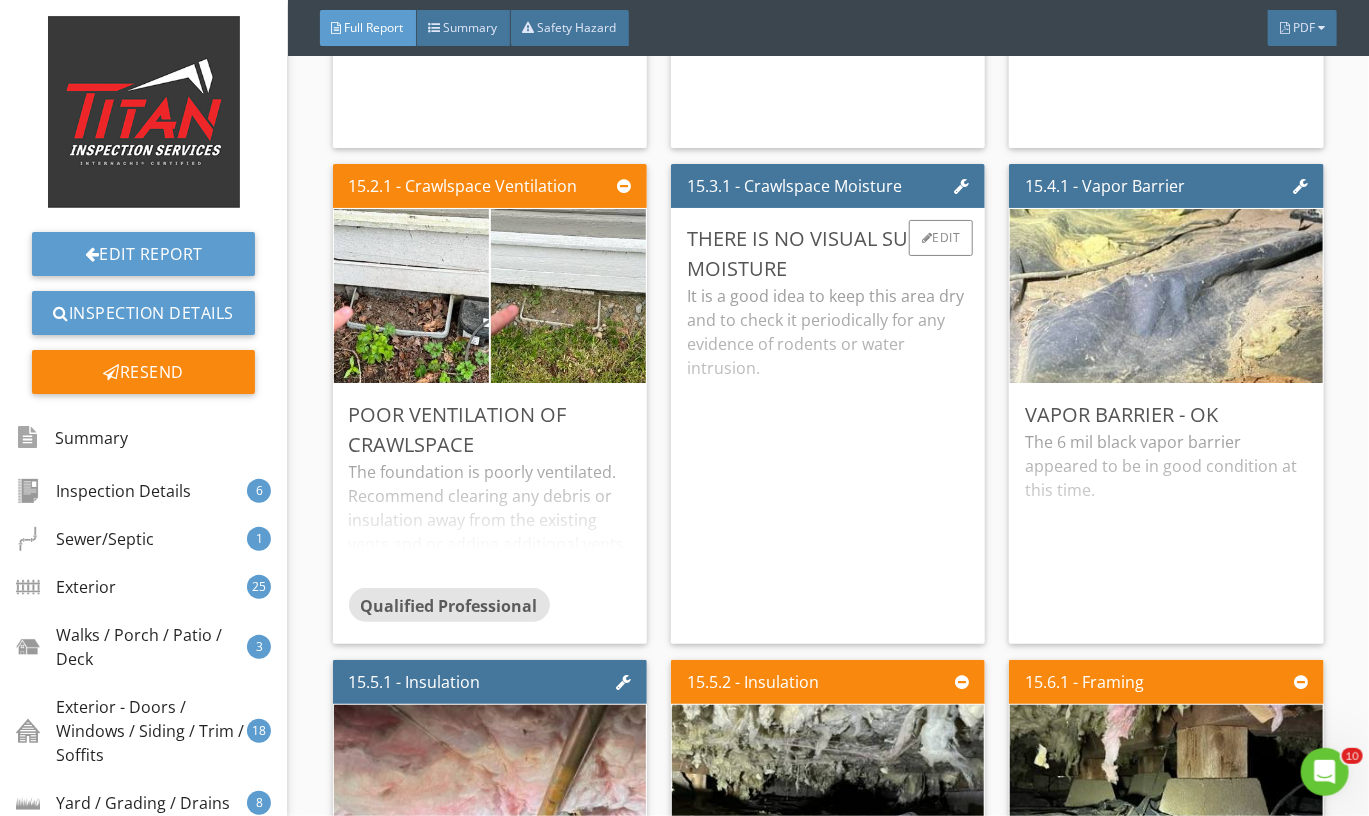 scroll, scrollTop: 40565, scrollLeft: 0, axis: vertical 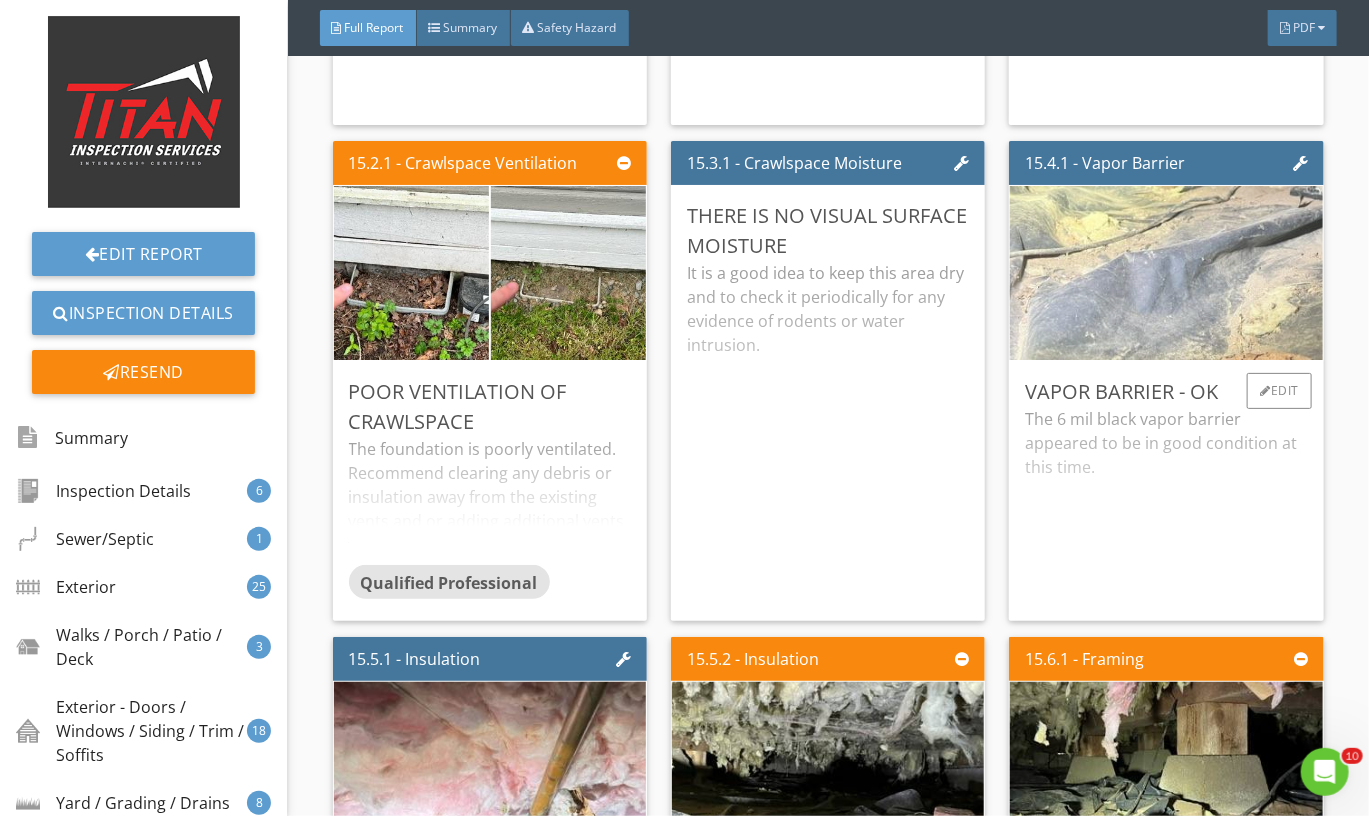 click at bounding box center [1167, 273] 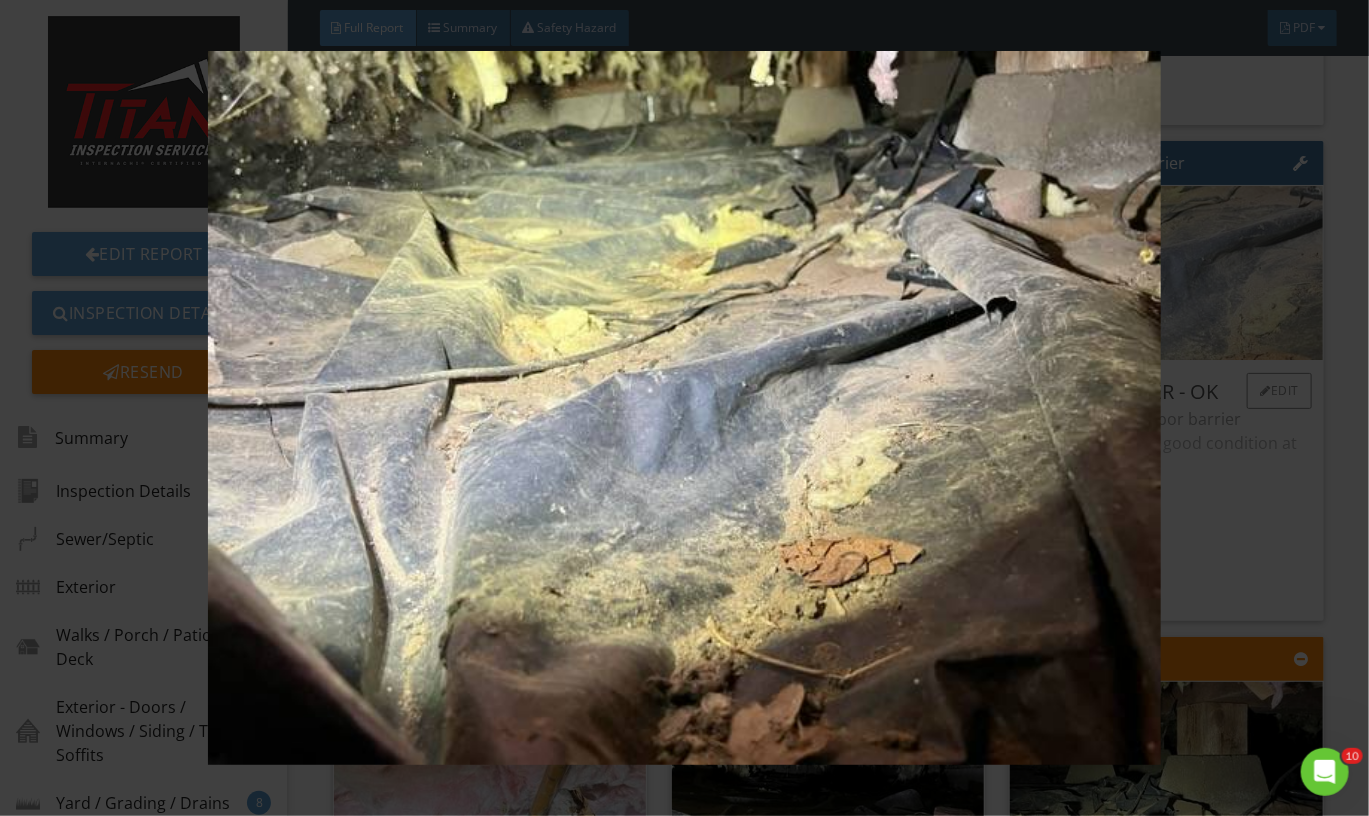 click at bounding box center (685, 408) 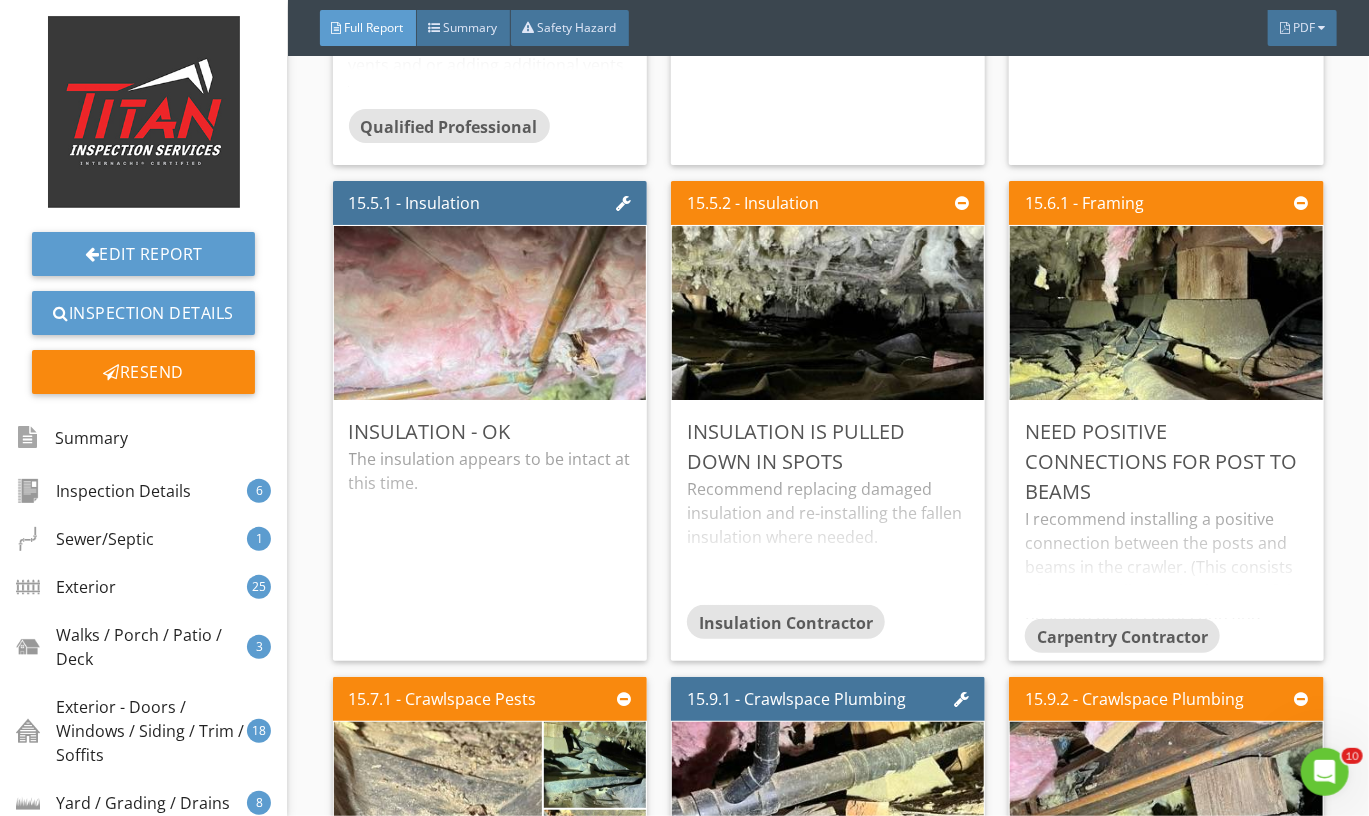 scroll, scrollTop: 41038, scrollLeft: 0, axis: vertical 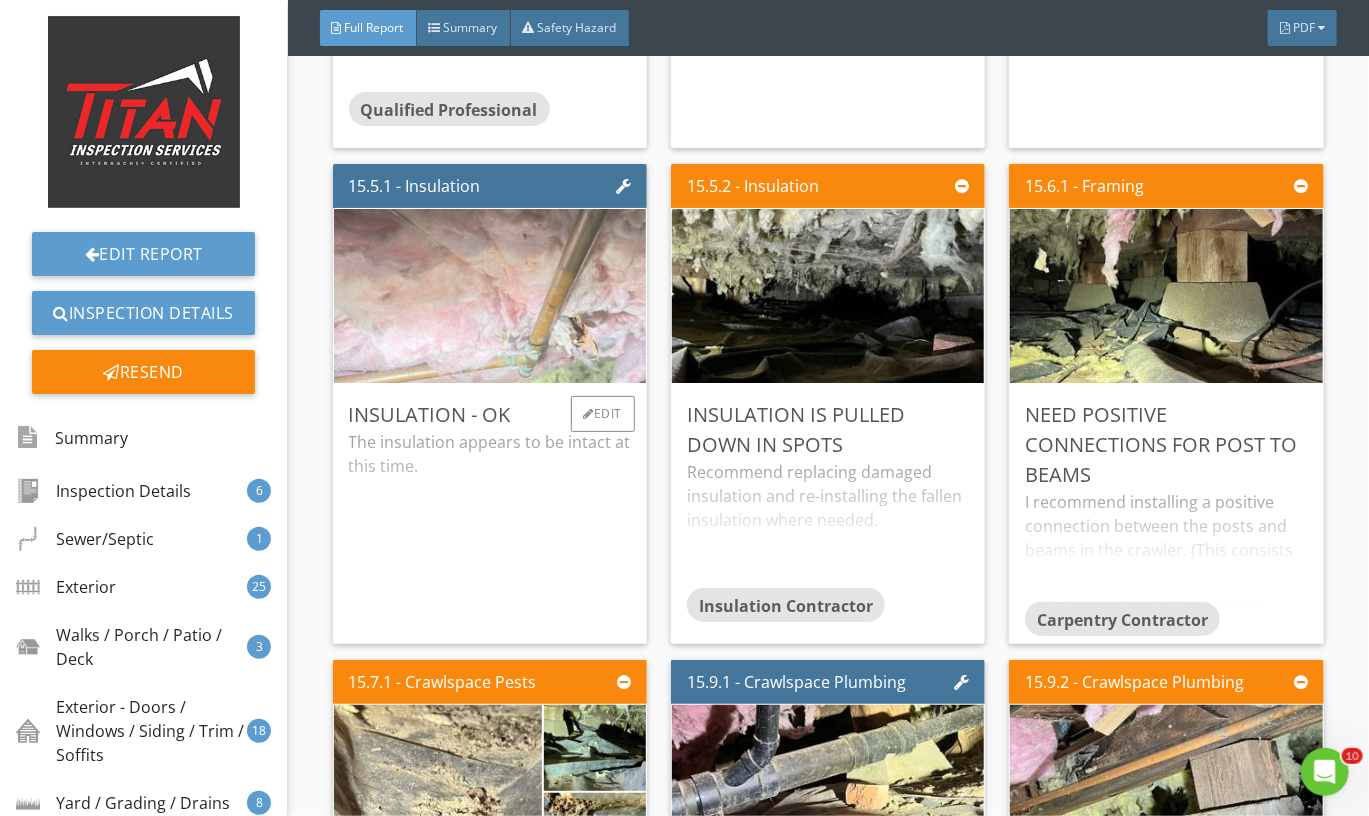 click at bounding box center (490, 296) 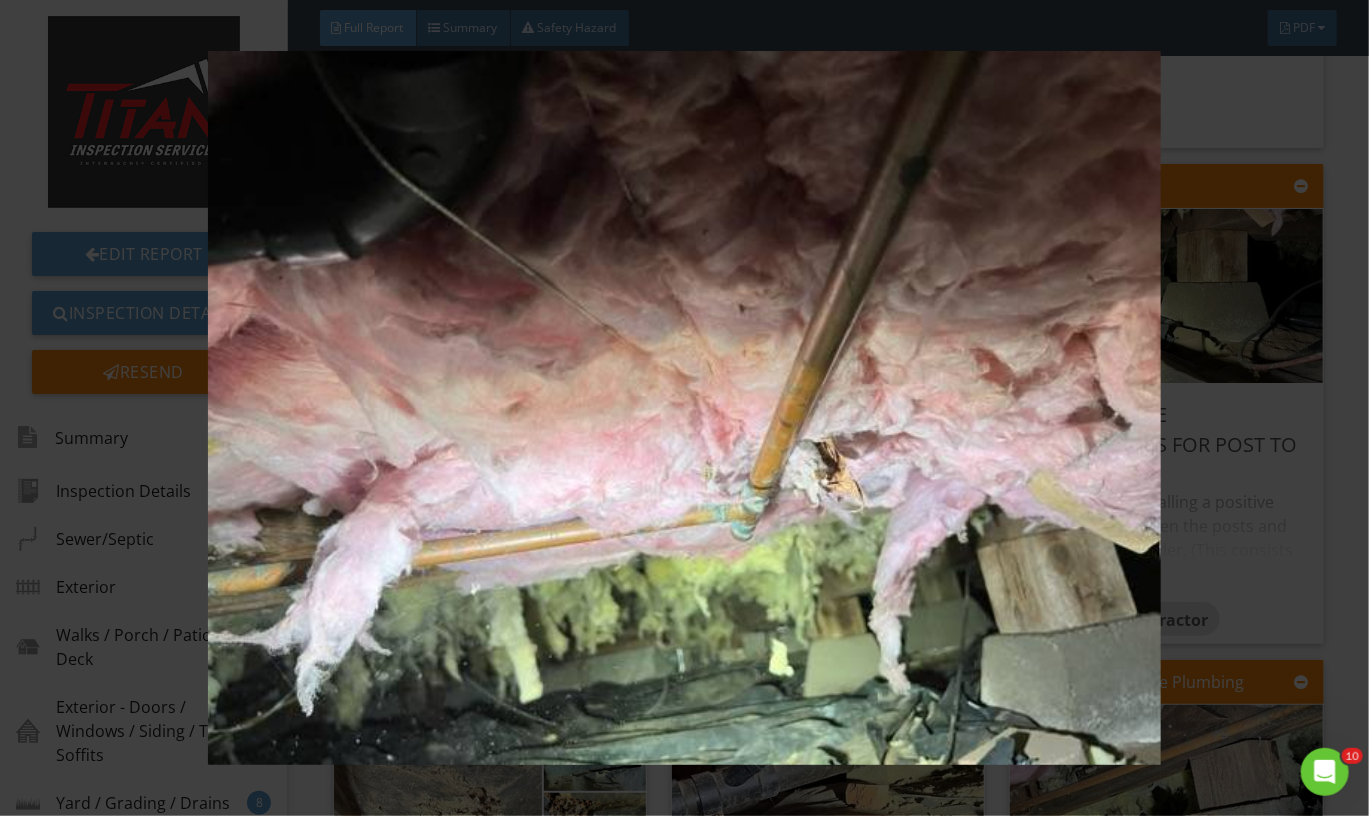 click at bounding box center [685, 408] 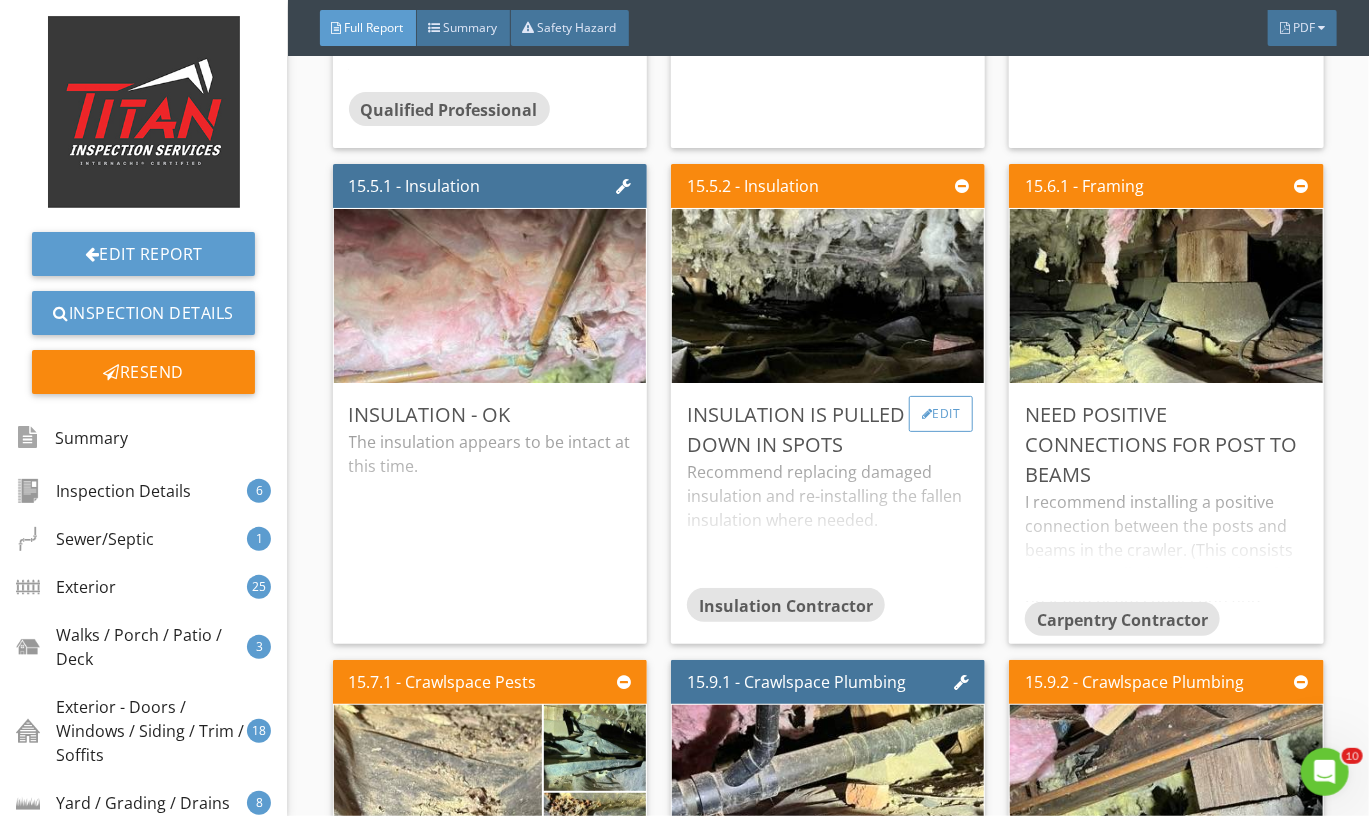 click on "Edit" at bounding box center (941, 414) 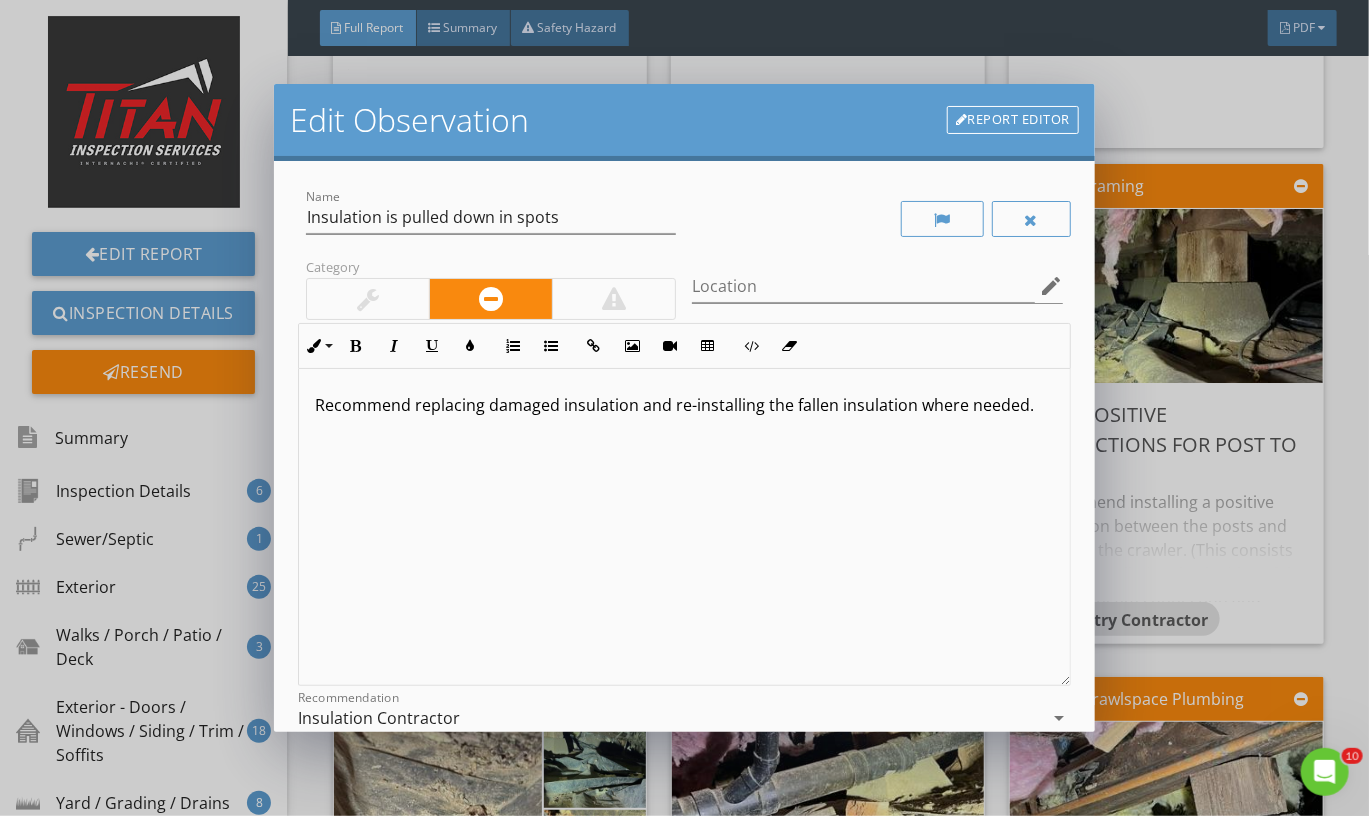 drag, startPoint x: 931, startPoint y: 488, endPoint x: 915, endPoint y: 429, distance: 61.13101 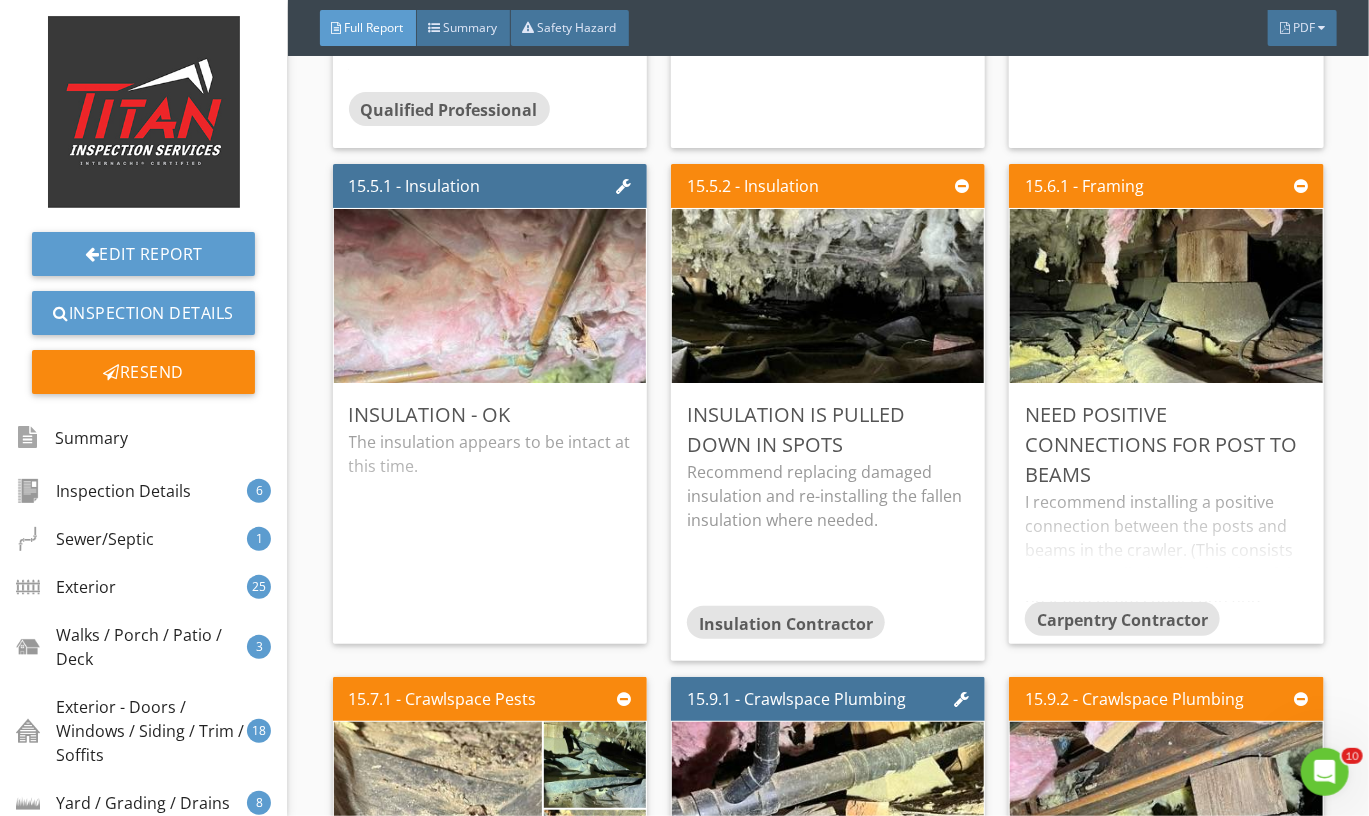 click at bounding box center (684, 408) 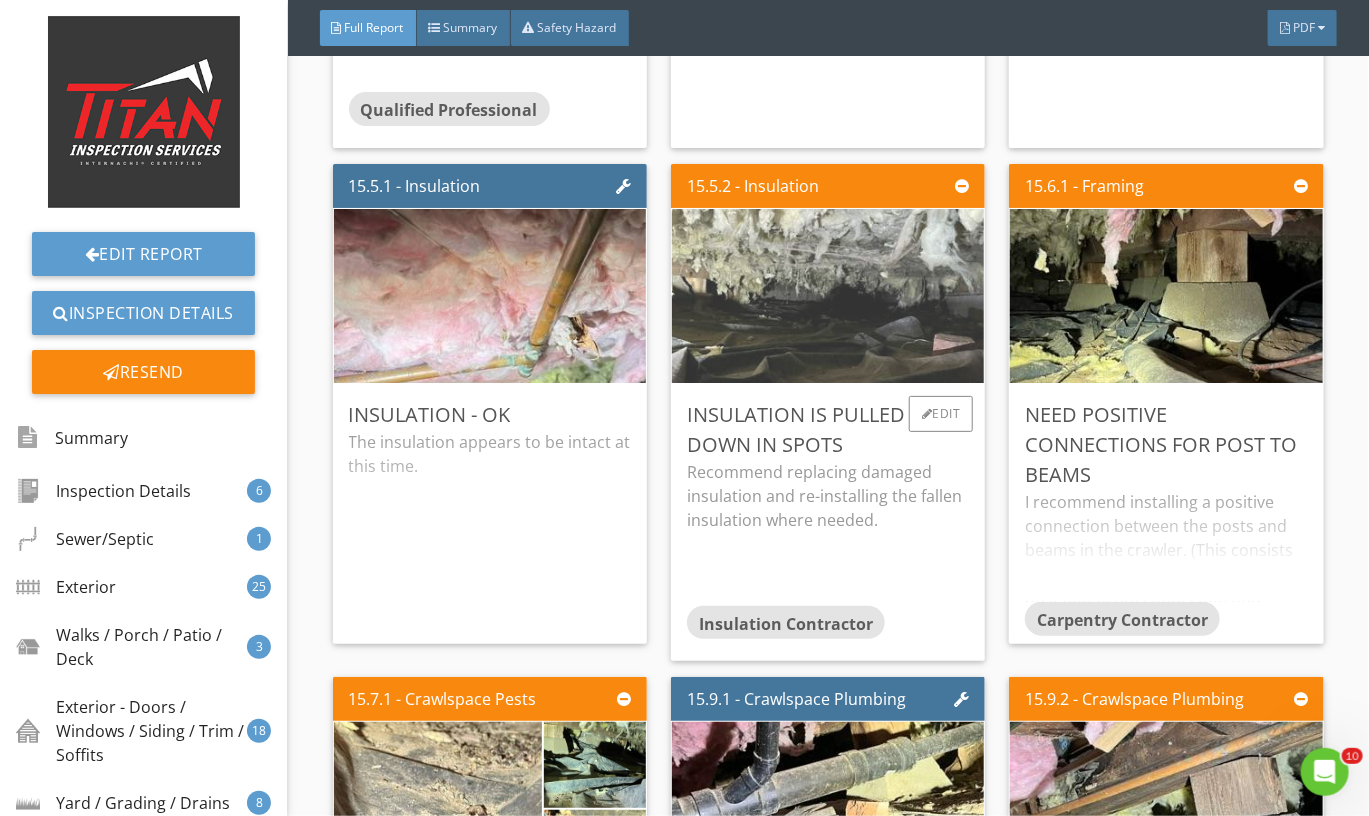 click at bounding box center (828, 296) 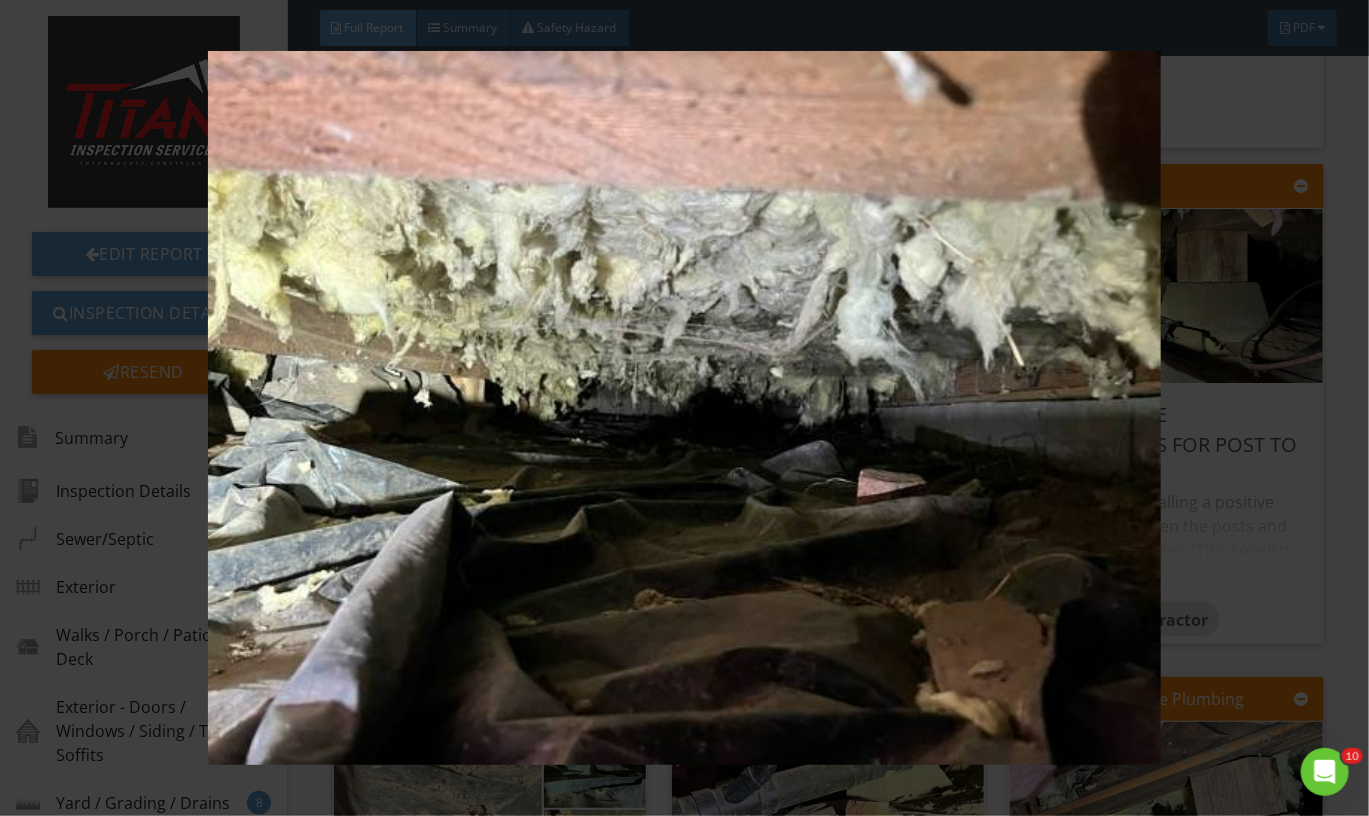 click at bounding box center (685, 408) 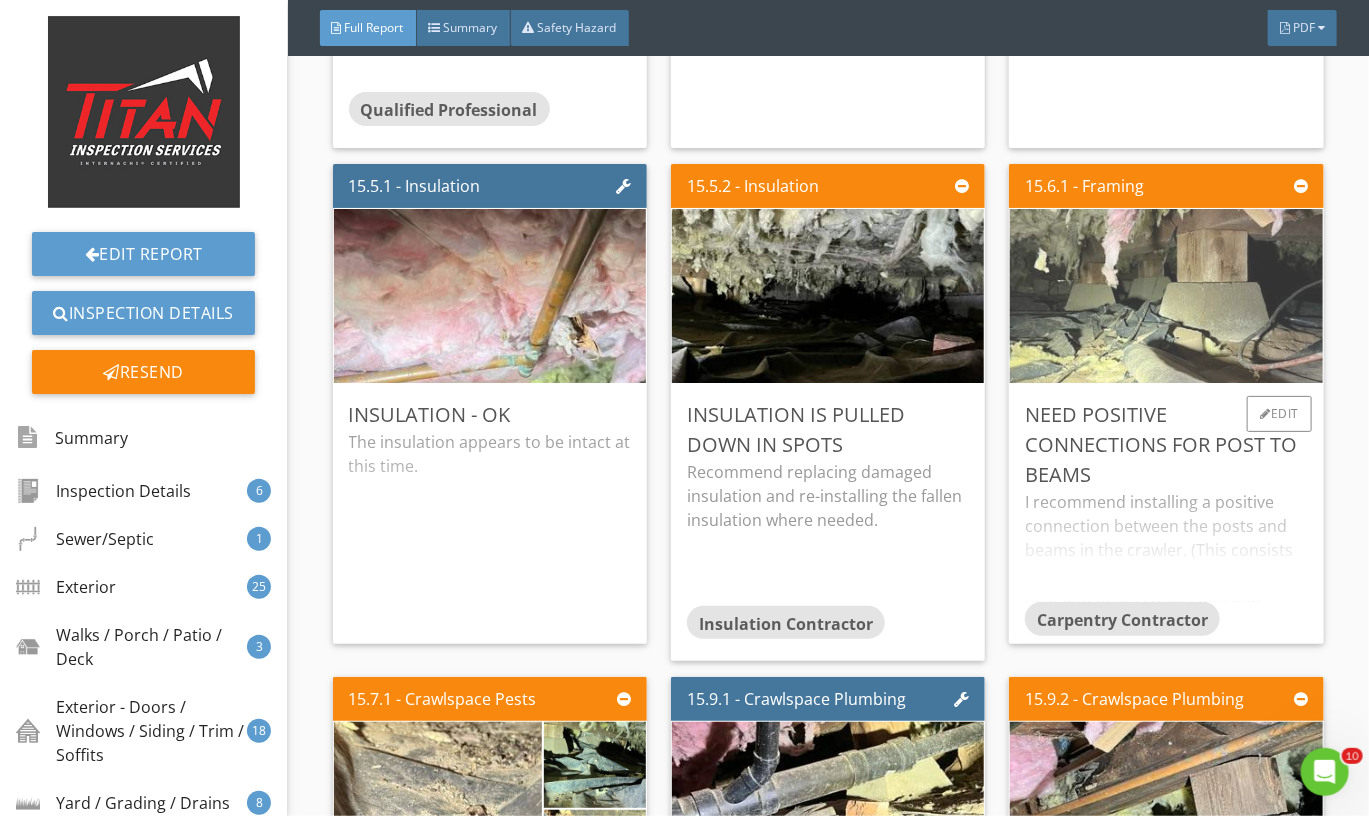click at bounding box center [1167, 296] 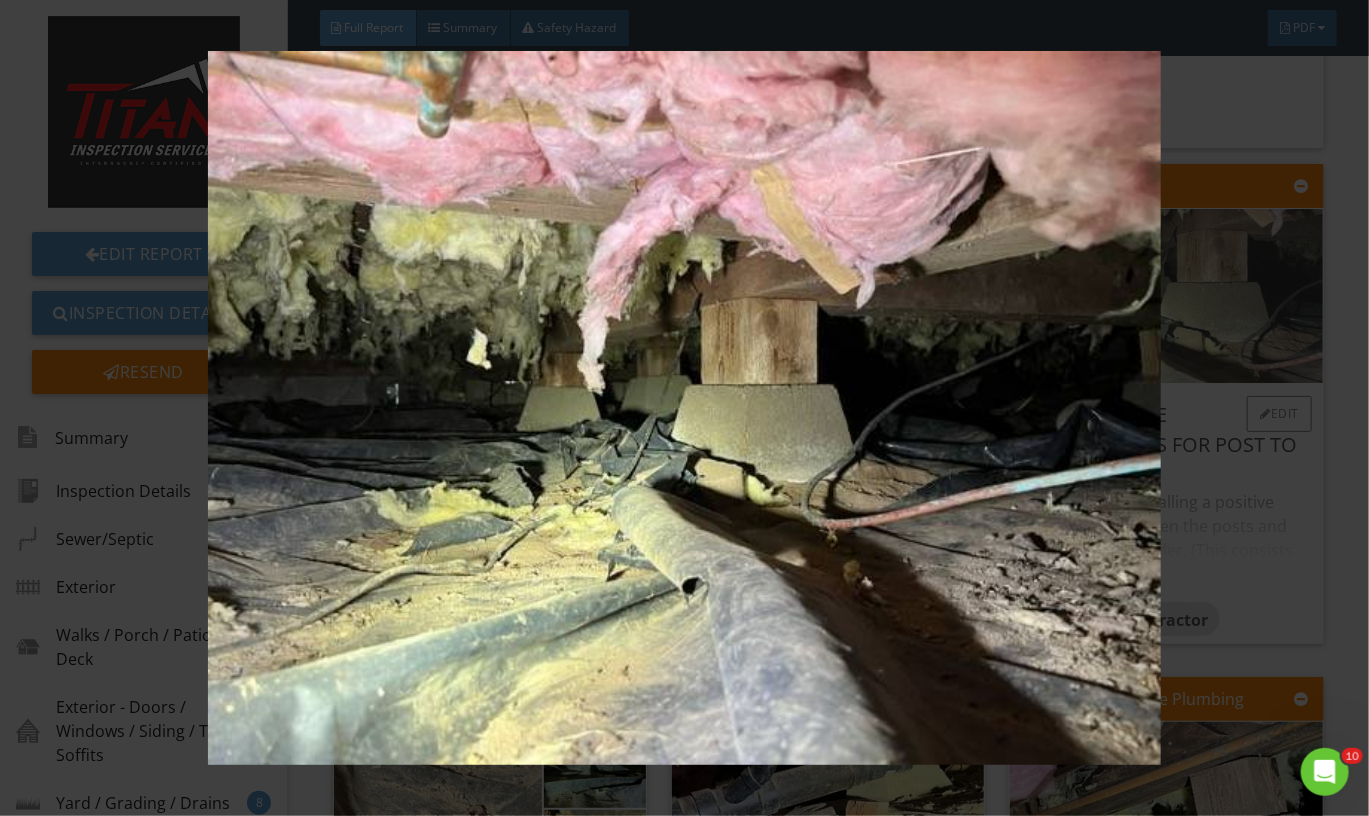 click at bounding box center [685, 408] 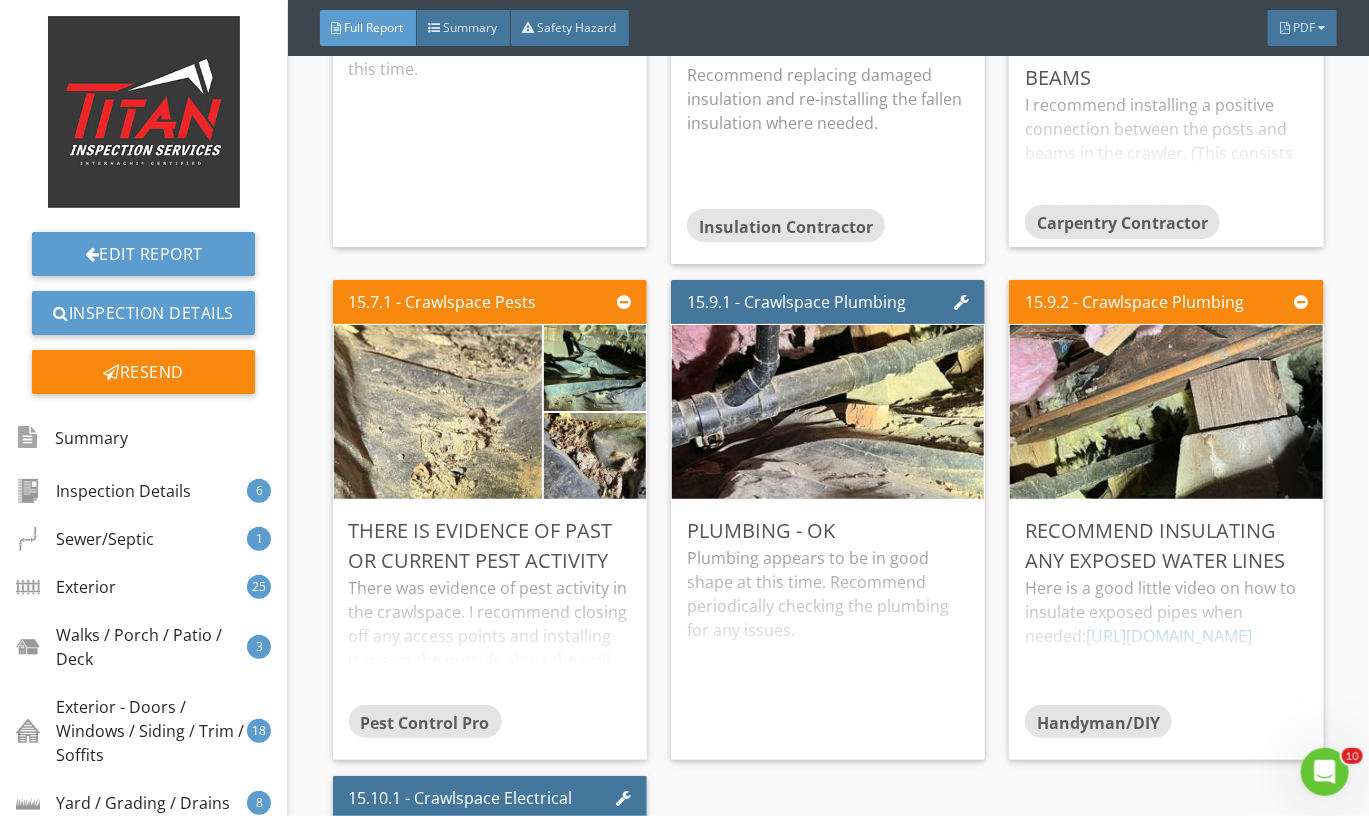scroll, scrollTop: 41474, scrollLeft: 0, axis: vertical 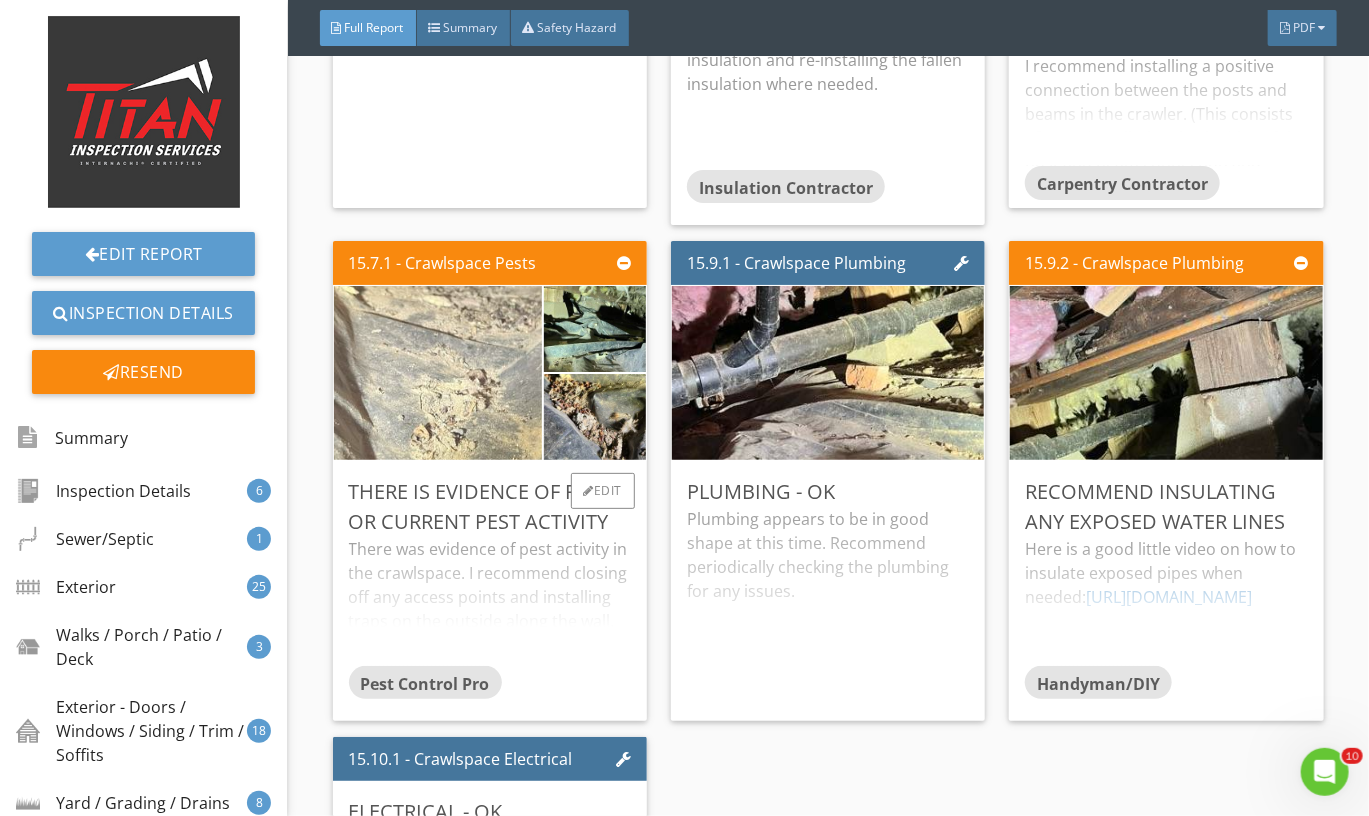 click at bounding box center [437, 373] 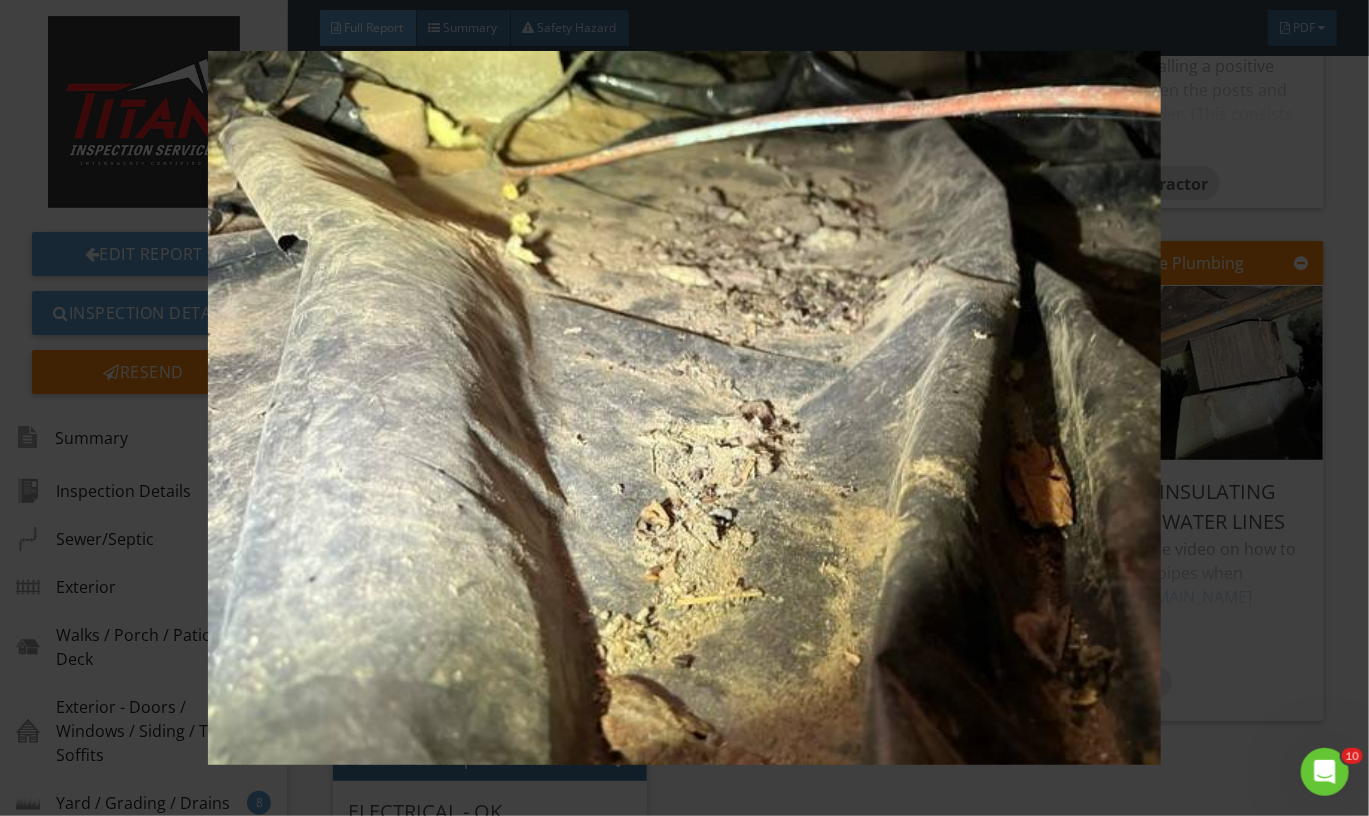 click at bounding box center (685, 408) 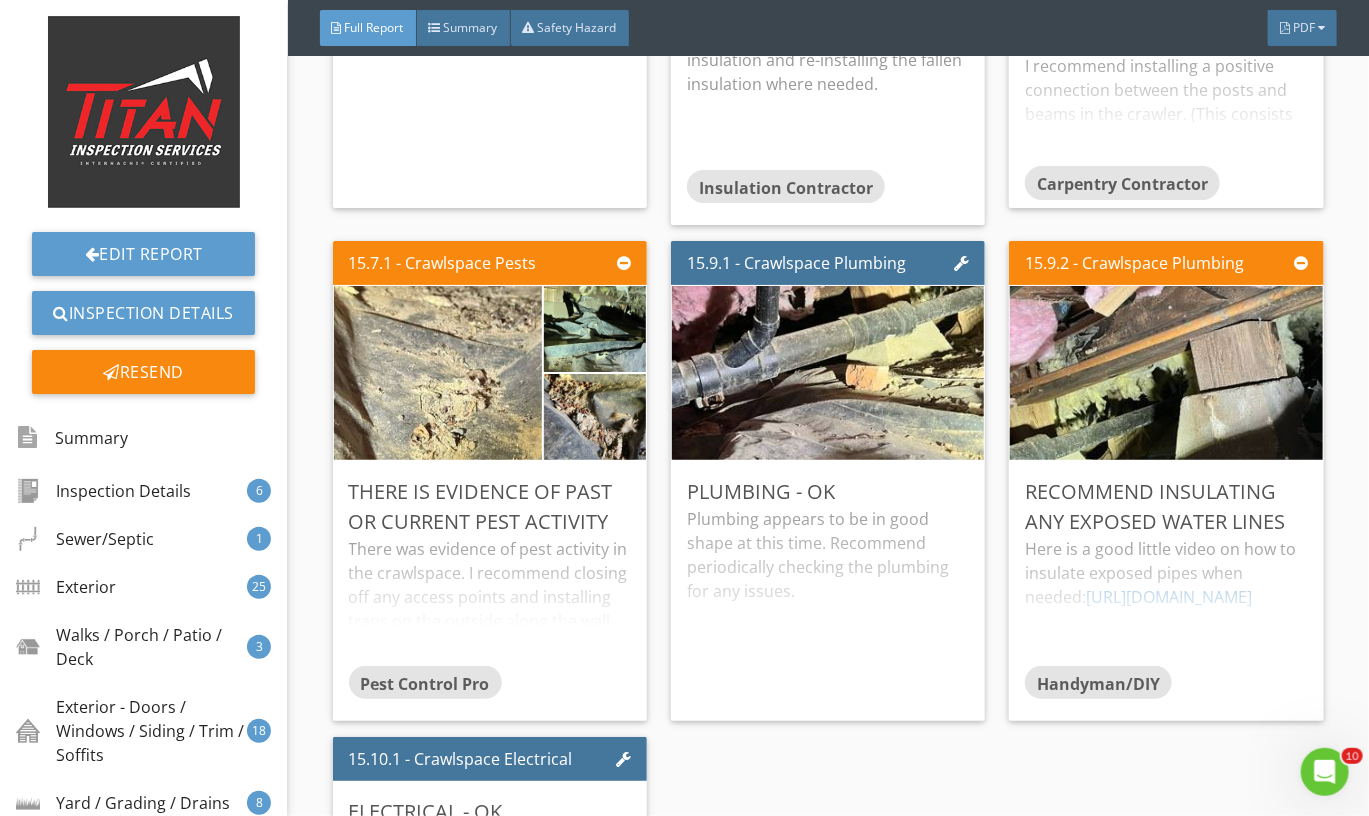 click on "15.7.1 - Crawlspace Pests
There is evidence of past or current pest activity
There was evidence of pest activity in the crawlspace. I recommend closing off any access points and installing traps on the outside along the wall. I also recommend cleaning up any feces or urine left in the crawlspace as needed. This can be accomplished by removing any damaged vapor barrier and replacing it, and or removing and replacing any damaged insulation and cleaning any feces. This is not a have too item, but I recommend making and keeping a clean crawlspace.   Pest Control Pro
Edit" at bounding box center (498, 481) 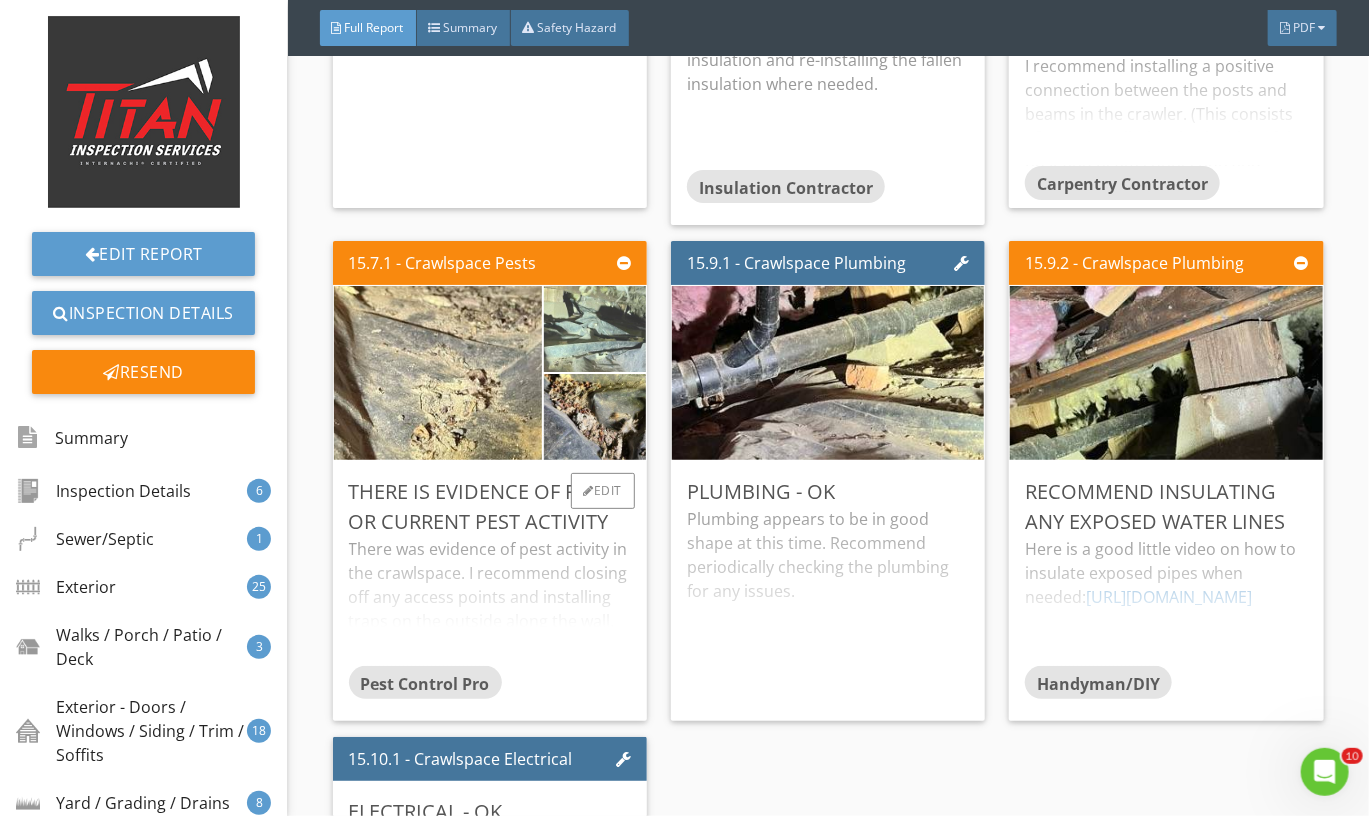 click at bounding box center [594, 330] 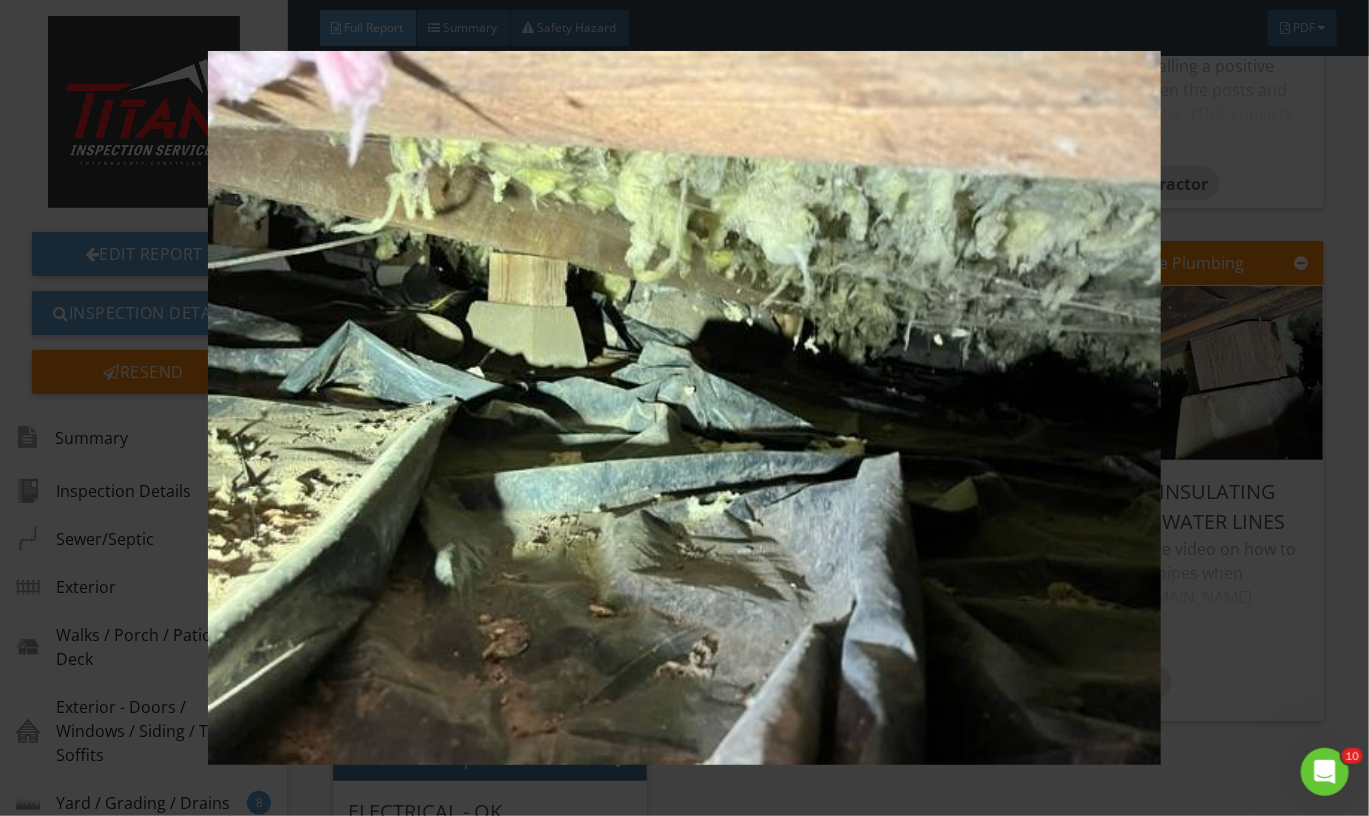 click at bounding box center (685, 408) 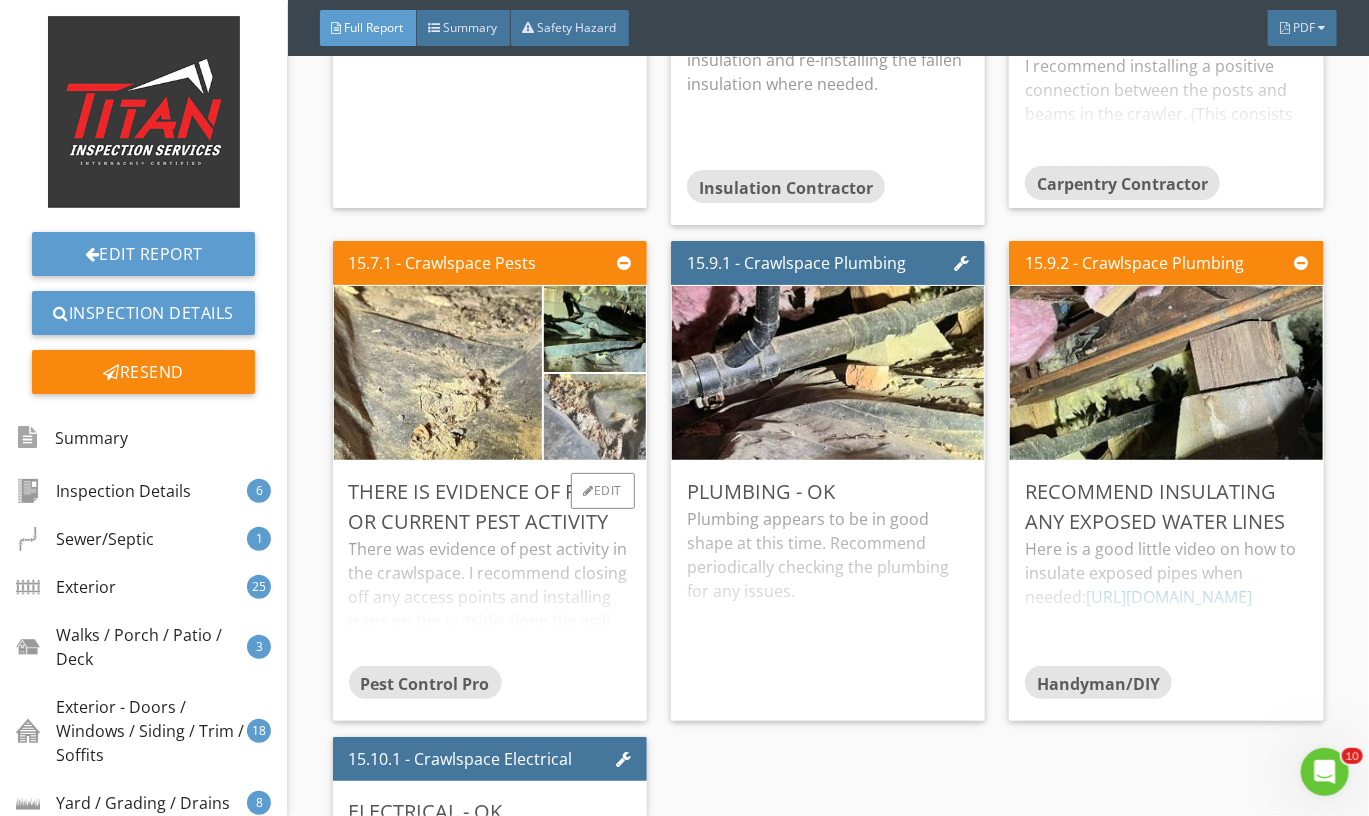 click at bounding box center (594, 418) 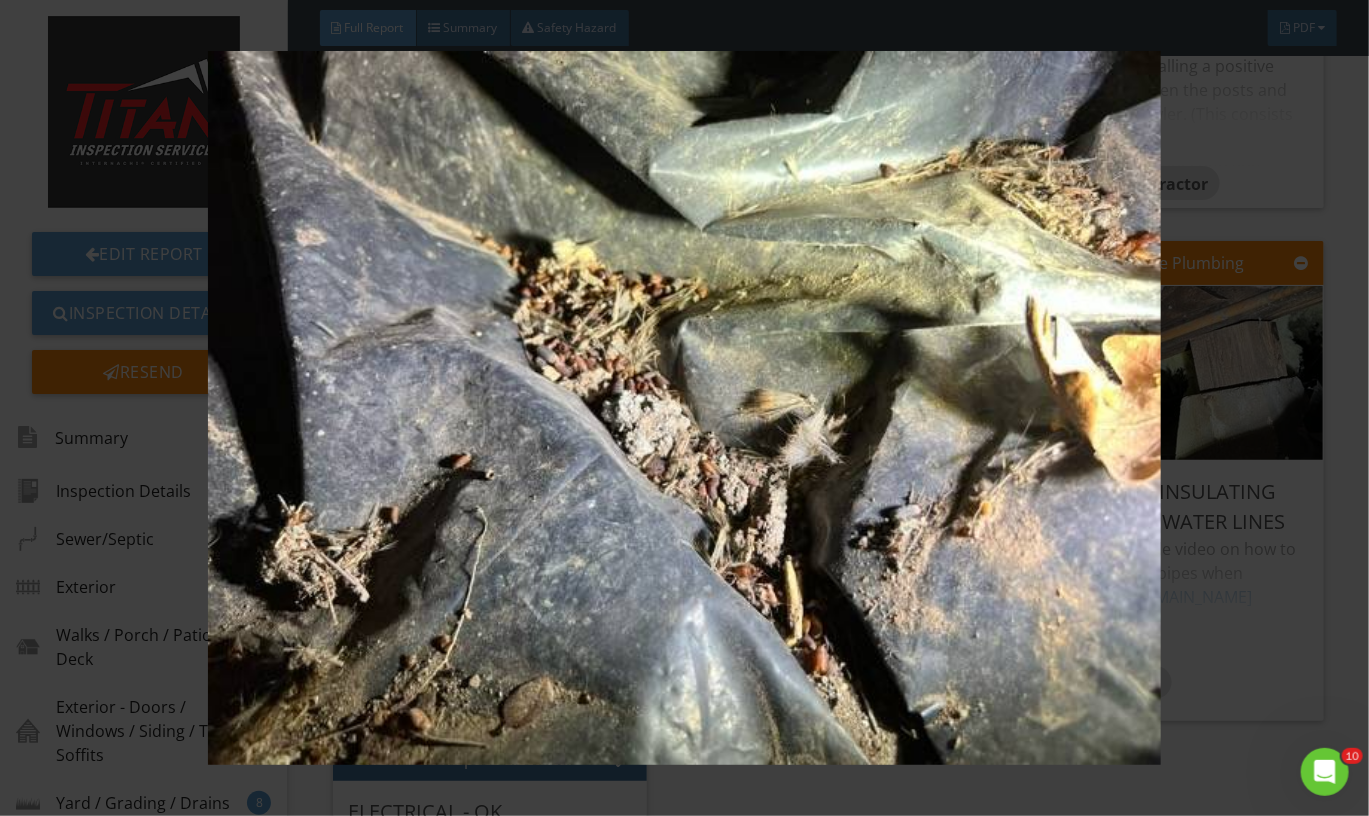click at bounding box center (685, 408) 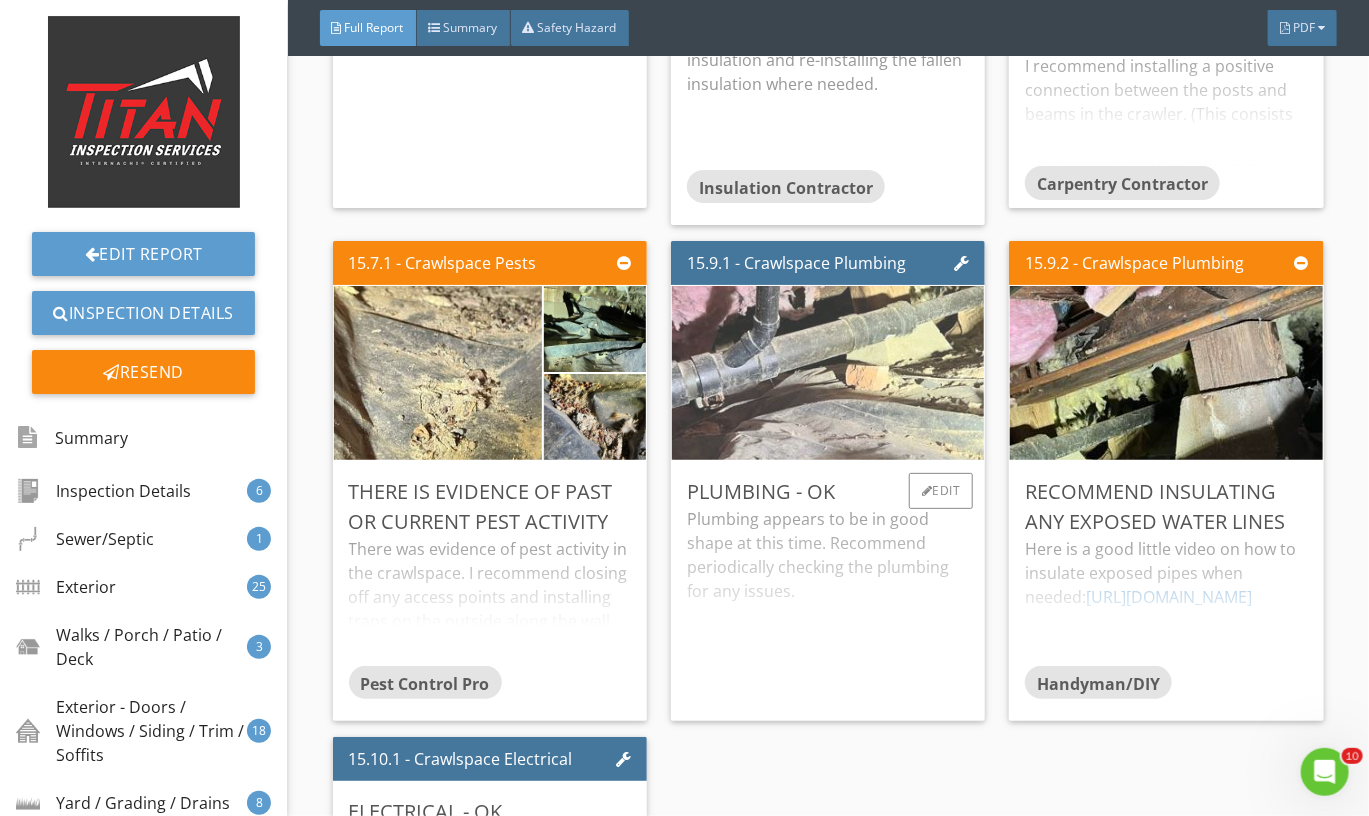 click at bounding box center [828, 373] 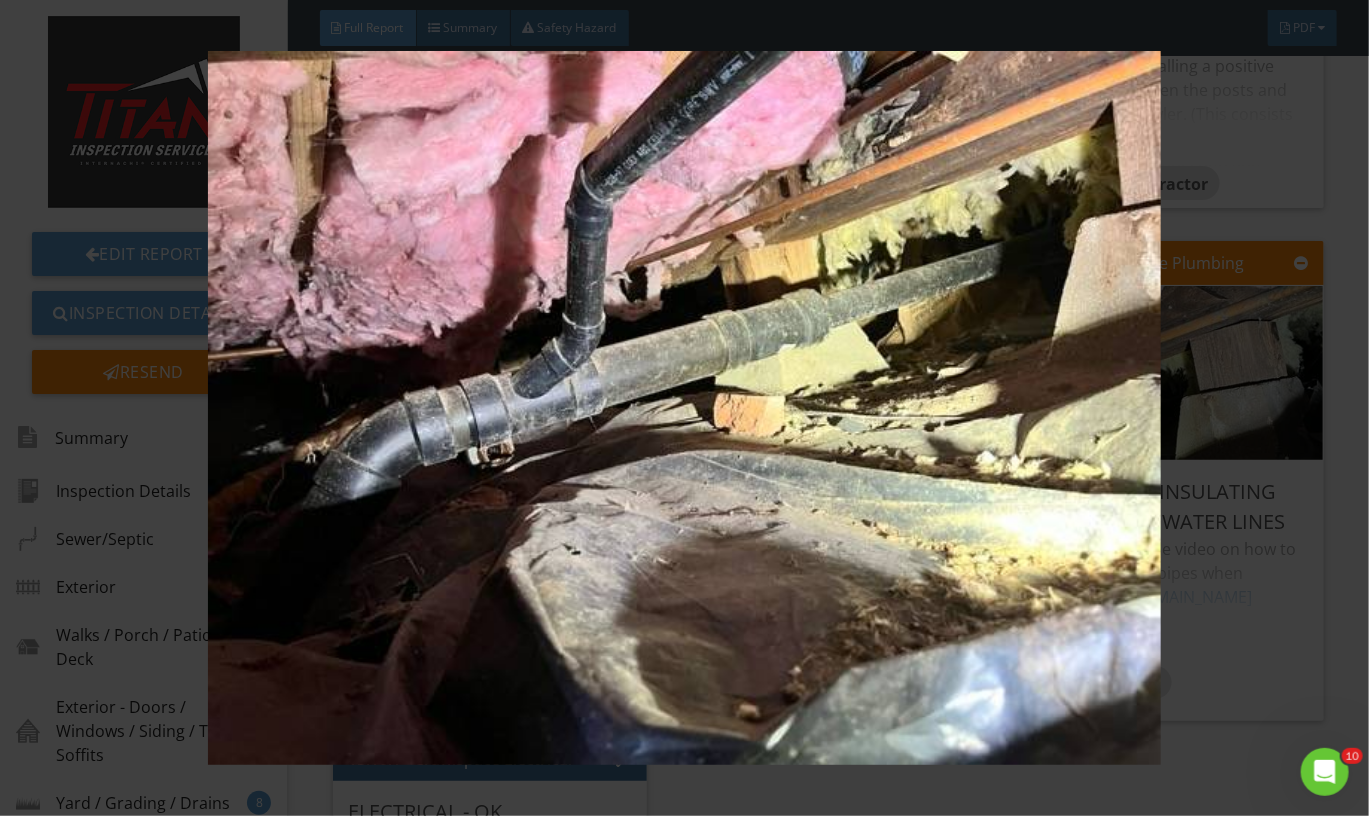 click at bounding box center [685, 408] 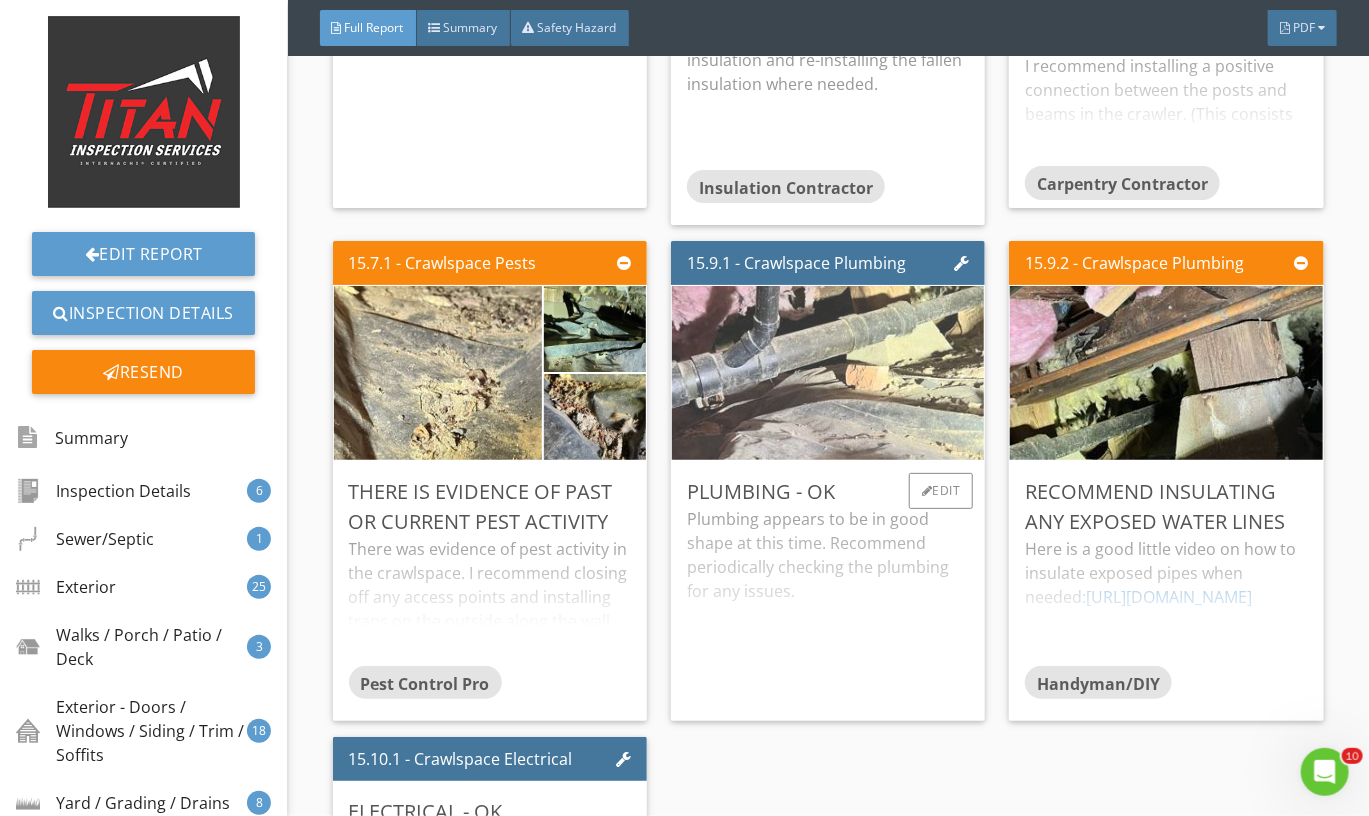 scroll, scrollTop: 41550, scrollLeft: 0, axis: vertical 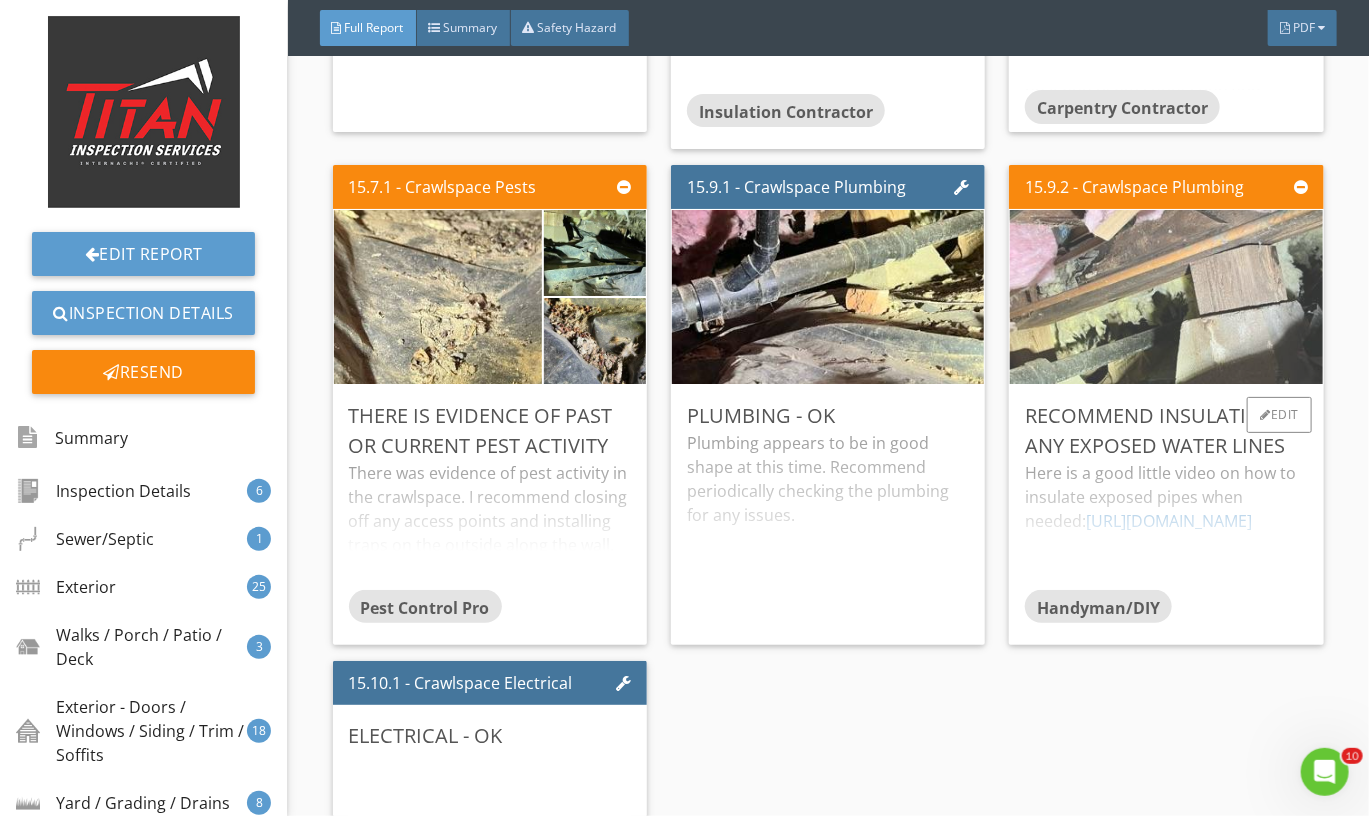click at bounding box center (1167, 297) 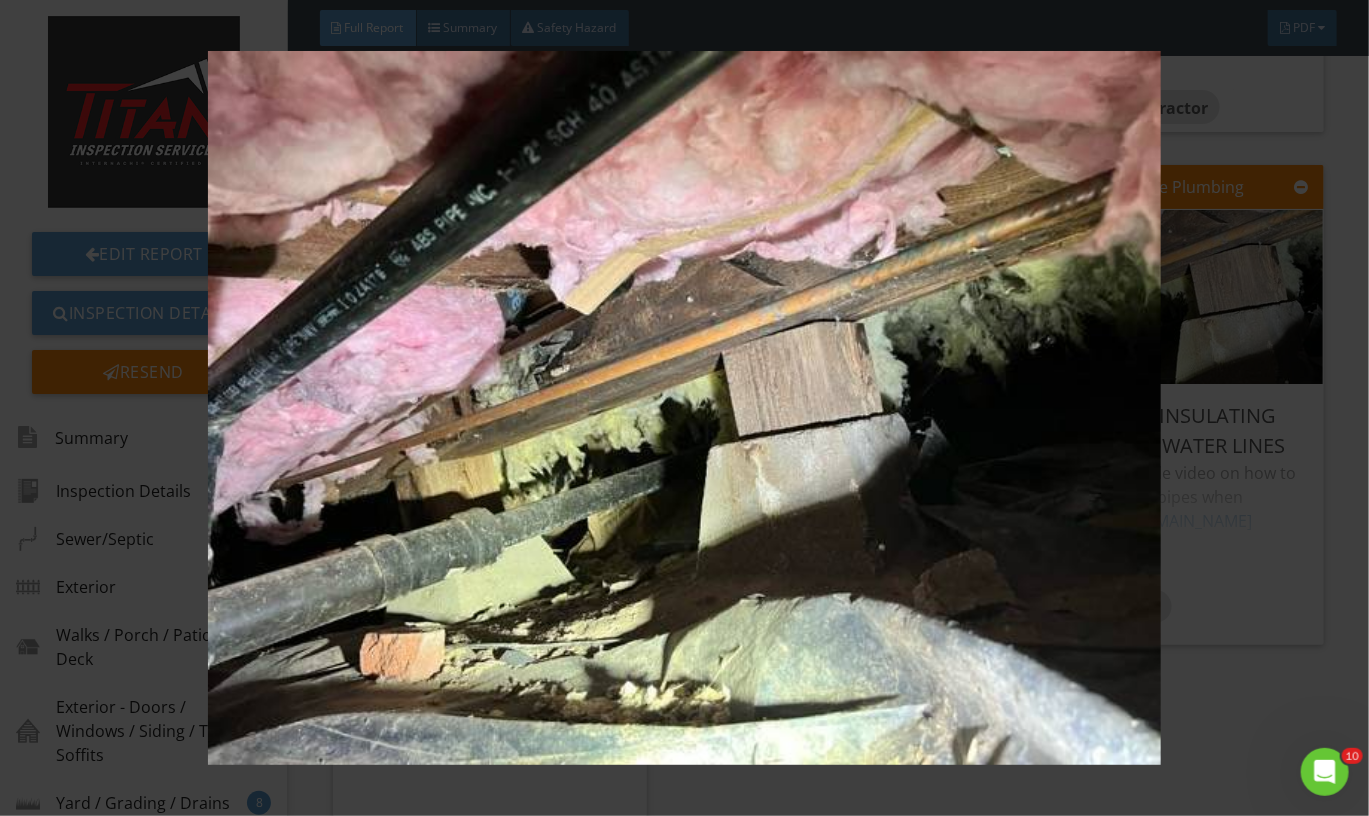 click at bounding box center (685, 408) 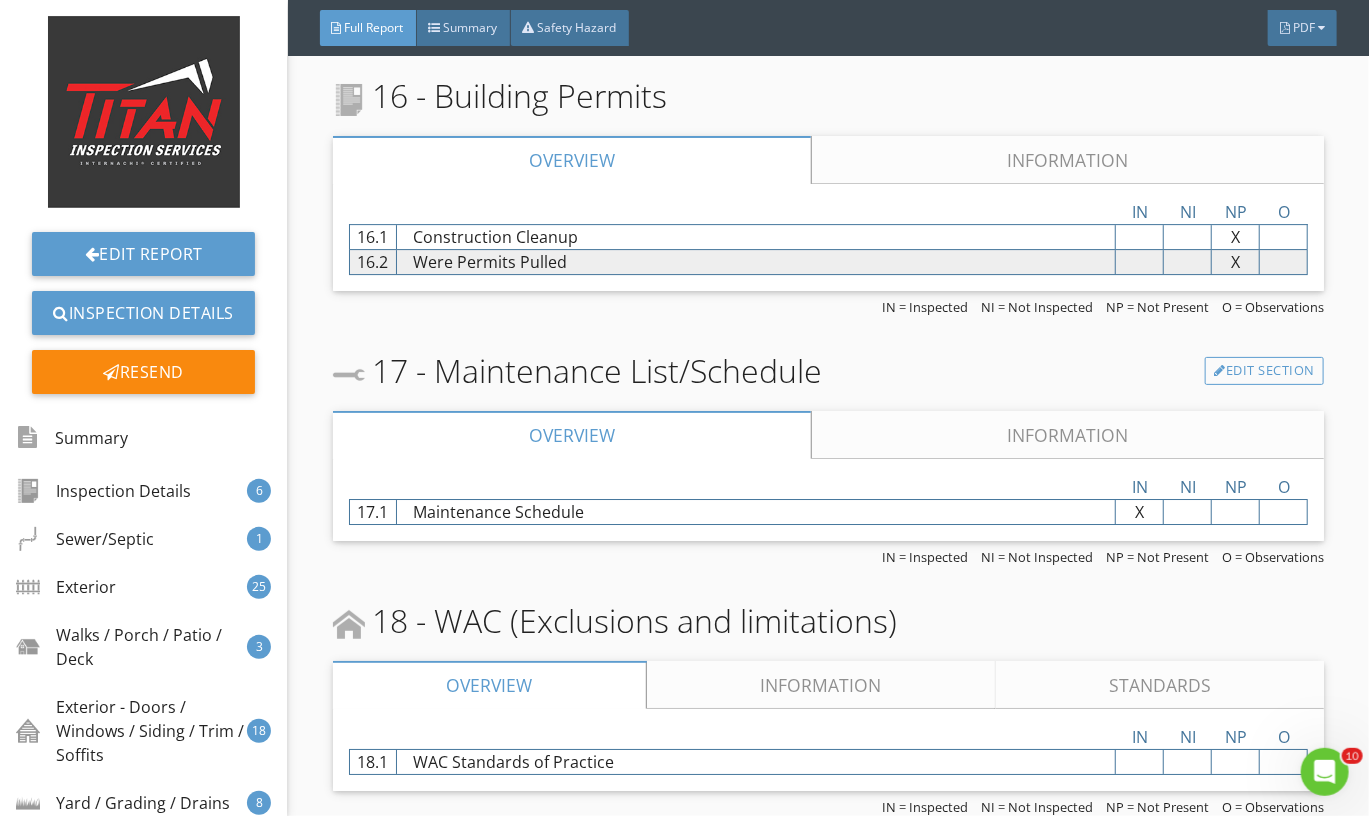 scroll, scrollTop: 42755, scrollLeft: 0, axis: vertical 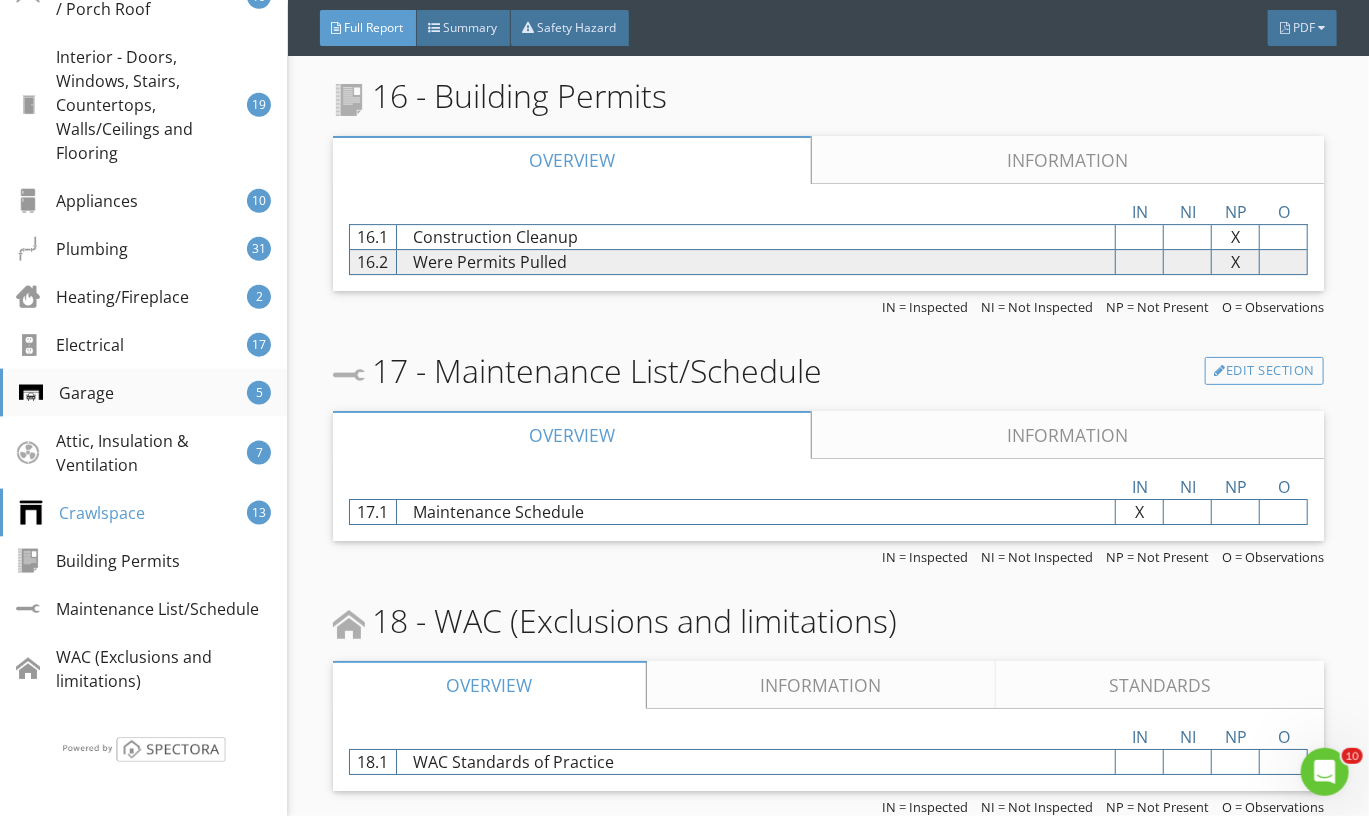 click on "Garage
5" at bounding box center [143, 393] 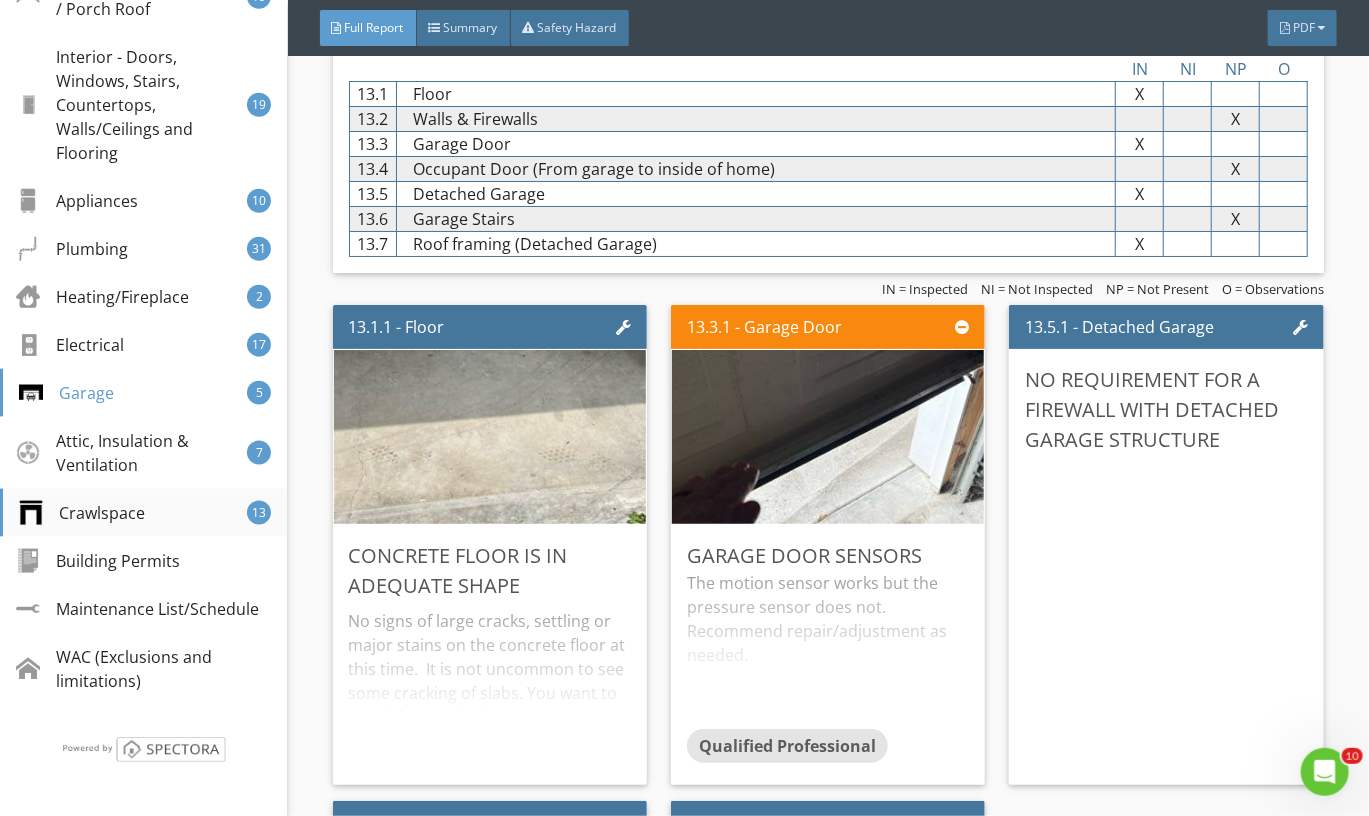 click on "Crawlspace
13" at bounding box center [143, 513] 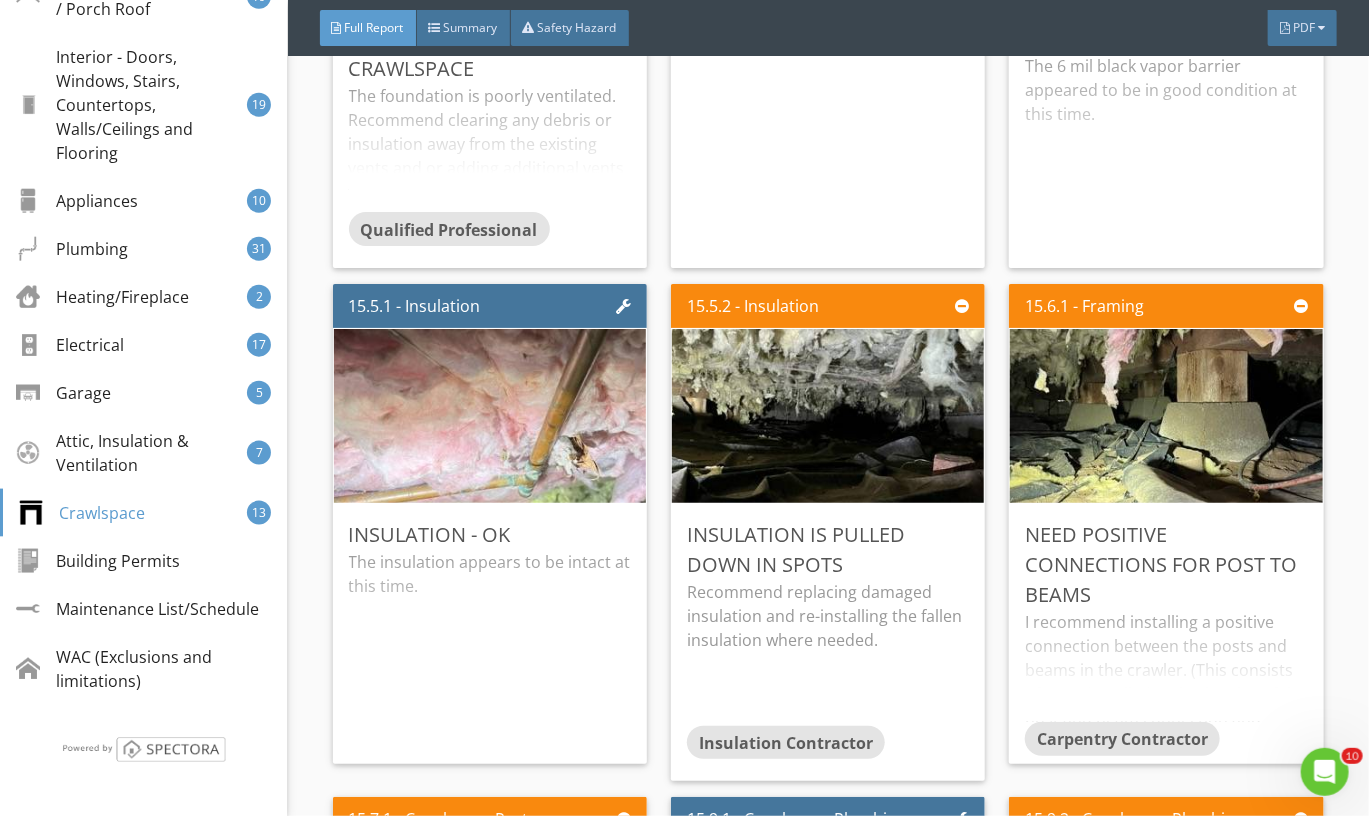 scroll, scrollTop: 40989, scrollLeft: 0, axis: vertical 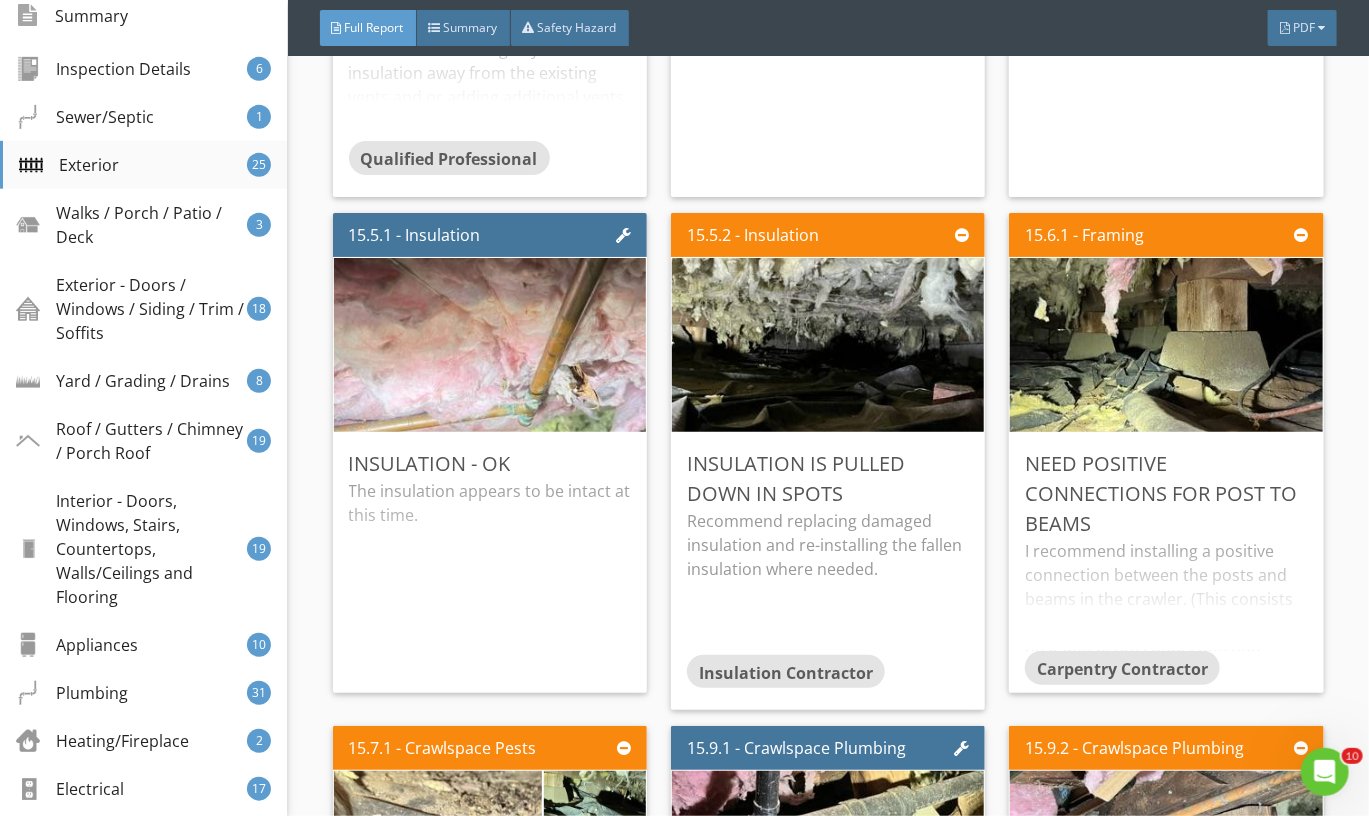 click on "Exterior
25" at bounding box center (143, 165) 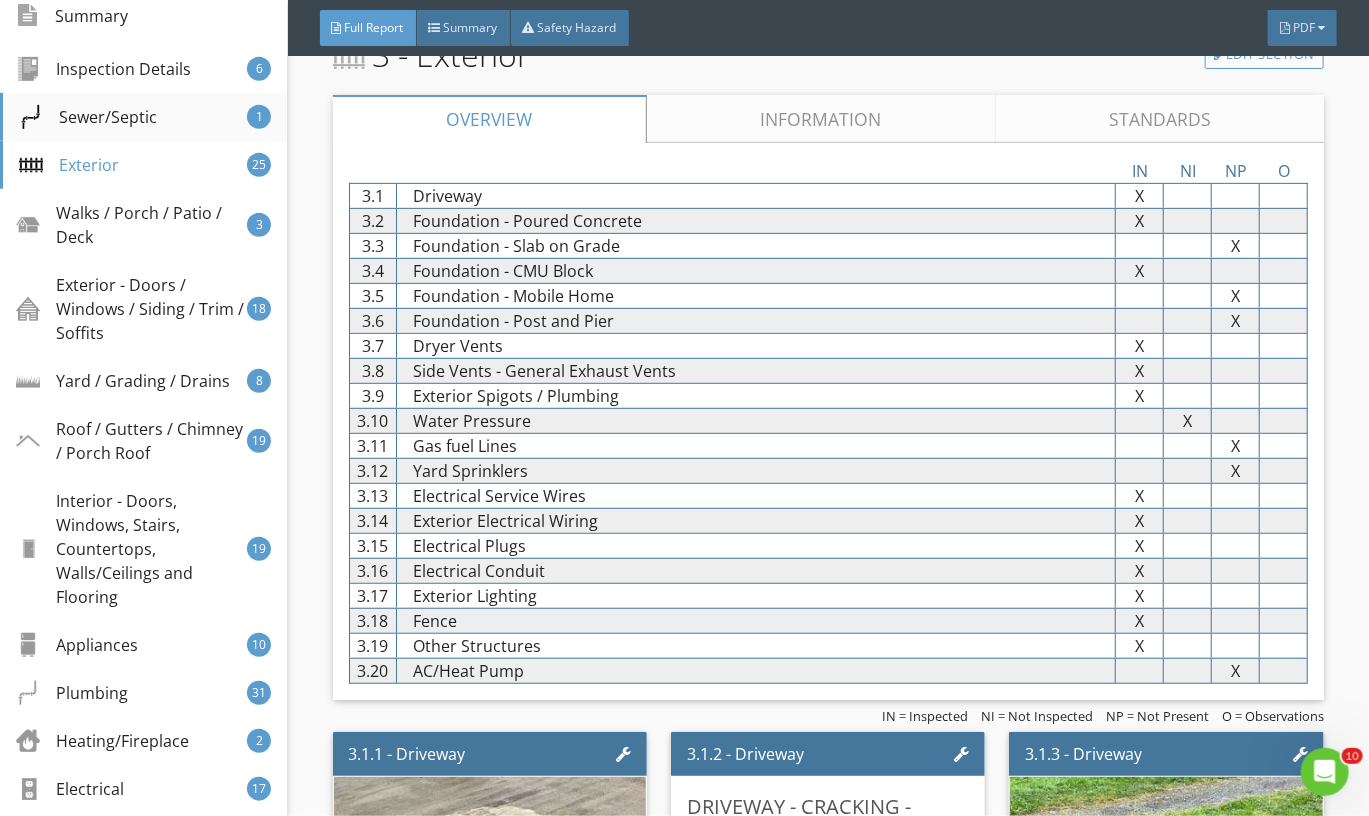 click on "Sewer/Septic
1" at bounding box center [143, 117] 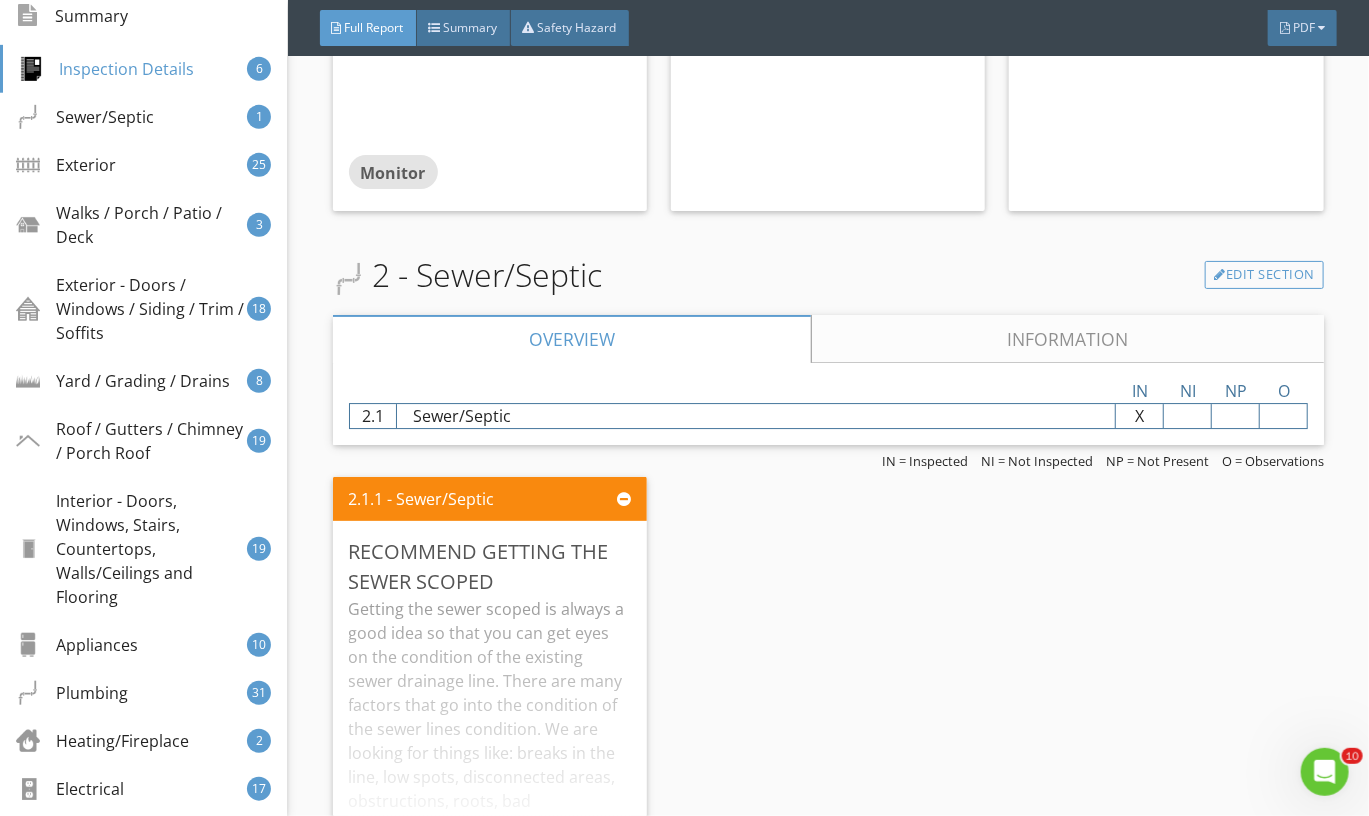 scroll, scrollTop: 2656, scrollLeft: 0, axis: vertical 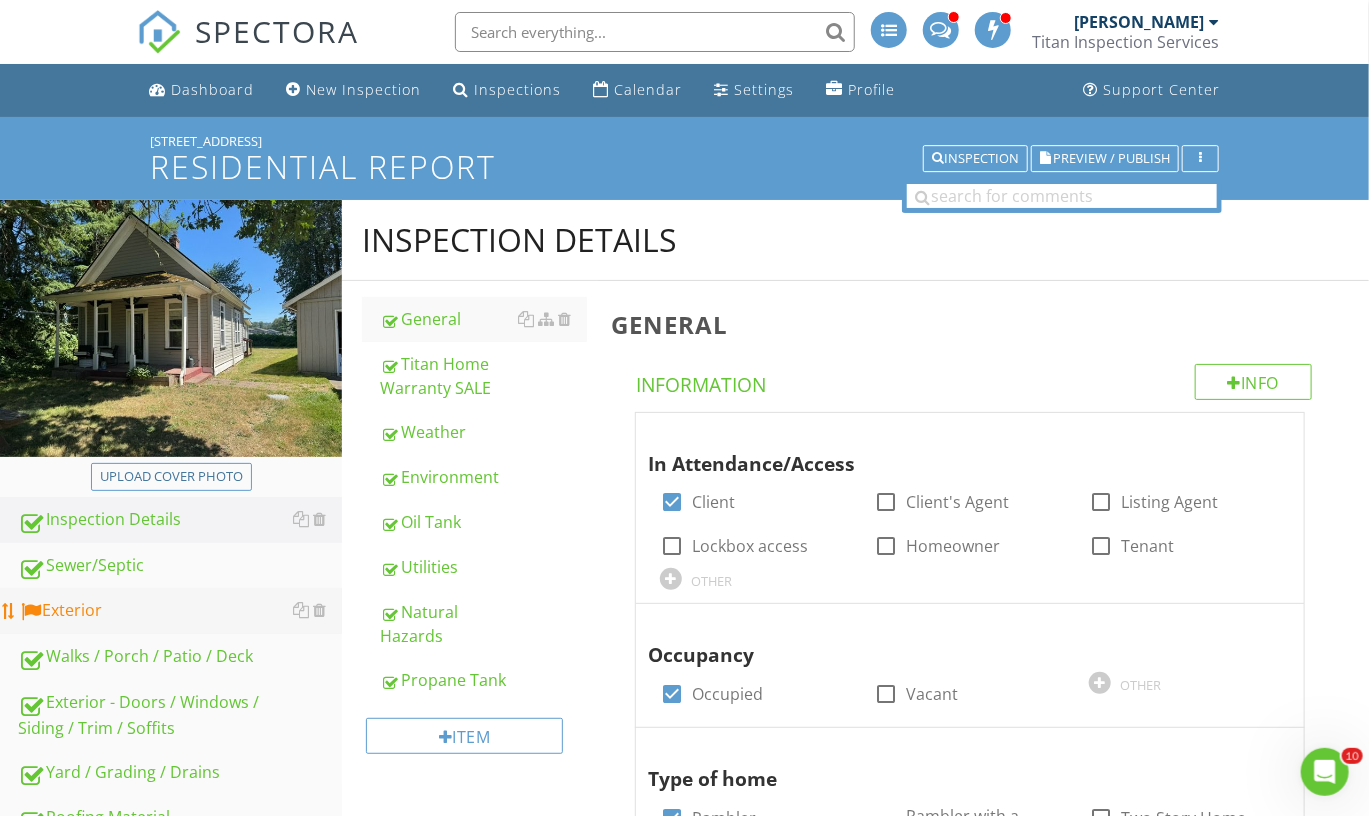 click on "Exterior" at bounding box center (180, 611) 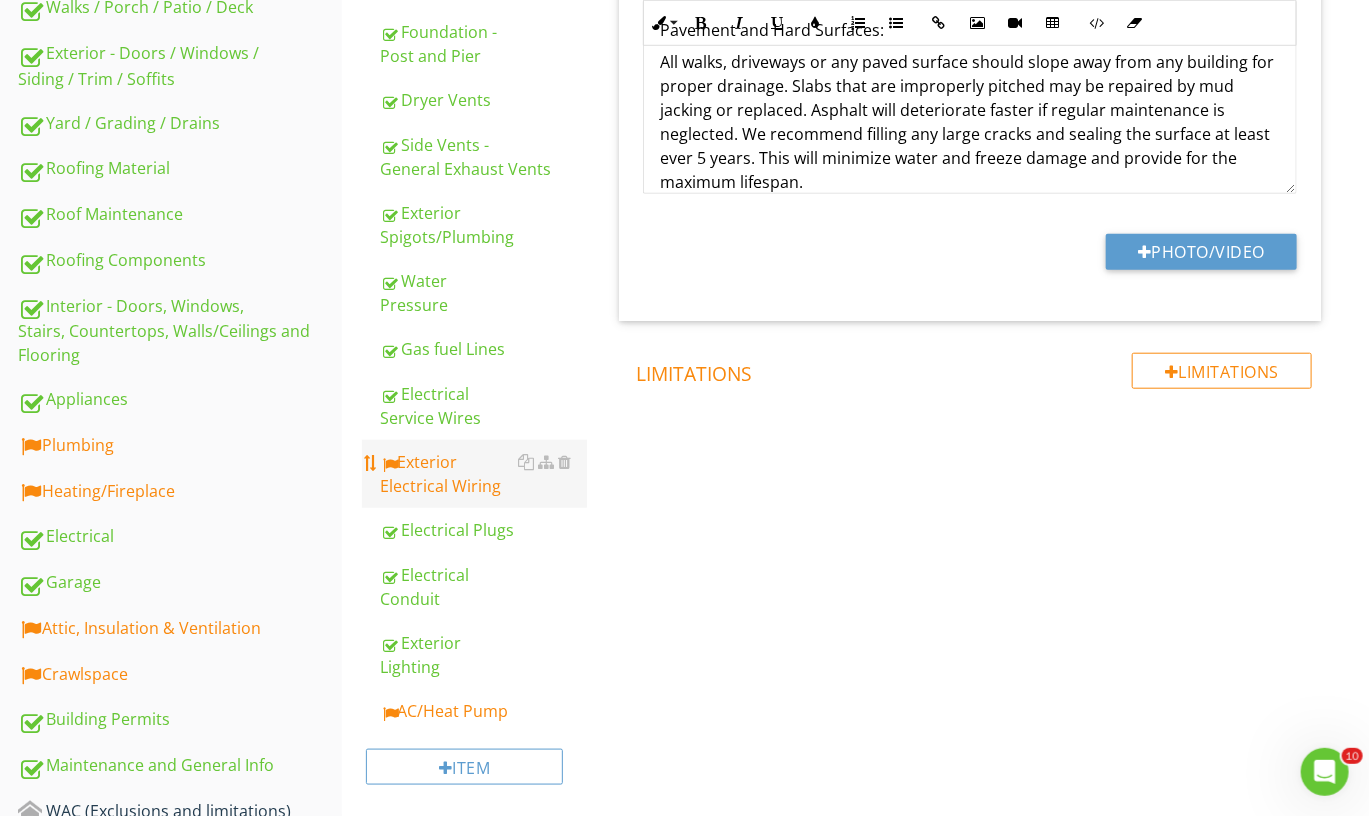 click on "Exterior Electrical Wiring" at bounding box center [483, 474] 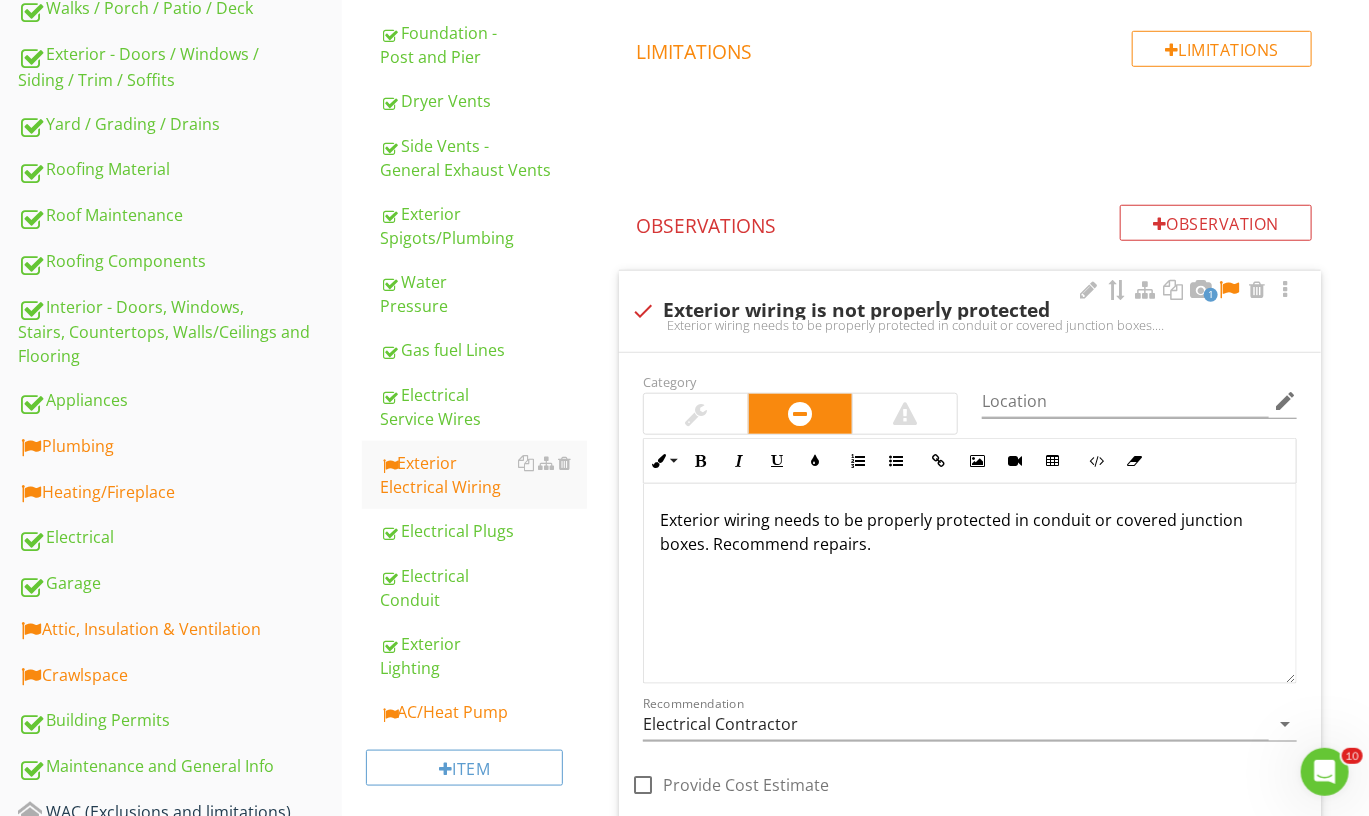click at bounding box center (1229, 290) 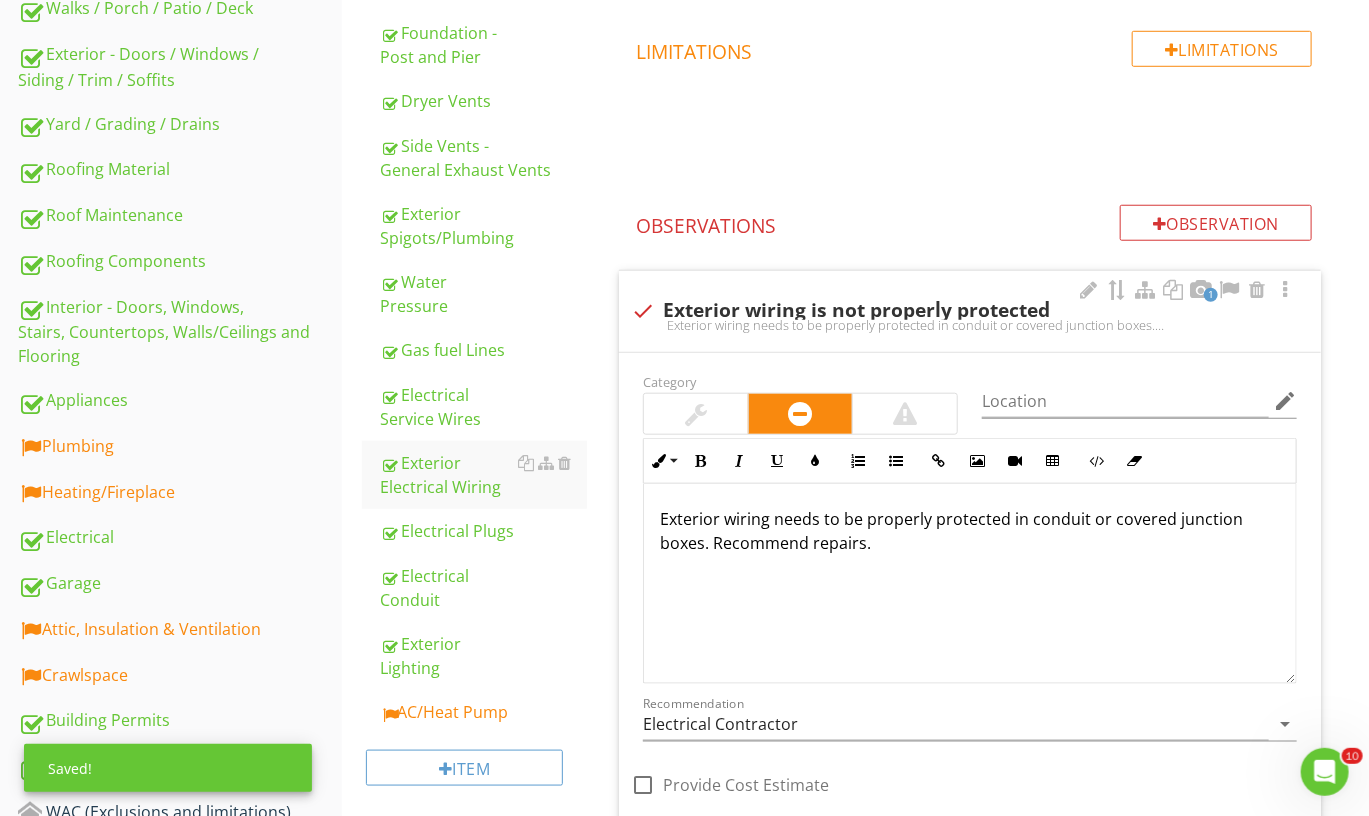 scroll, scrollTop: 1, scrollLeft: 0, axis: vertical 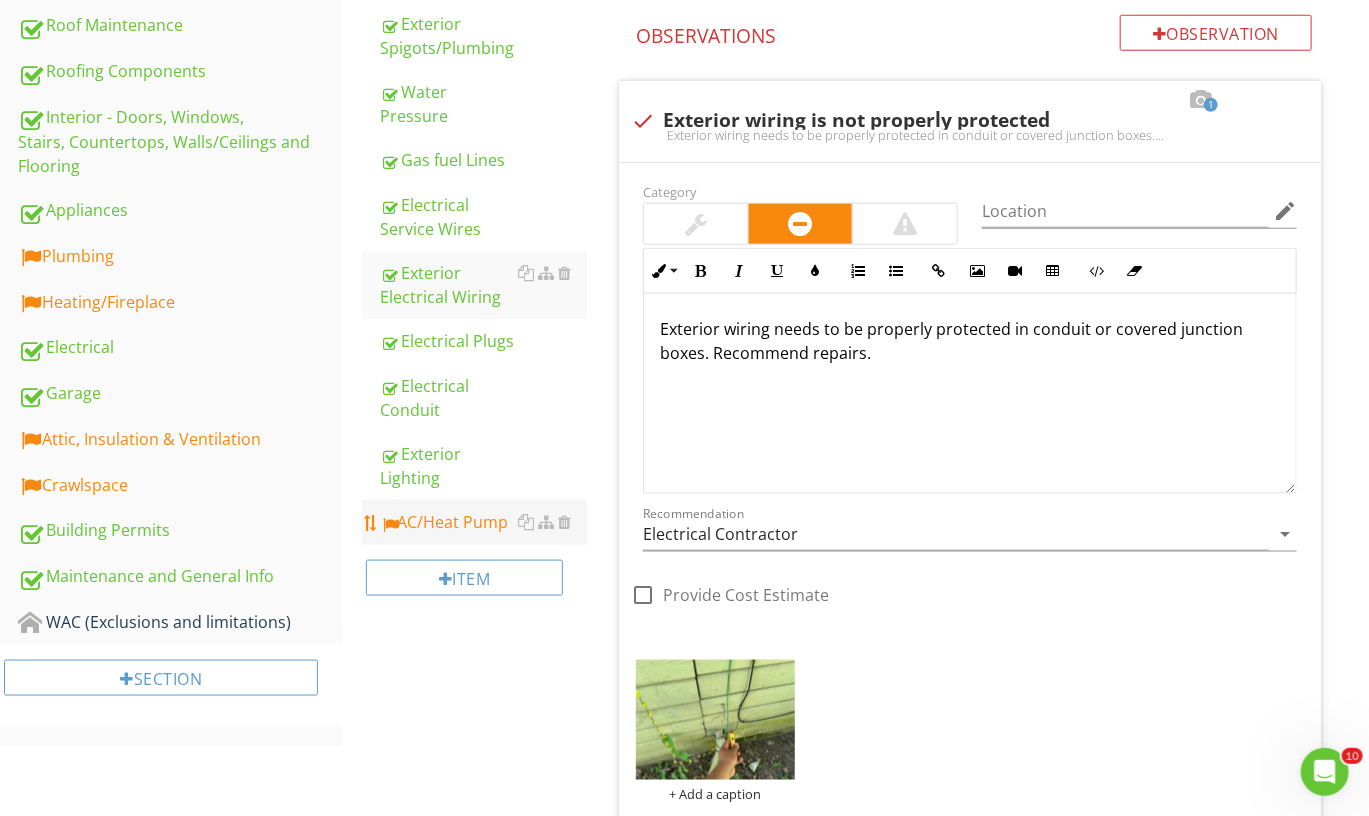 click on "AC/Heat Pump" at bounding box center (483, 522) 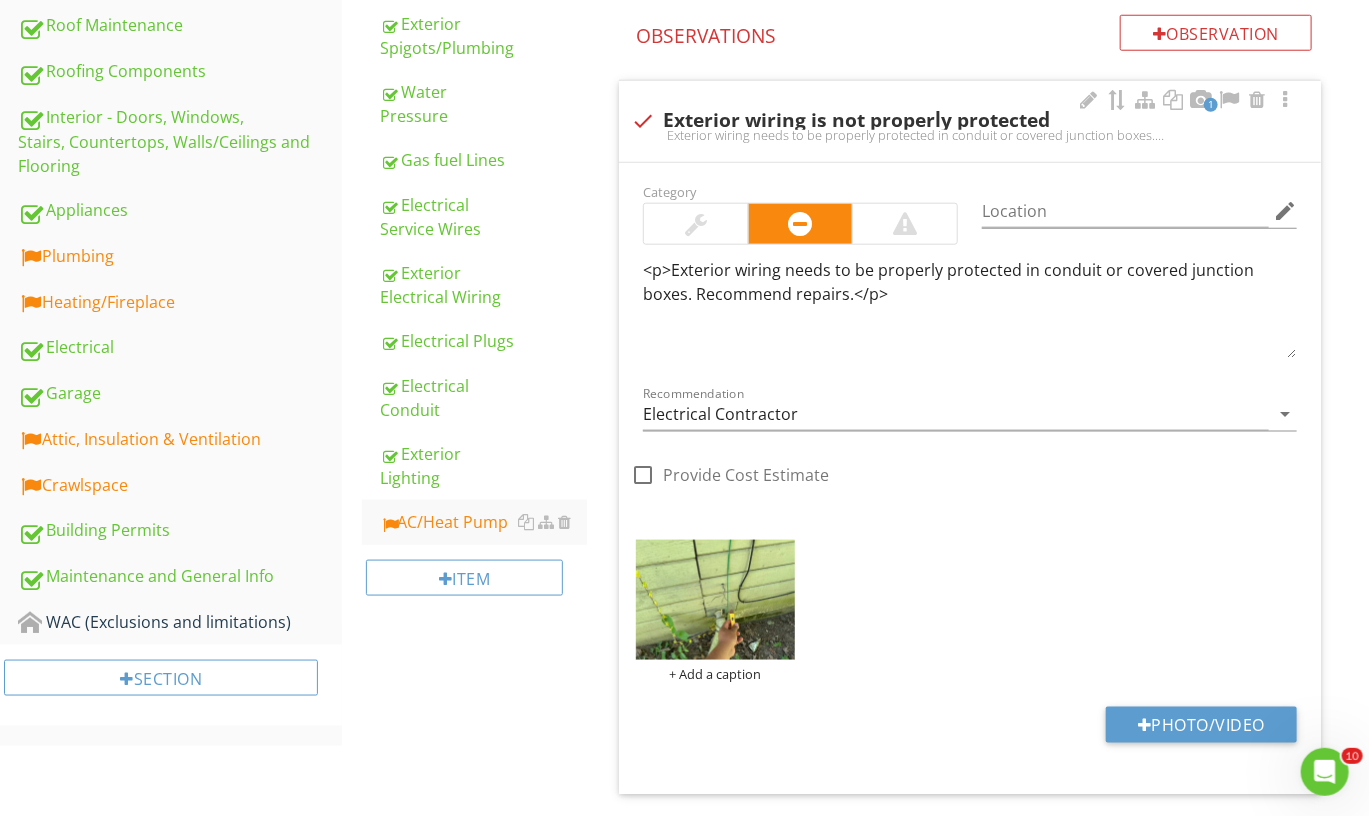 scroll, scrollTop: 836, scrollLeft: 0, axis: vertical 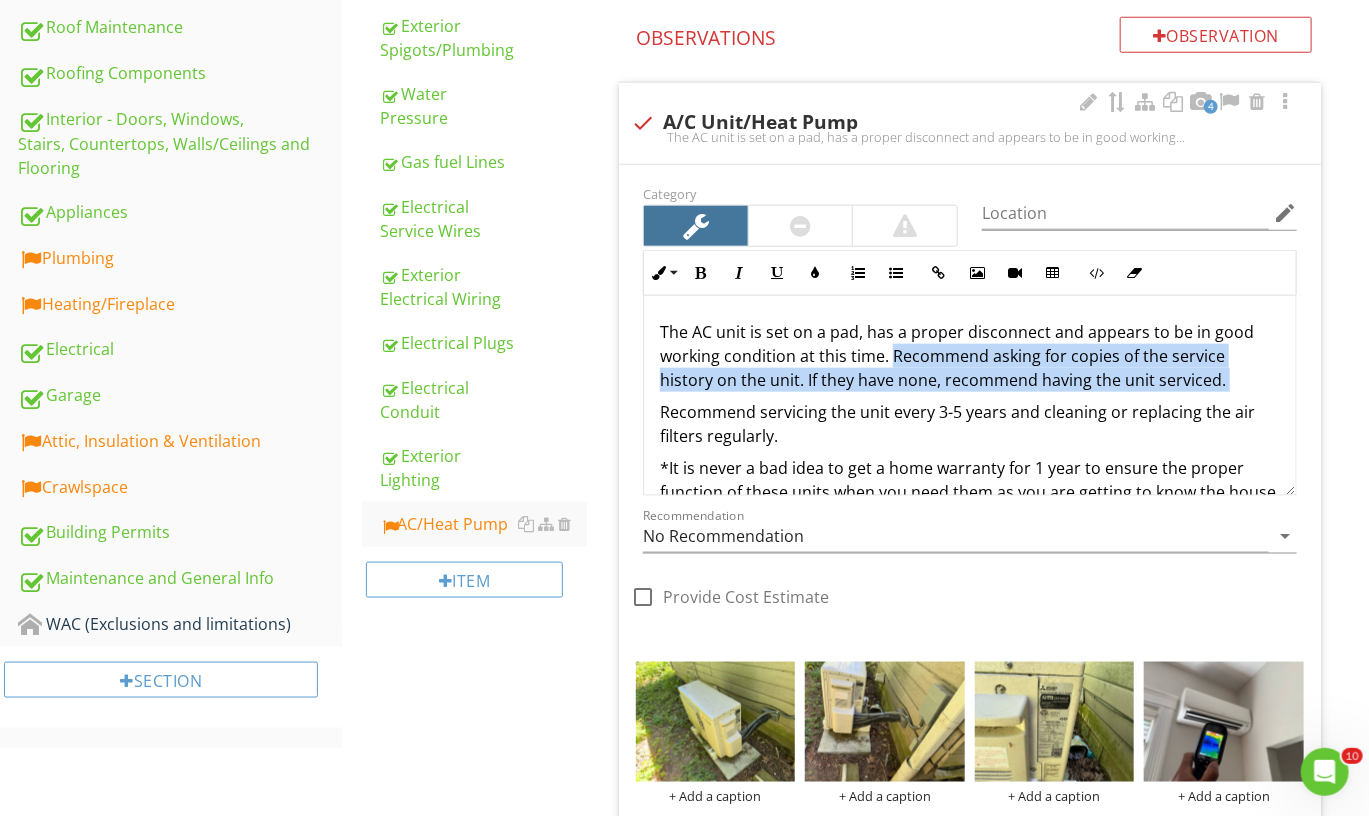 drag, startPoint x: 1243, startPoint y: 391, endPoint x: 898, endPoint y: 352, distance: 347.19736 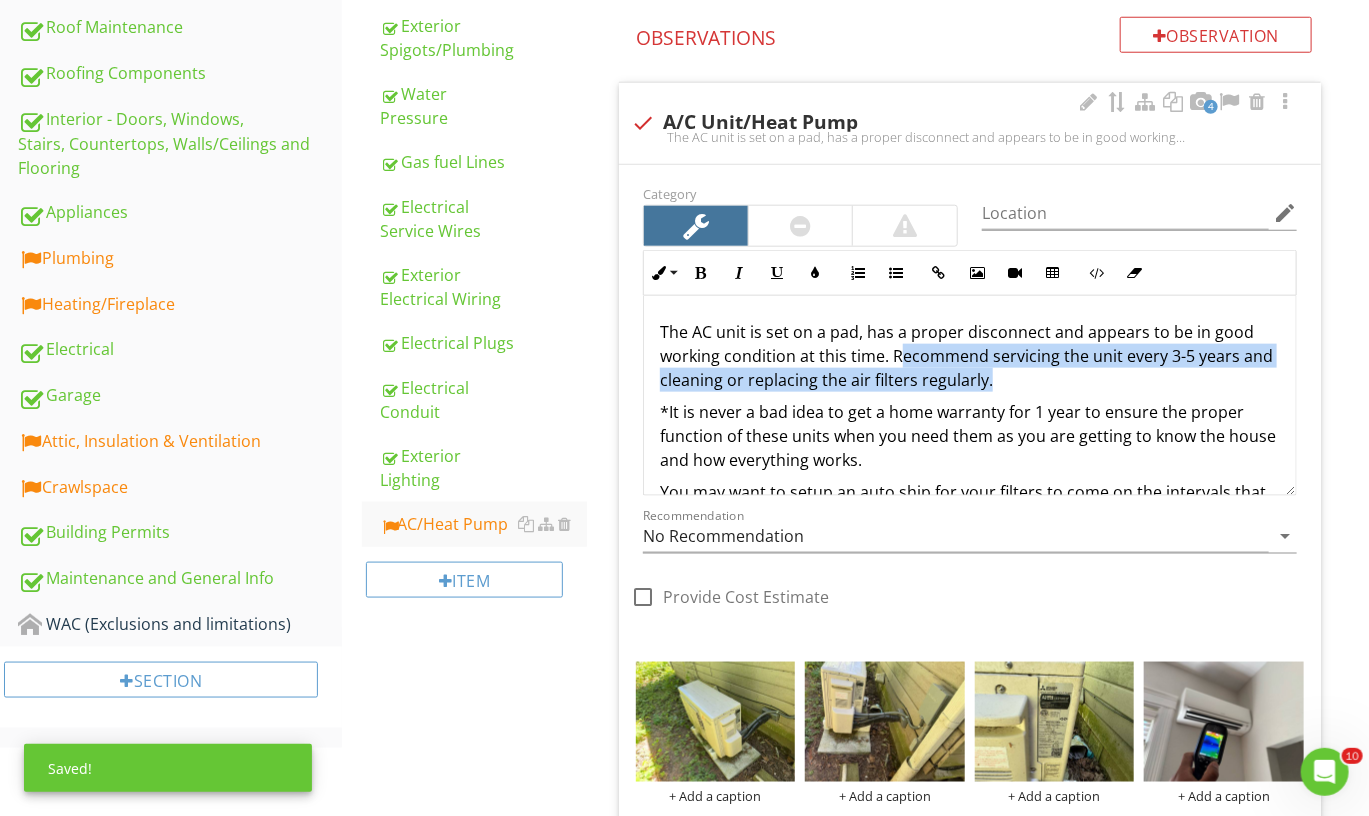 drag, startPoint x: 1062, startPoint y: 379, endPoint x: 903, endPoint y: 344, distance: 162.80664 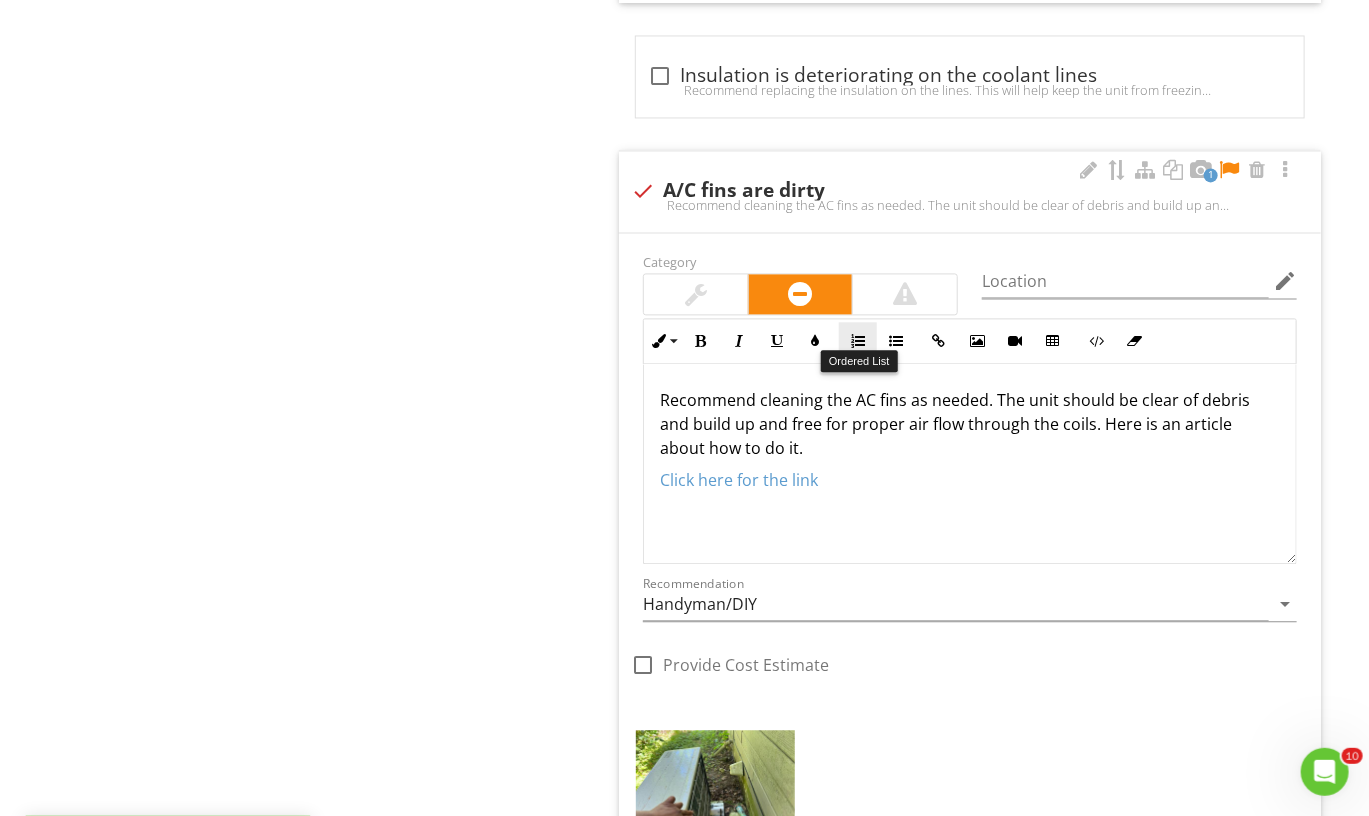 scroll, scrollTop: 1735, scrollLeft: 0, axis: vertical 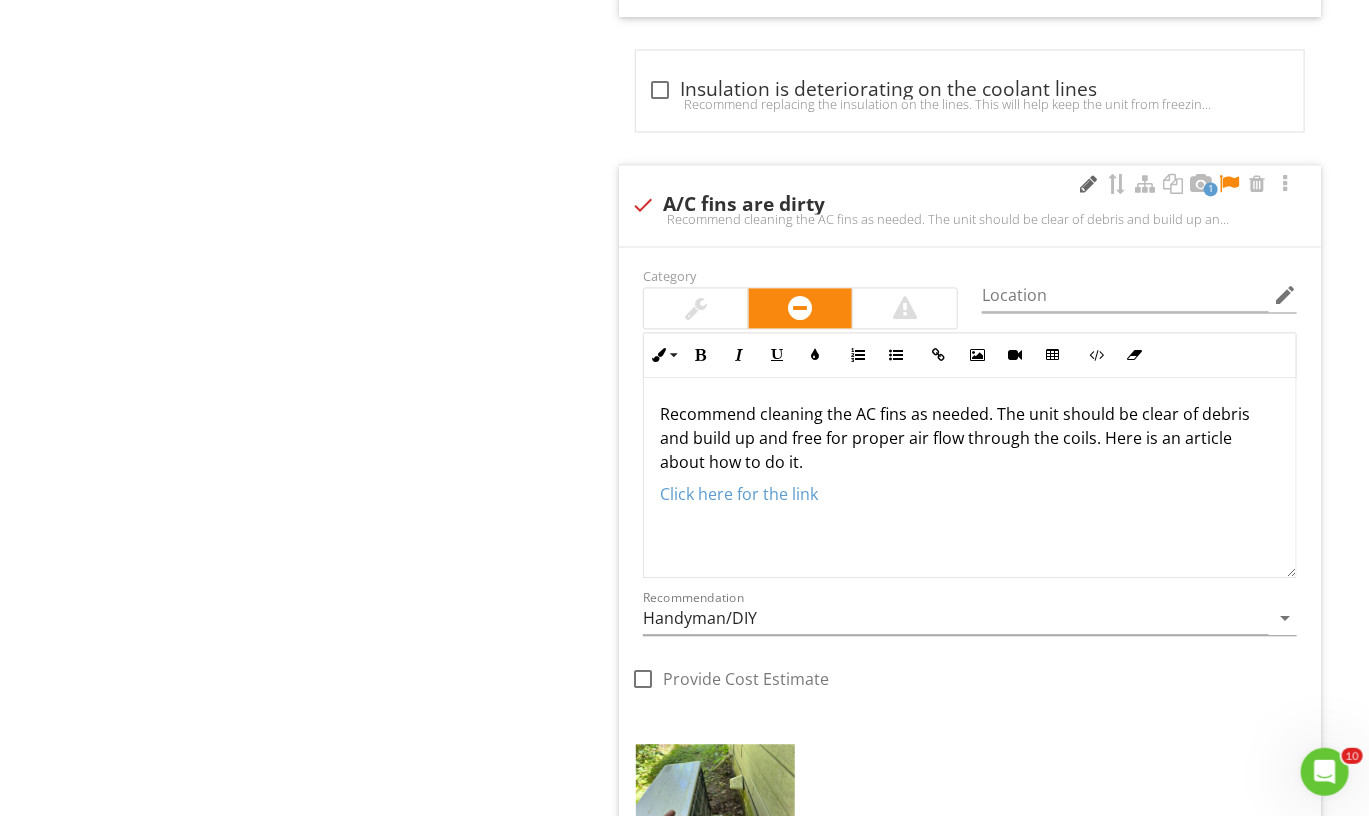 click at bounding box center [1089, 184] 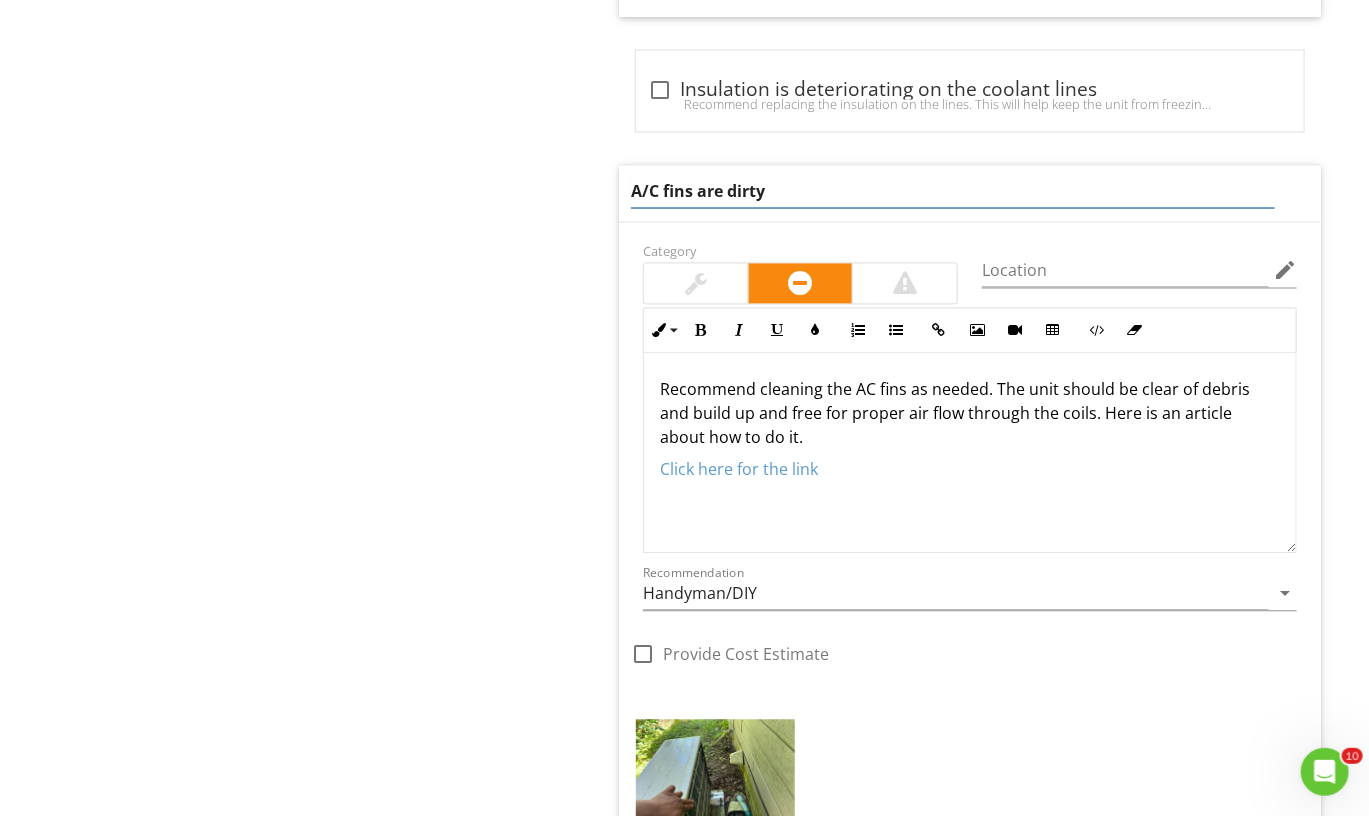drag, startPoint x: 729, startPoint y: 183, endPoint x: 661, endPoint y: 185, distance: 68.0294 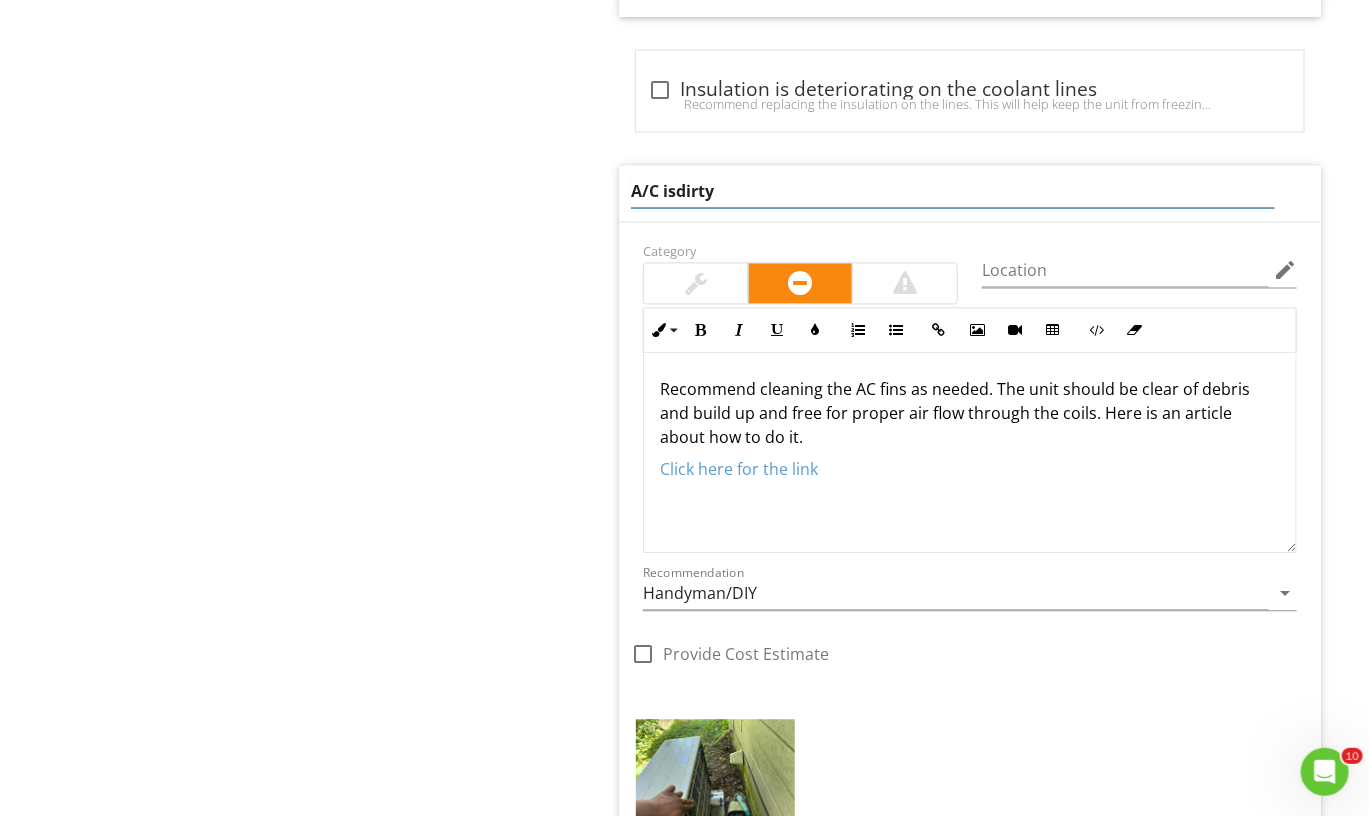 type on "A/C is dirty" 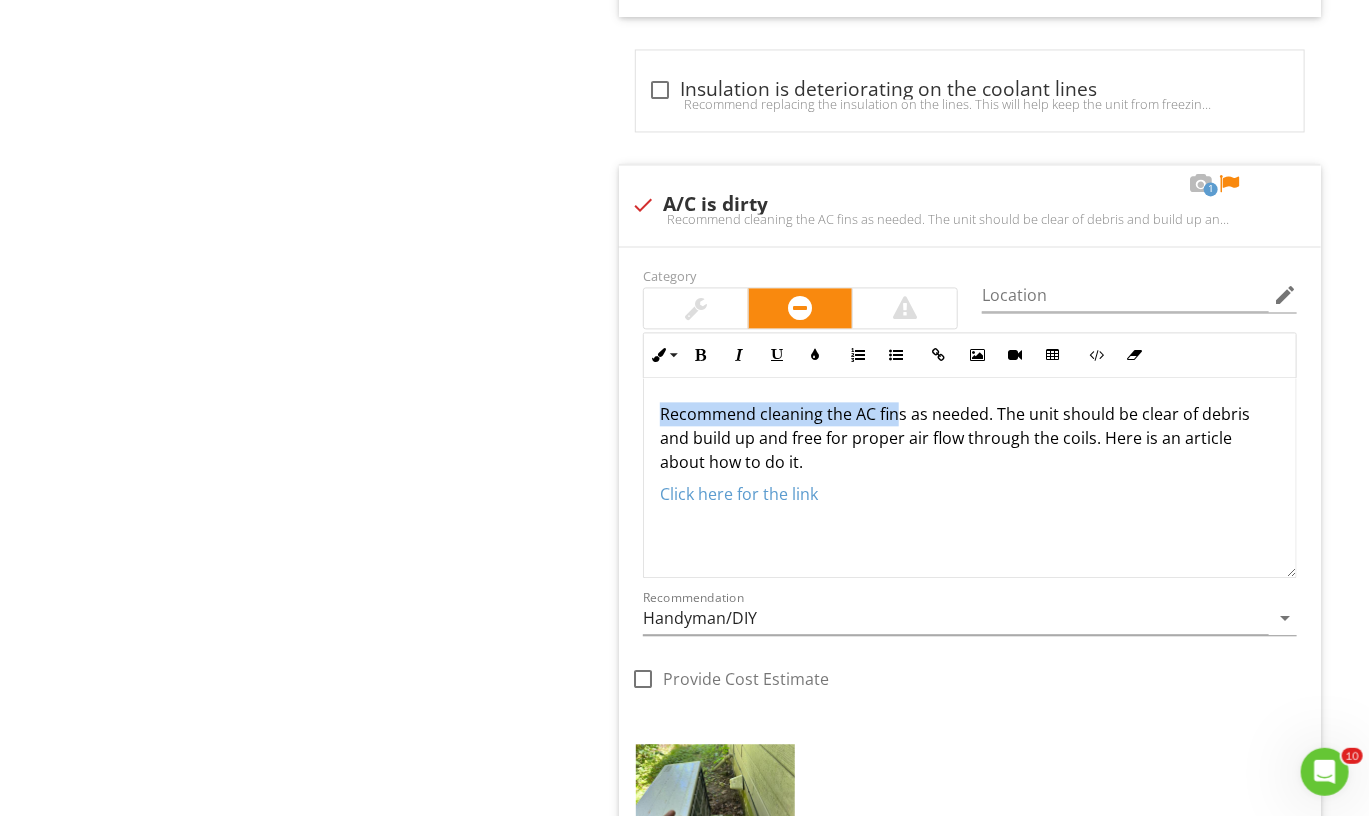 drag, startPoint x: 883, startPoint y: 389, endPoint x: 891, endPoint y: 409, distance: 21.540659 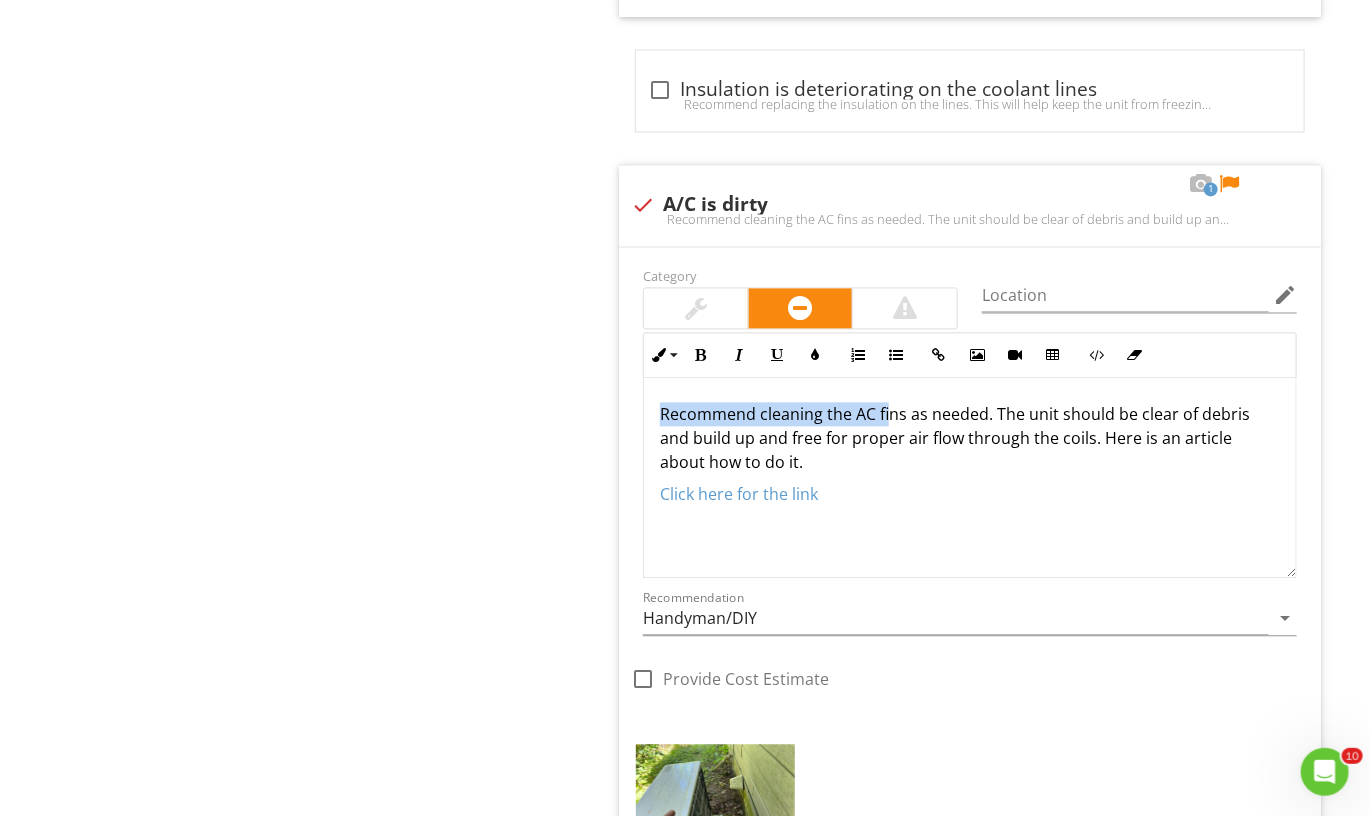 click on "Recommend cleaning the AC fins as needed. The unit should be clear of debris and build up and free for proper air flow through the coils. Here is an article about how to do it." at bounding box center [970, 438] 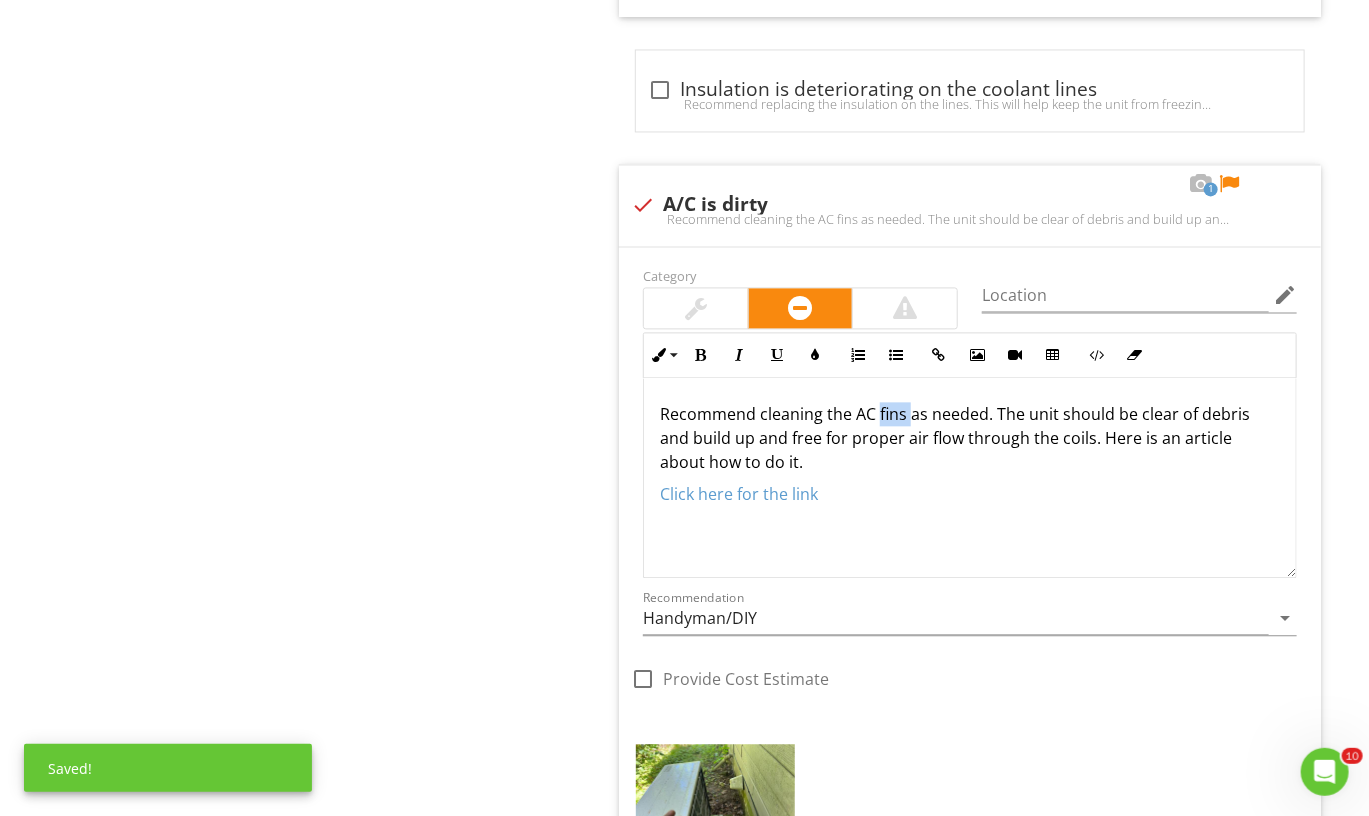 drag, startPoint x: 884, startPoint y: 404, endPoint x: 917, endPoint y: 403, distance: 33.01515 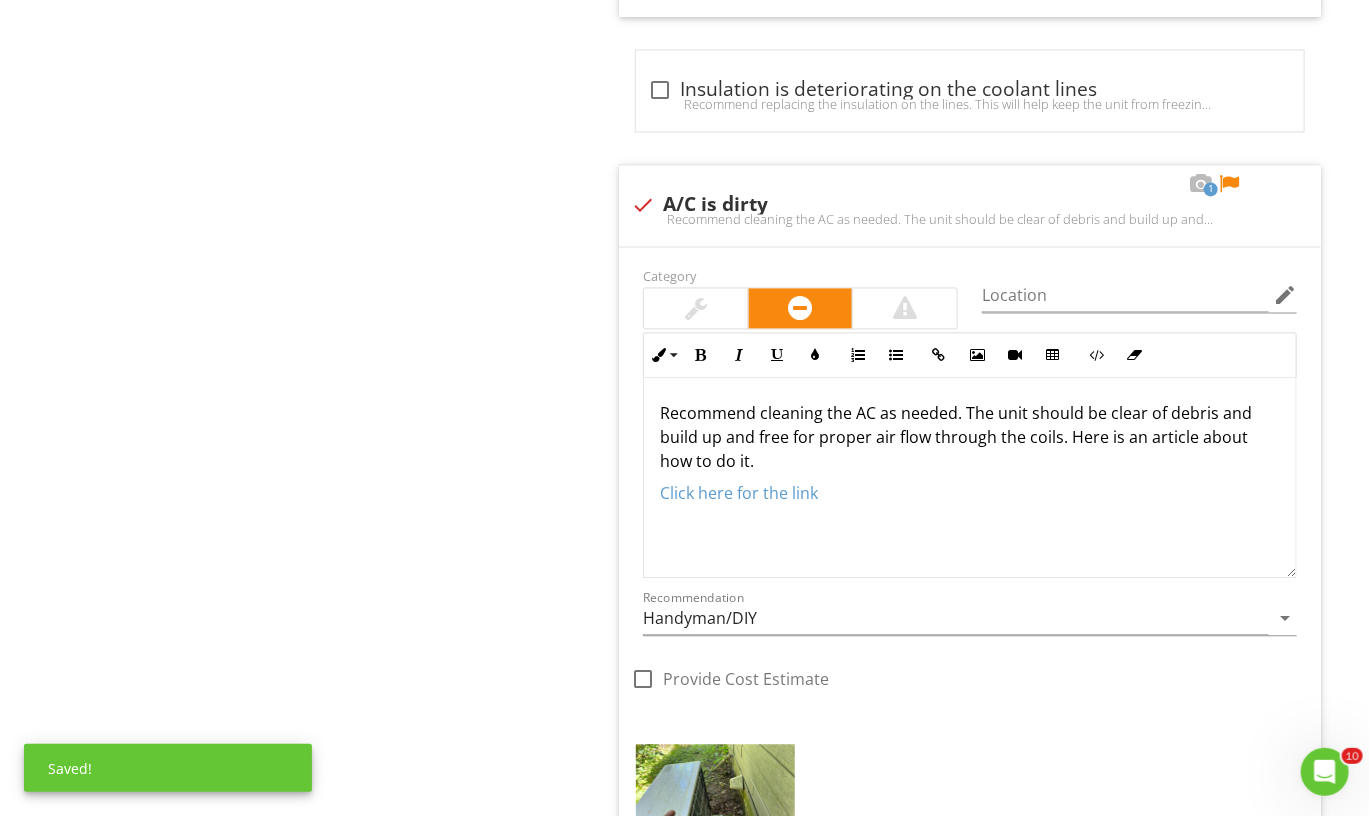 scroll, scrollTop: 1, scrollLeft: 0, axis: vertical 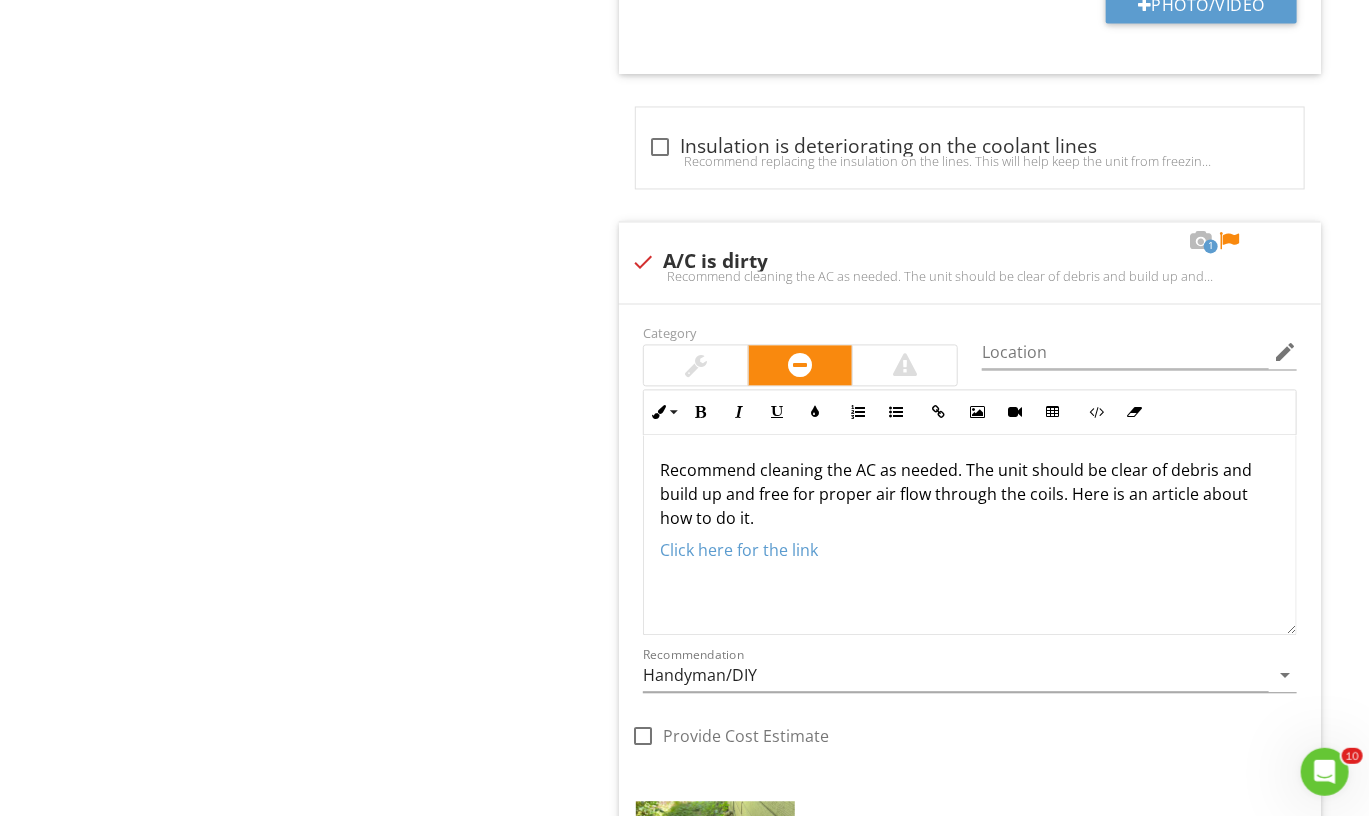 click at bounding box center [1229, 241] 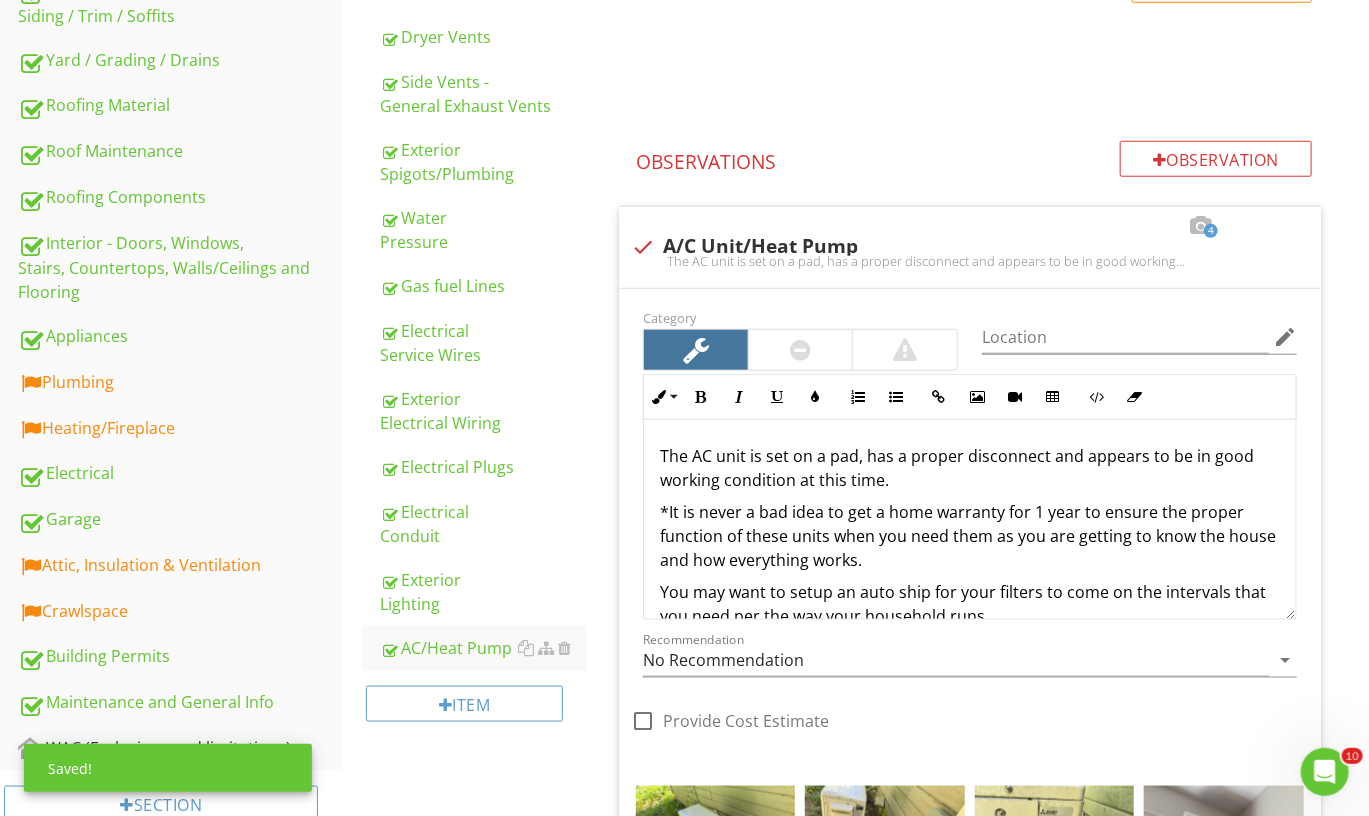 scroll, scrollTop: 716, scrollLeft: 0, axis: vertical 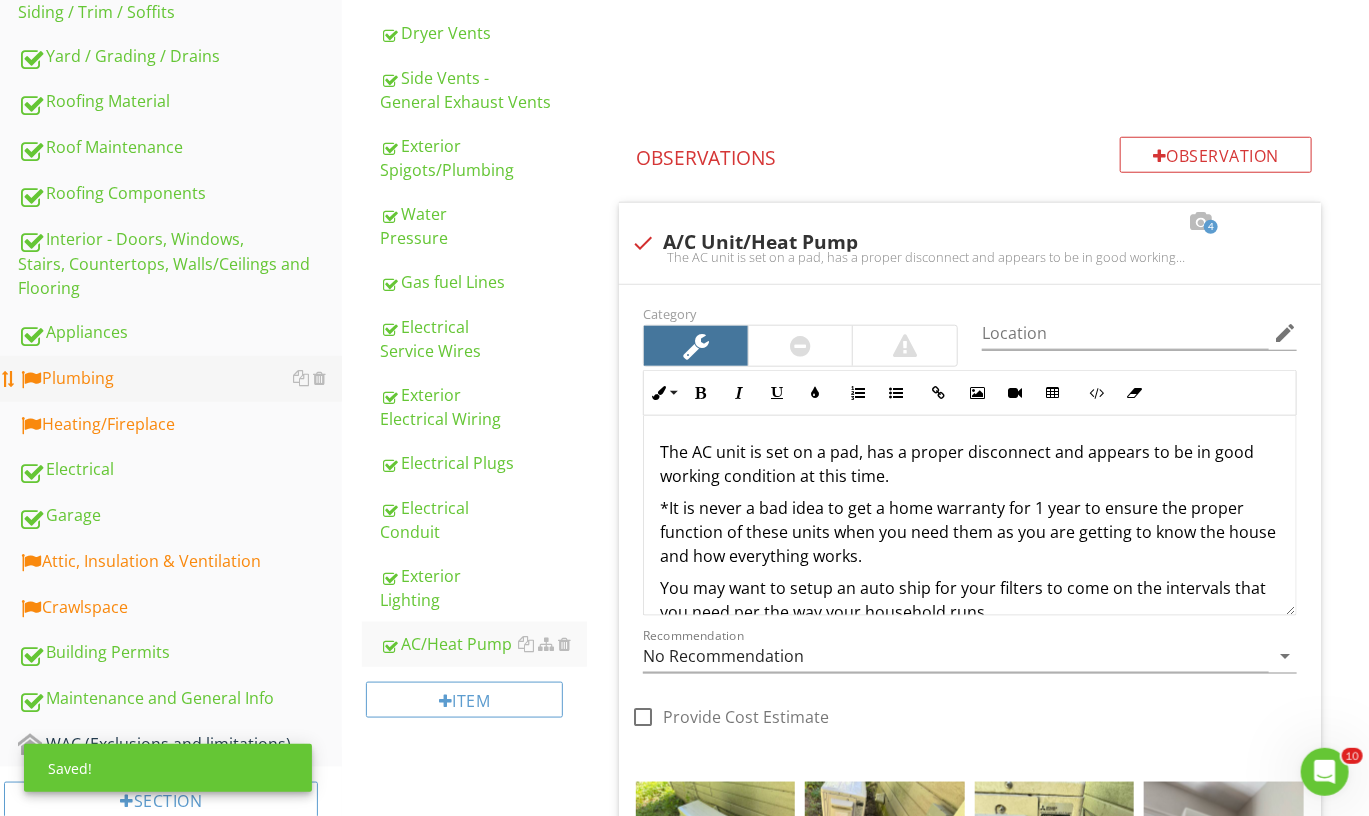 click on "Plumbing" at bounding box center [180, 379] 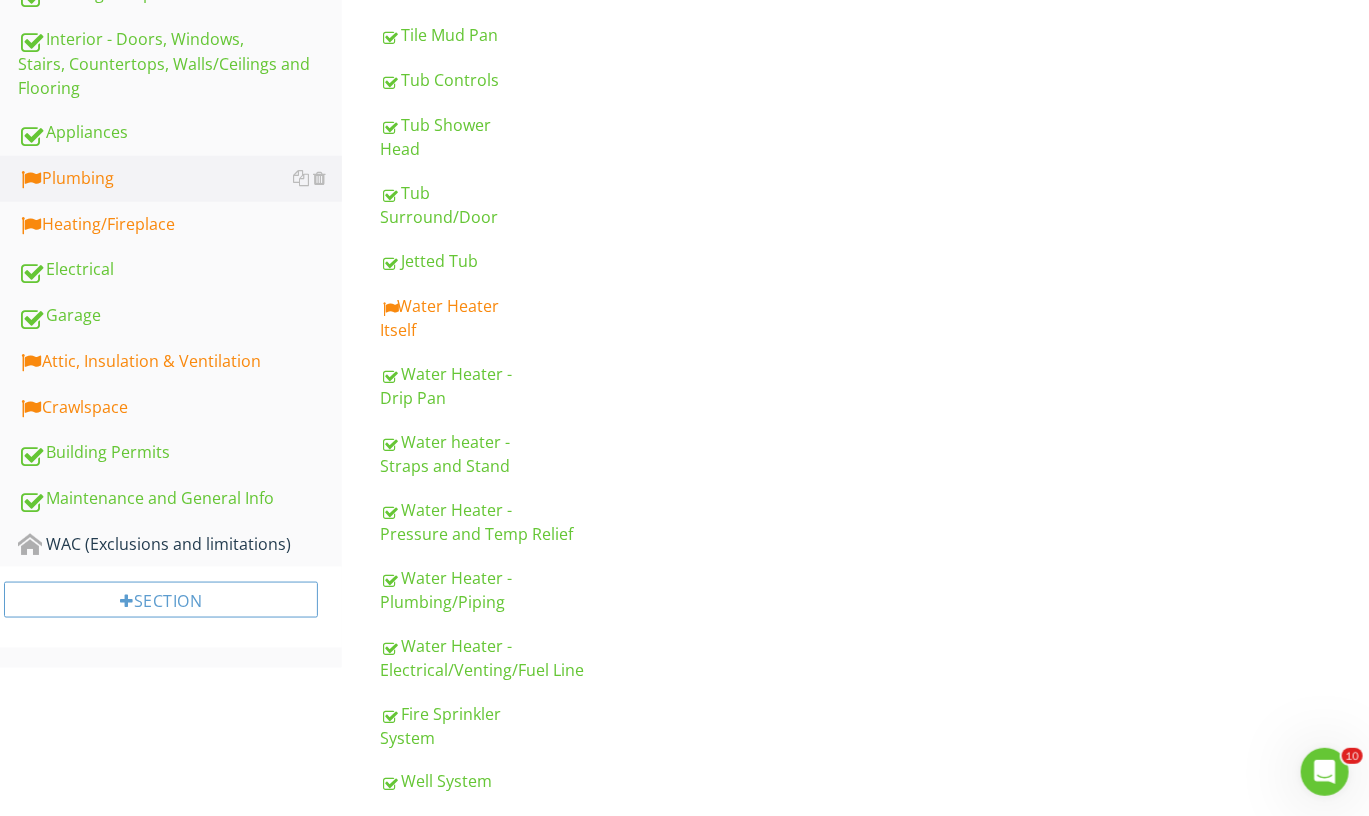 scroll, scrollTop: 927, scrollLeft: 0, axis: vertical 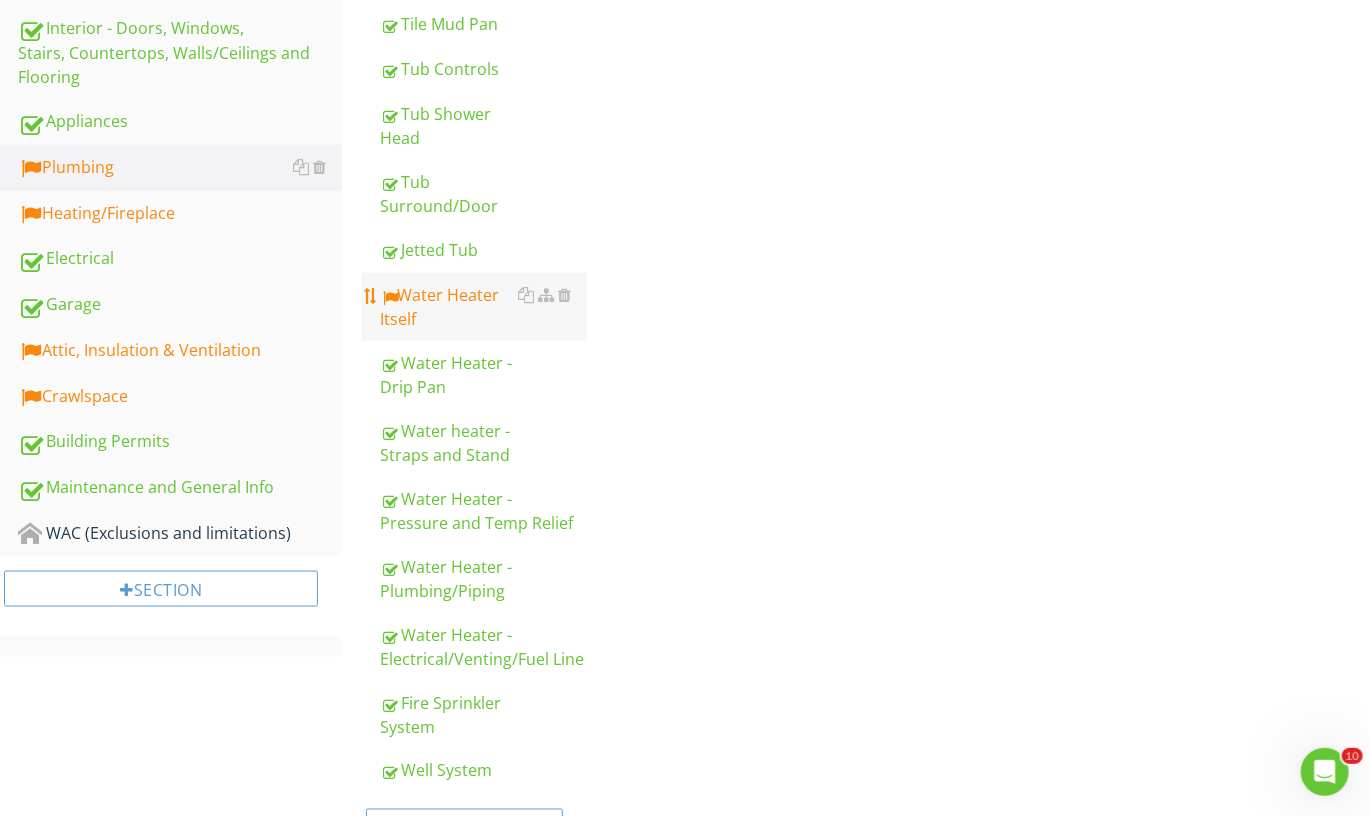 click on "Water Heater Itself" at bounding box center [483, 307] 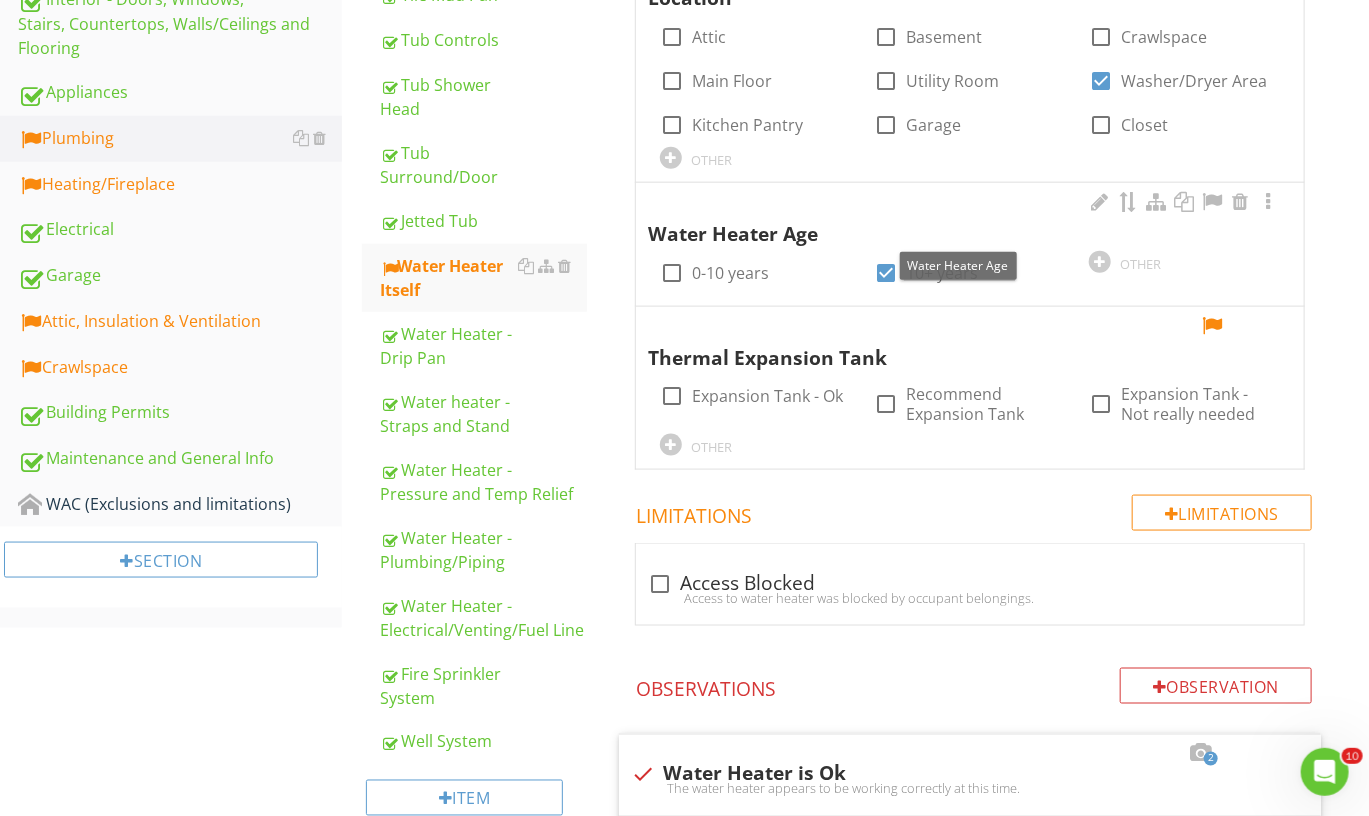 scroll, scrollTop: 961, scrollLeft: 0, axis: vertical 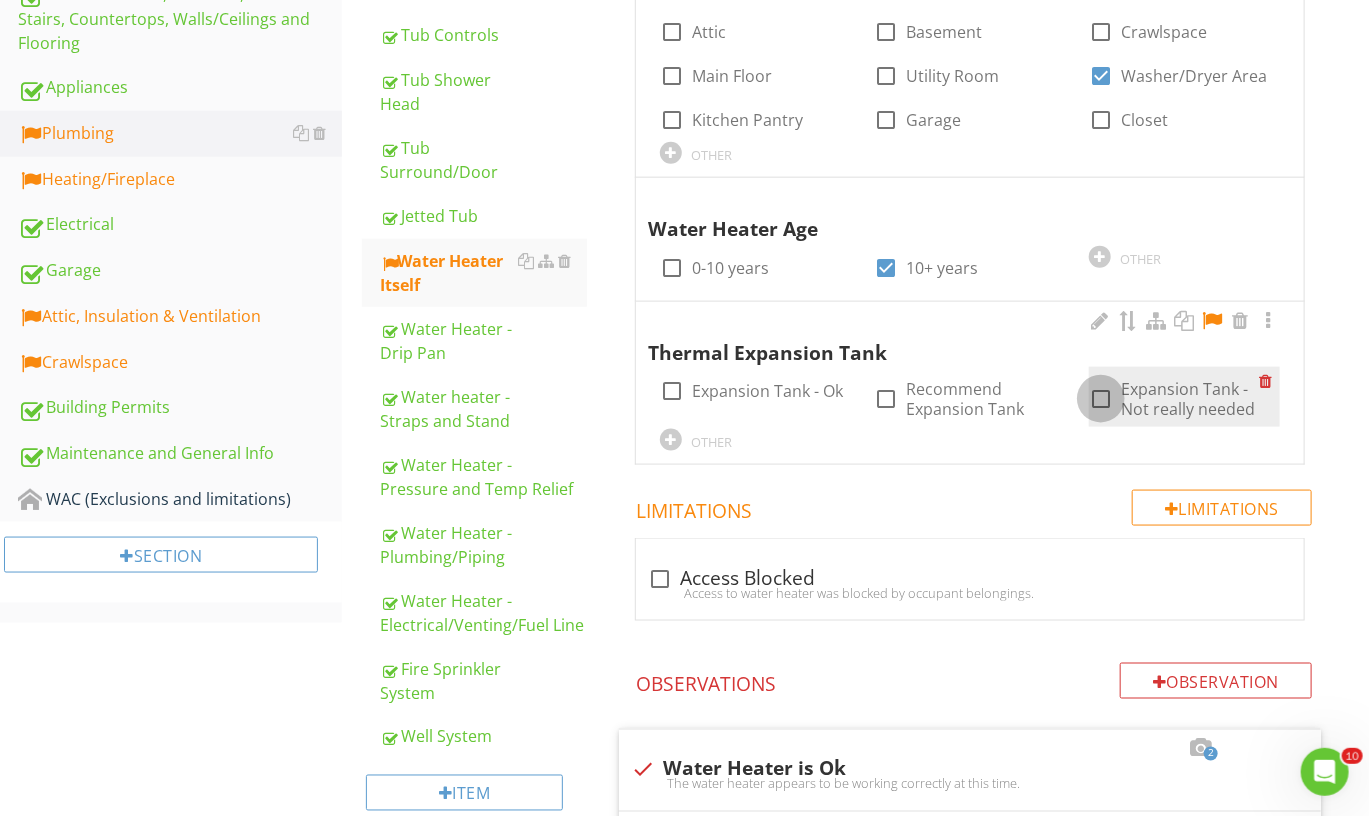 click at bounding box center [1101, 399] 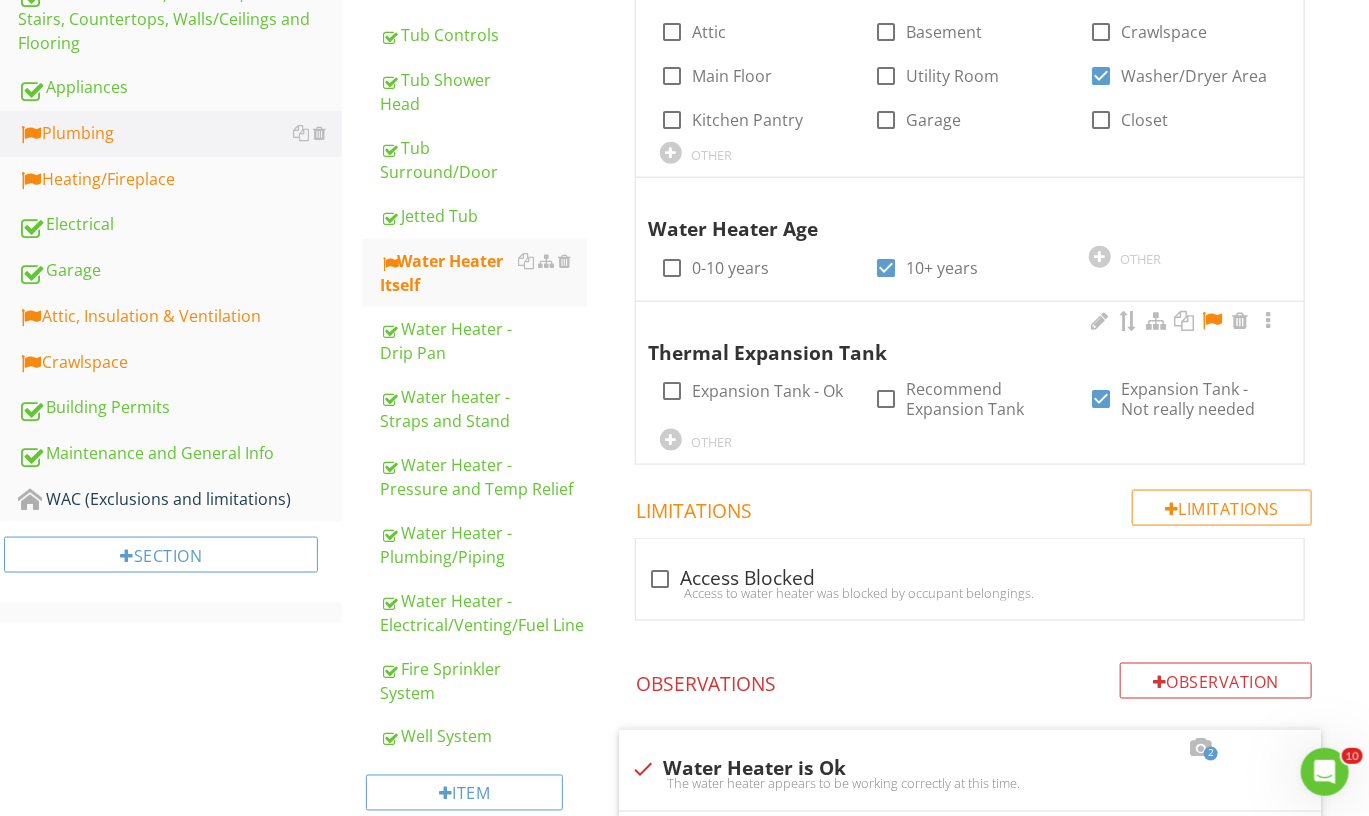 click at bounding box center (1212, 321) 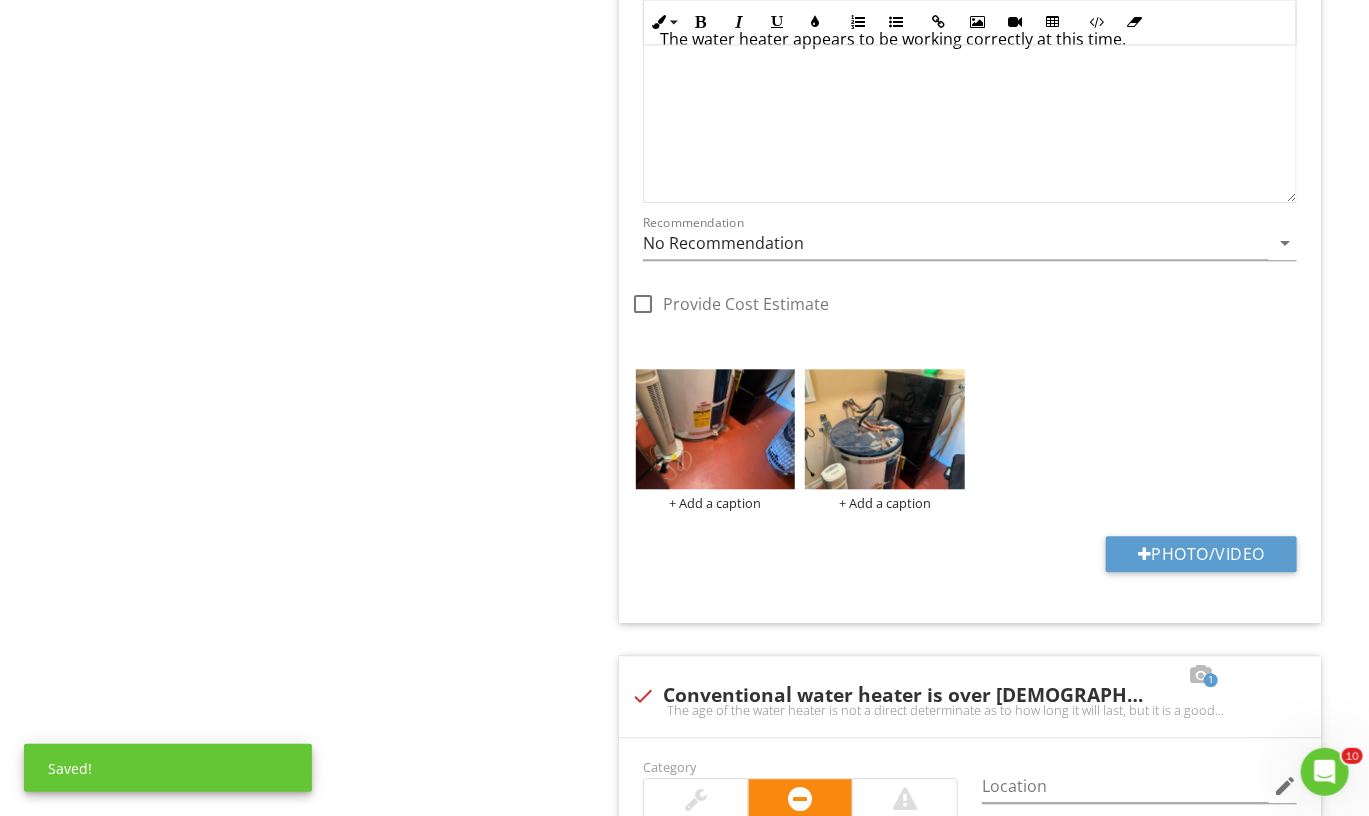 scroll, scrollTop: 2212, scrollLeft: 0, axis: vertical 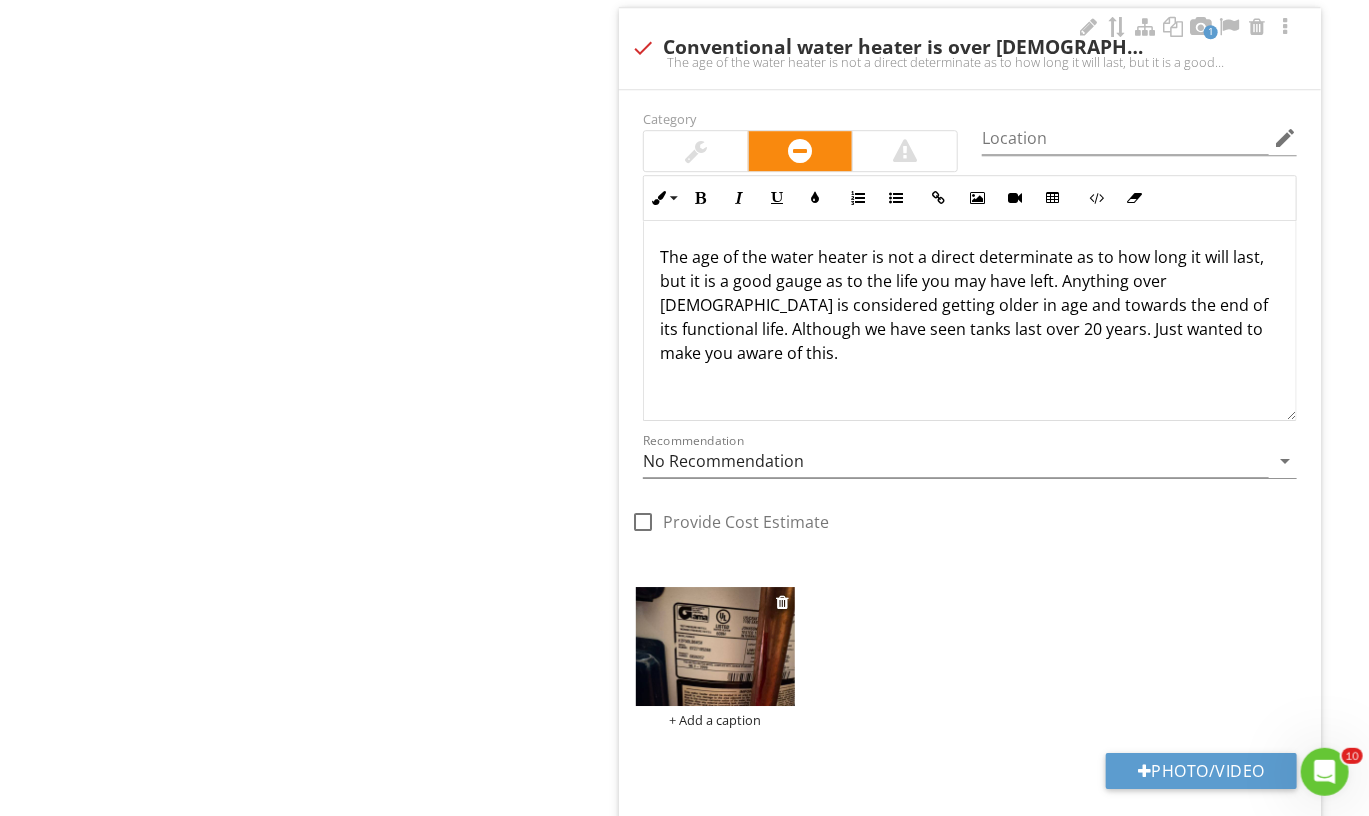 click at bounding box center (716, 647) 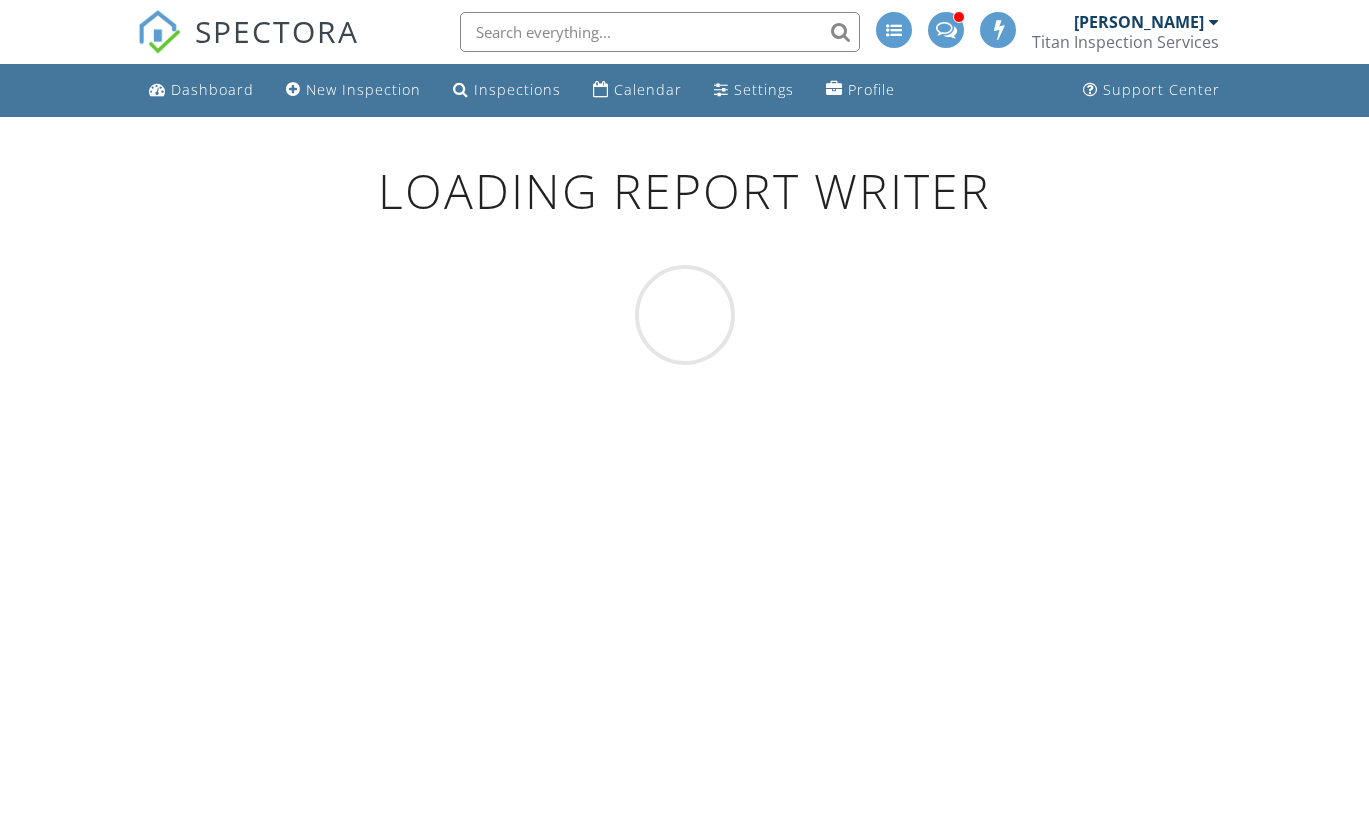 scroll, scrollTop: 0, scrollLeft: 0, axis: both 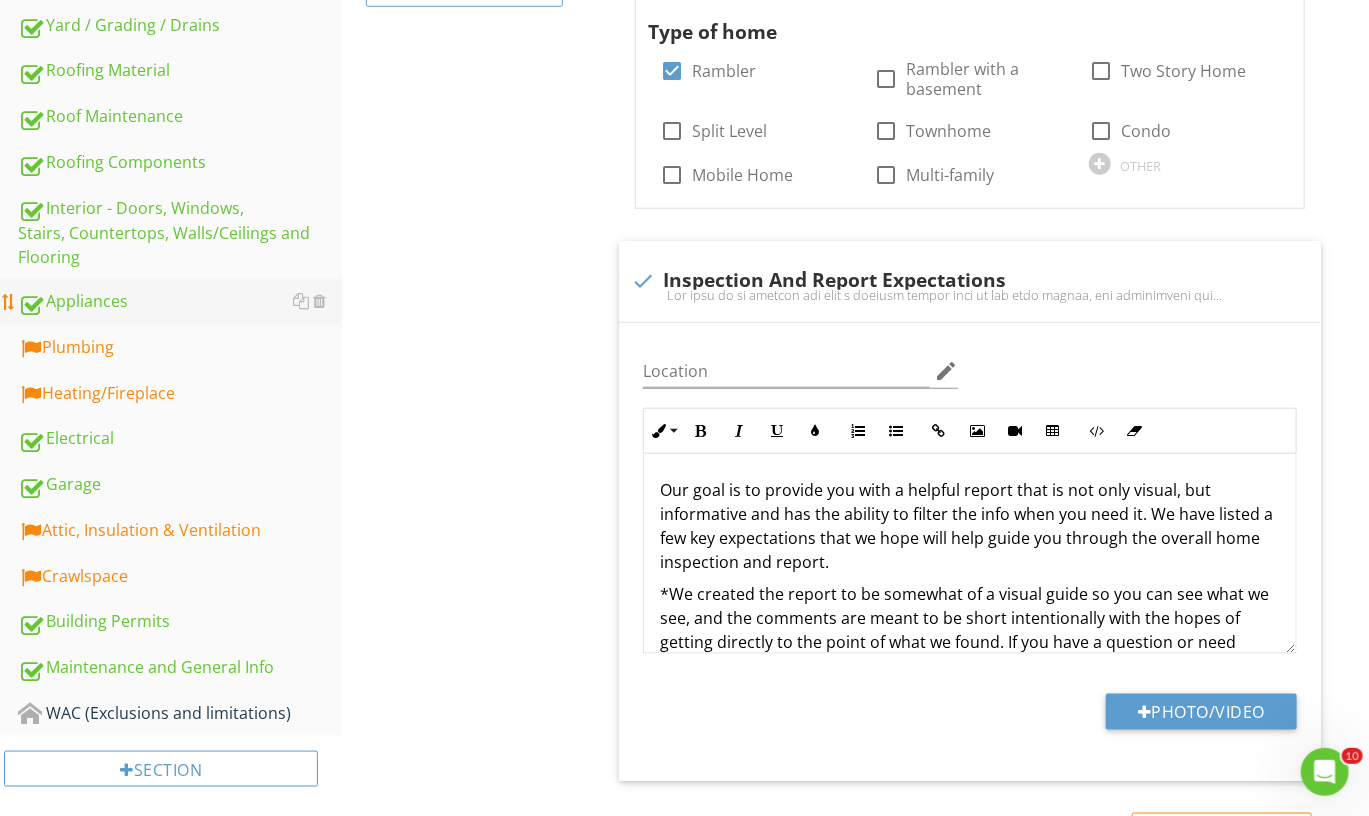 click on "Appliances" at bounding box center [180, 302] 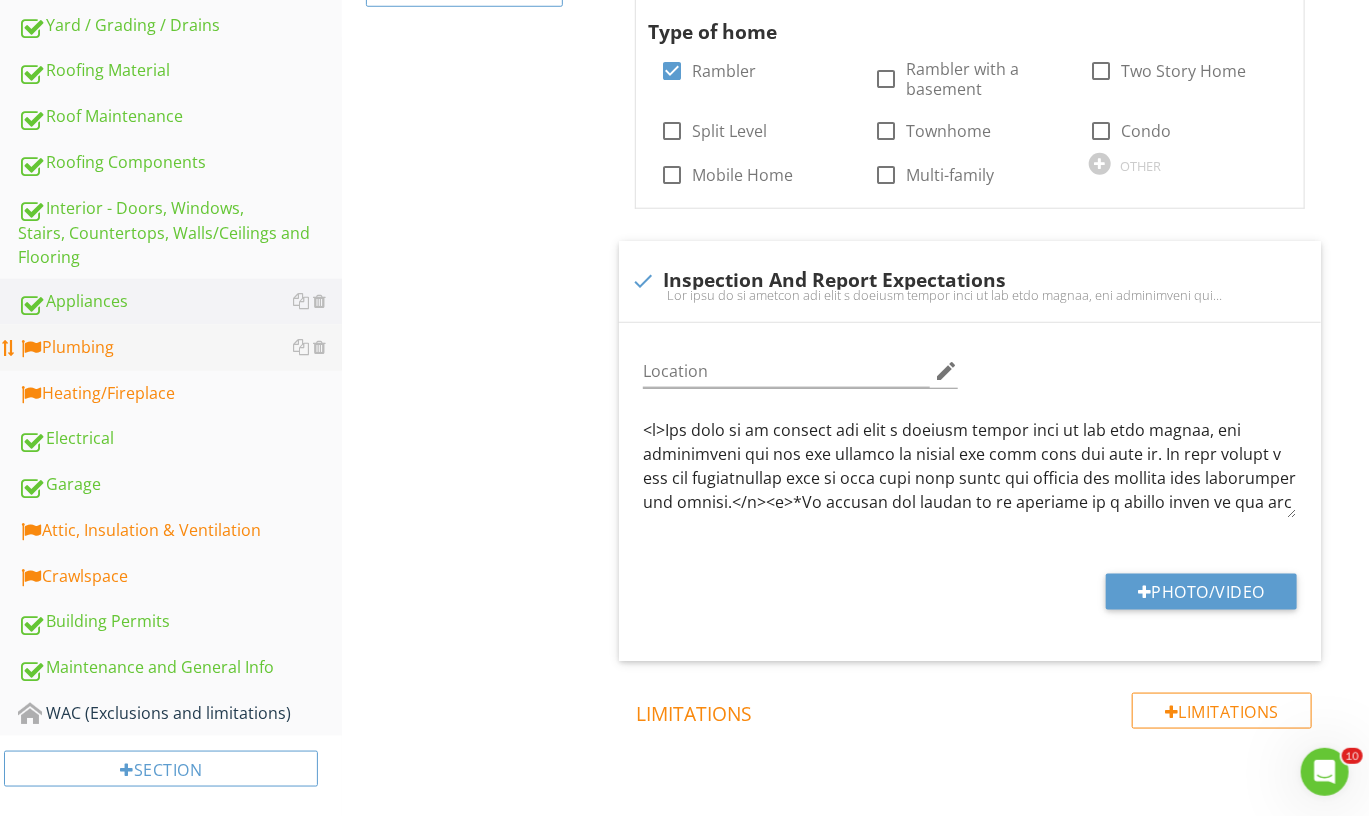 scroll, scrollTop: 745, scrollLeft: 0, axis: vertical 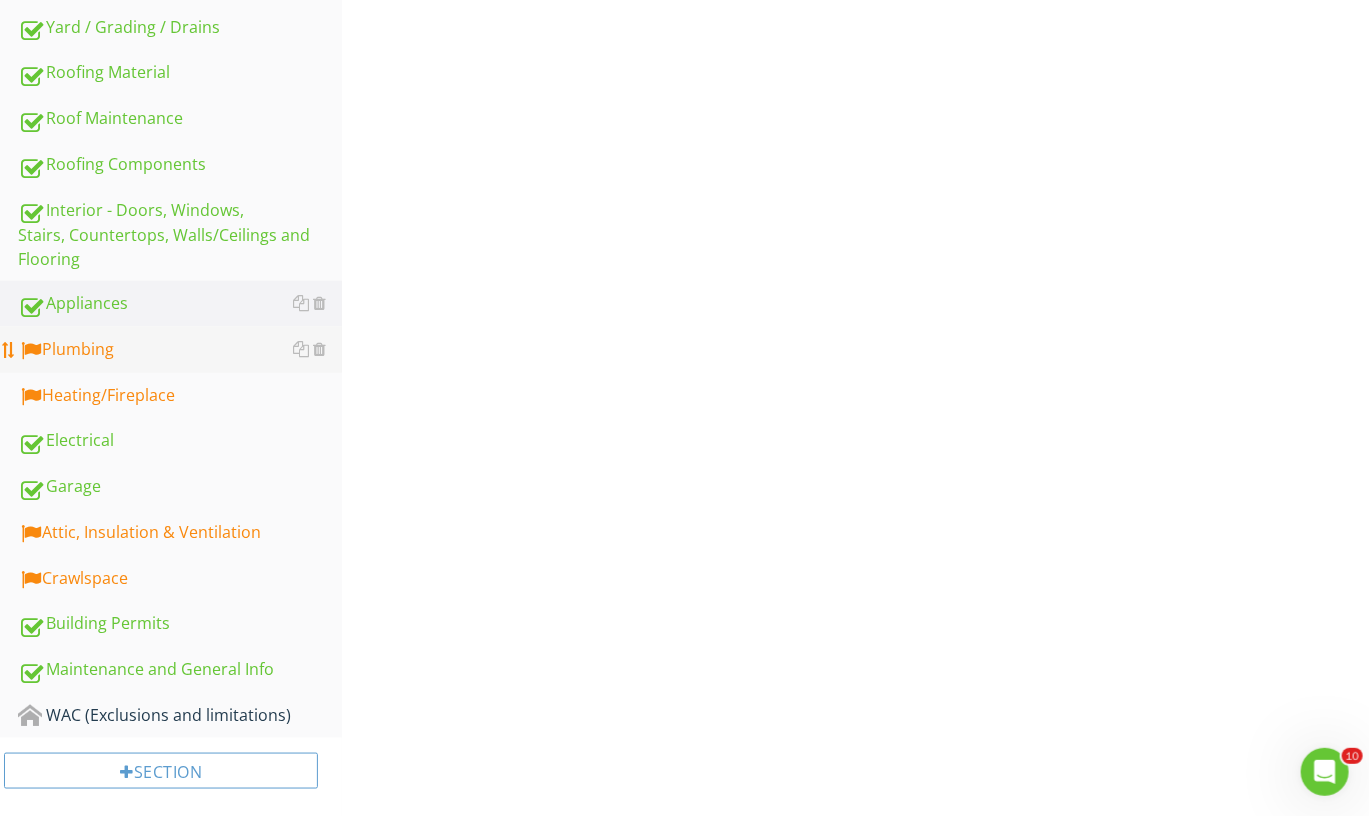 click on "Plumbing" at bounding box center [180, 350] 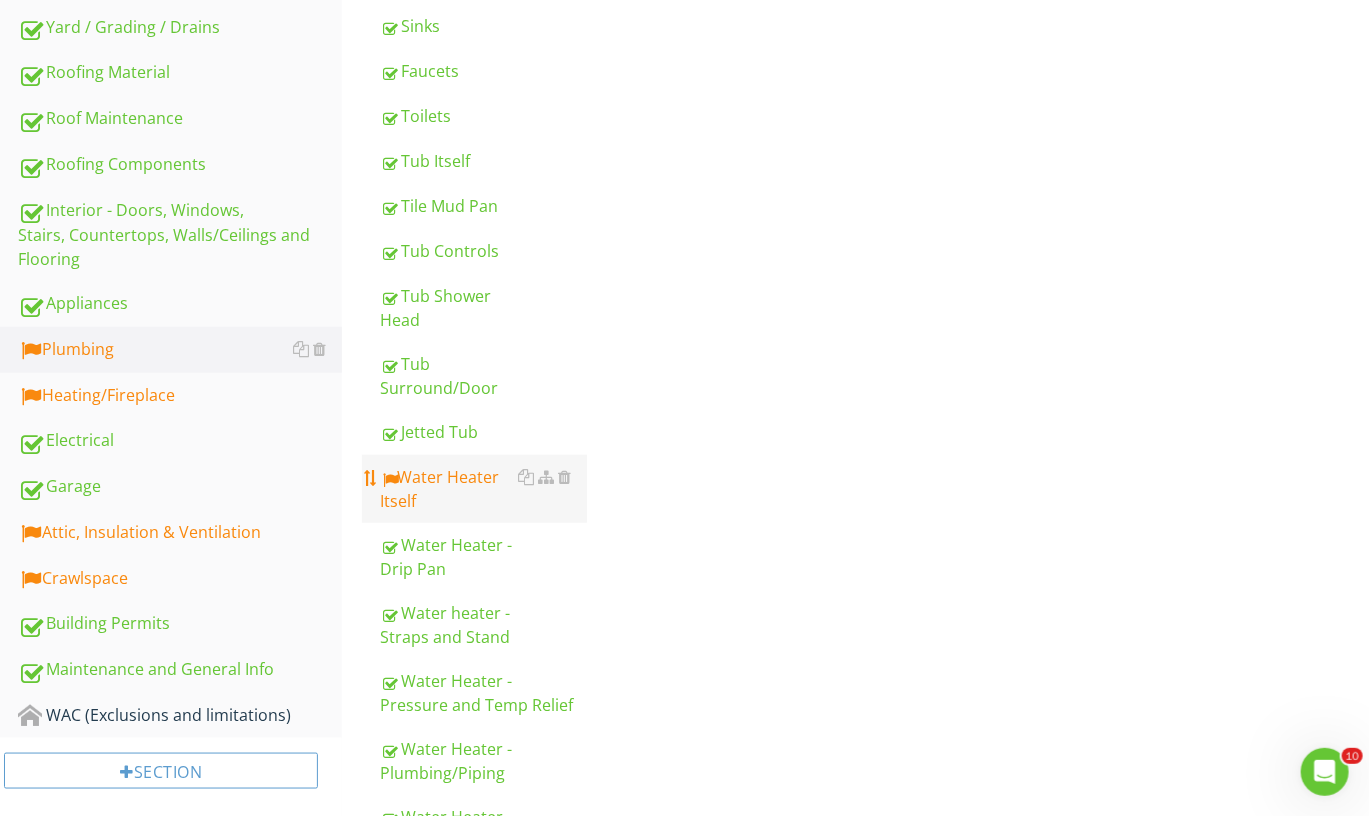 click on "Water Heater Itself" at bounding box center (483, 489) 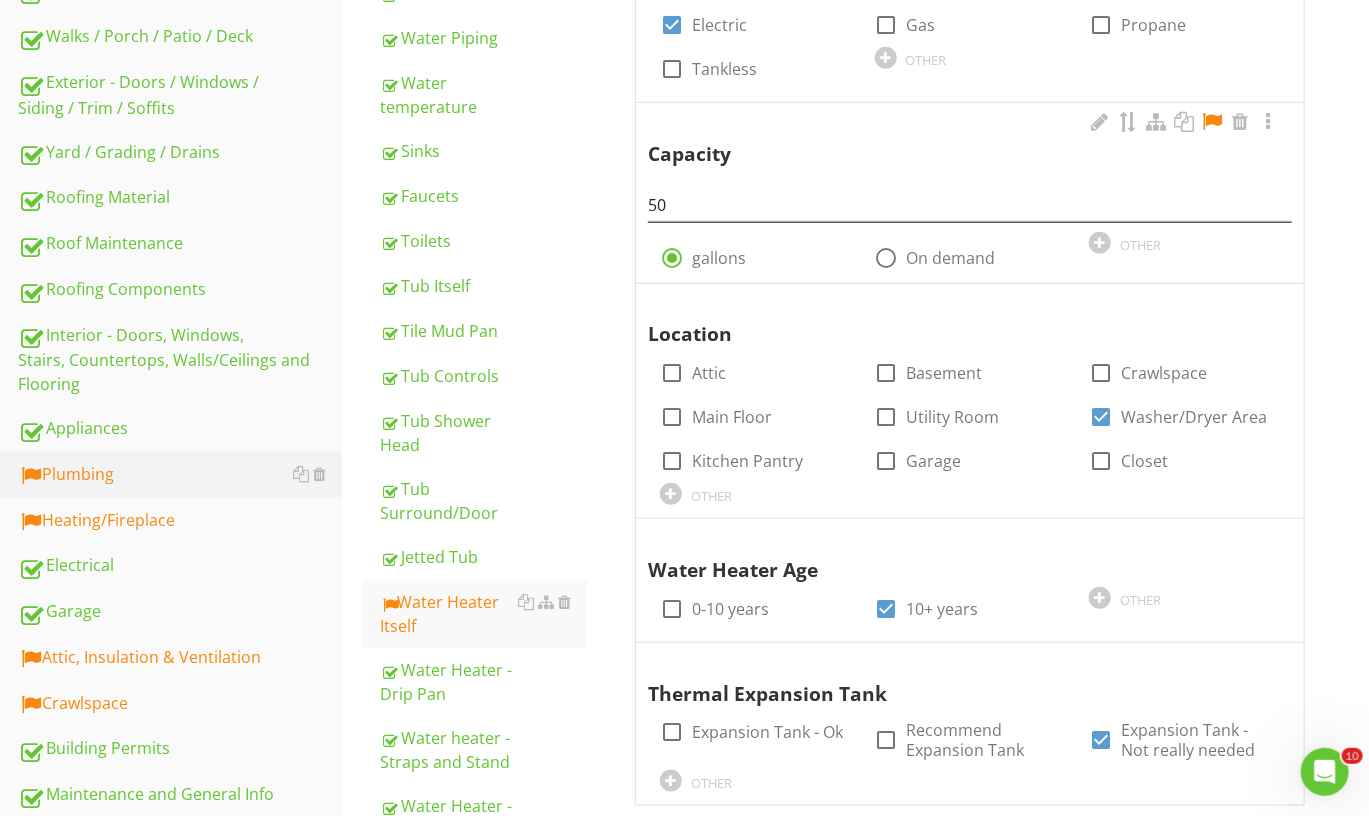 scroll, scrollTop: 616, scrollLeft: 0, axis: vertical 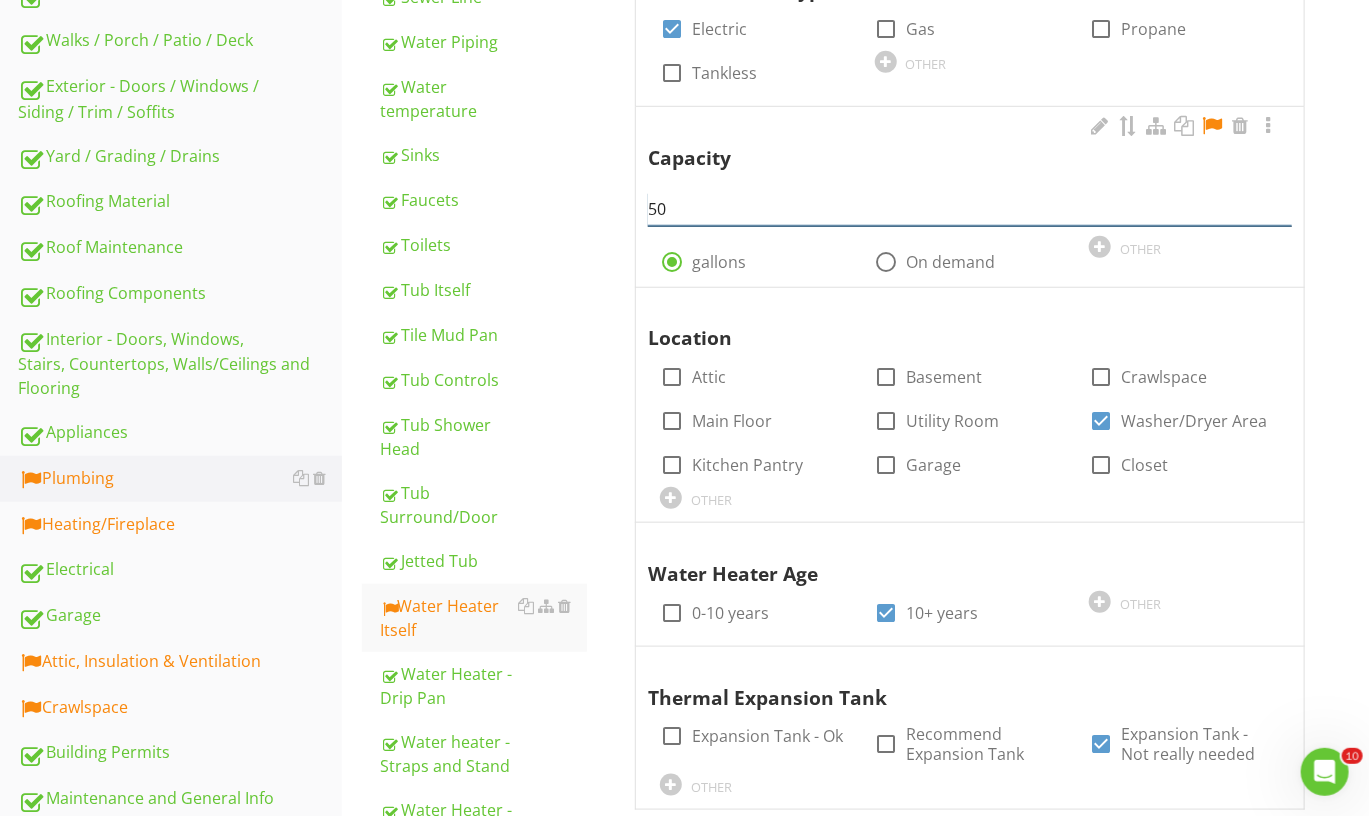 click on "50" at bounding box center (970, 209) 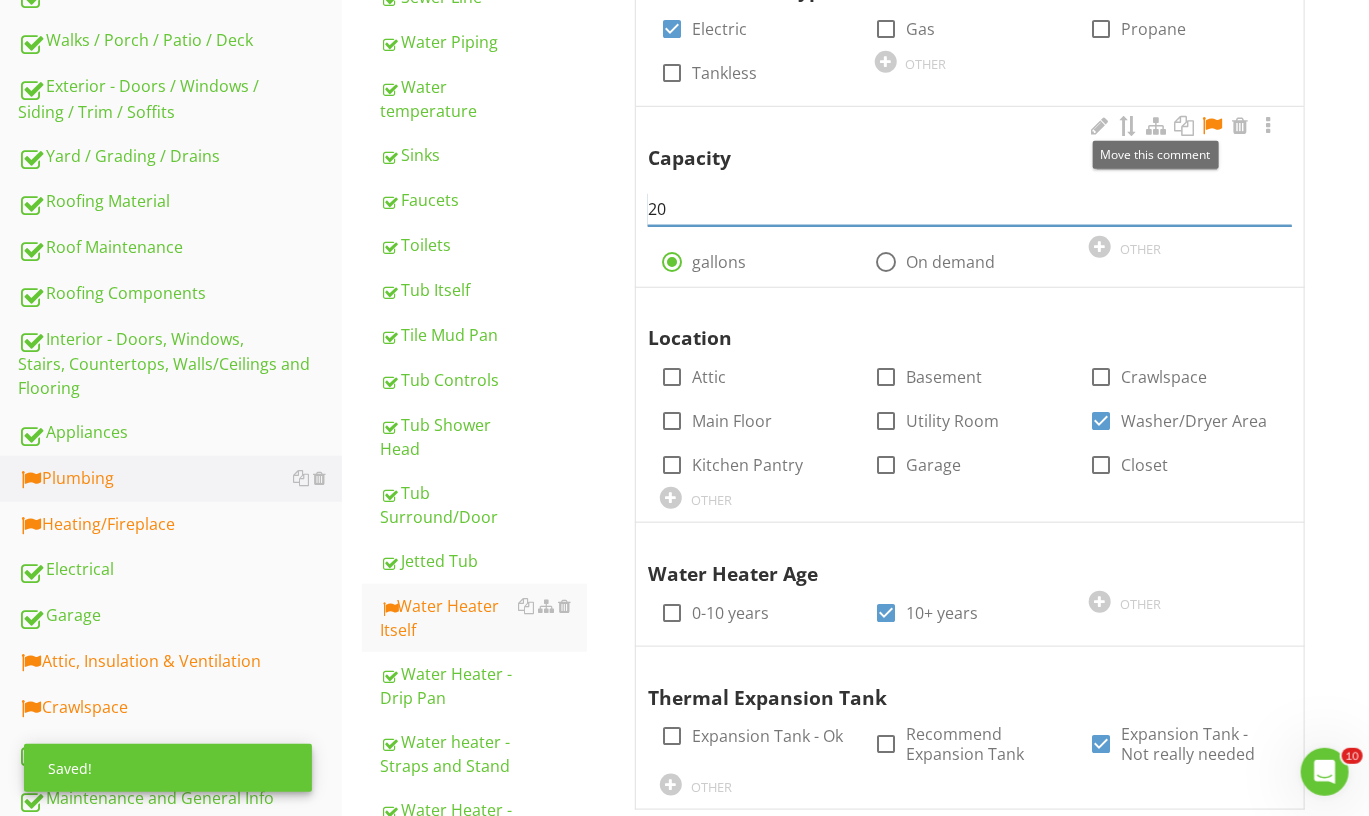 type on "20" 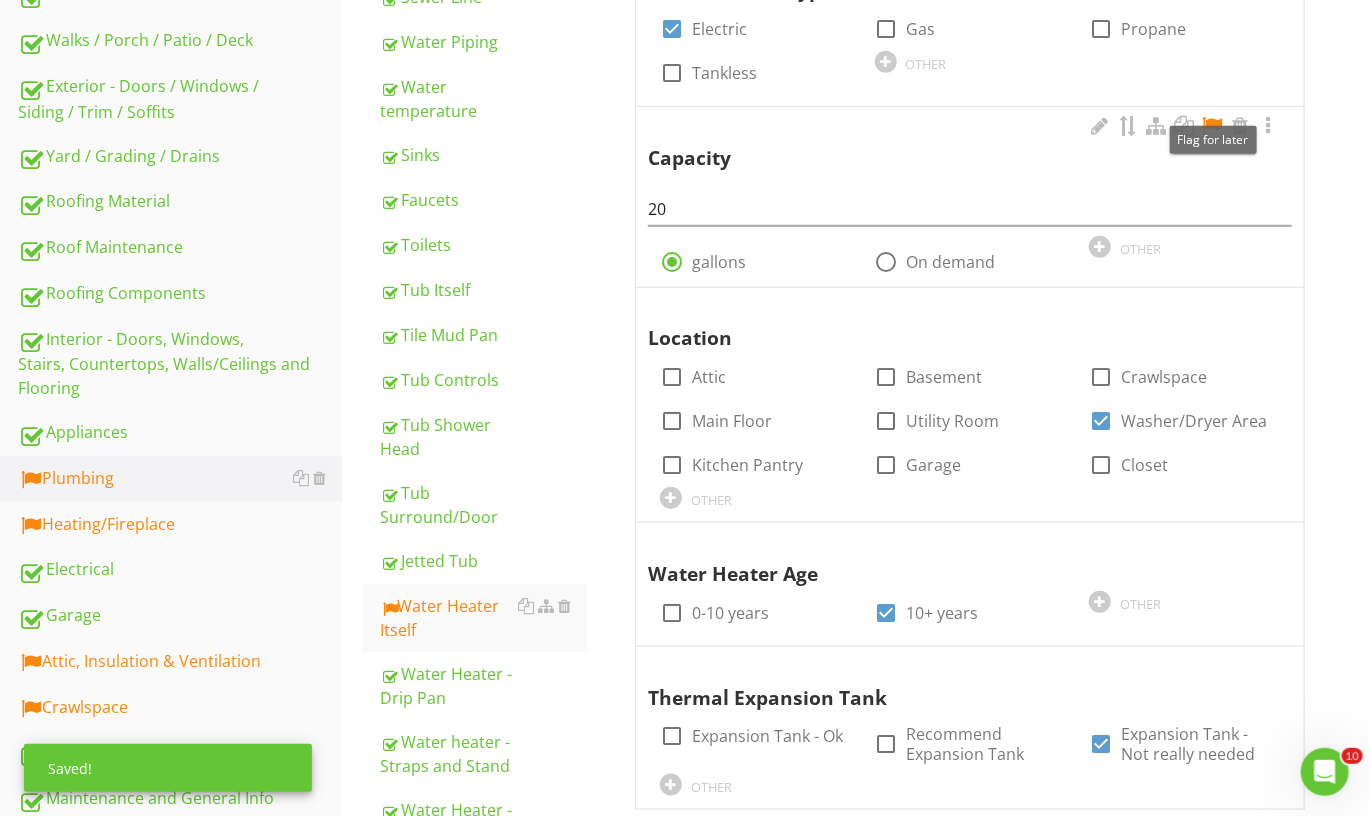 click at bounding box center [1212, 126] 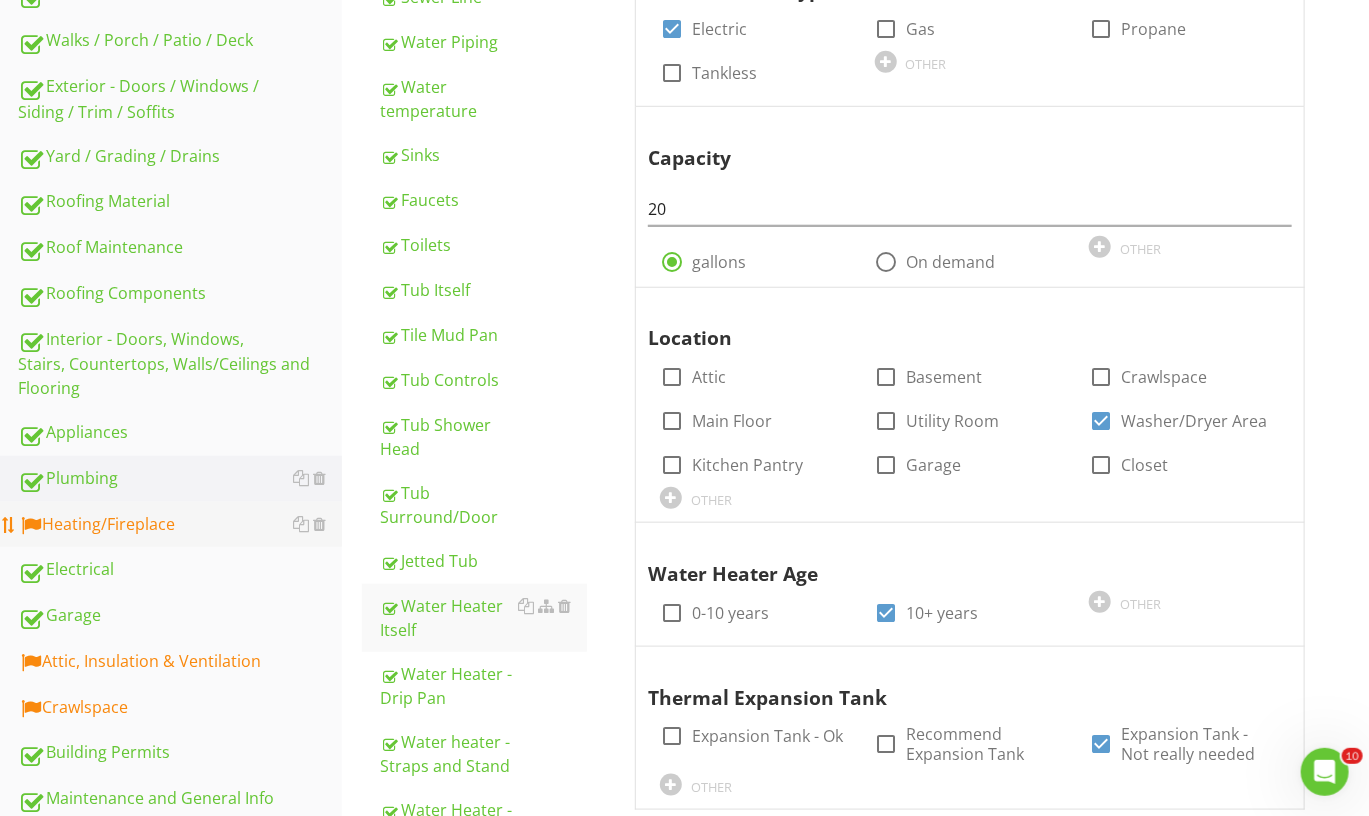 click on "Heating/Fireplace" at bounding box center (180, 525) 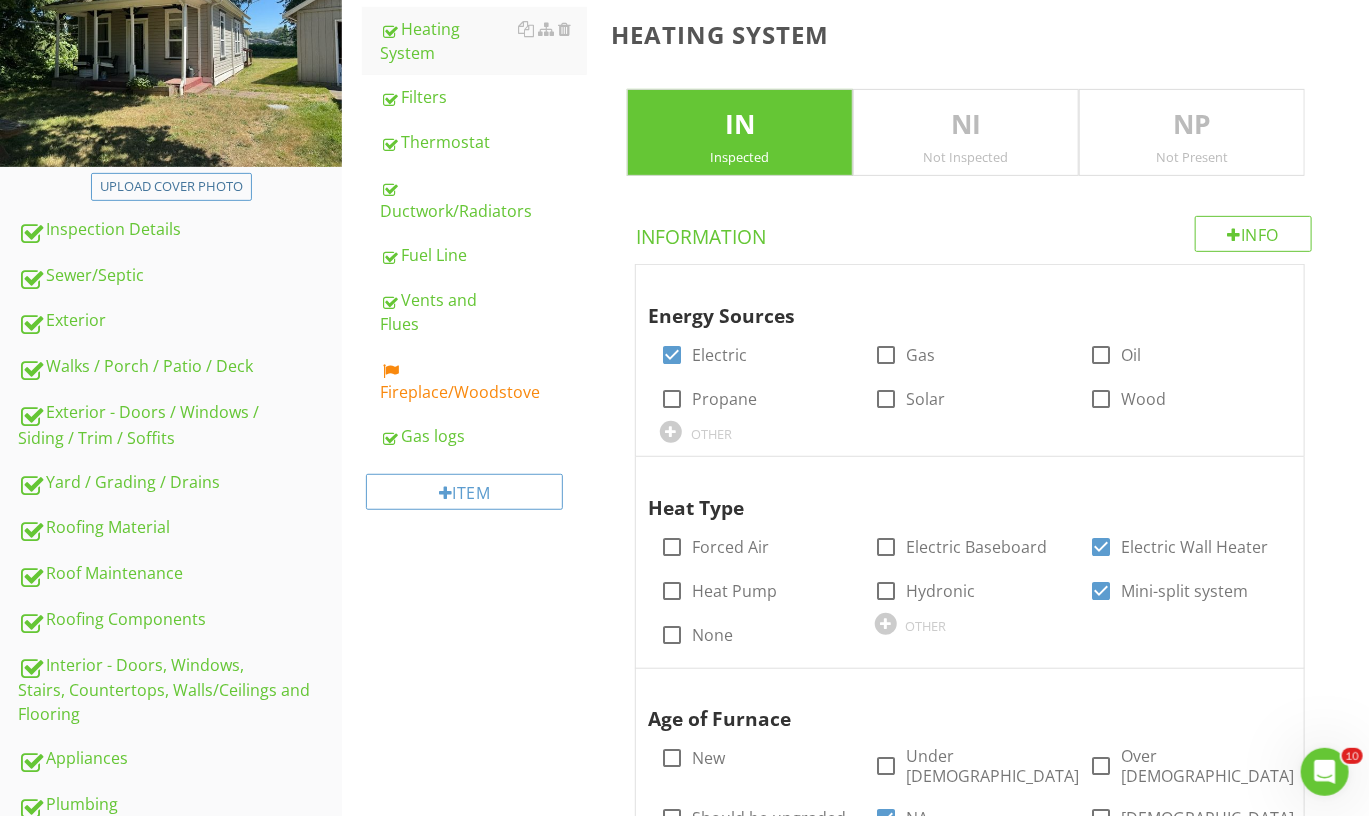 scroll, scrollTop: 288, scrollLeft: 0, axis: vertical 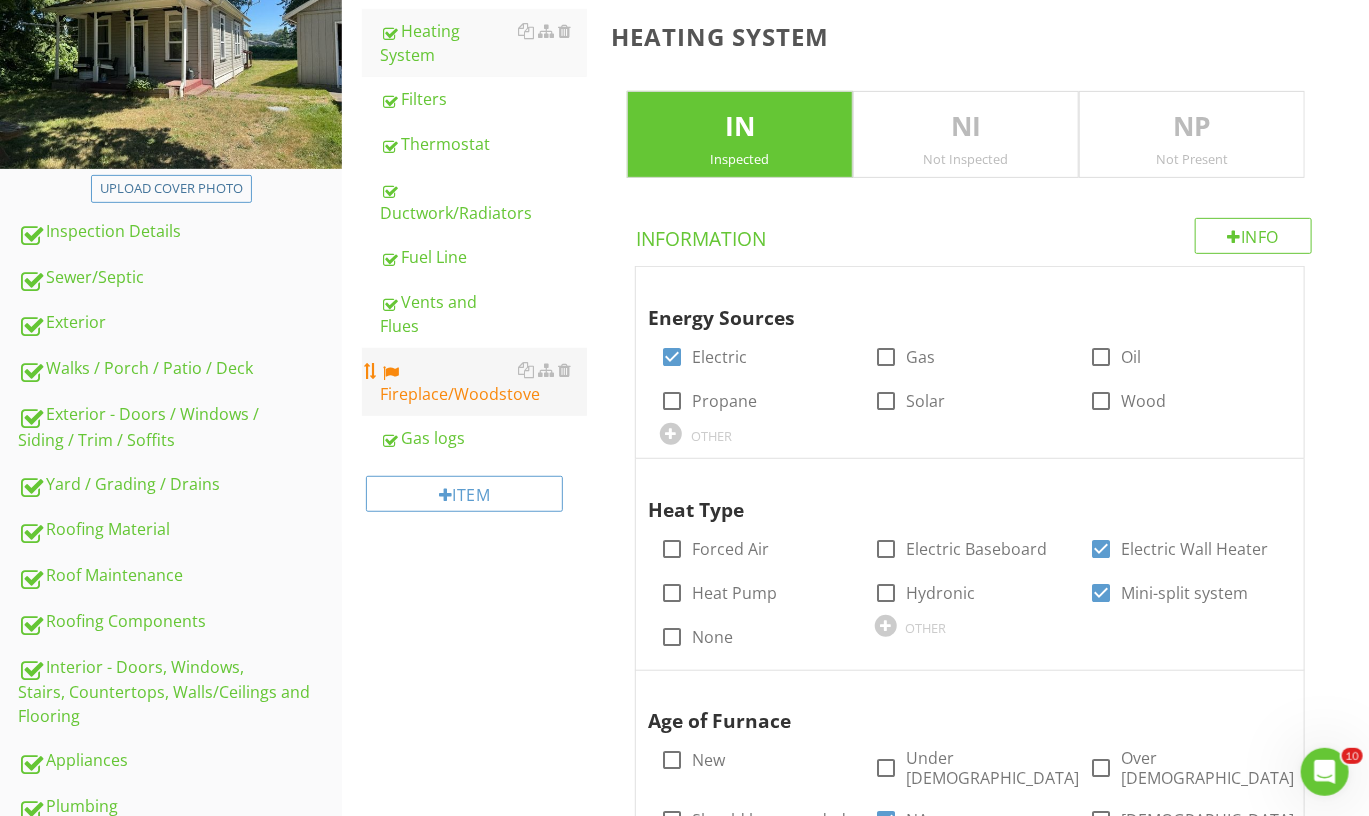 click on "Fireplace/Woodstove" at bounding box center (483, 382) 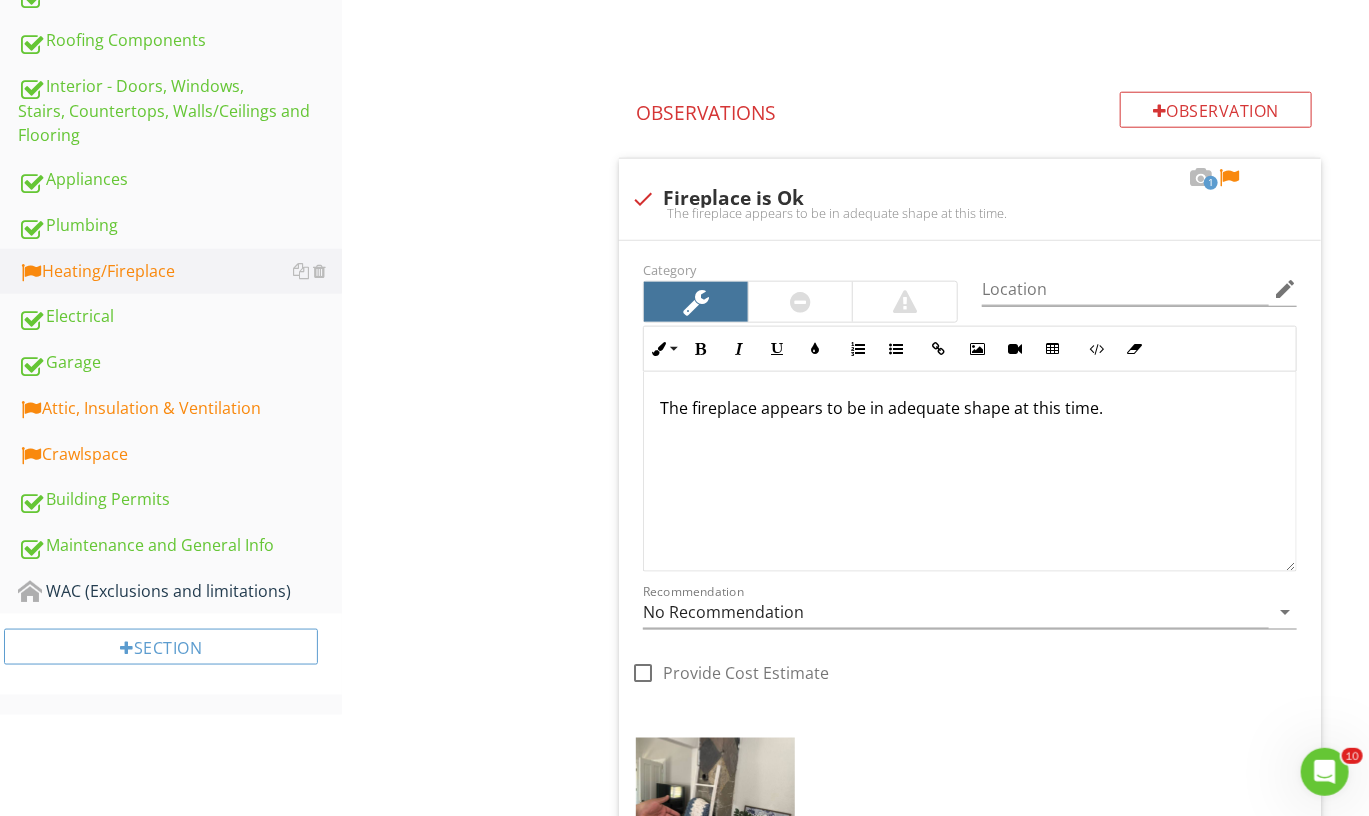 scroll, scrollTop: 901, scrollLeft: 0, axis: vertical 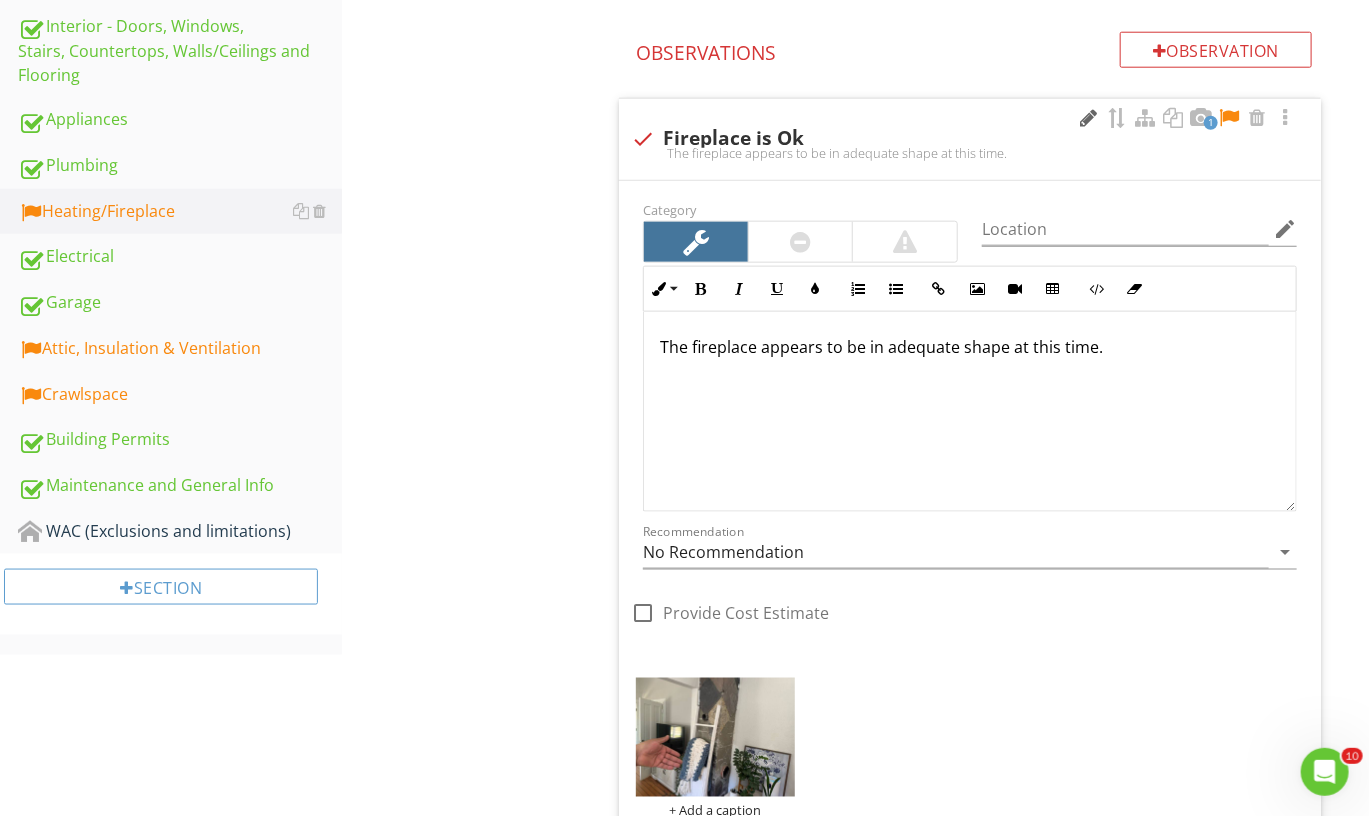 click at bounding box center (1089, 118) 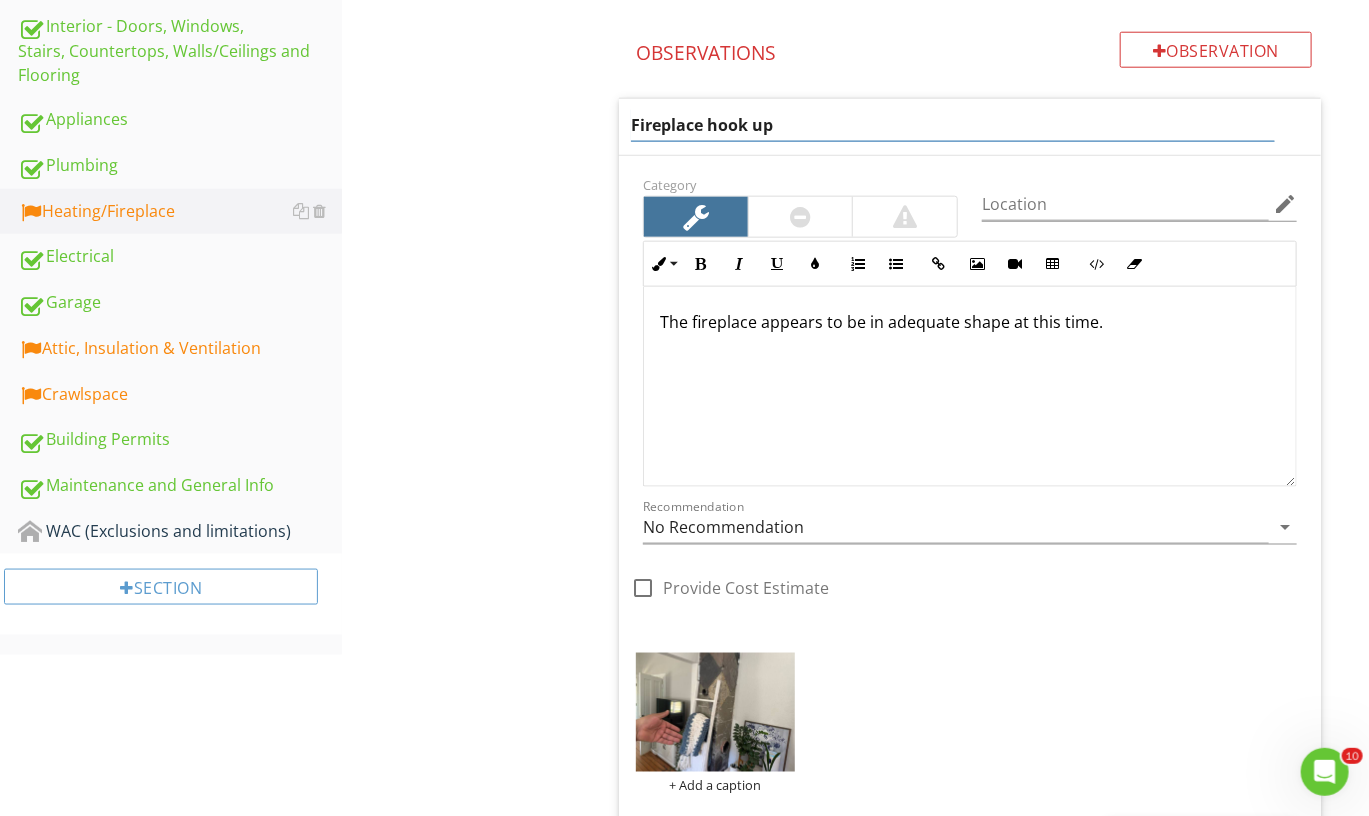 type on "Fireplace hook ups" 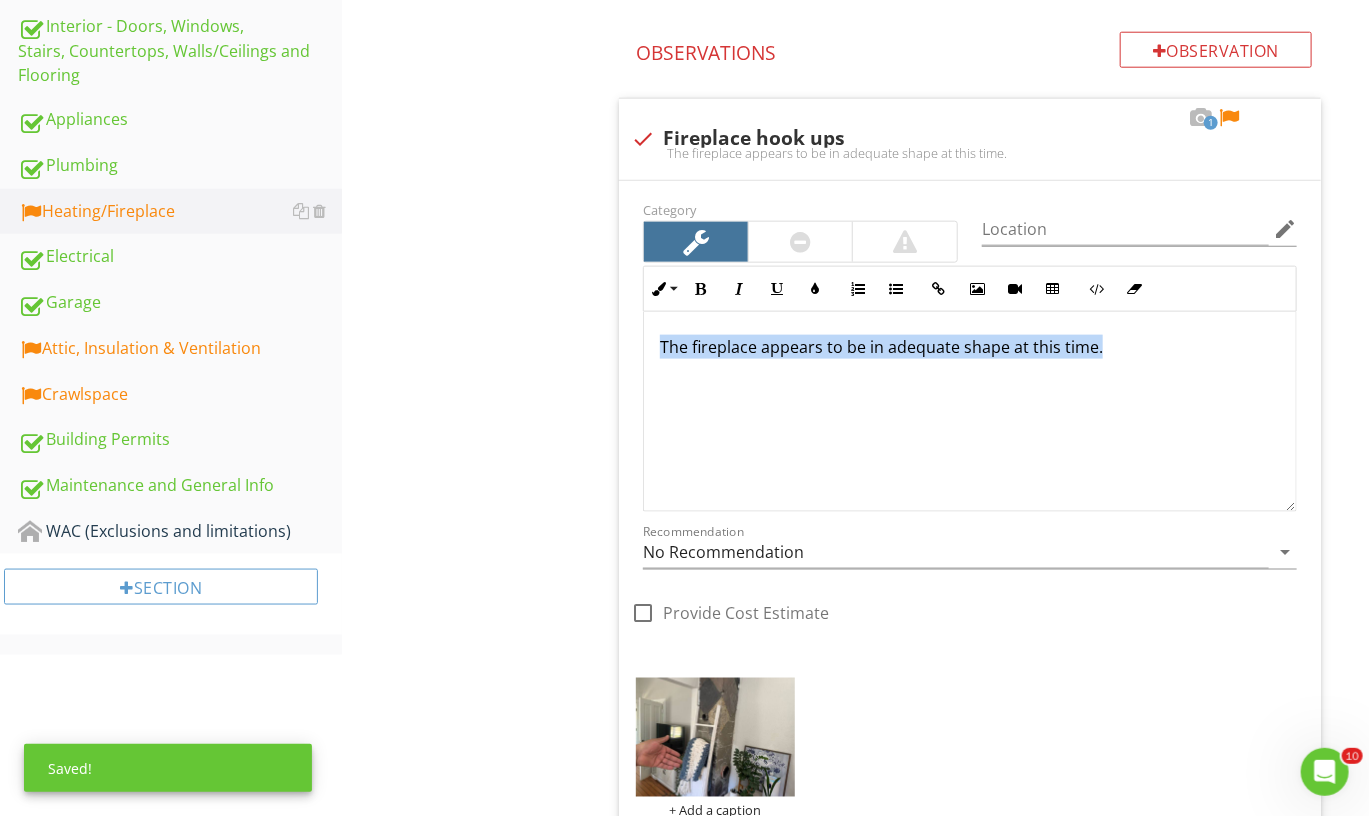 drag, startPoint x: 1189, startPoint y: 319, endPoint x: 583, endPoint y: 401, distance: 611.5227 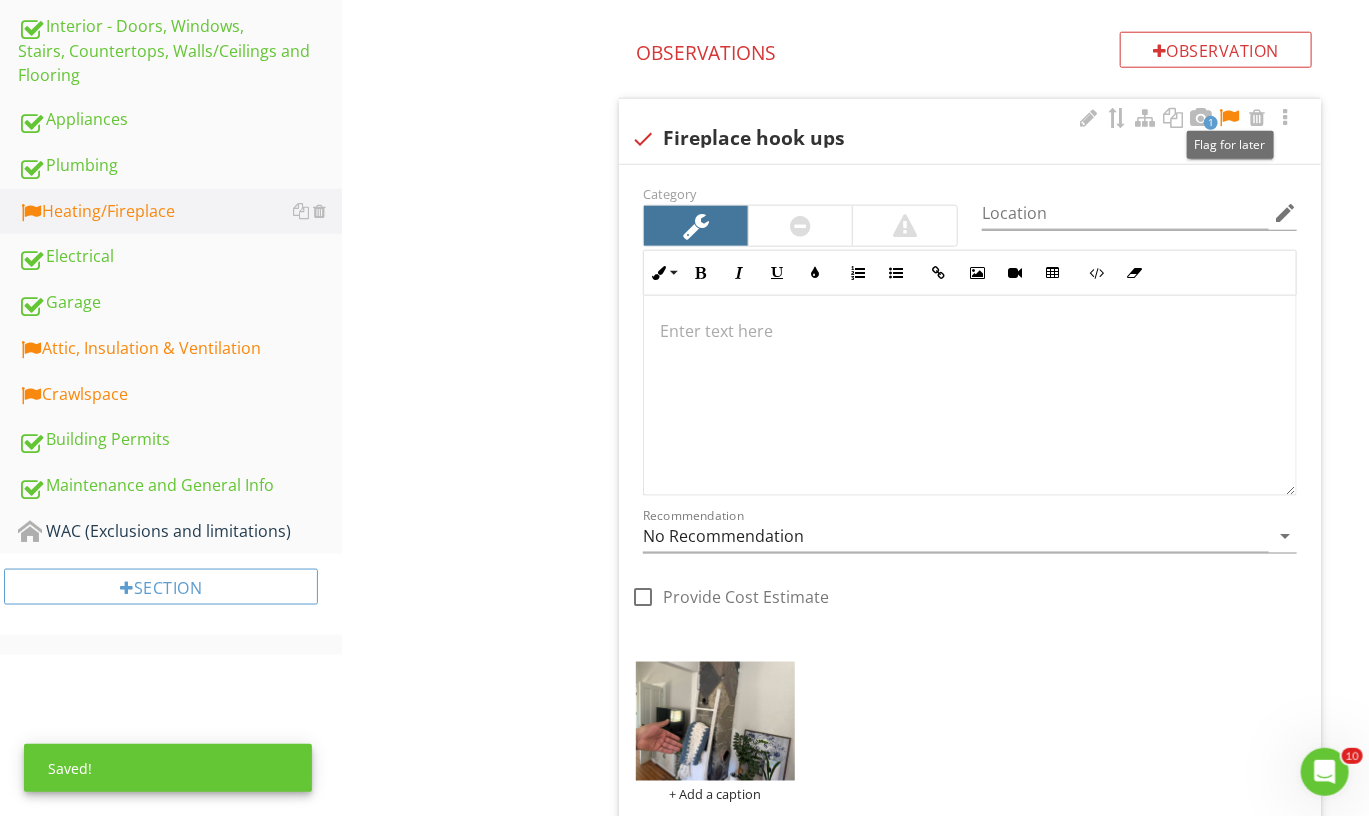click at bounding box center [1229, 118] 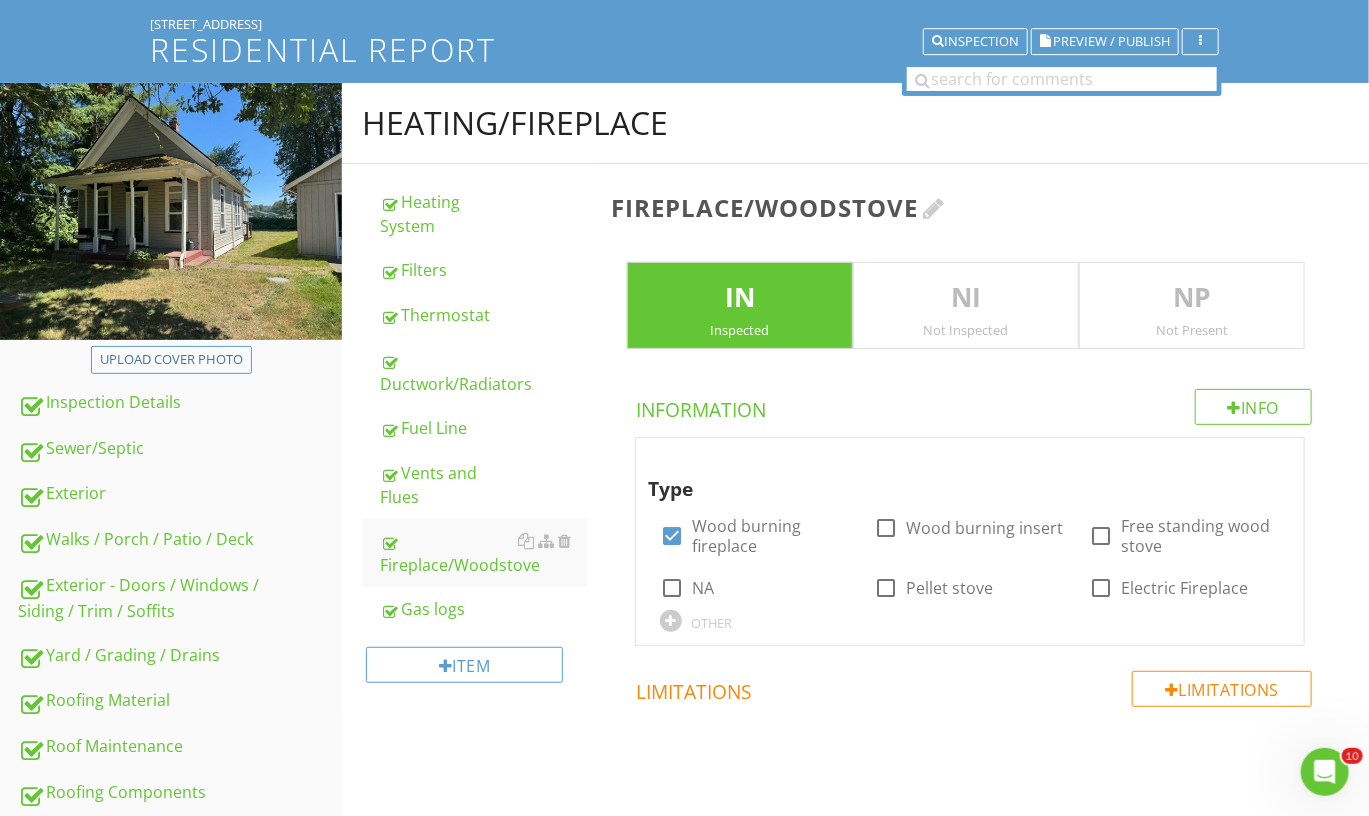 scroll, scrollTop: 54, scrollLeft: 0, axis: vertical 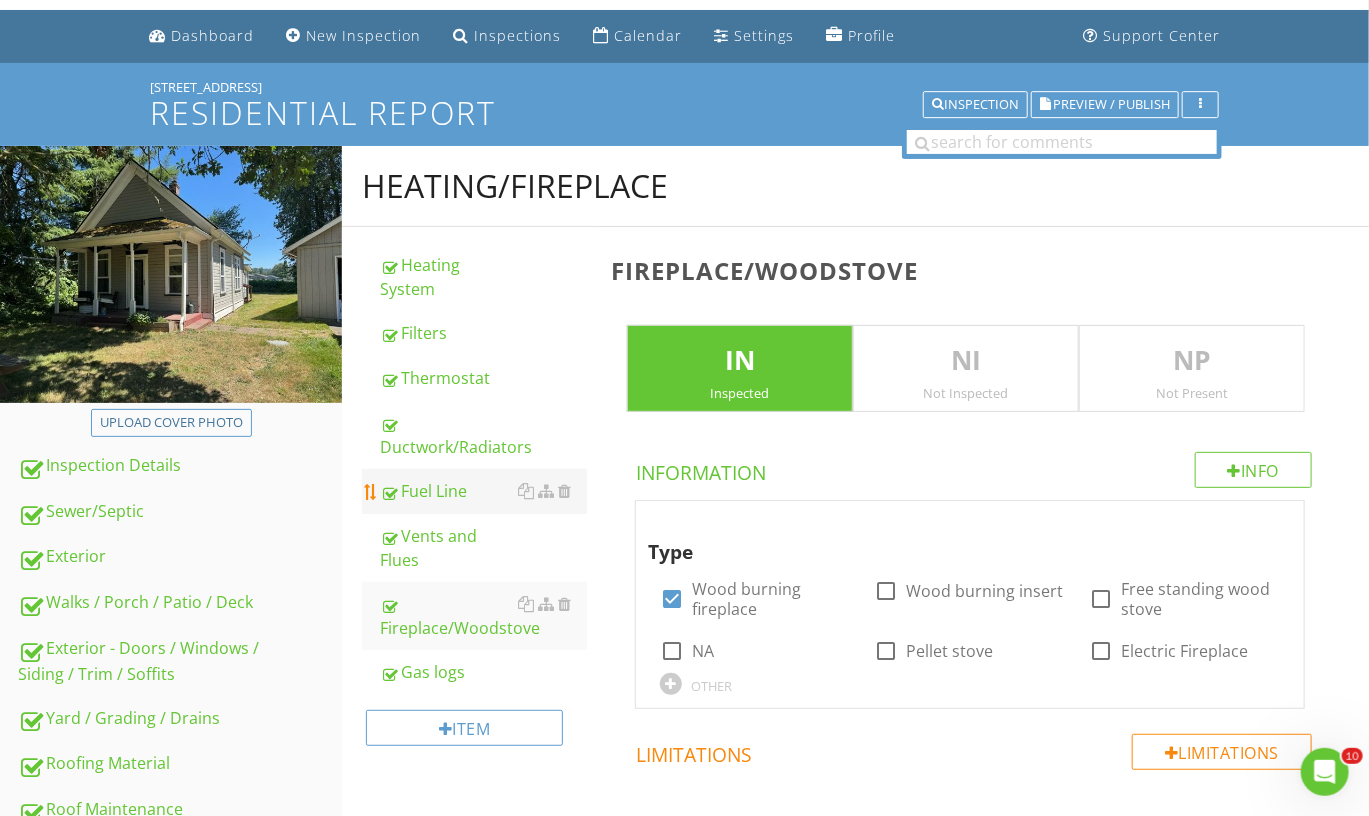 click on "Fuel Line" at bounding box center [483, 491] 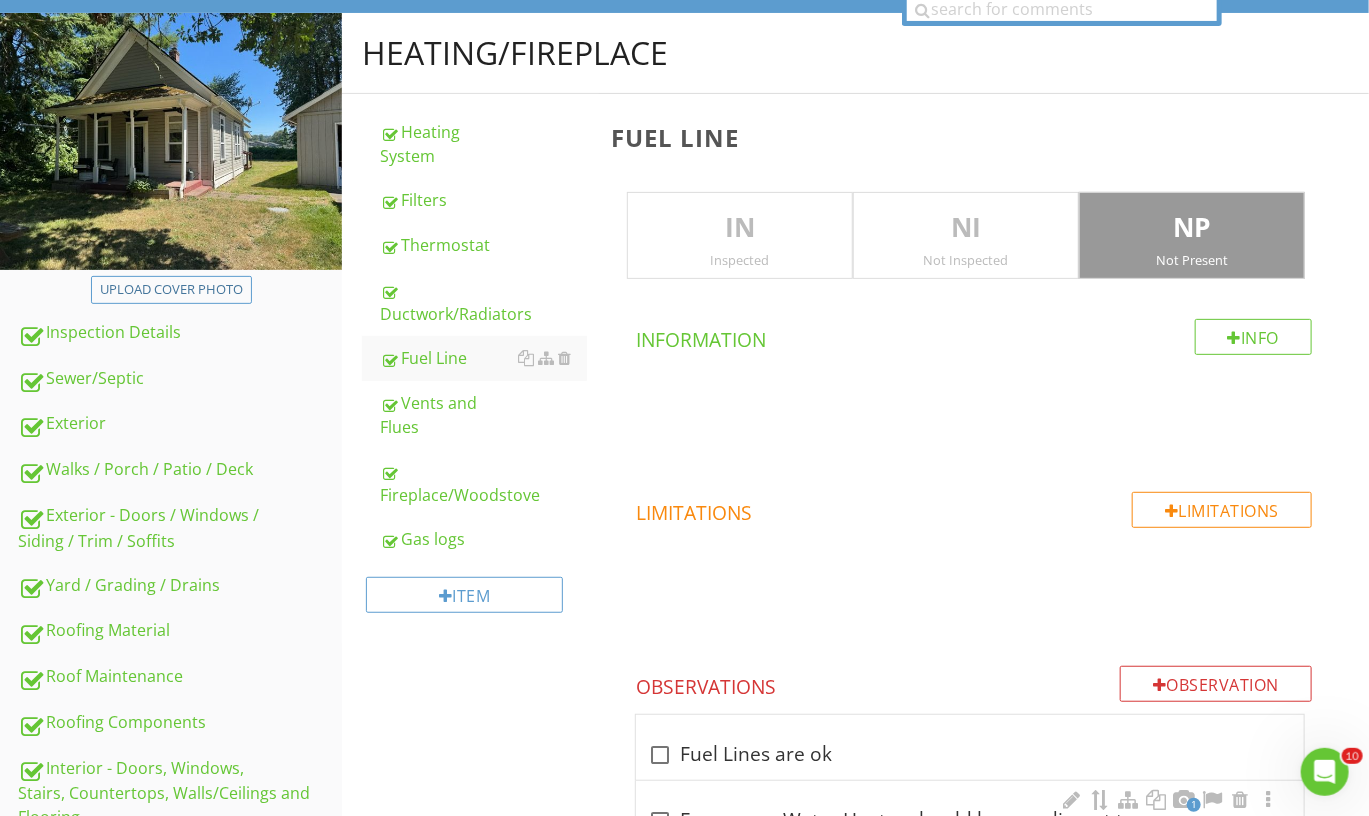 scroll, scrollTop: 187, scrollLeft: 0, axis: vertical 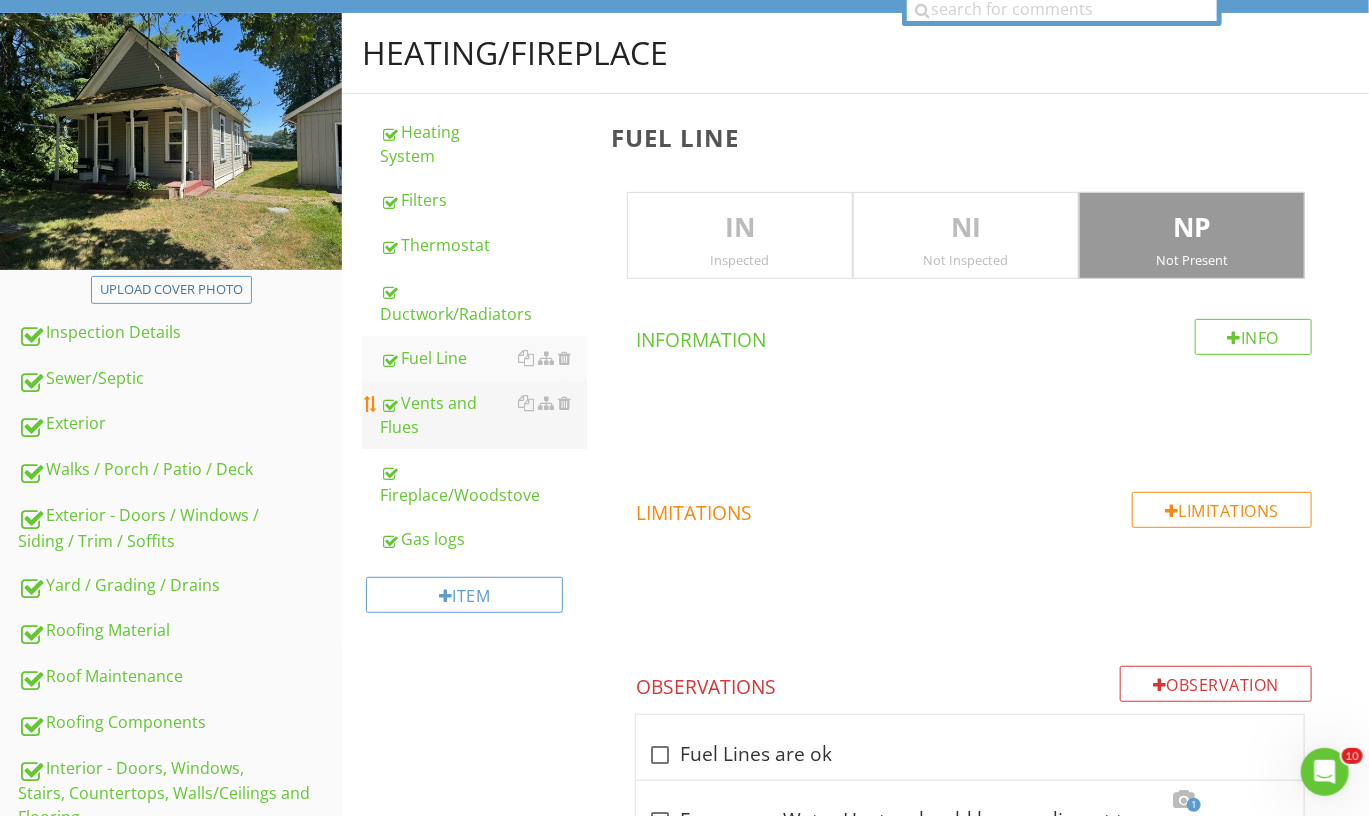 click on "Vents and Flues" at bounding box center [483, 415] 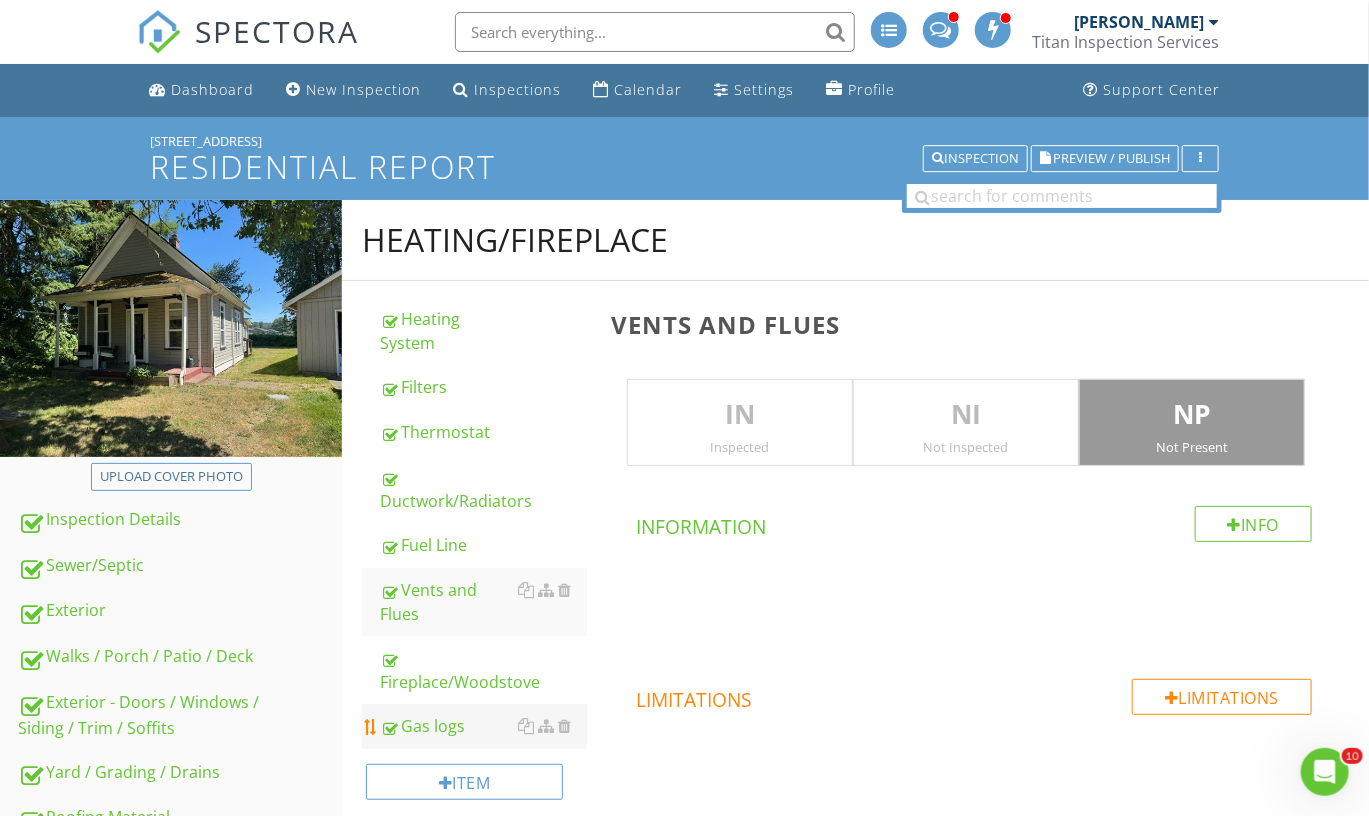 scroll, scrollTop: 0, scrollLeft: 0, axis: both 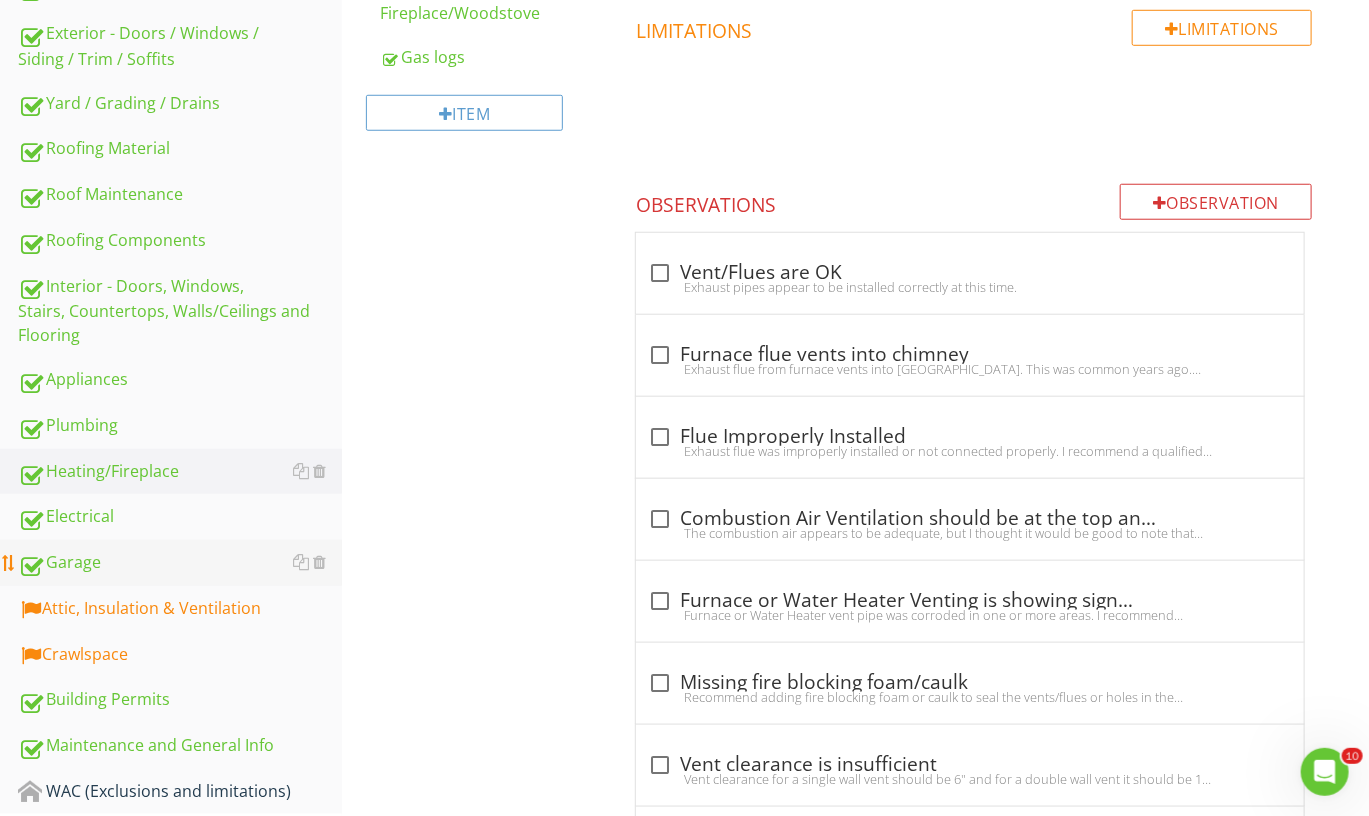 click on "Garage" at bounding box center [180, 563] 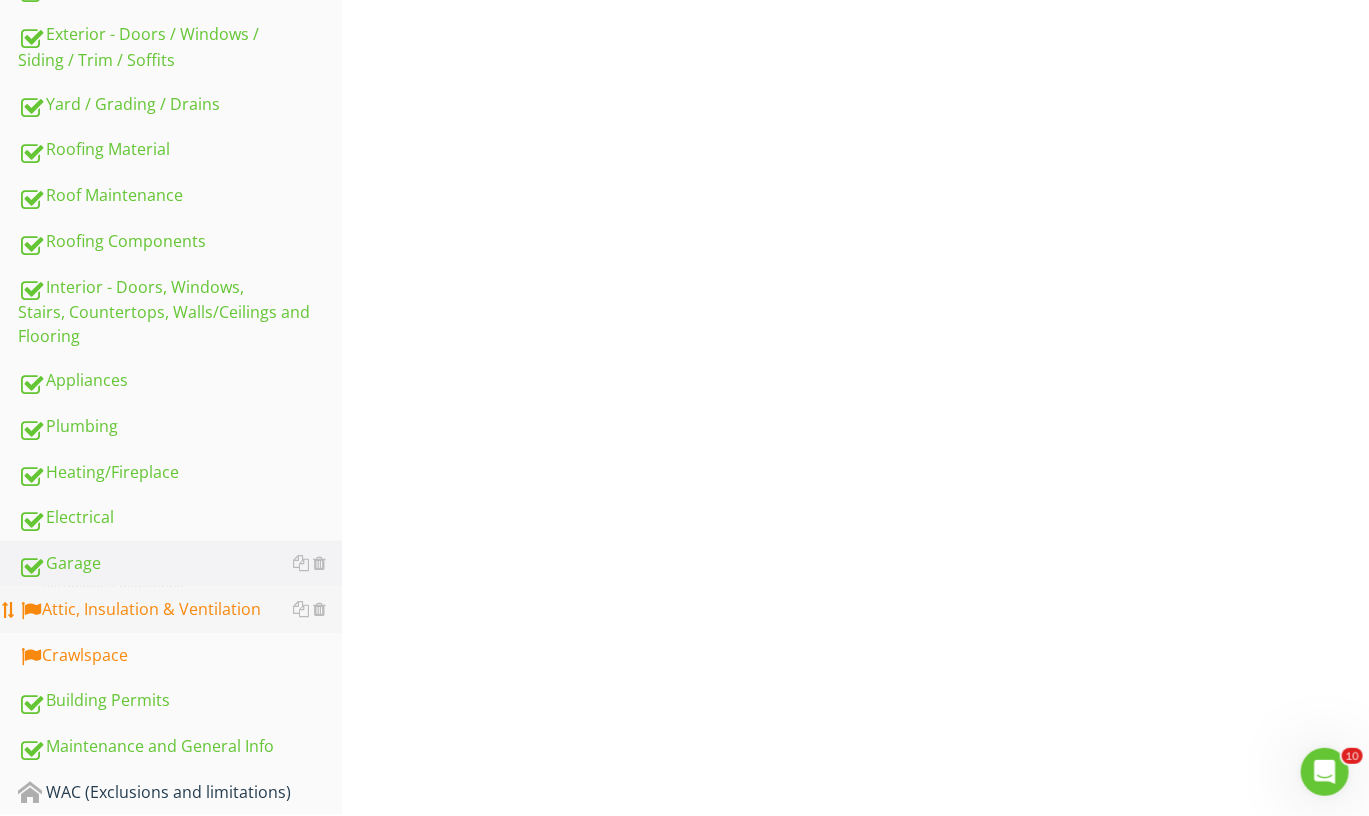 click on "Attic, Insulation & Ventilation" at bounding box center (180, 610) 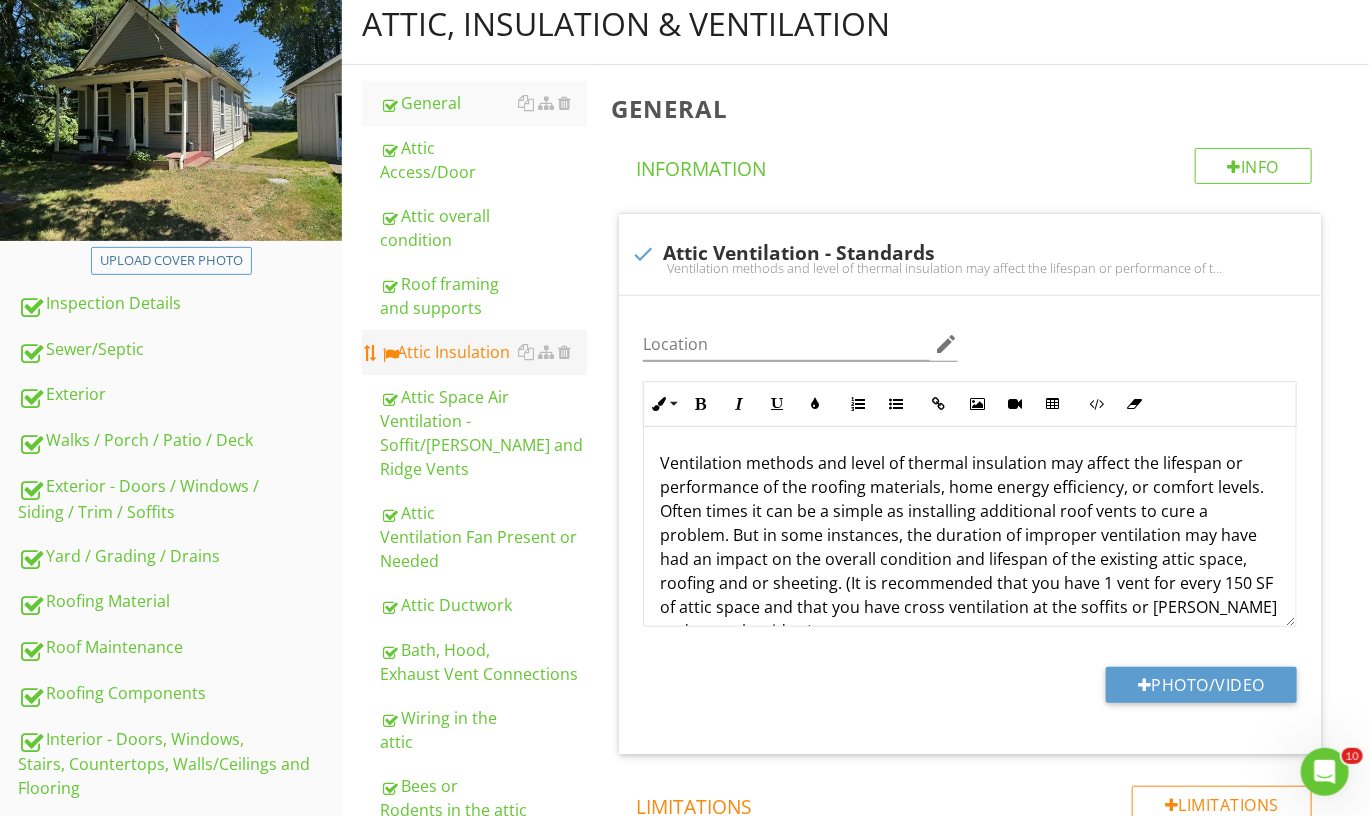 click on "Attic Insulation" at bounding box center [483, 352] 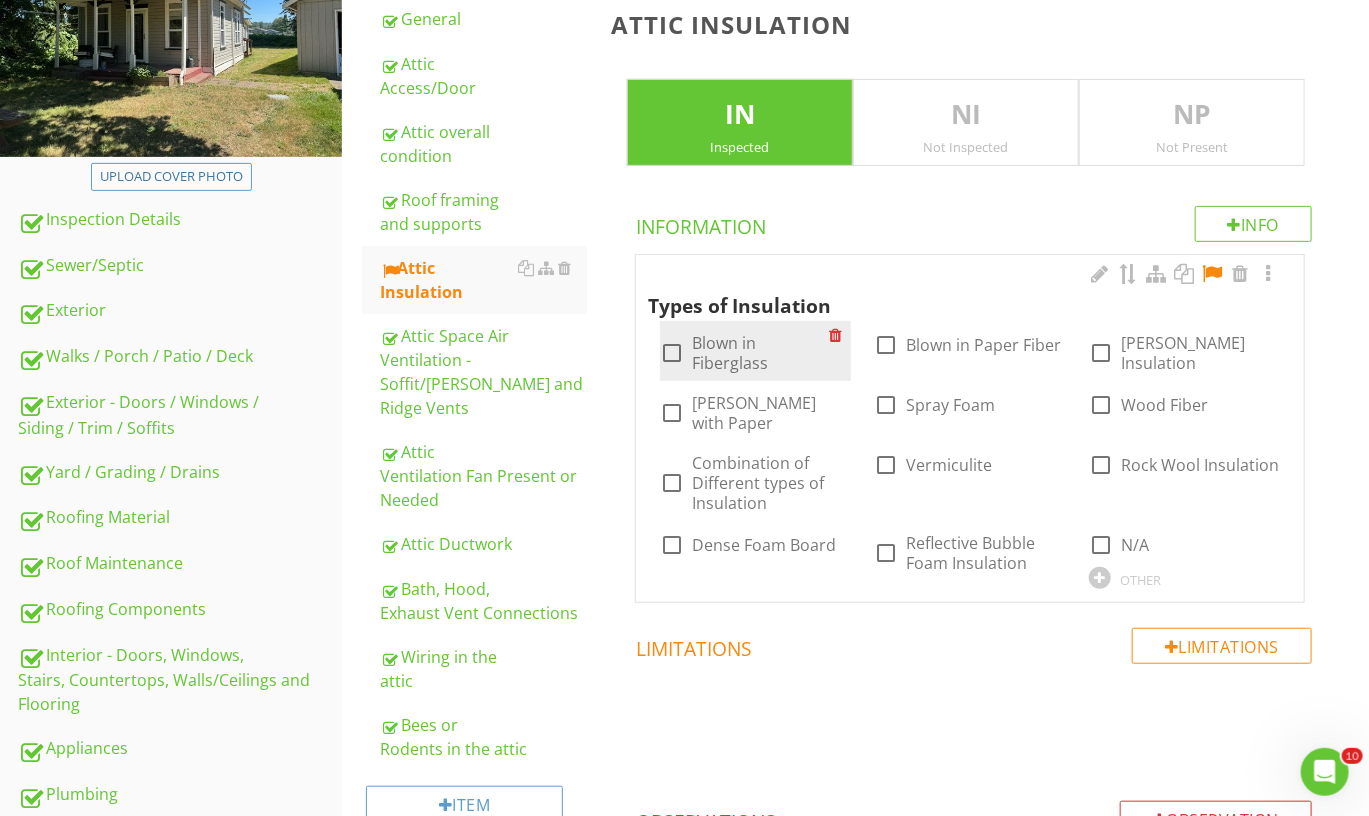 scroll, scrollTop: 301, scrollLeft: 0, axis: vertical 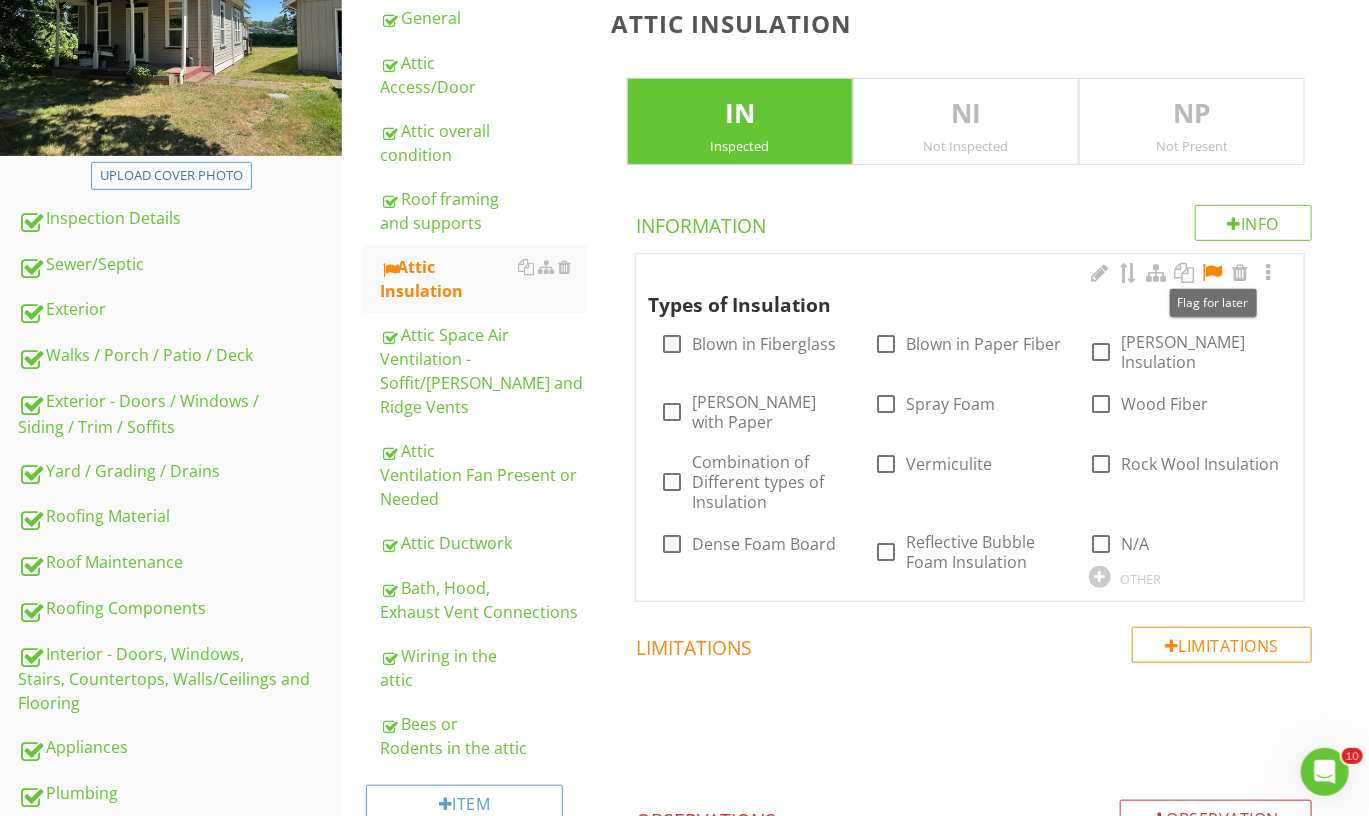click at bounding box center [1212, 273] 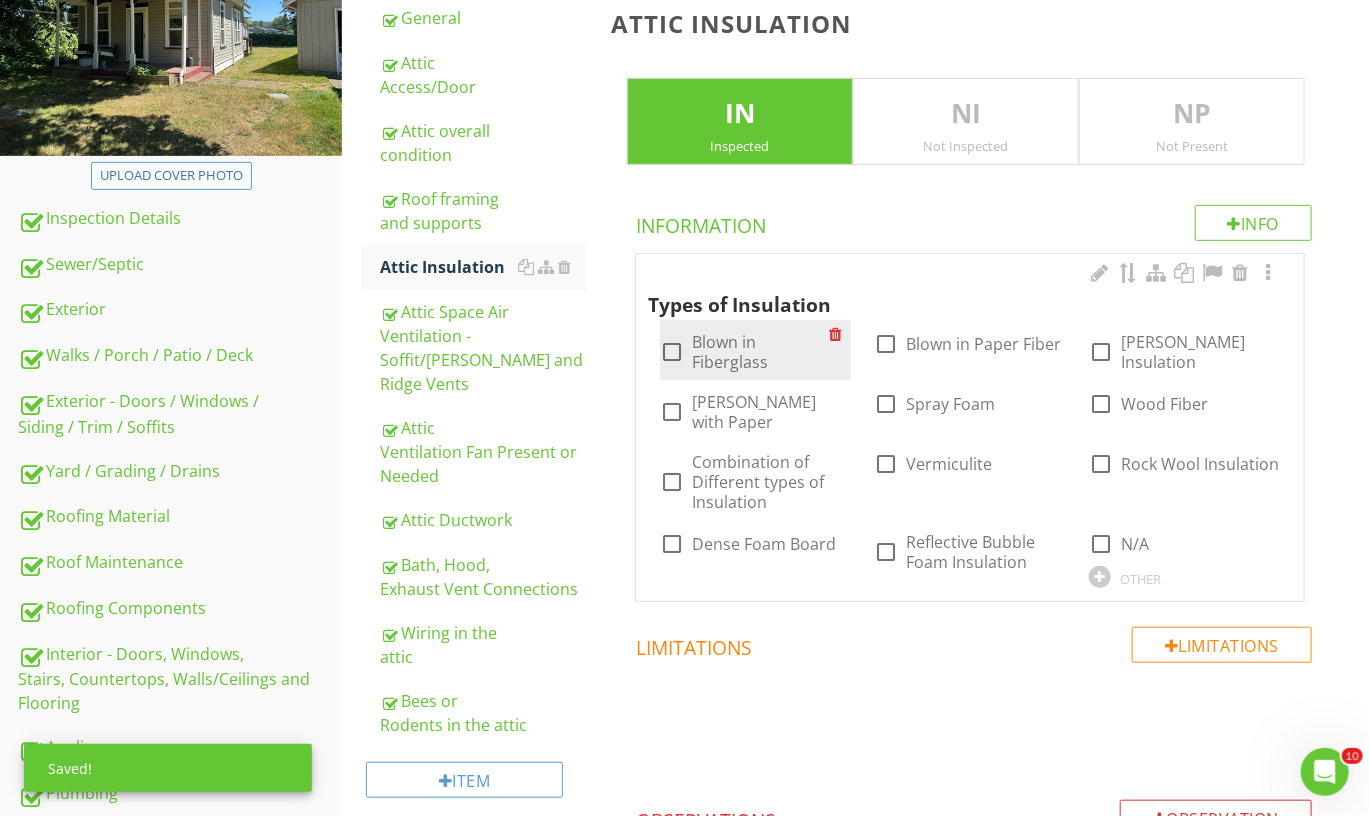 click at bounding box center (672, 352) 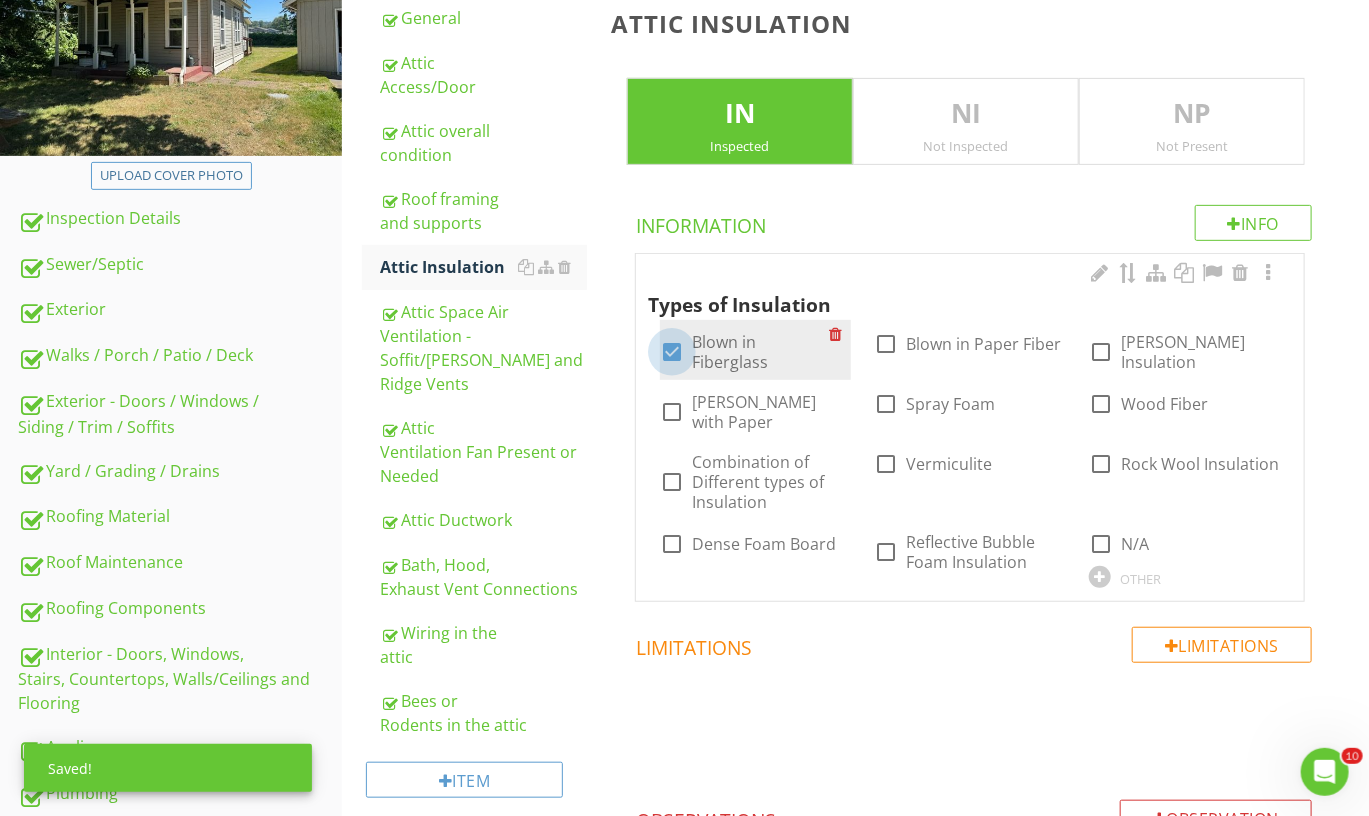 checkbox on "true" 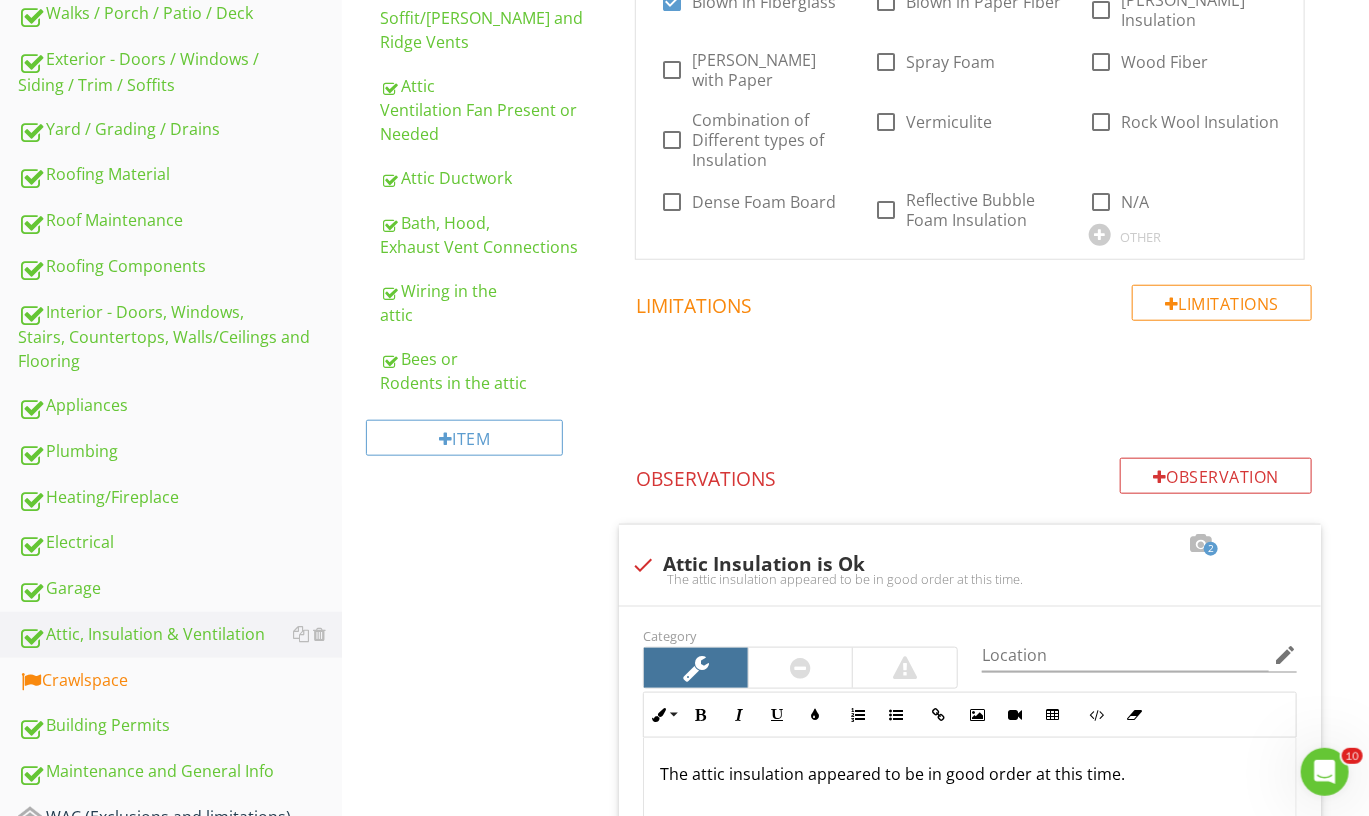 scroll, scrollTop: 651, scrollLeft: 0, axis: vertical 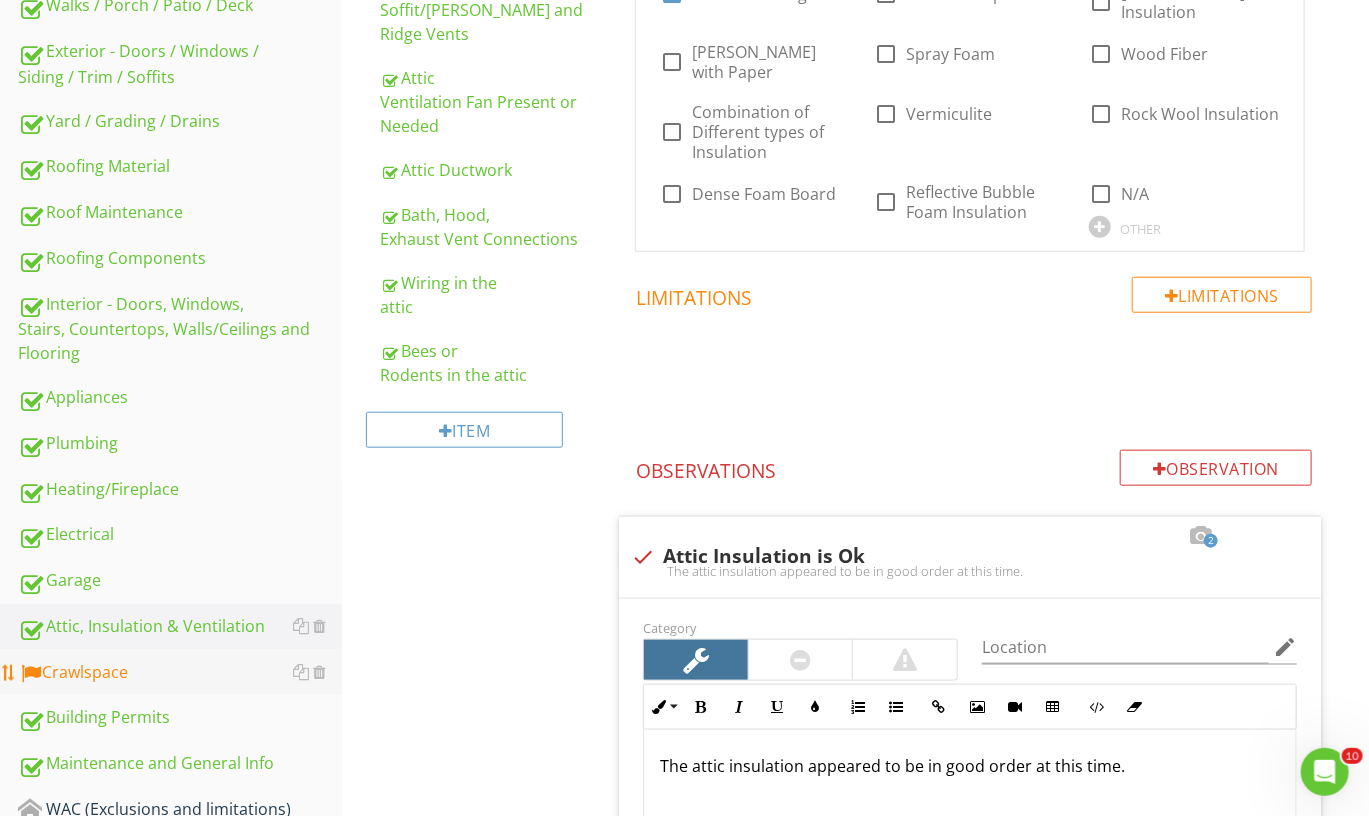 click on "Crawlspace" at bounding box center [180, 673] 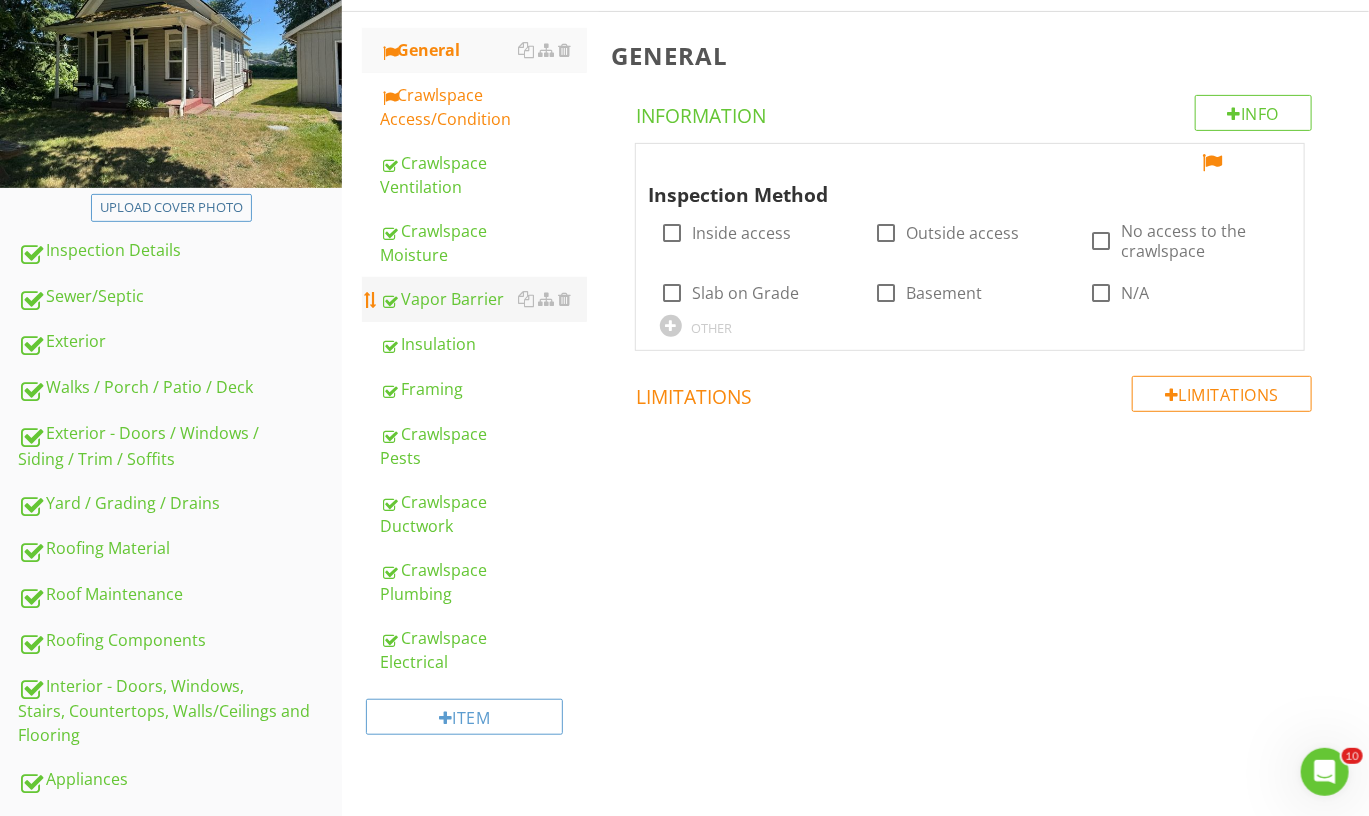 scroll, scrollTop: 227, scrollLeft: 0, axis: vertical 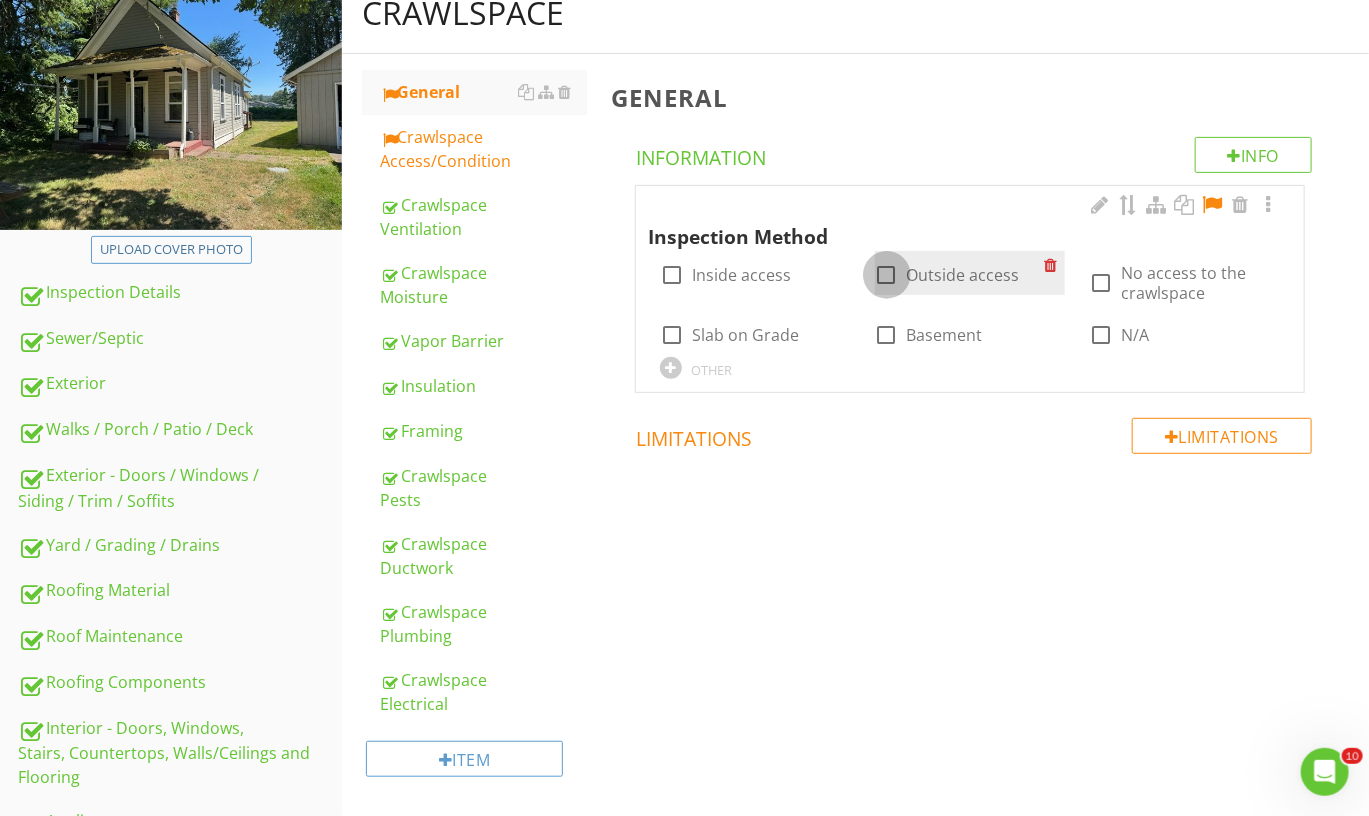 click at bounding box center [887, 275] 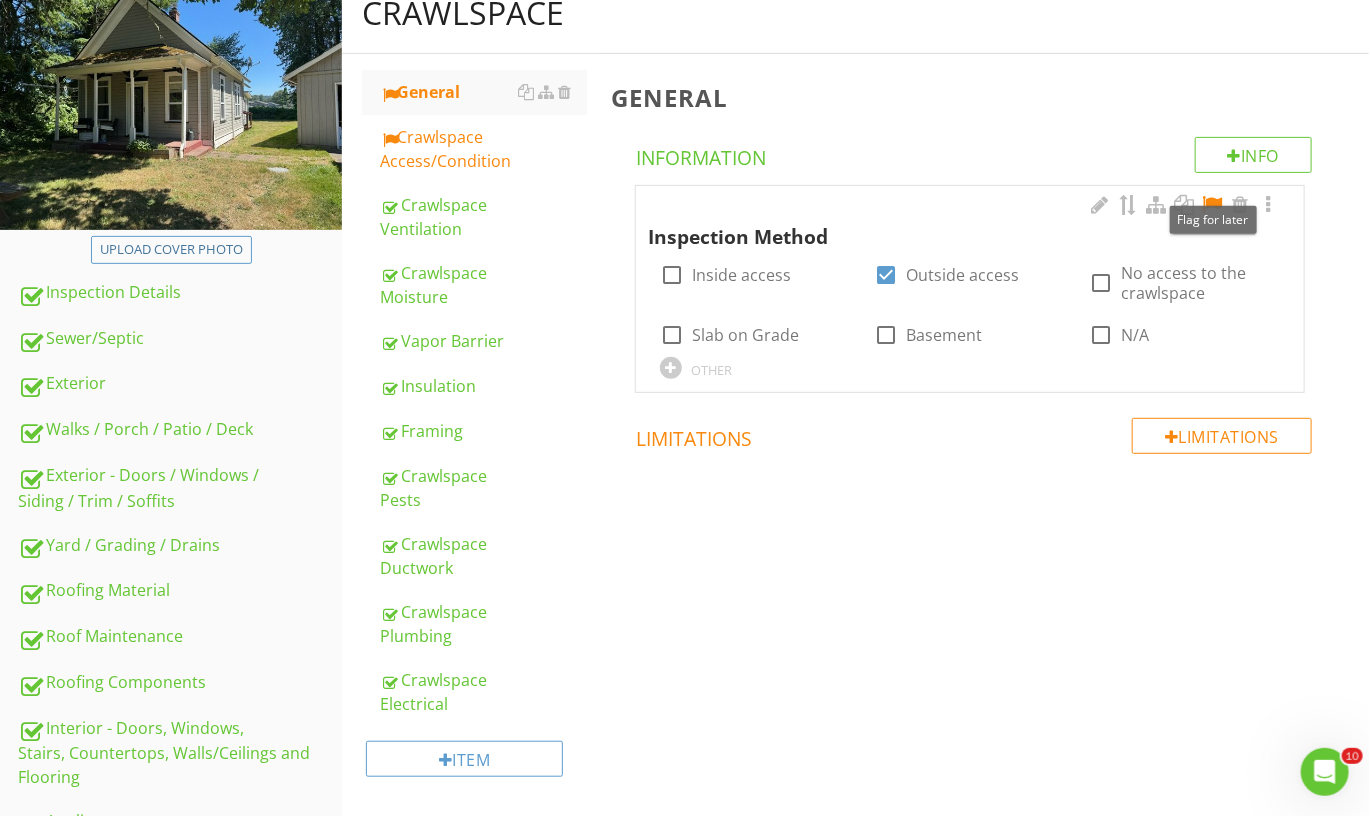 click at bounding box center (1212, 205) 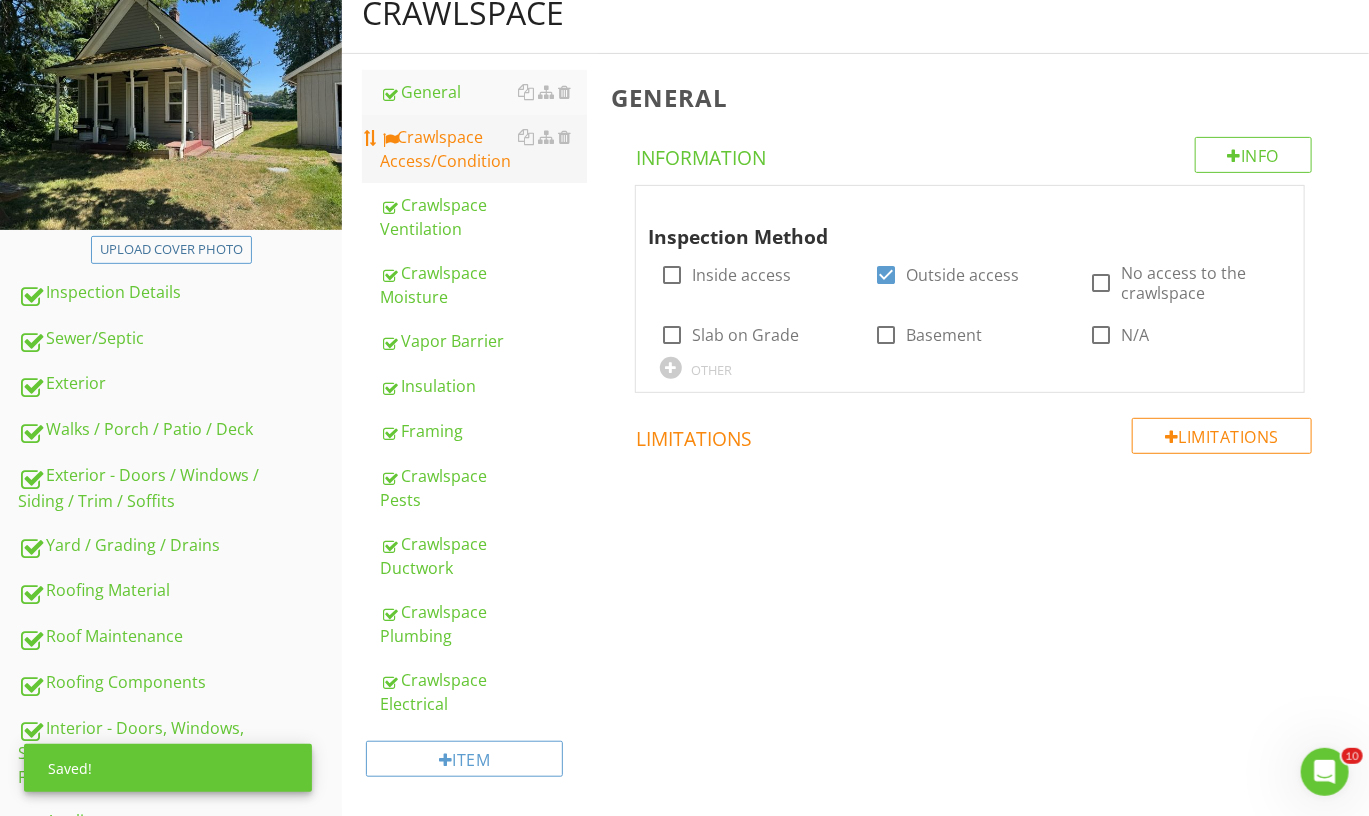 click on "Crawlspace Access/Condition" at bounding box center [483, 149] 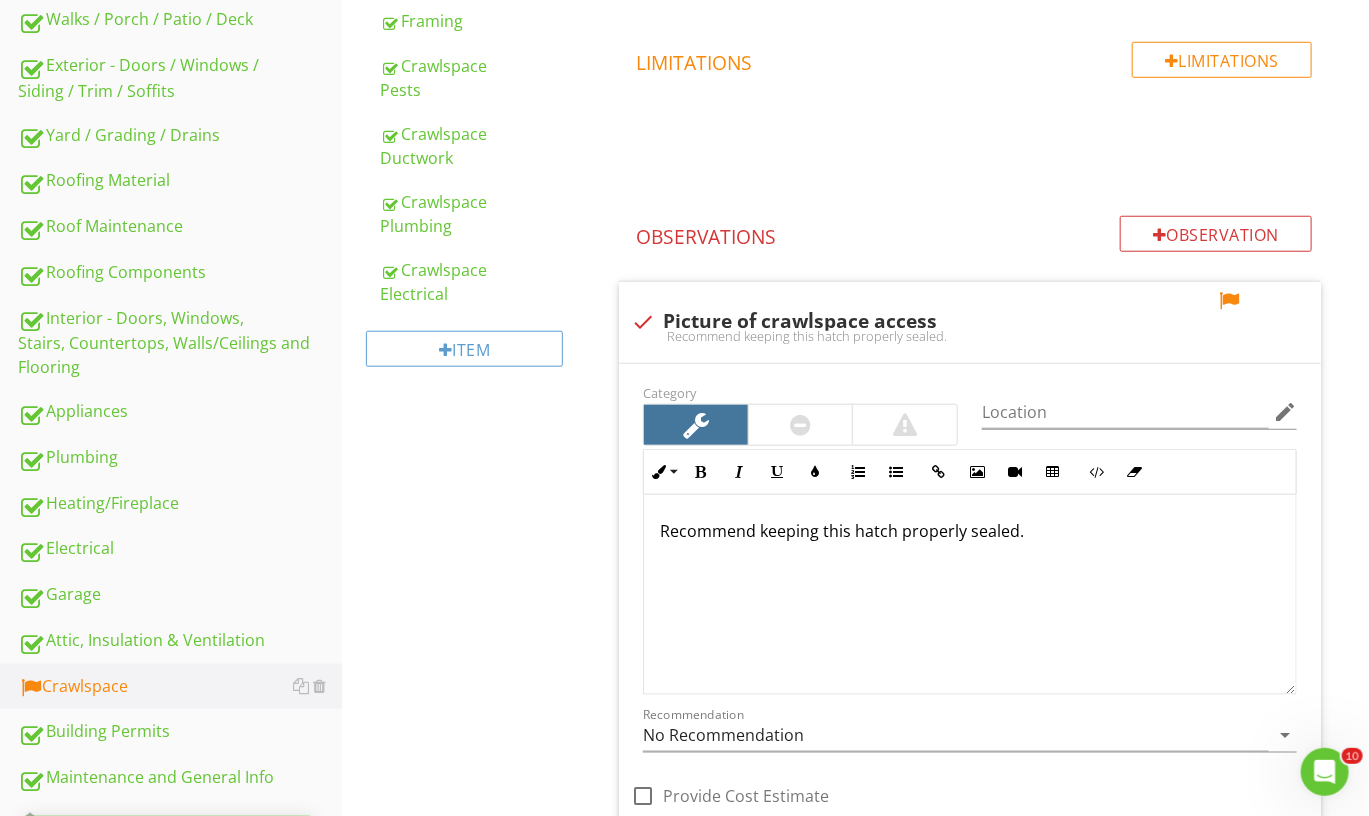 scroll, scrollTop: 732, scrollLeft: 0, axis: vertical 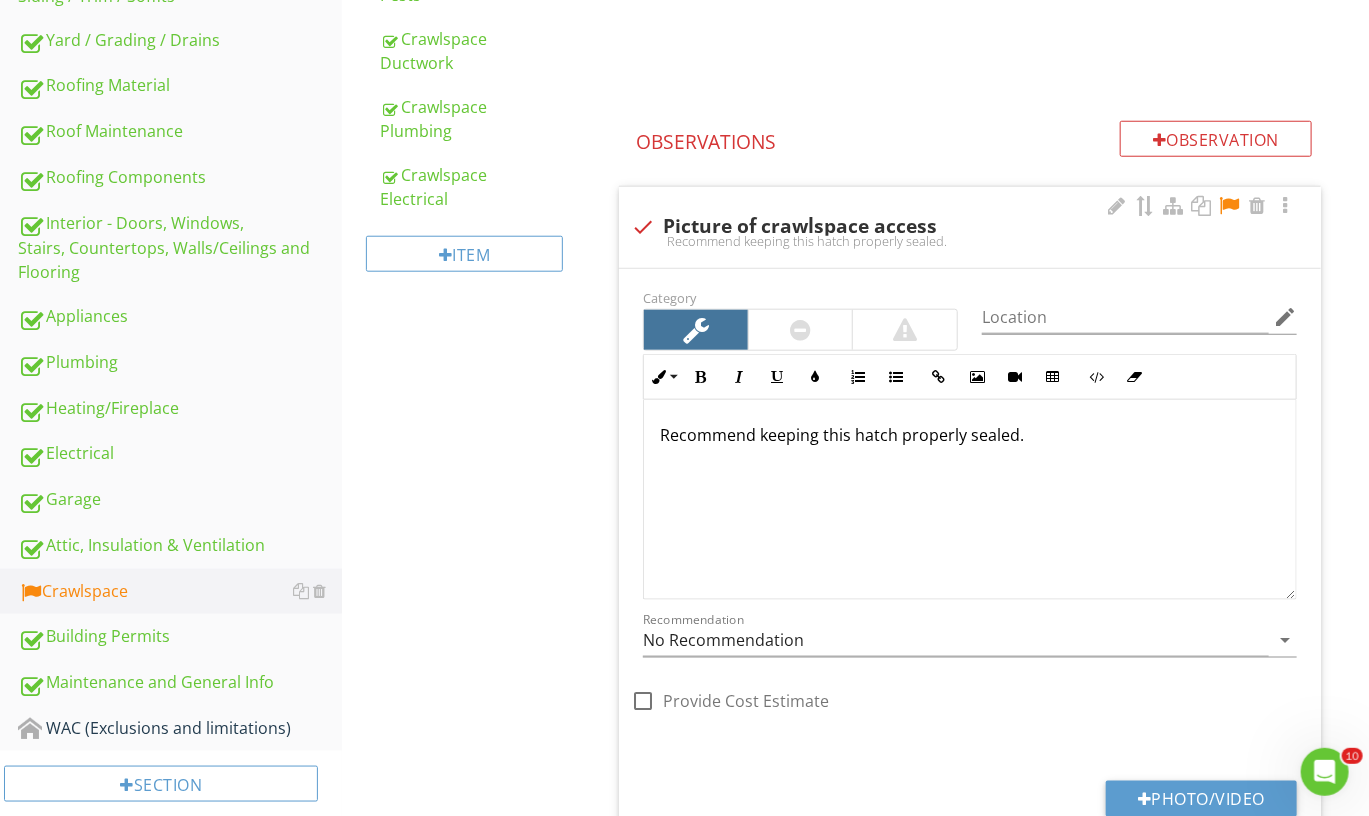 click at bounding box center [1229, 206] 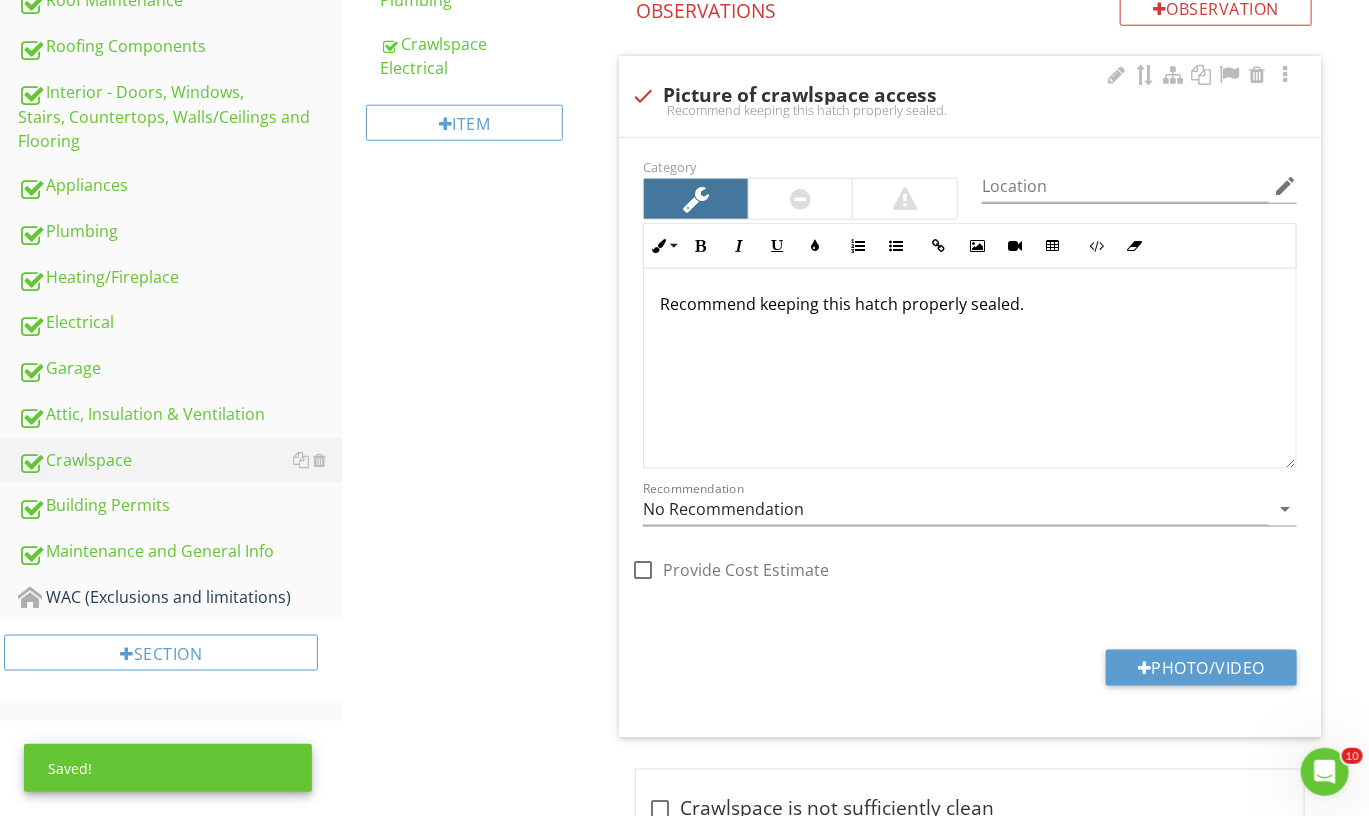 scroll, scrollTop: 889, scrollLeft: 0, axis: vertical 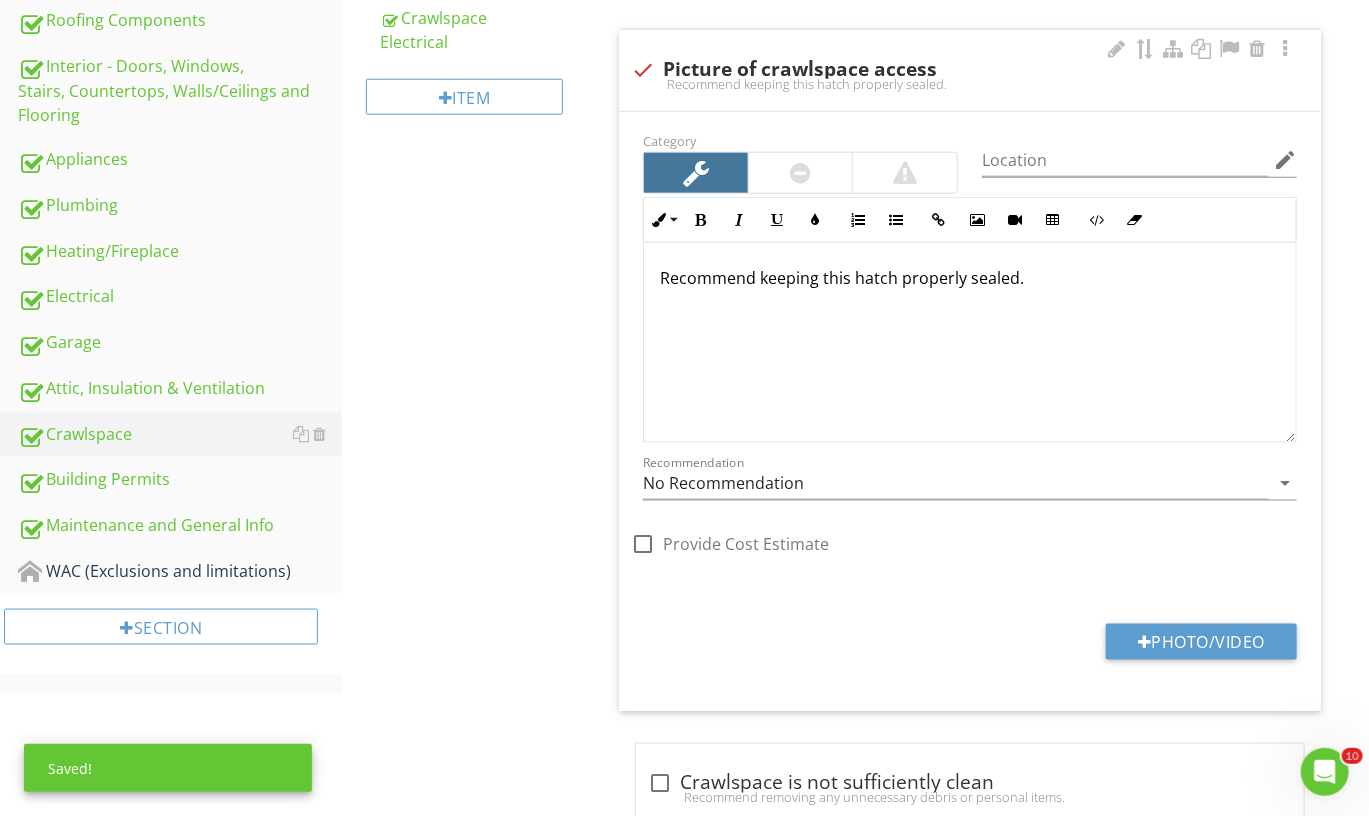 click on "Recommend keeping this hatch properly sealed." at bounding box center [970, 278] 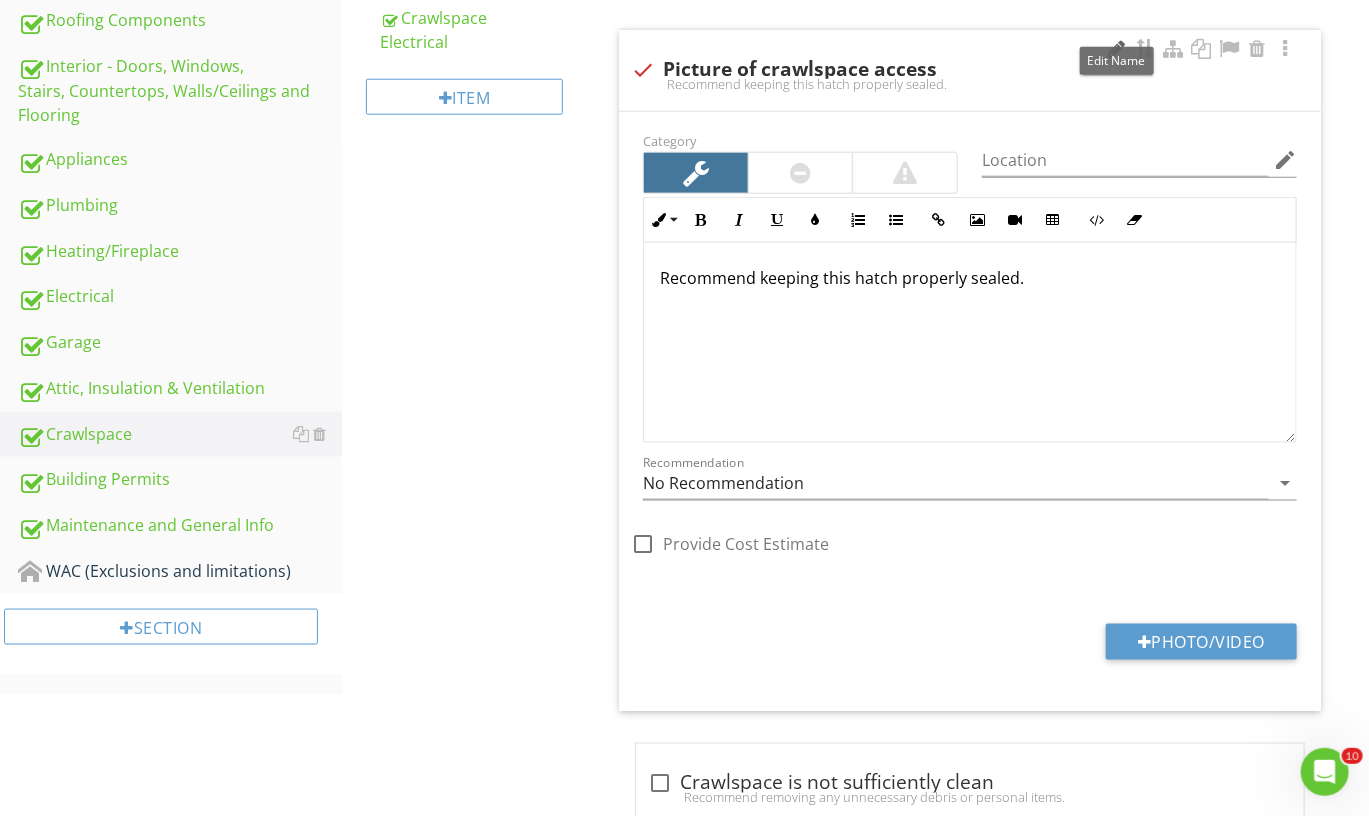 click at bounding box center [1117, 49] 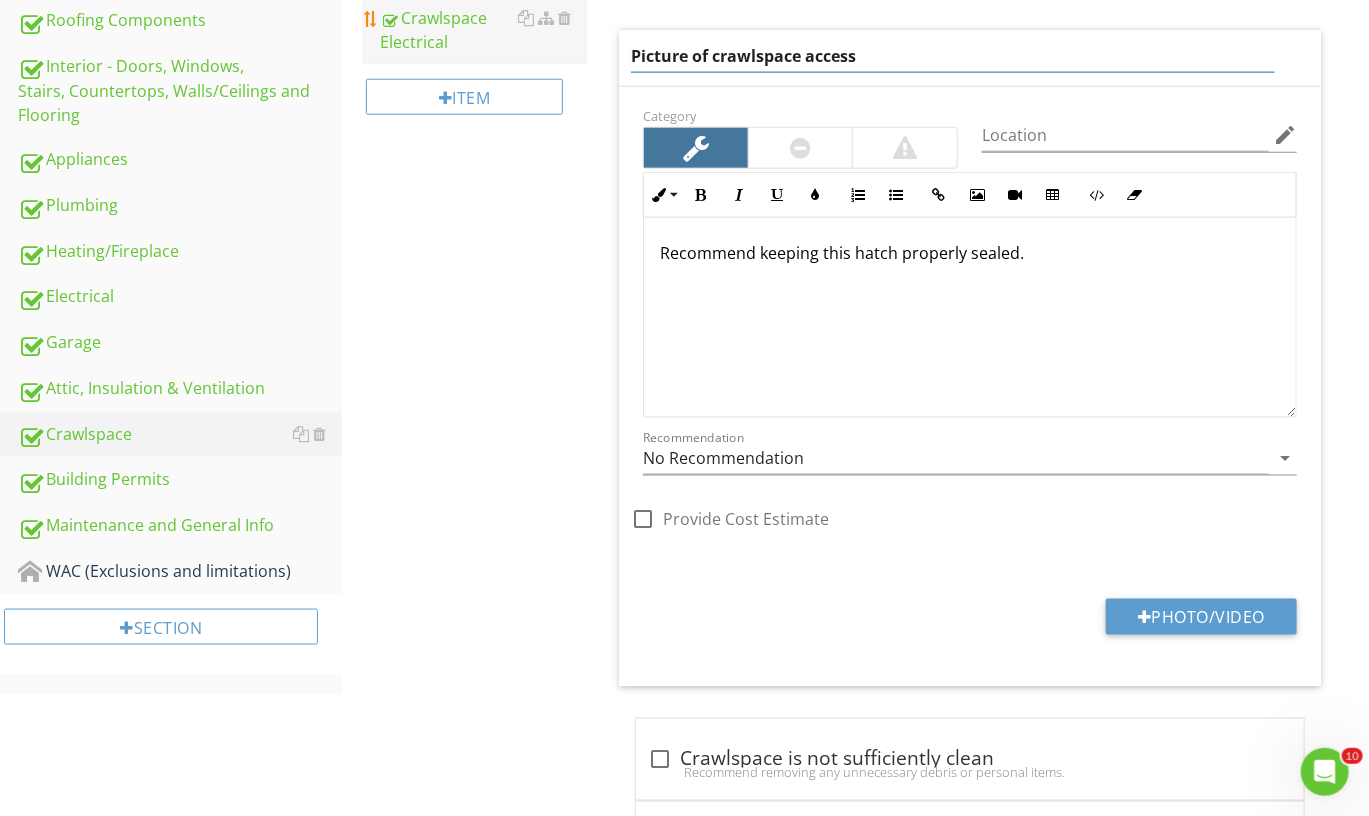 drag, startPoint x: 716, startPoint y: 43, endPoint x: 539, endPoint y: 59, distance: 177.7217 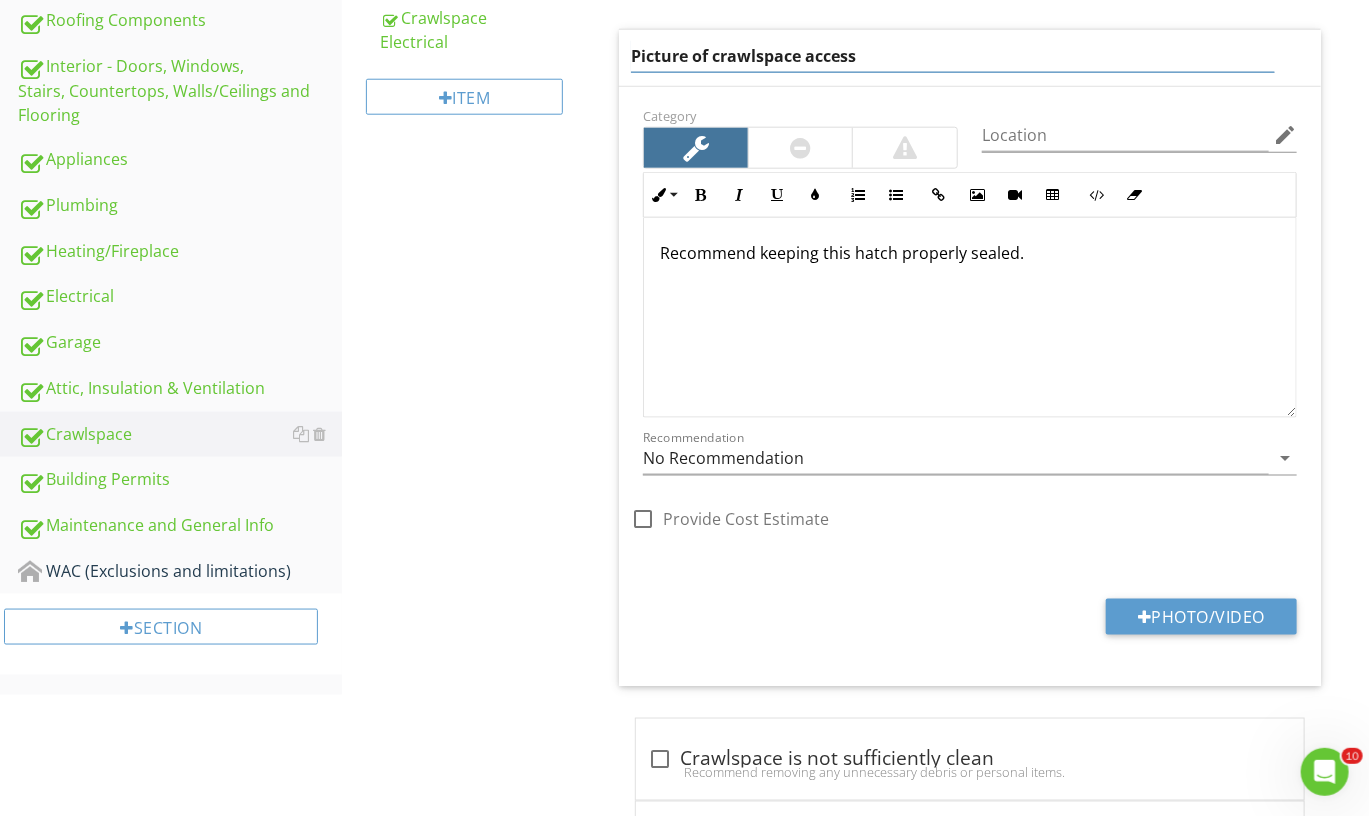 drag, startPoint x: 712, startPoint y: 41, endPoint x: 628, endPoint y: 57, distance: 85.51023 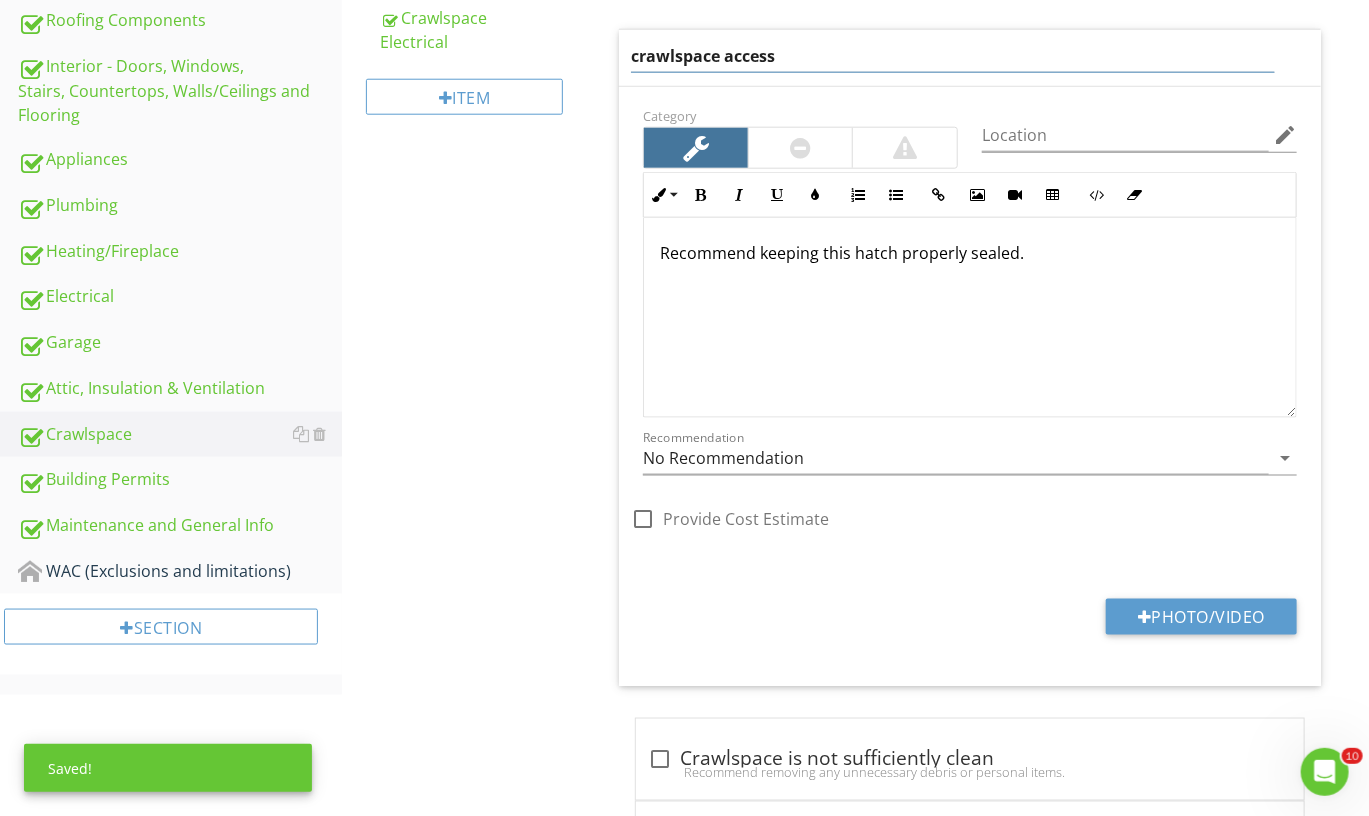 click on "Recommend keeping this hatch properly sealed." at bounding box center [970, 317] 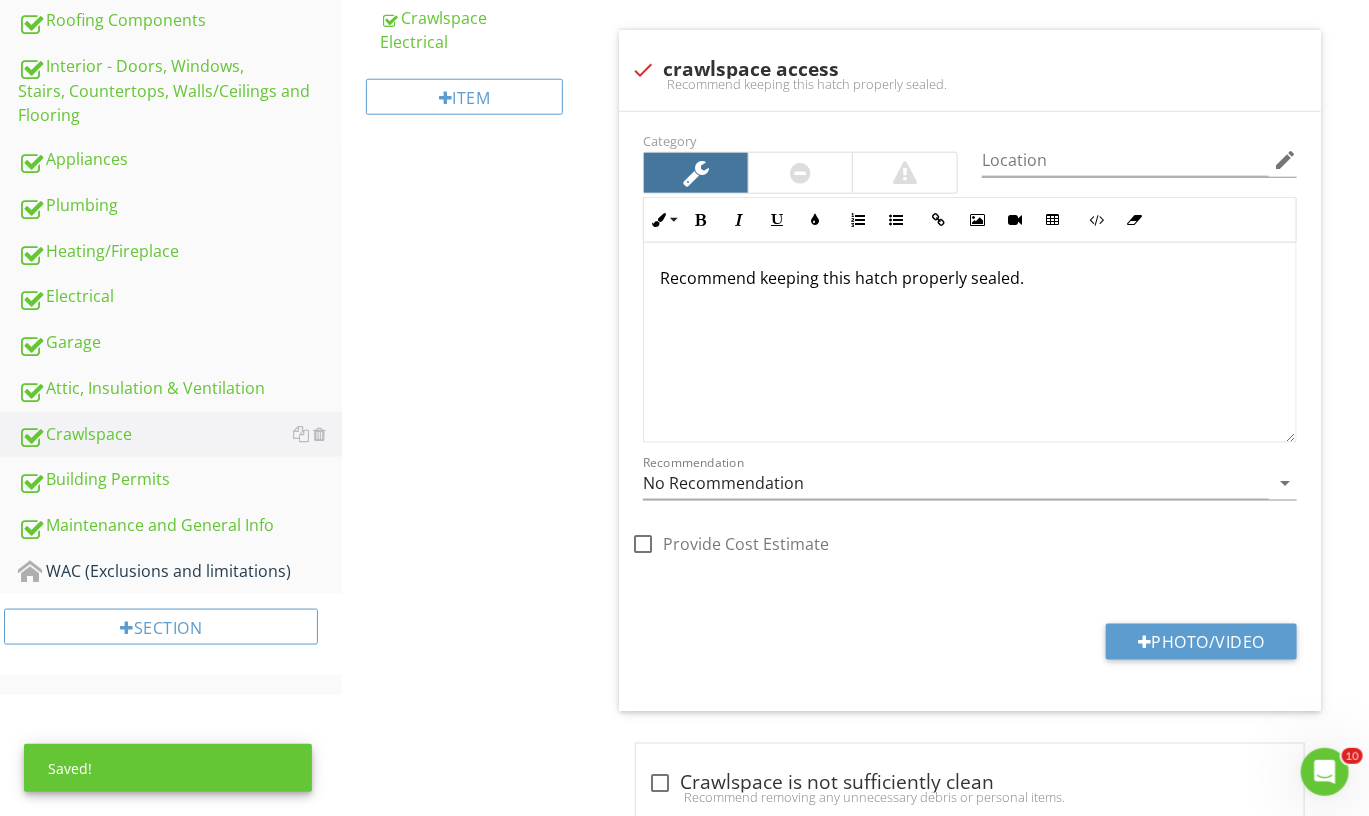 drag, startPoint x: 1045, startPoint y: 269, endPoint x: 661, endPoint y: 262, distance: 384.06378 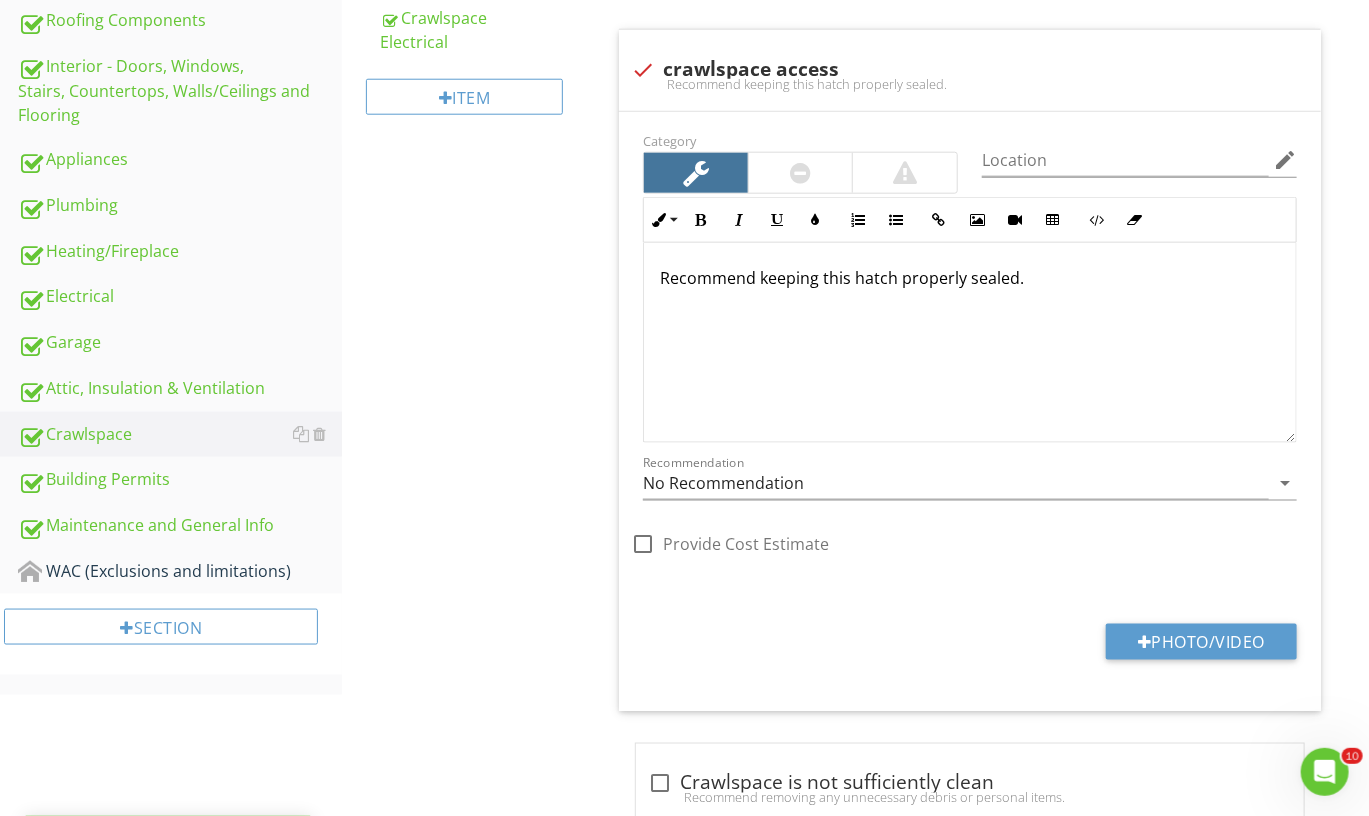 click on "Recommend keeping this hatch properly sealed." at bounding box center (970, 342) 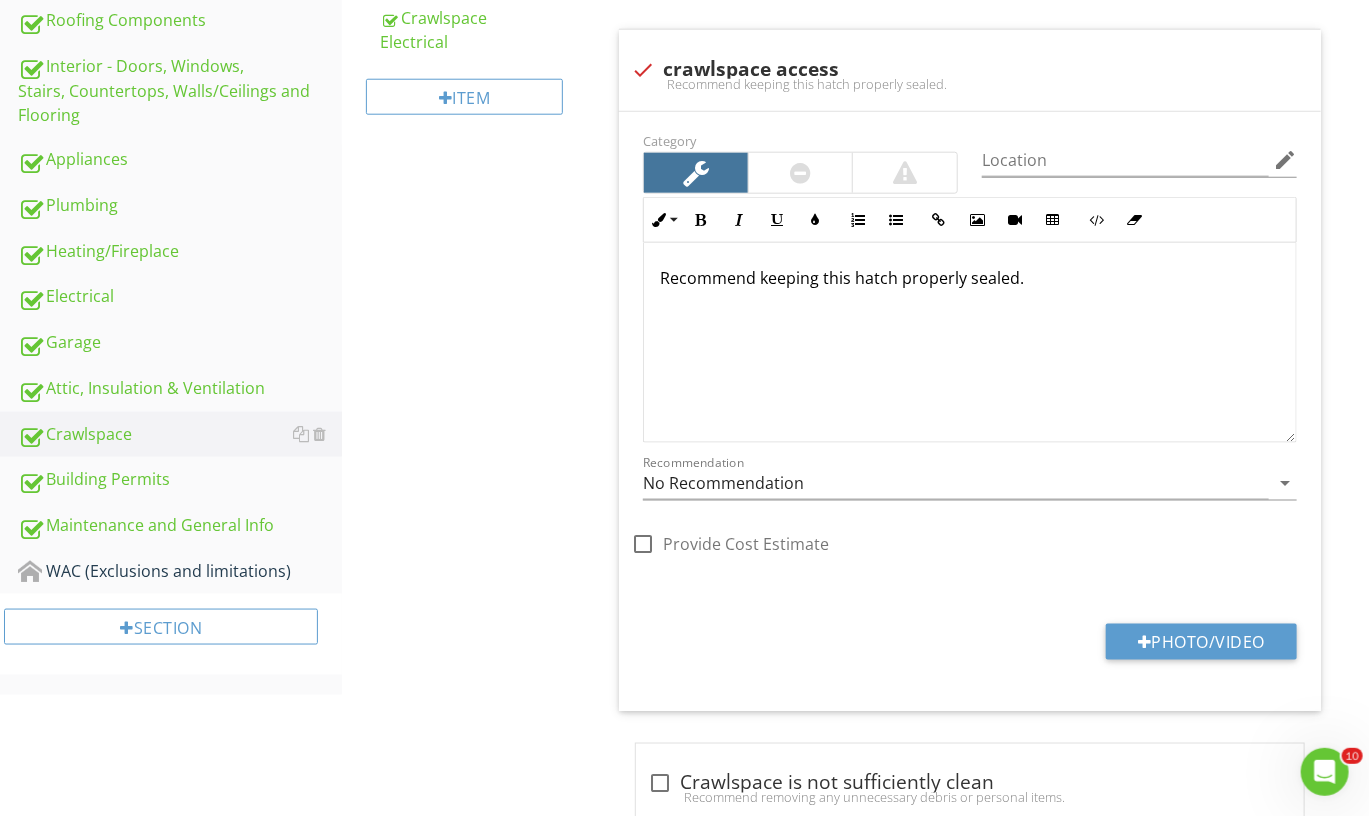 type 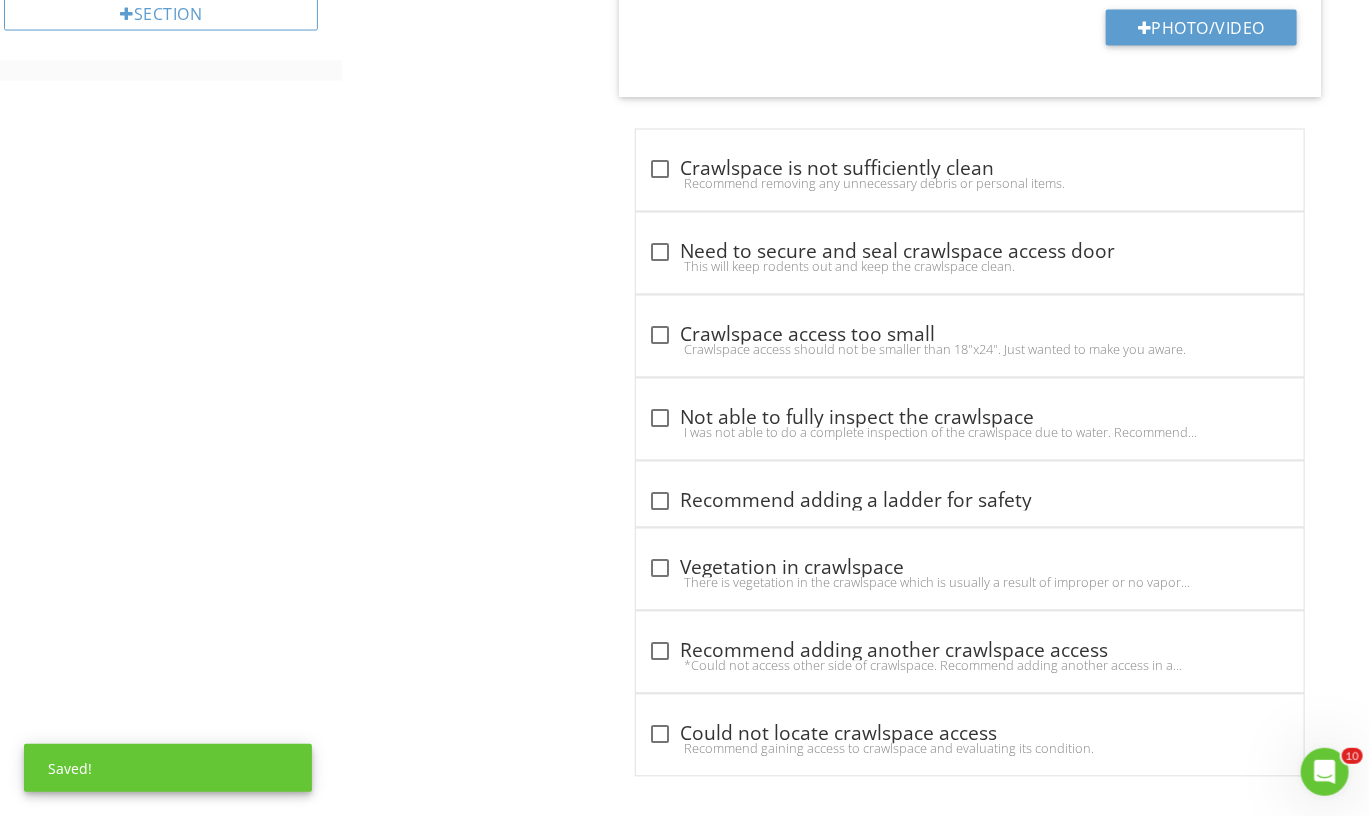scroll, scrollTop: 1502, scrollLeft: 0, axis: vertical 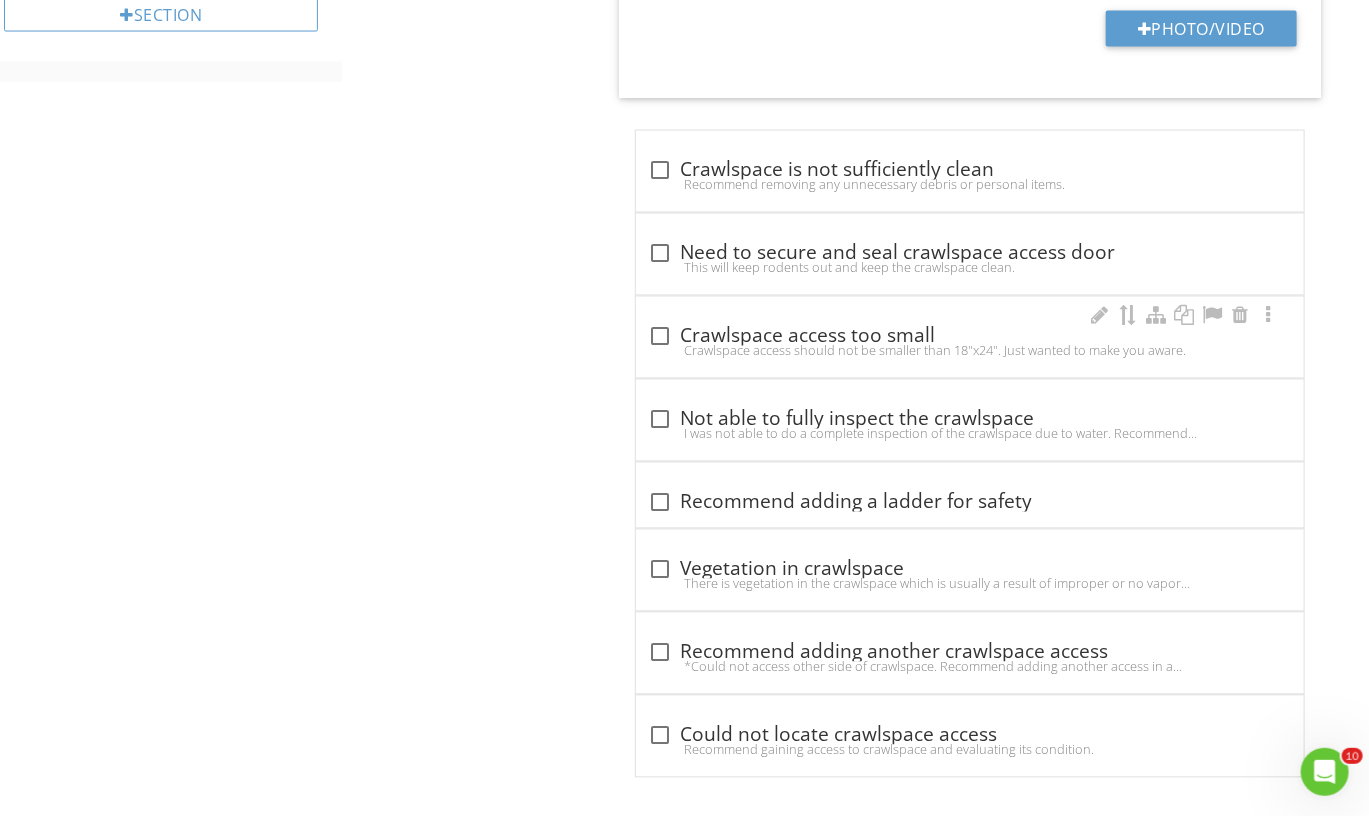 click at bounding box center (660, 337) 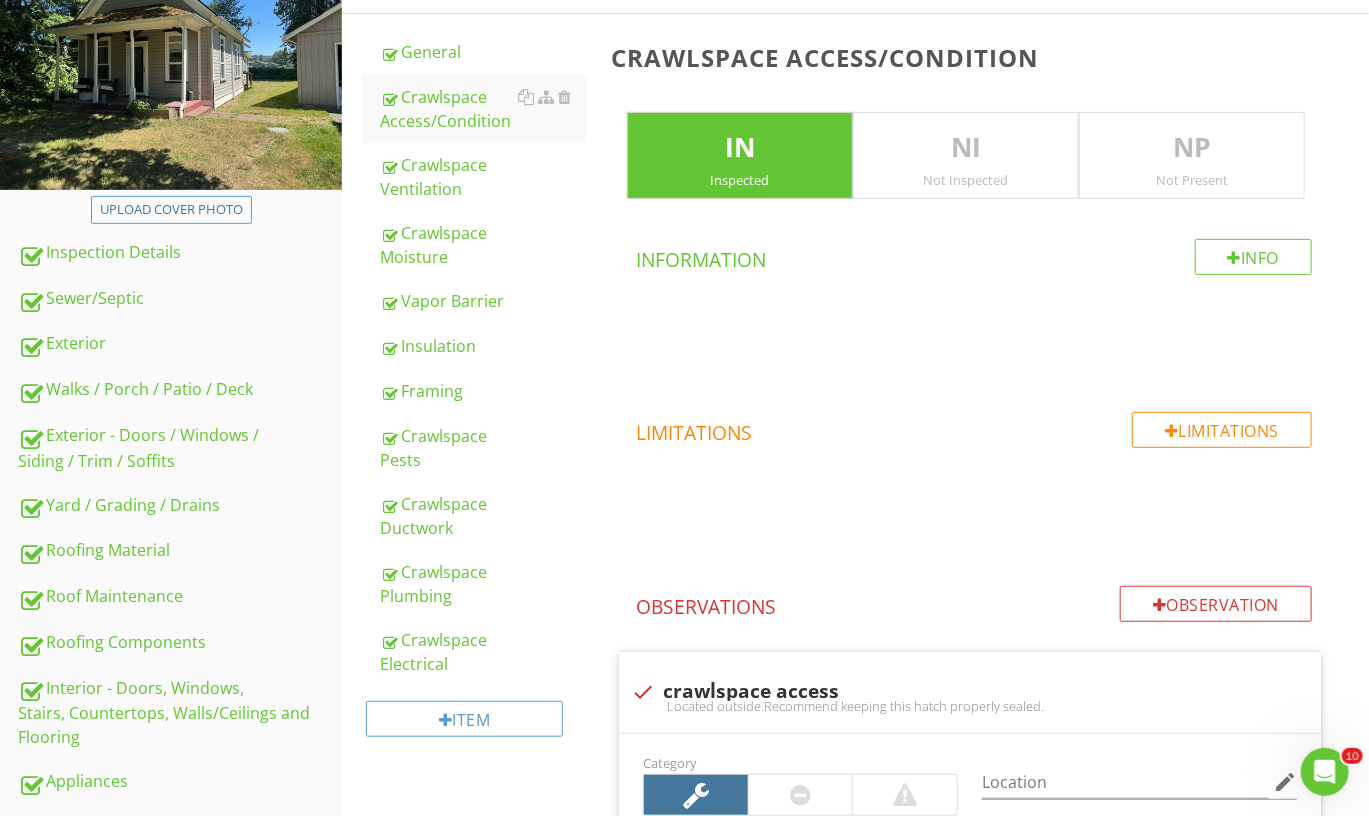 scroll, scrollTop: 261, scrollLeft: 0, axis: vertical 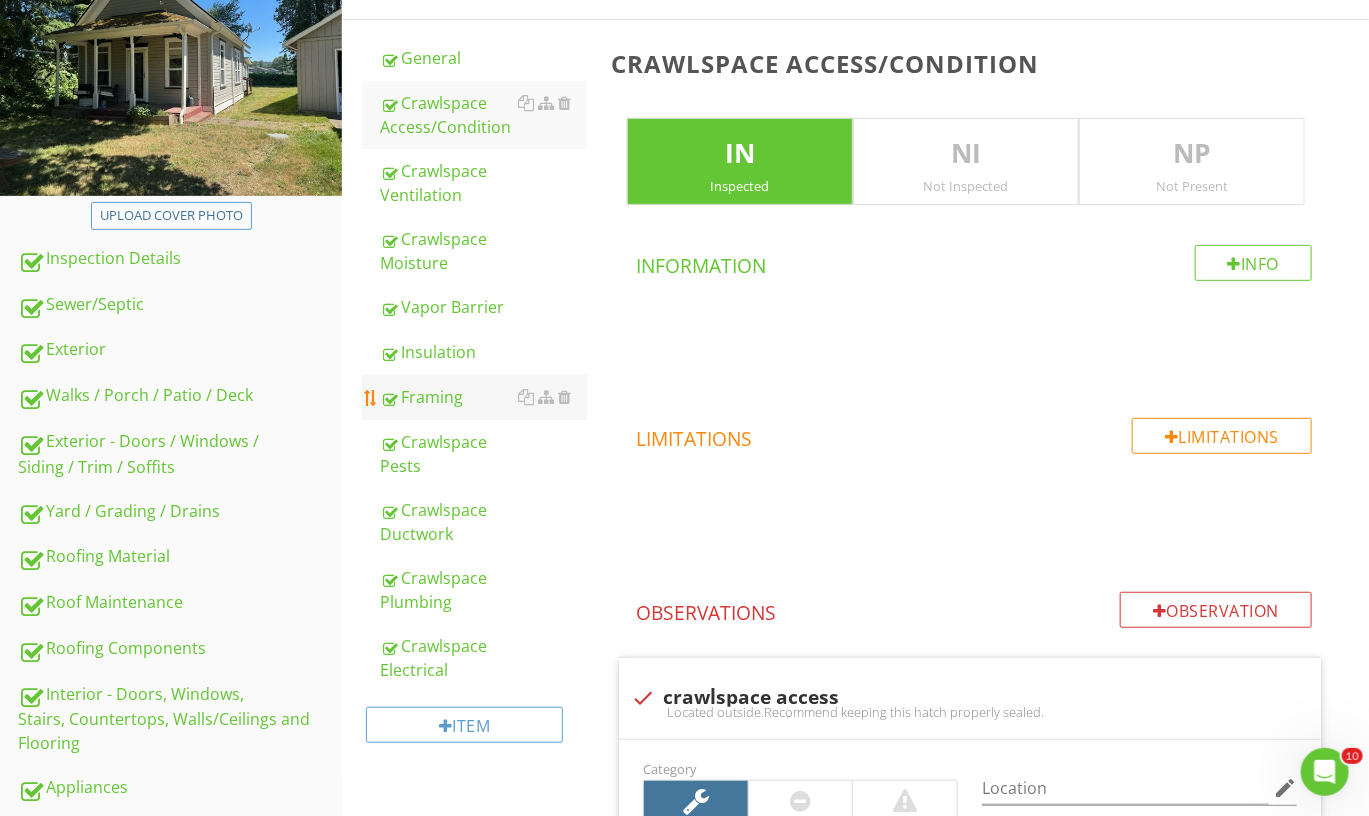 click on "Framing" at bounding box center (483, 397) 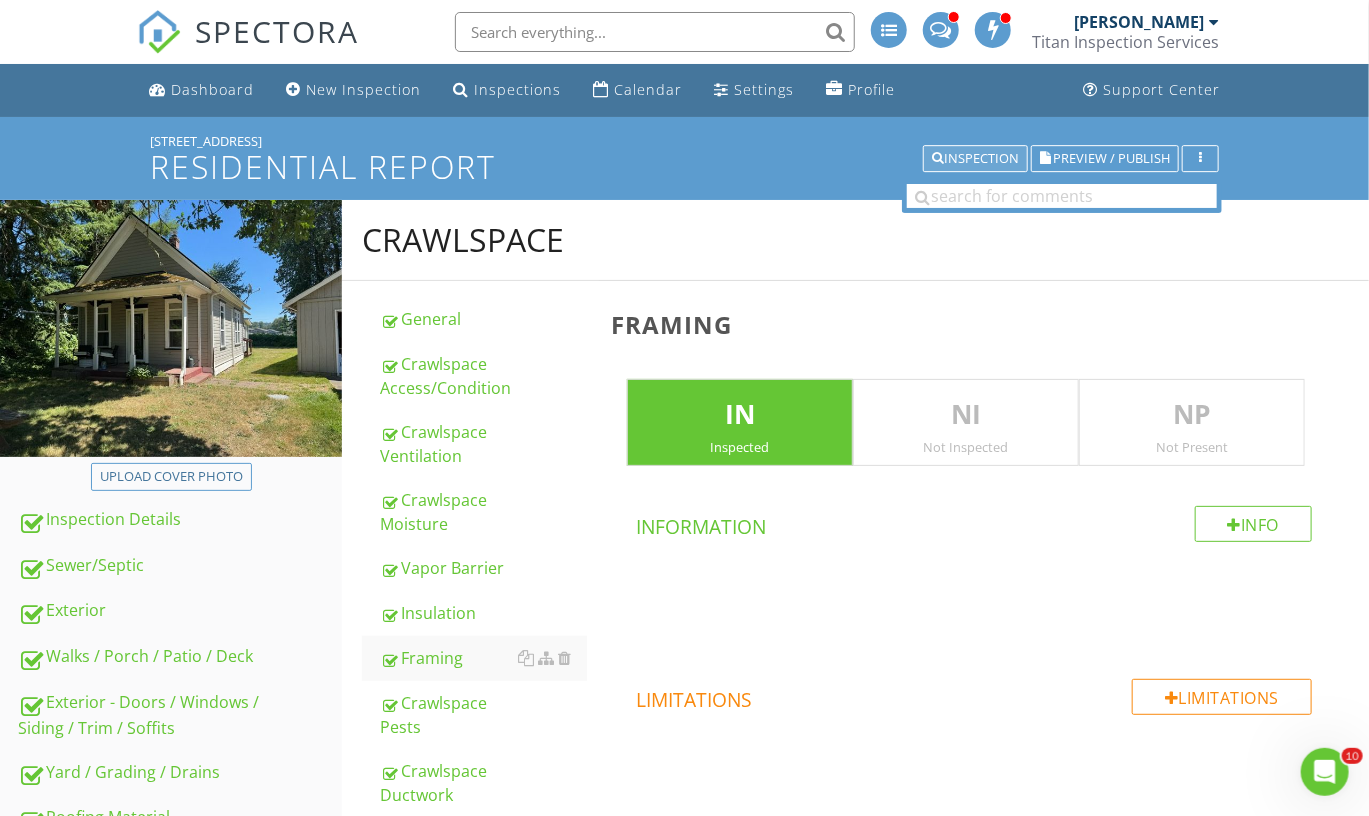 scroll, scrollTop: 0, scrollLeft: 0, axis: both 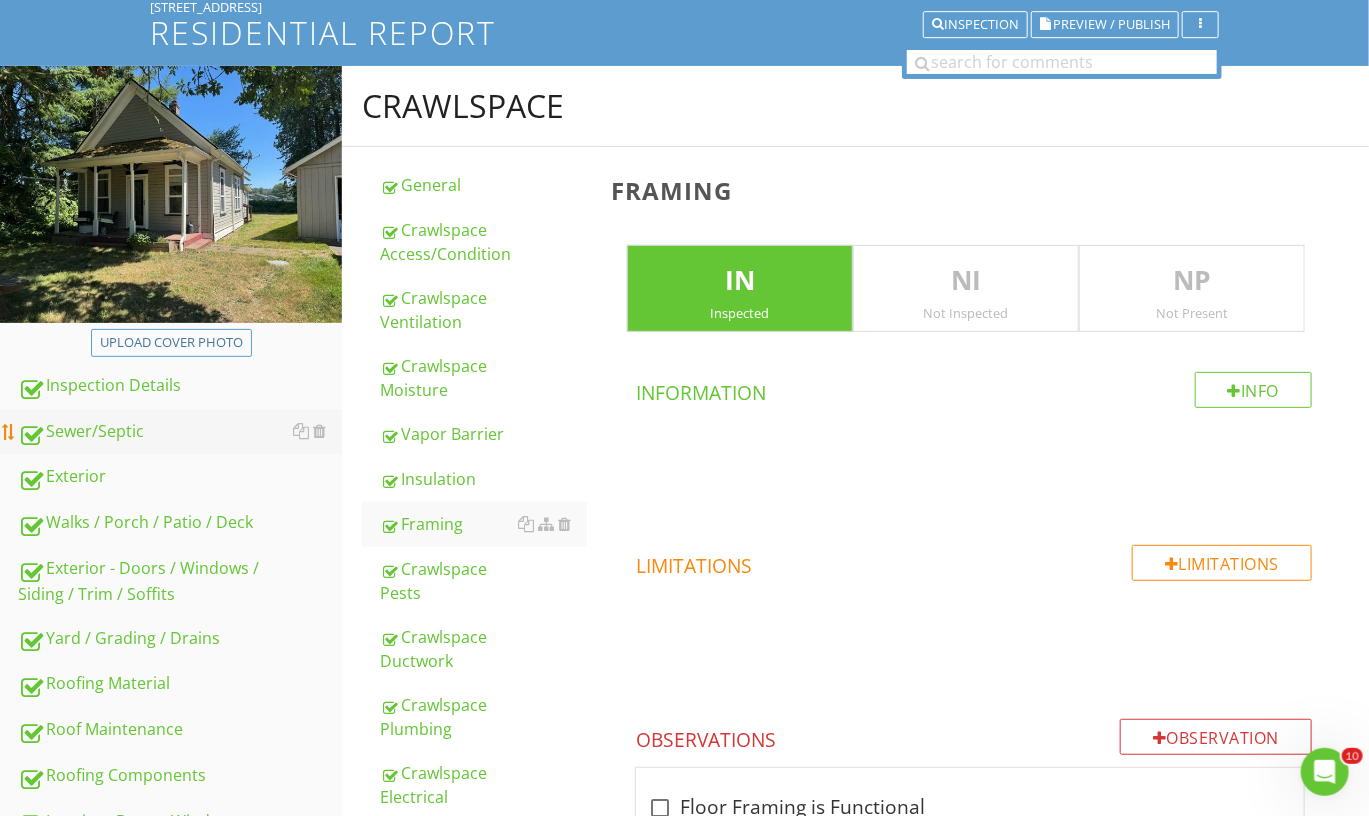 click on "Sewer/Septic" at bounding box center (180, 432) 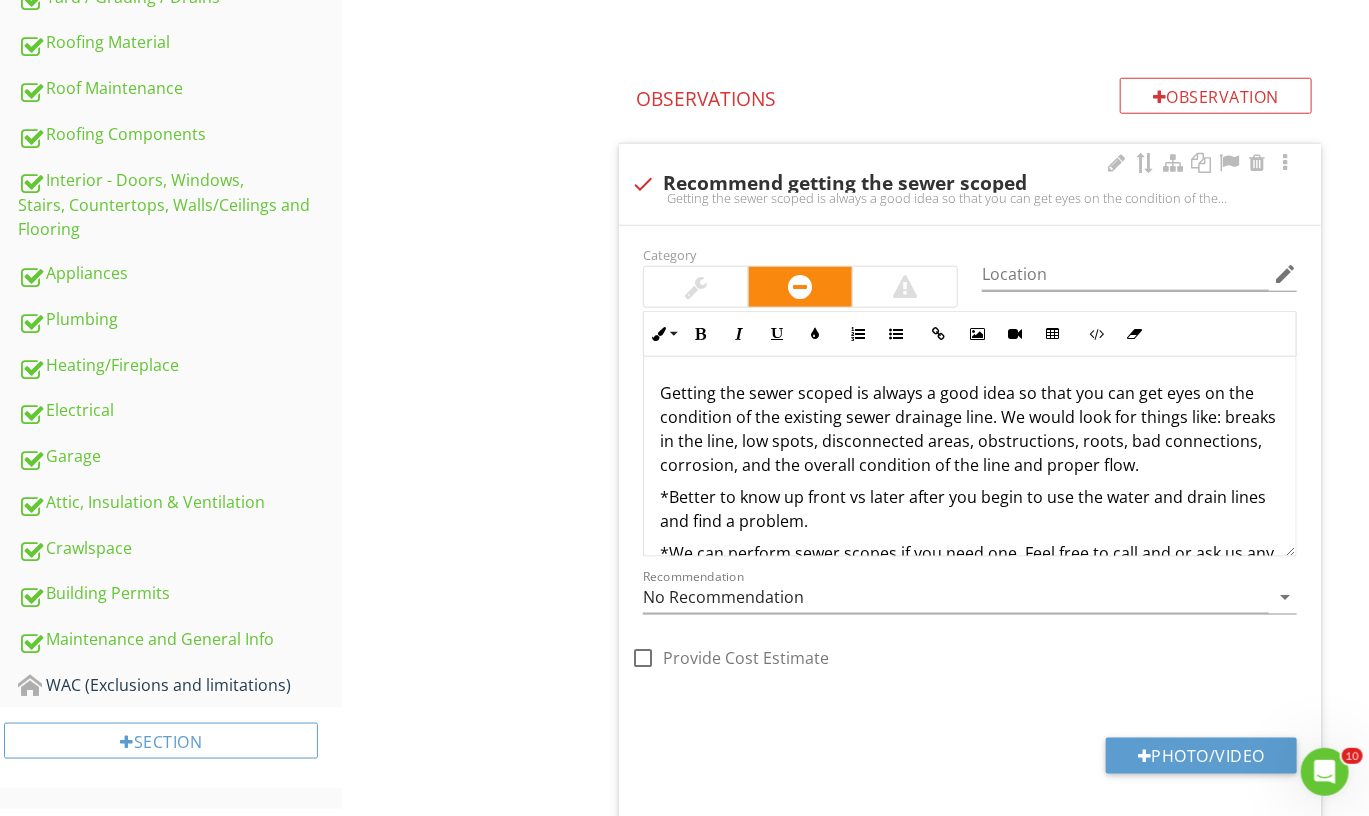scroll, scrollTop: 763, scrollLeft: 0, axis: vertical 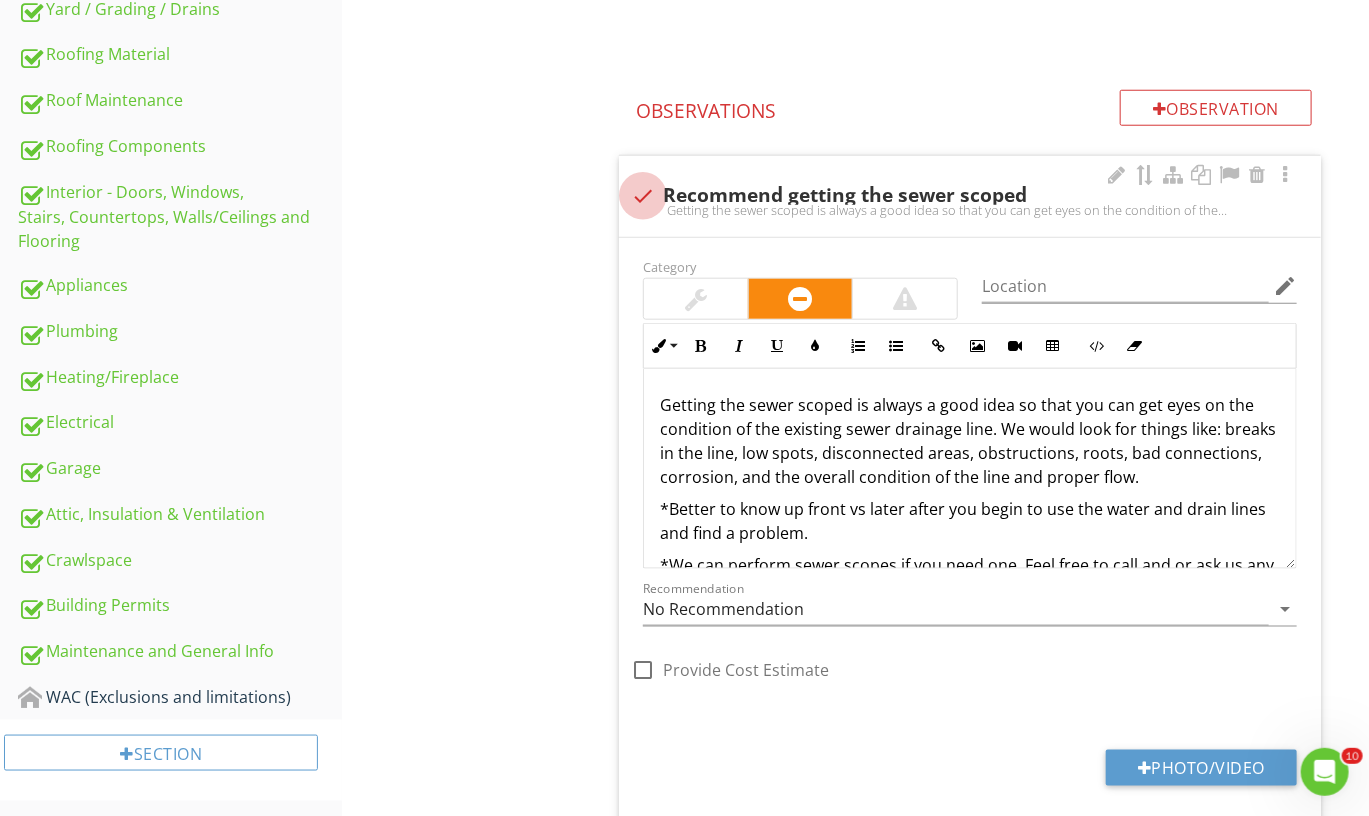 click at bounding box center (643, 196) 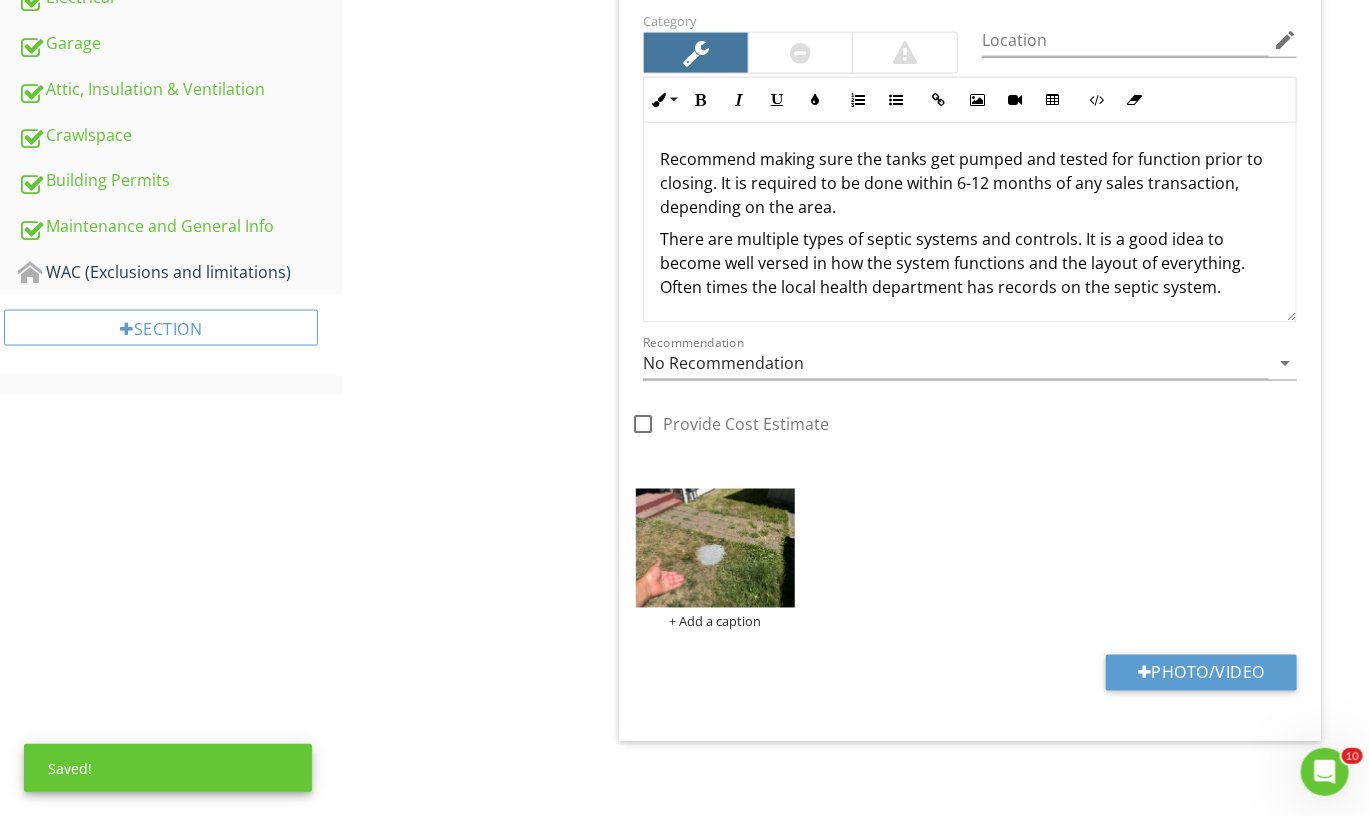 scroll, scrollTop: 1185, scrollLeft: 0, axis: vertical 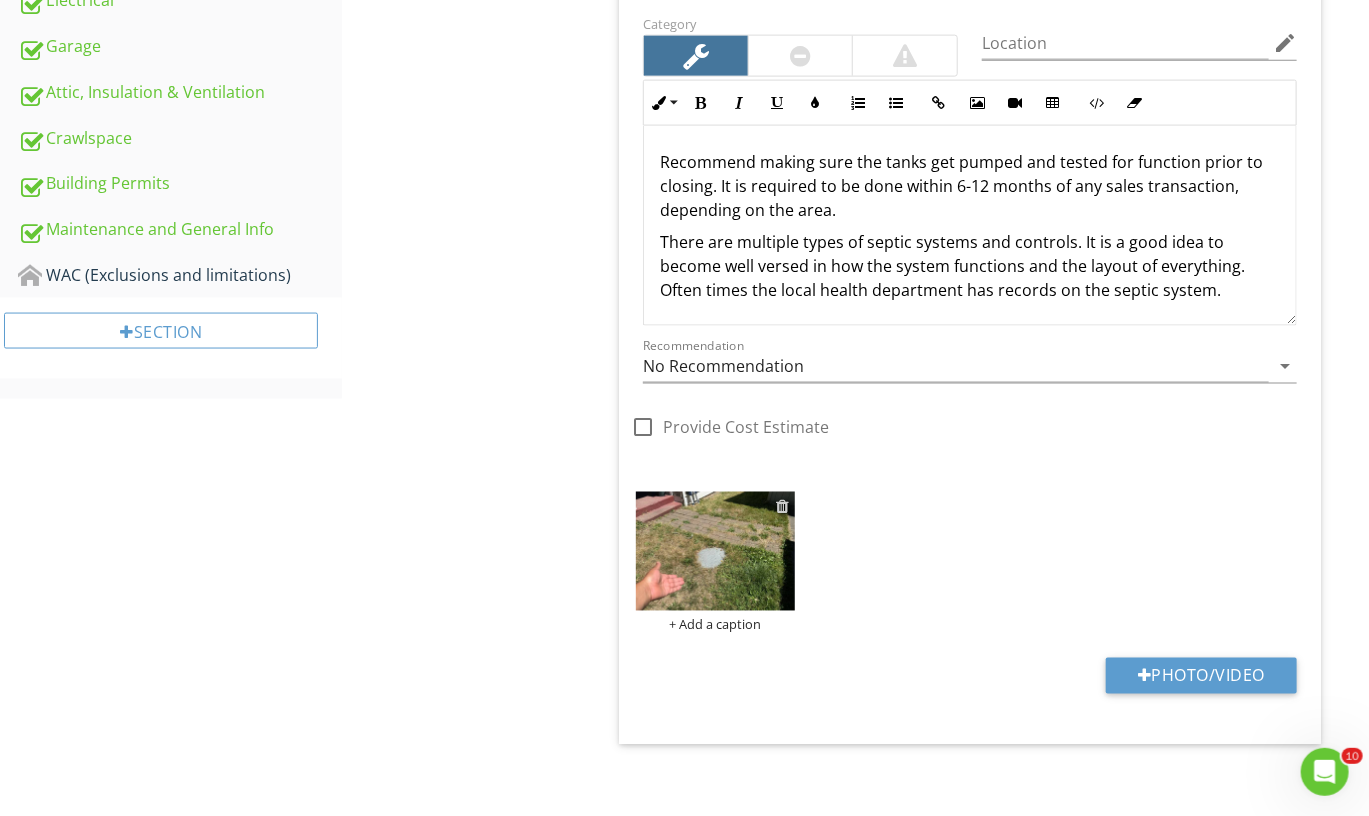 click at bounding box center [782, 507] 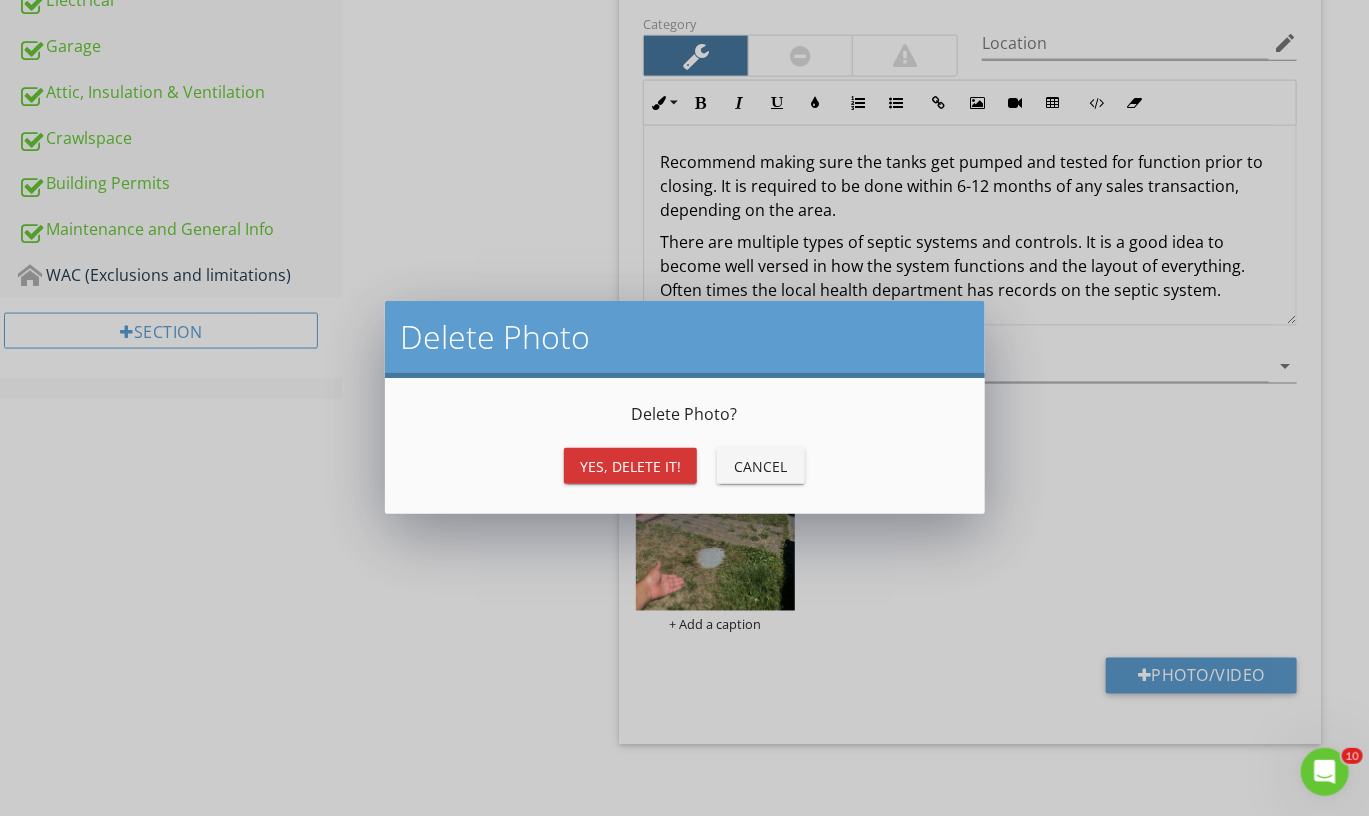 click on "Yes, Delete it!" at bounding box center (630, 466) 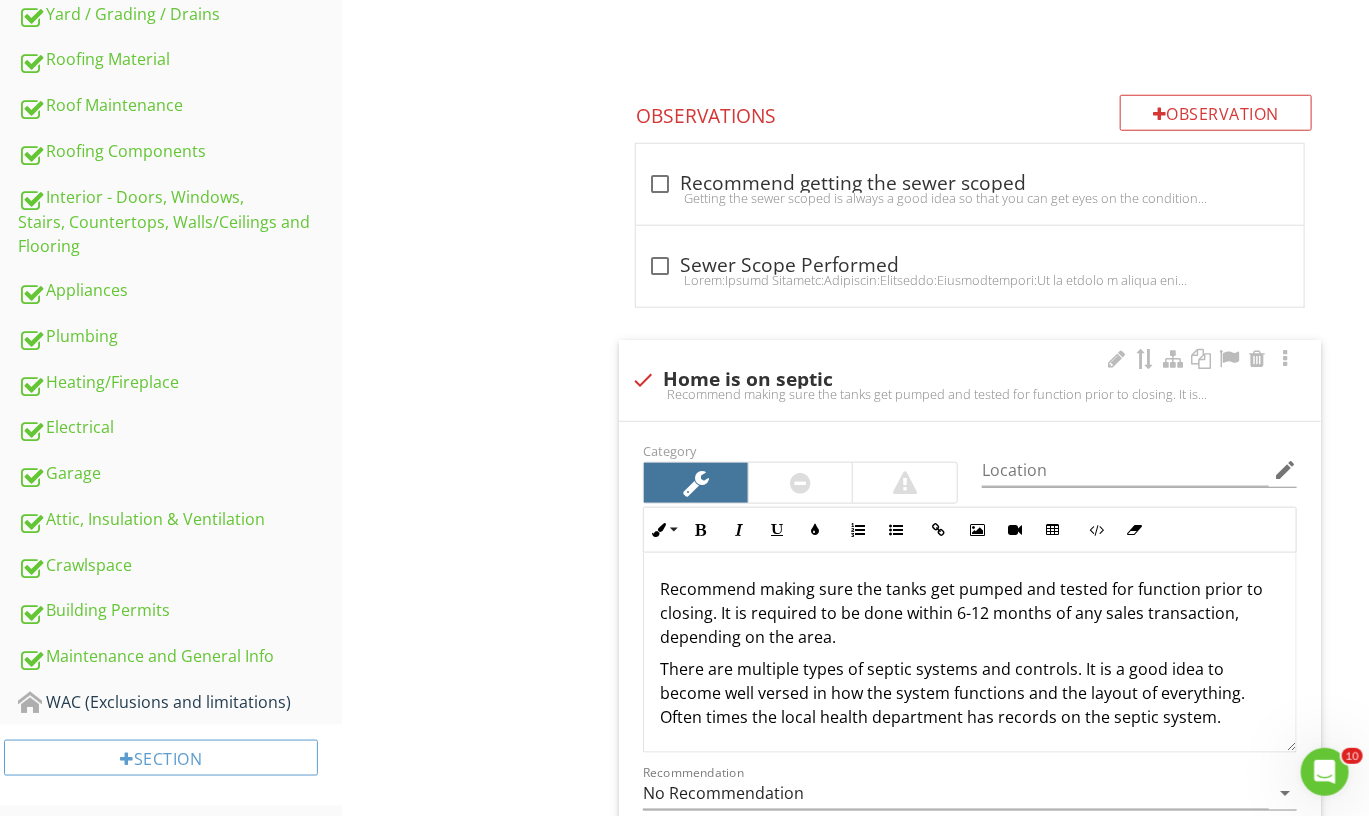 scroll, scrollTop: 765, scrollLeft: 0, axis: vertical 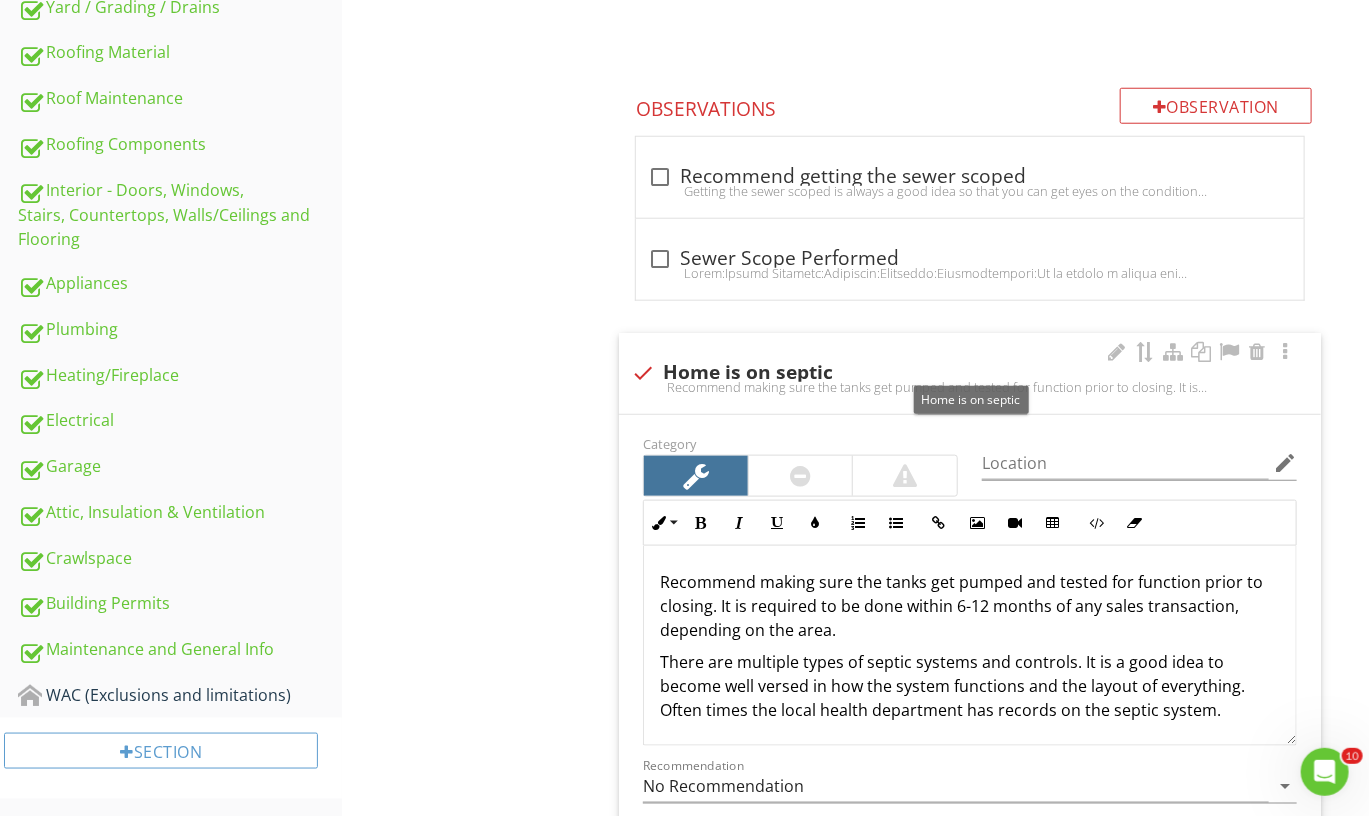 click at bounding box center (643, 373) 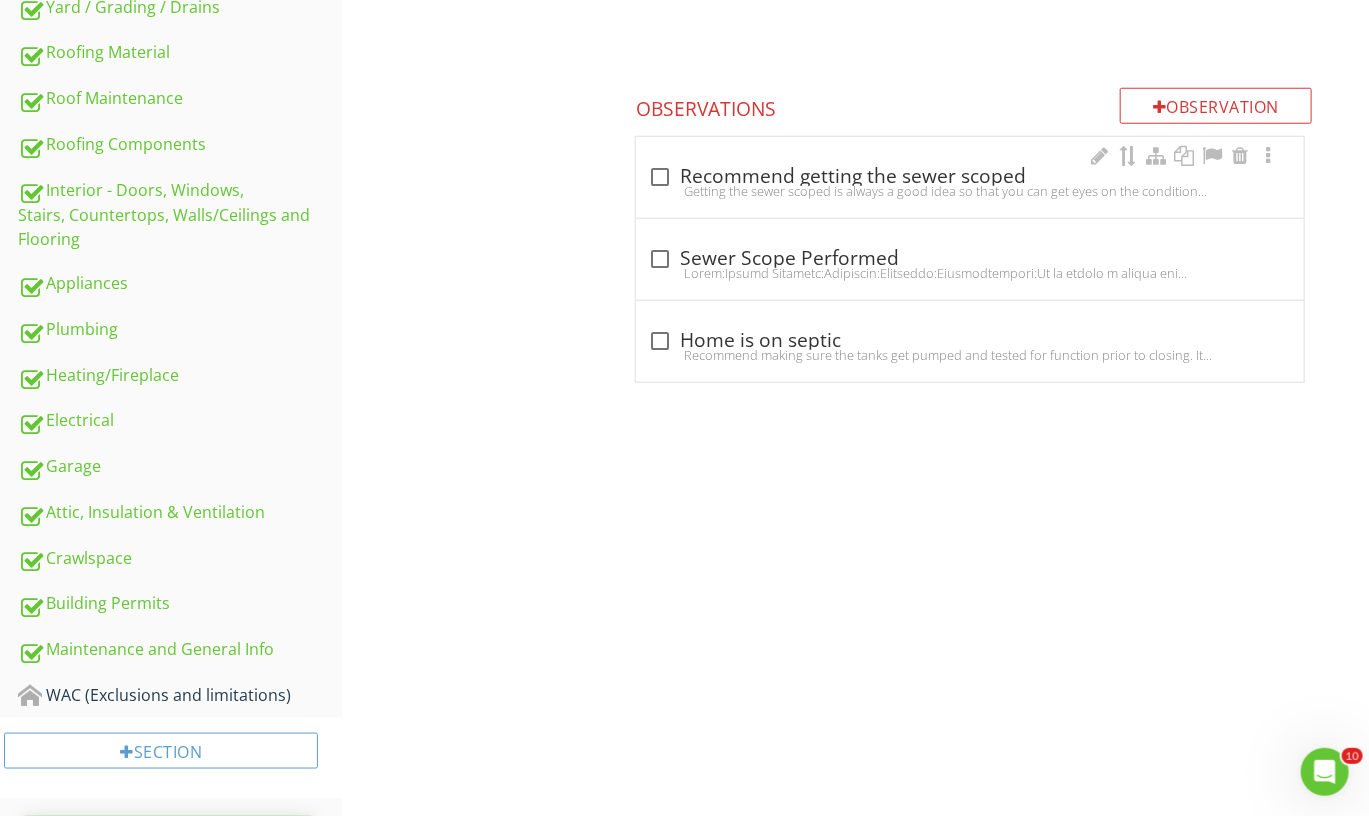 click at bounding box center (660, 177) 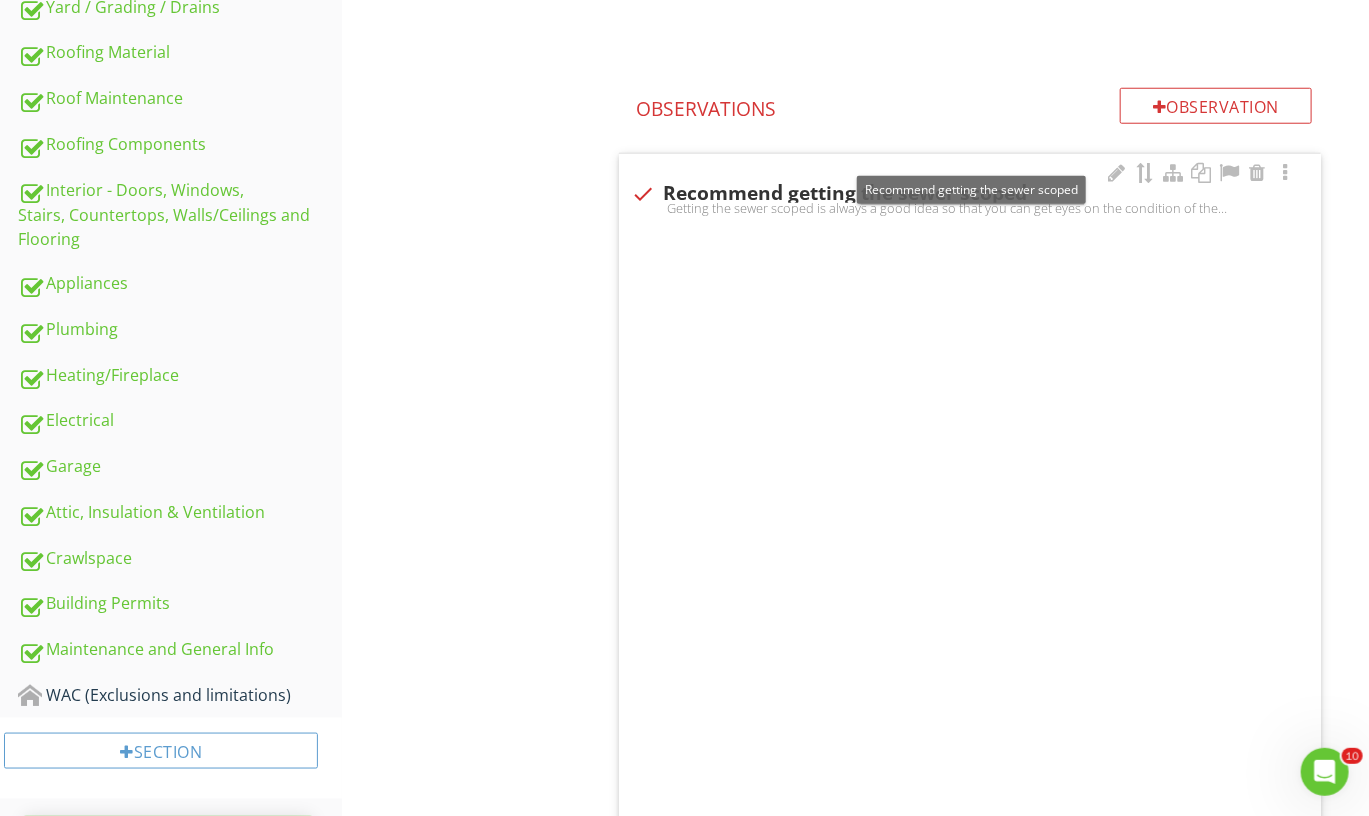 scroll, scrollTop: 764, scrollLeft: 0, axis: vertical 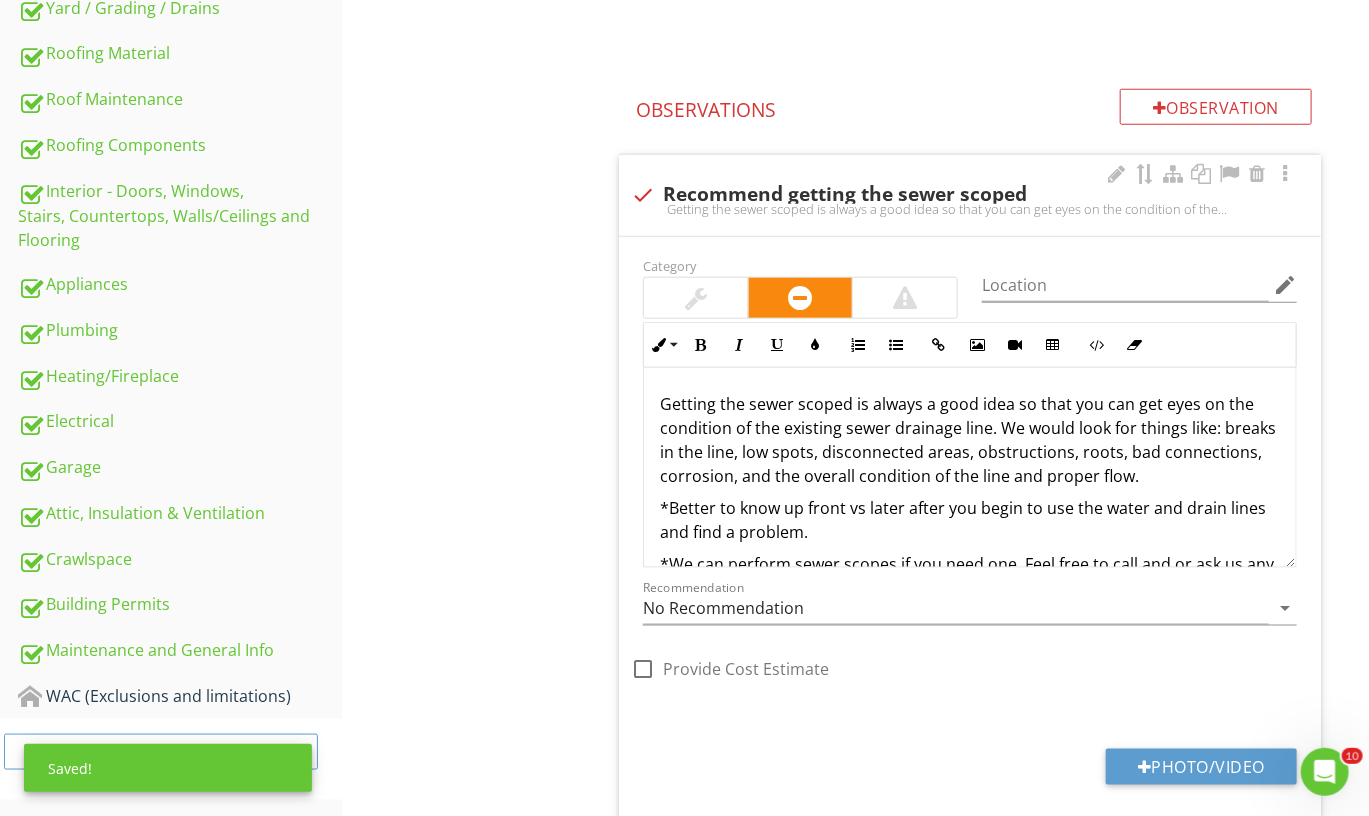 click at bounding box center [696, 298] 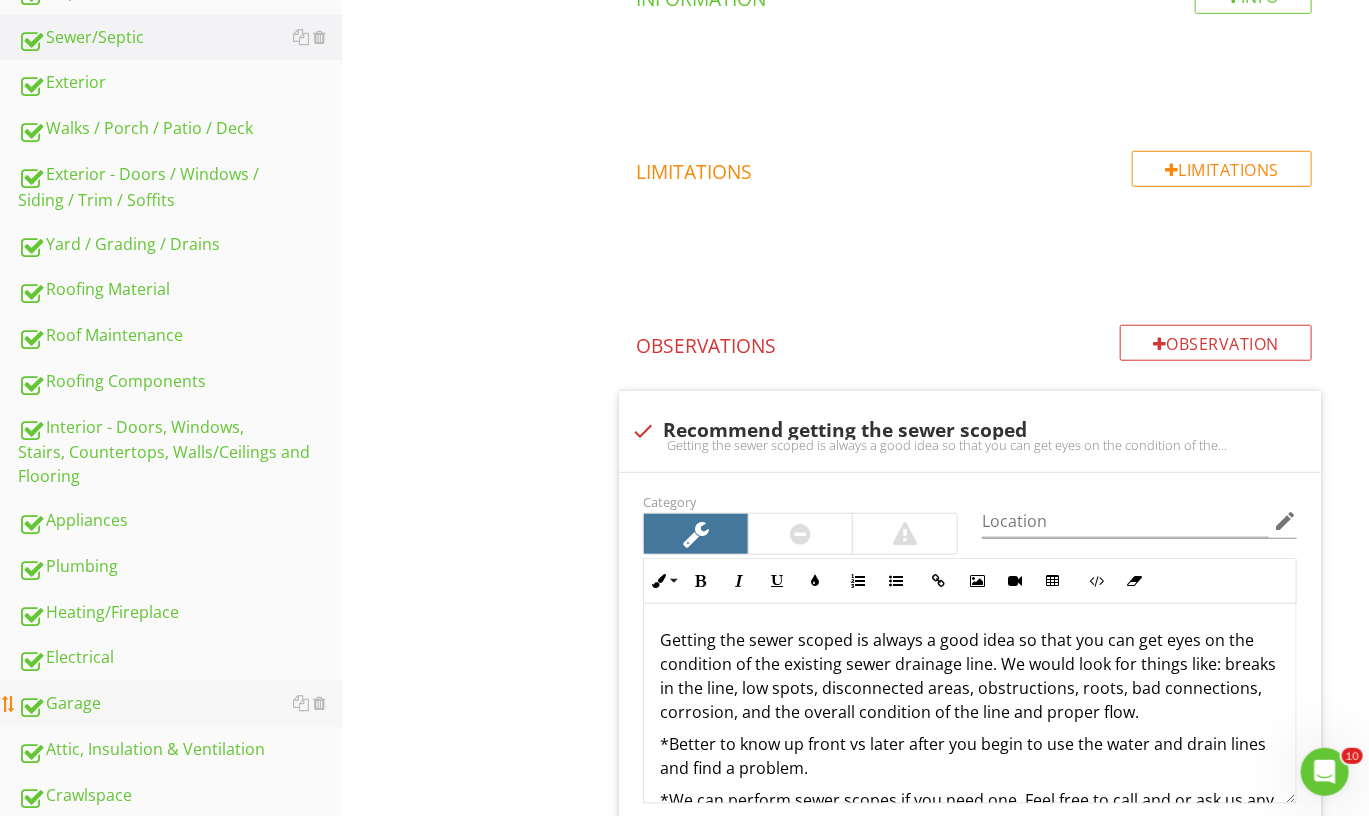 scroll, scrollTop: 525, scrollLeft: 0, axis: vertical 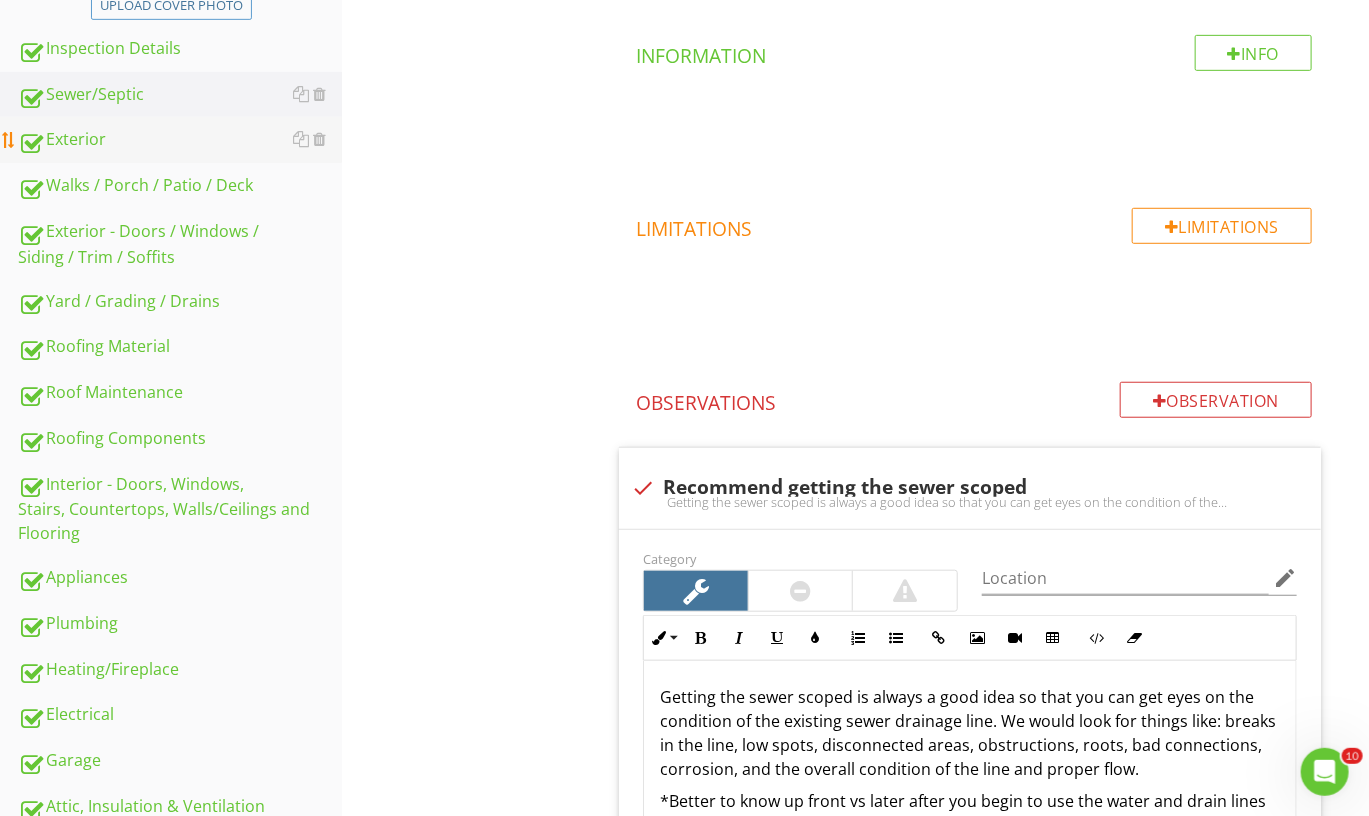 click on "Exterior" at bounding box center (180, 140) 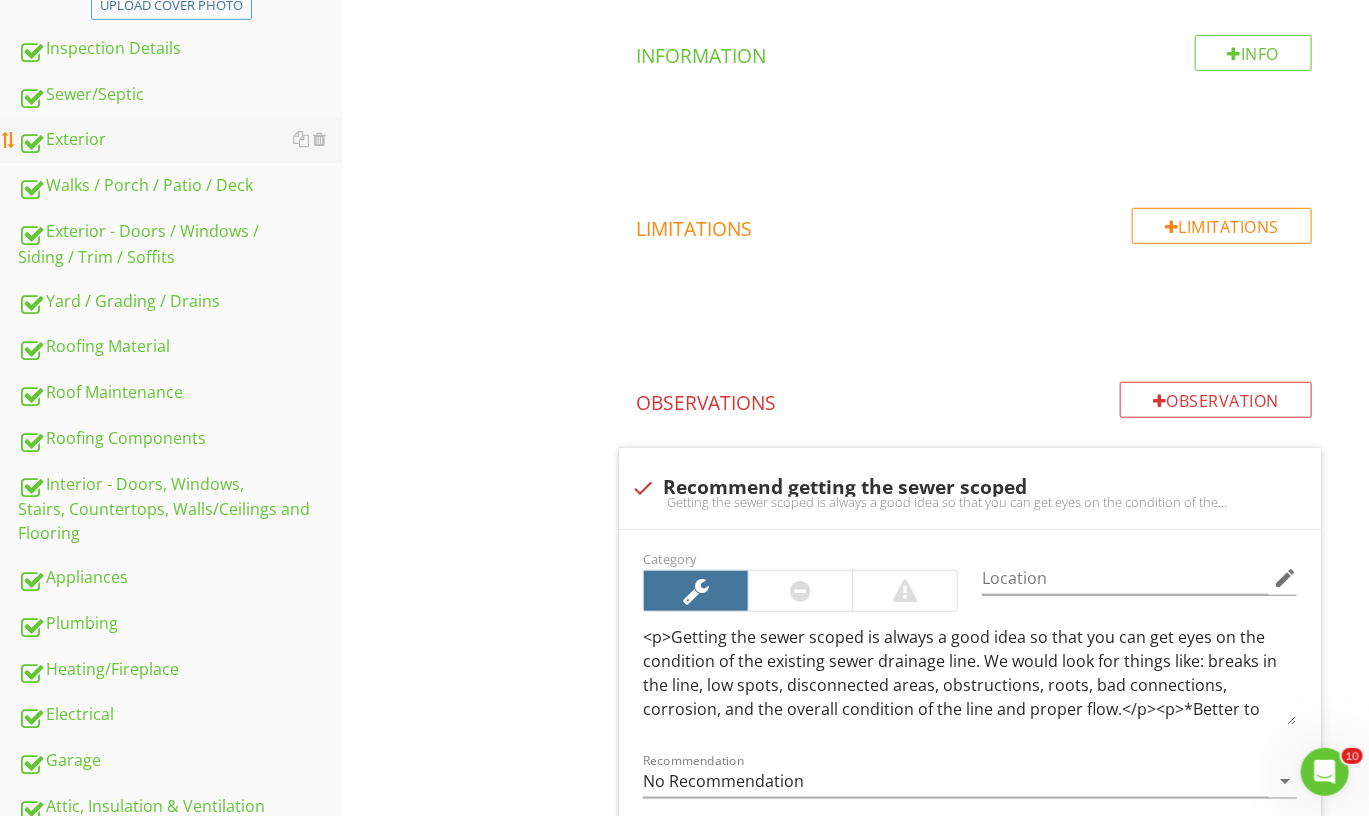 scroll, scrollTop: 470, scrollLeft: 0, axis: vertical 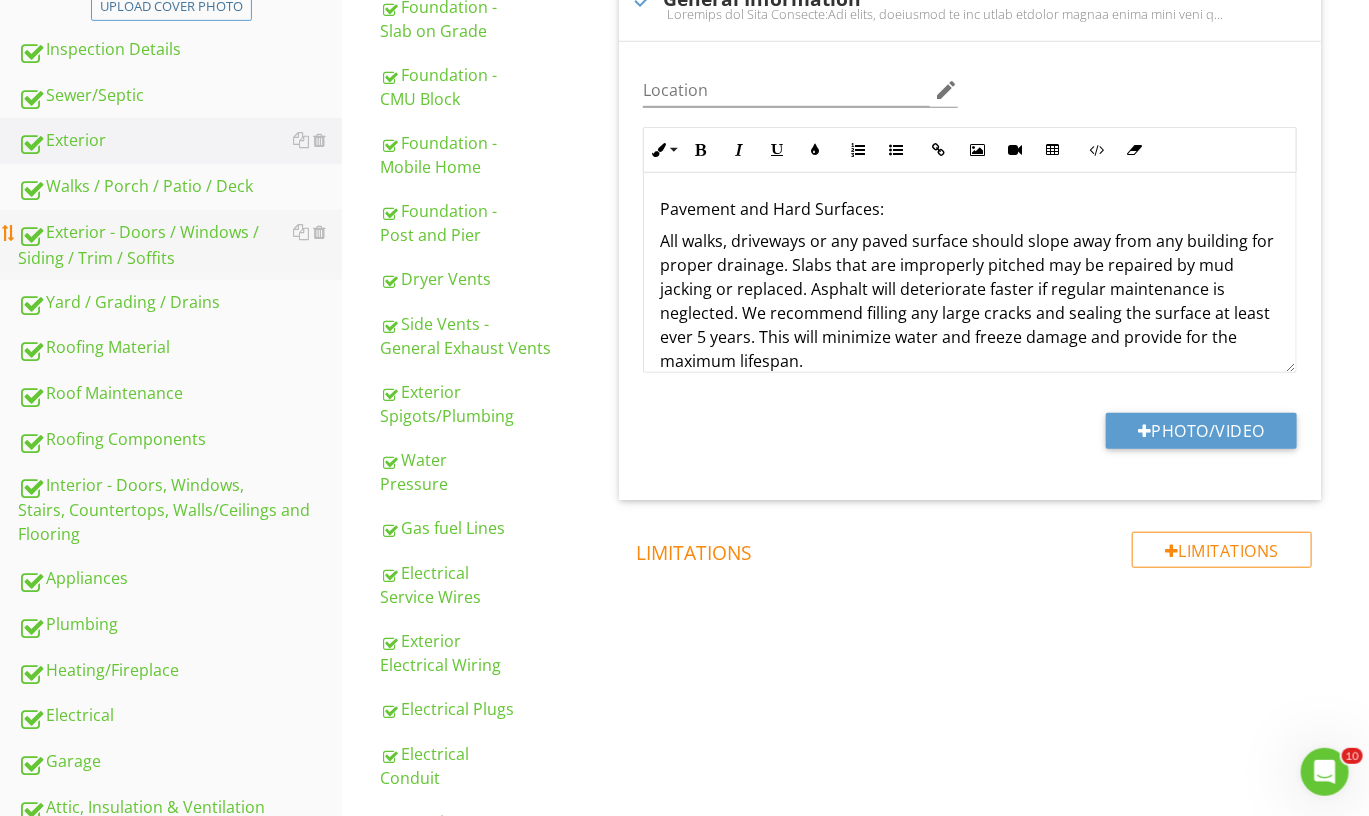 click on "Exterior - Doors / Windows / Siding / Trim / Soffits" at bounding box center (180, 245) 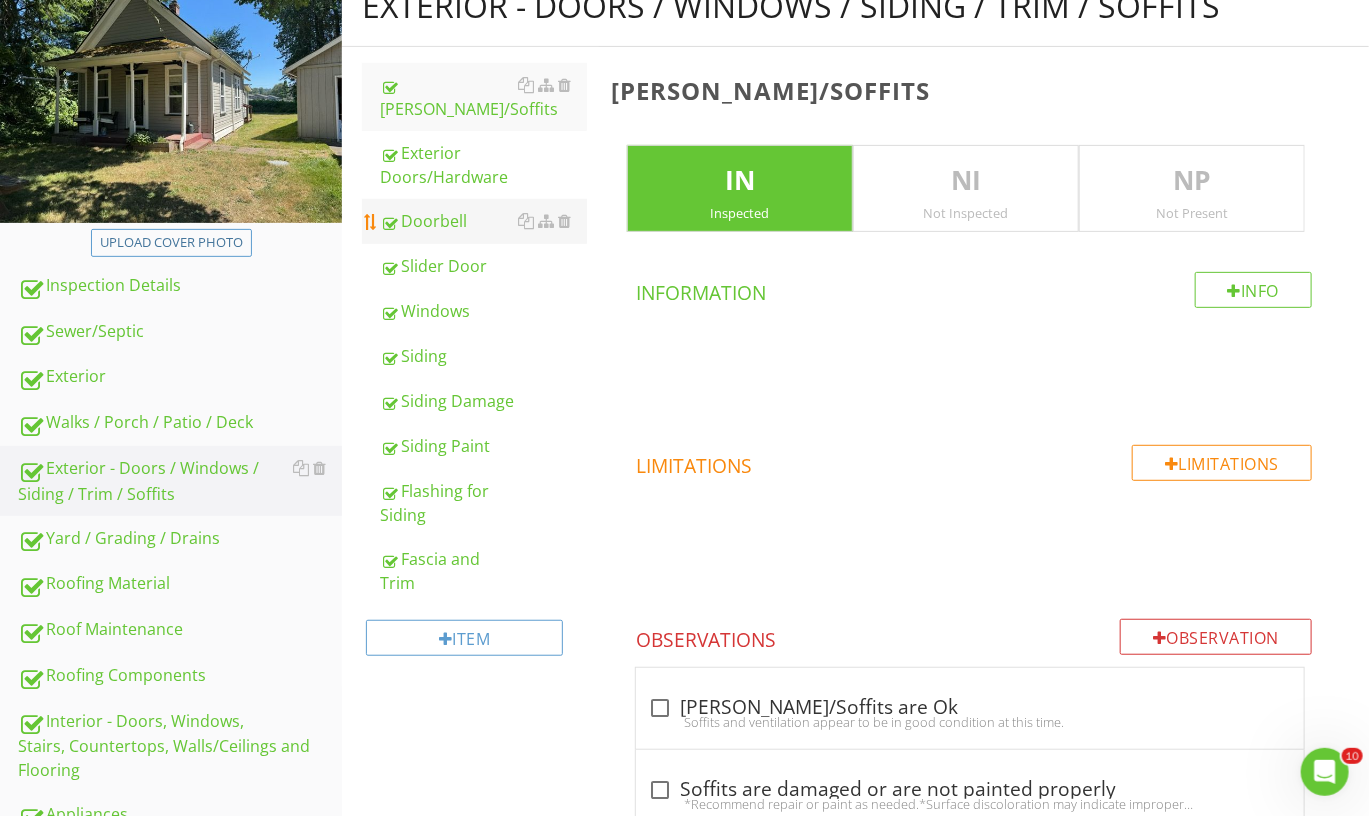 scroll, scrollTop: 232, scrollLeft: 0, axis: vertical 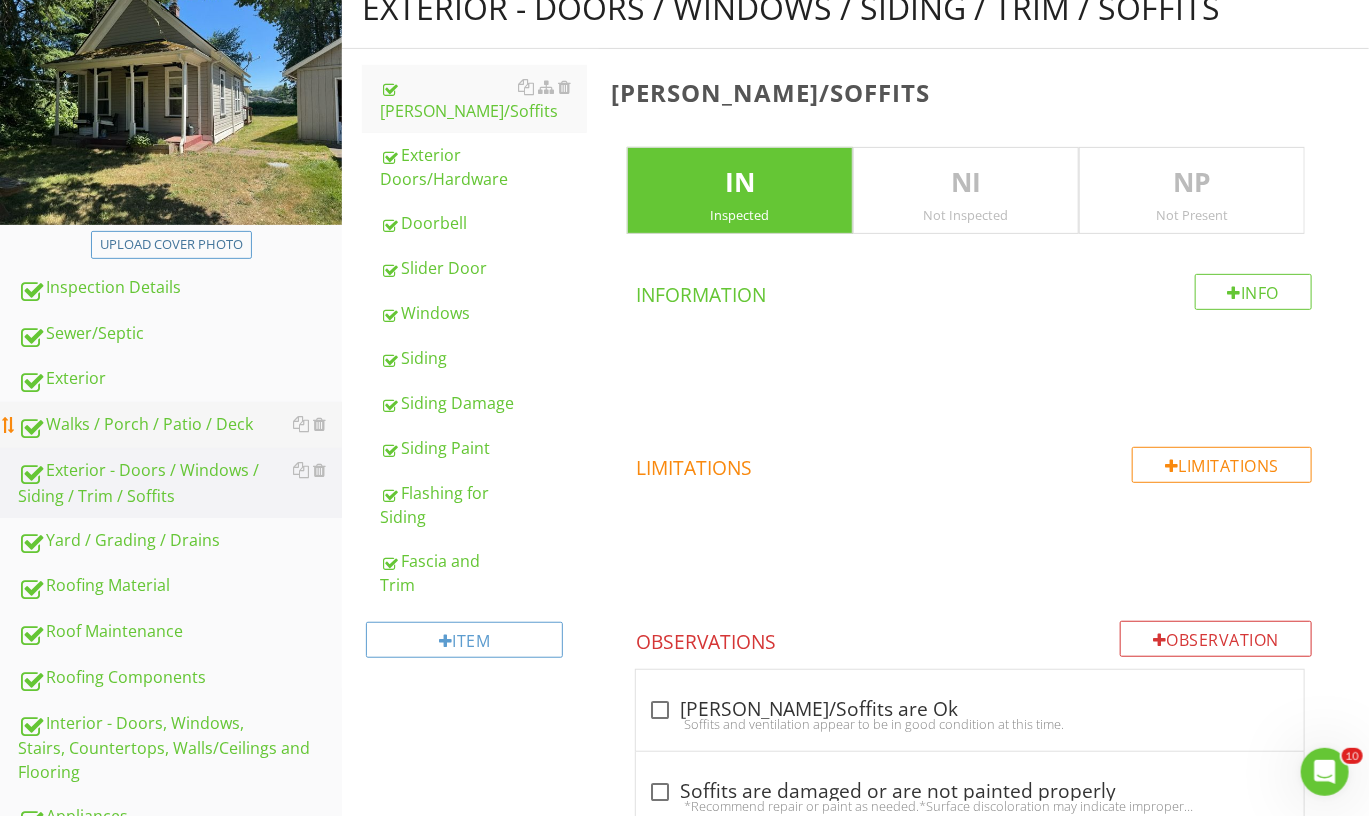 click on "Walks / Porch / Patio / Deck" at bounding box center (180, 425) 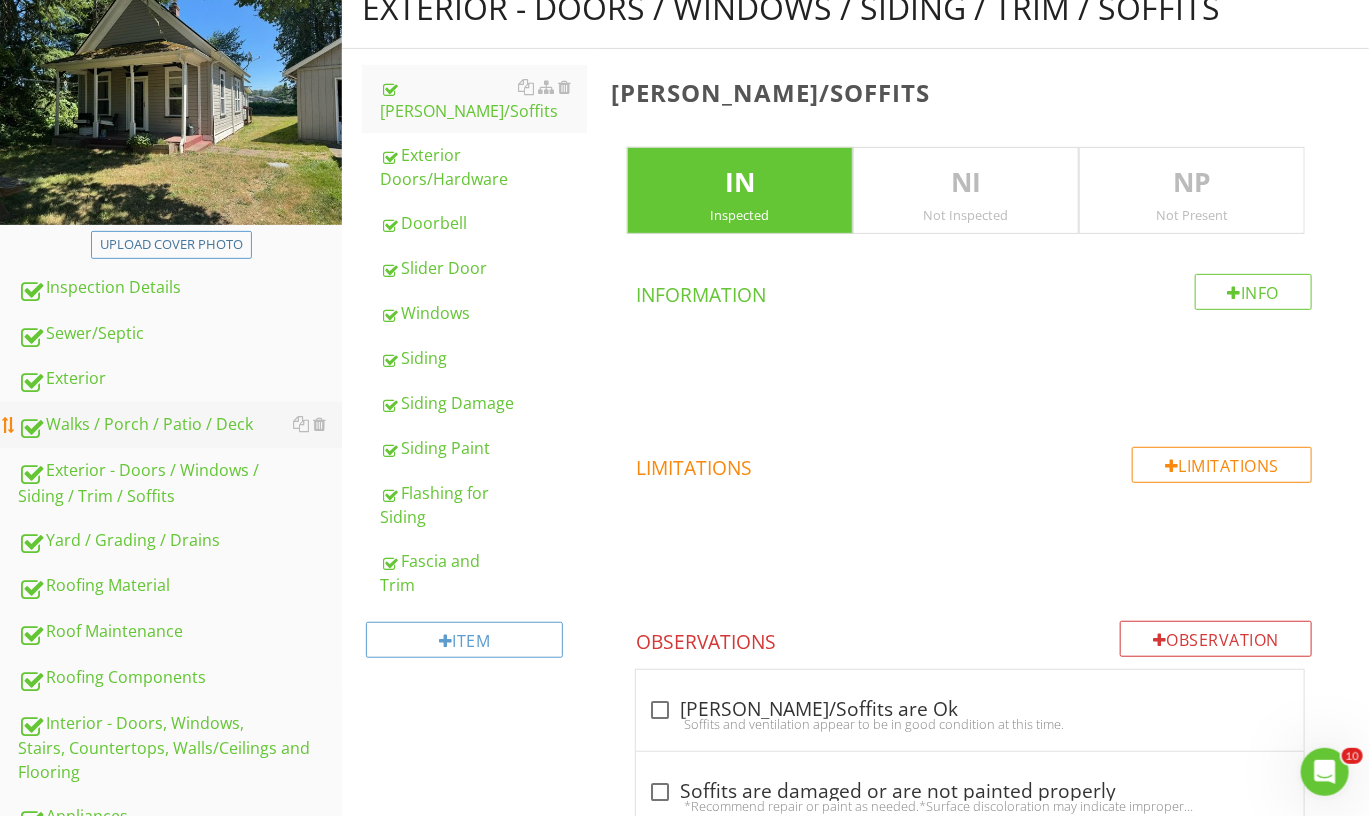 scroll, scrollTop: 230, scrollLeft: 0, axis: vertical 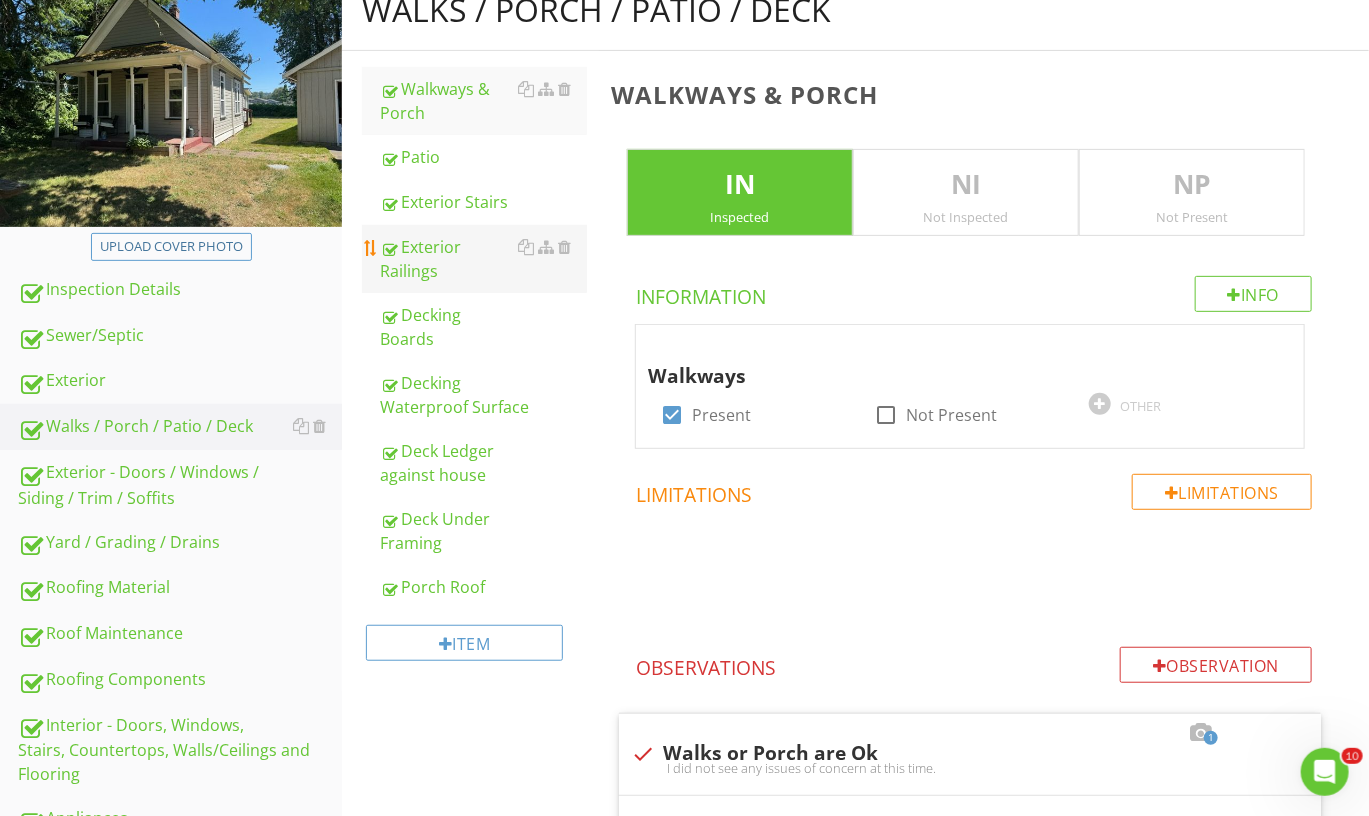 click on "Exterior Railings" at bounding box center [483, 259] 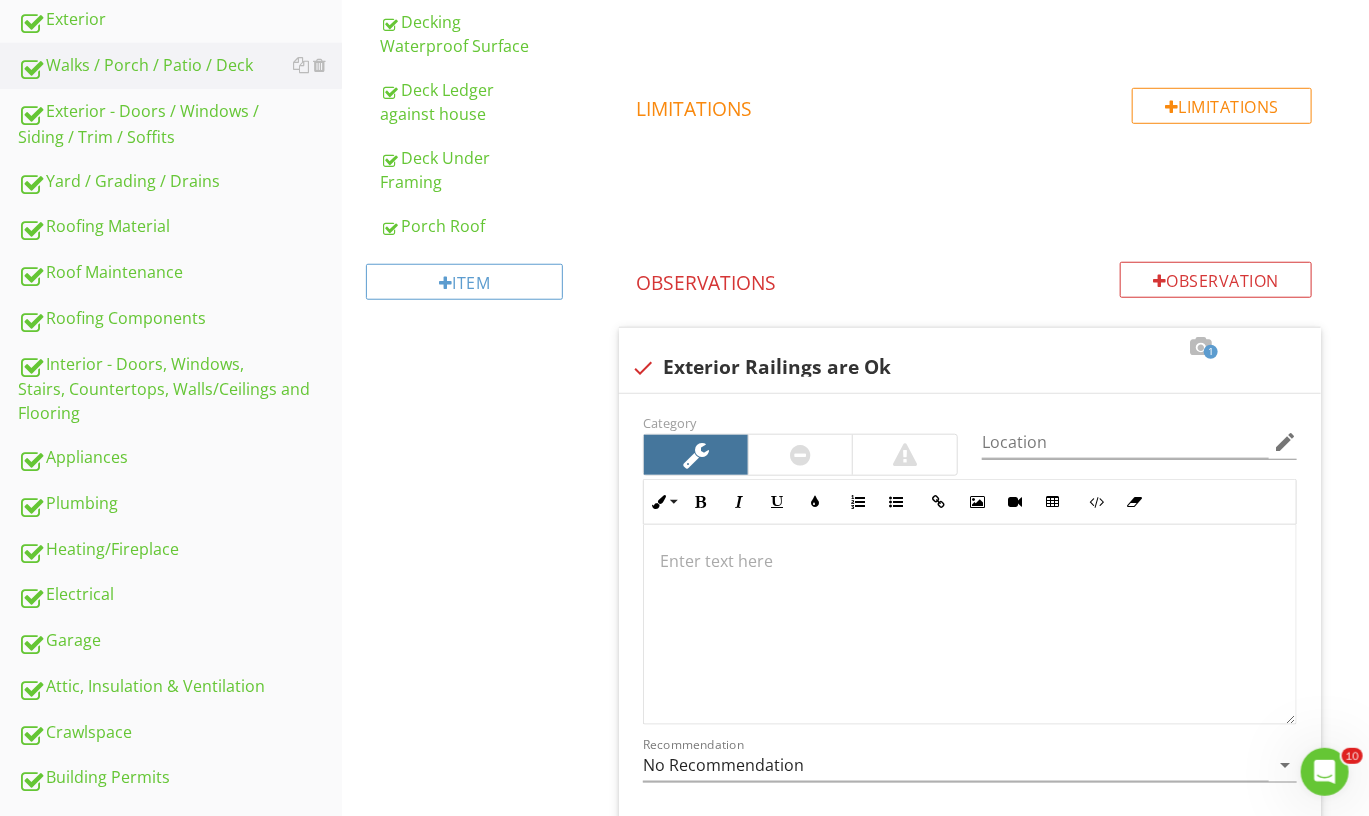 scroll, scrollTop: 761, scrollLeft: 0, axis: vertical 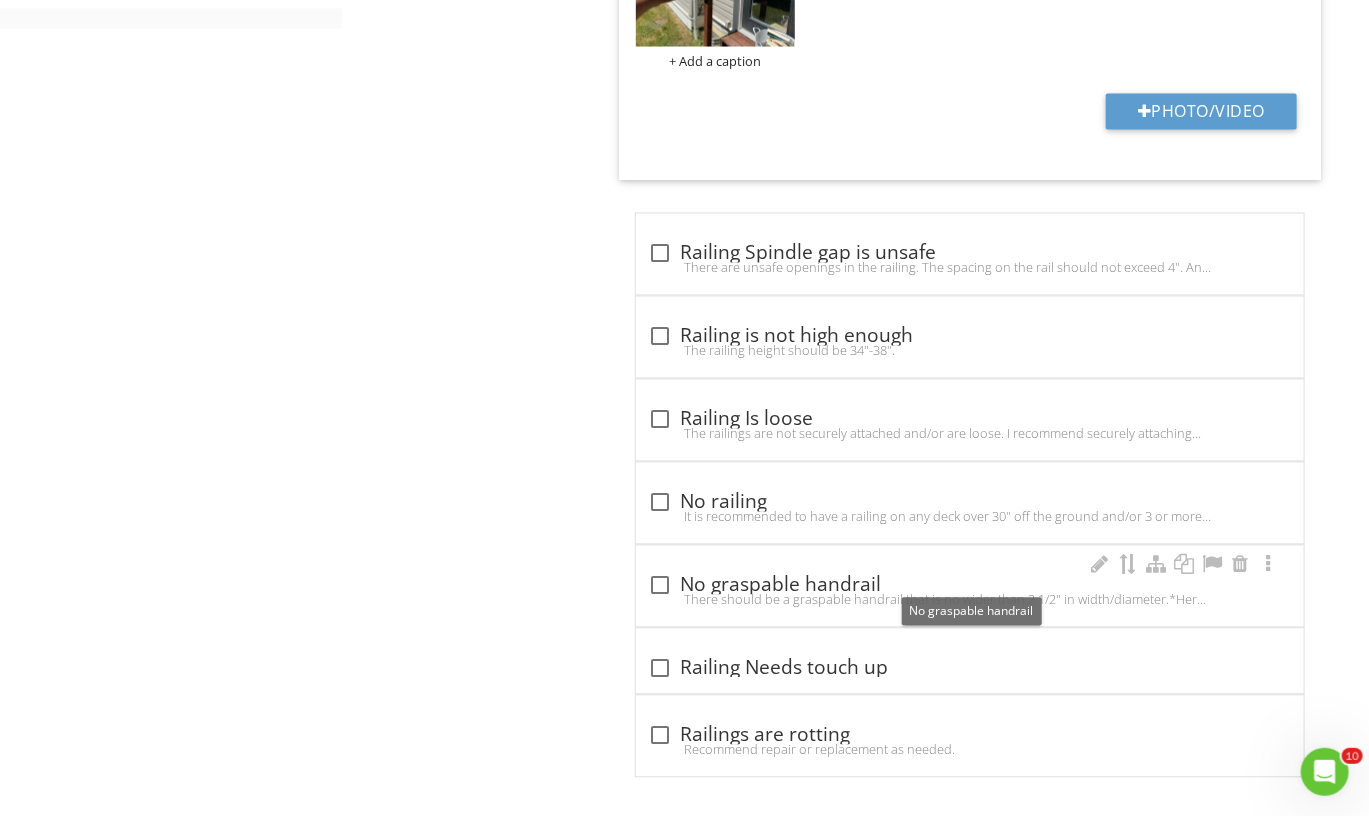 click on "check_box_outline_blank
No graspable handrail" at bounding box center (970, 586) 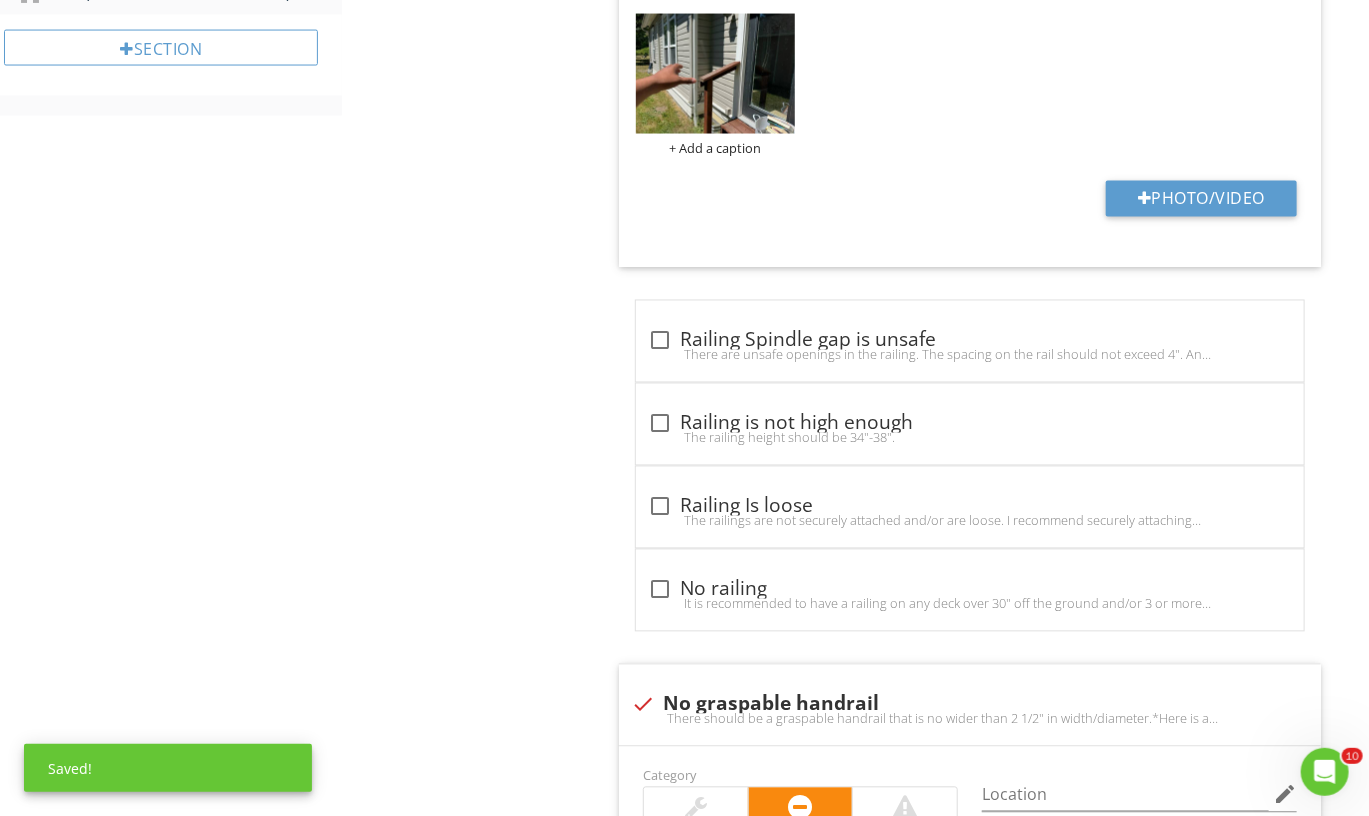 scroll, scrollTop: 1451, scrollLeft: 0, axis: vertical 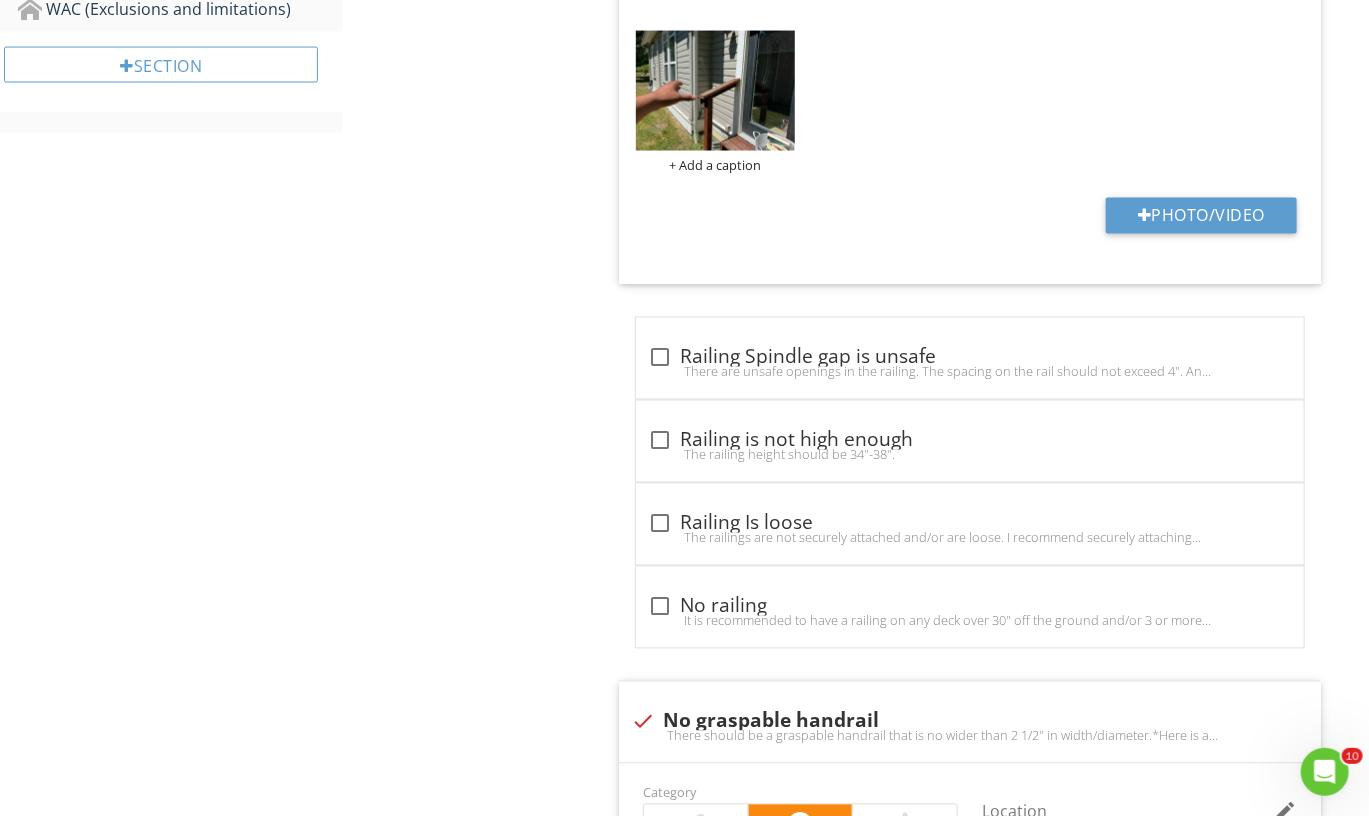 drag, startPoint x: 778, startPoint y: 102, endPoint x: 855, endPoint y: 122, distance: 79.555016 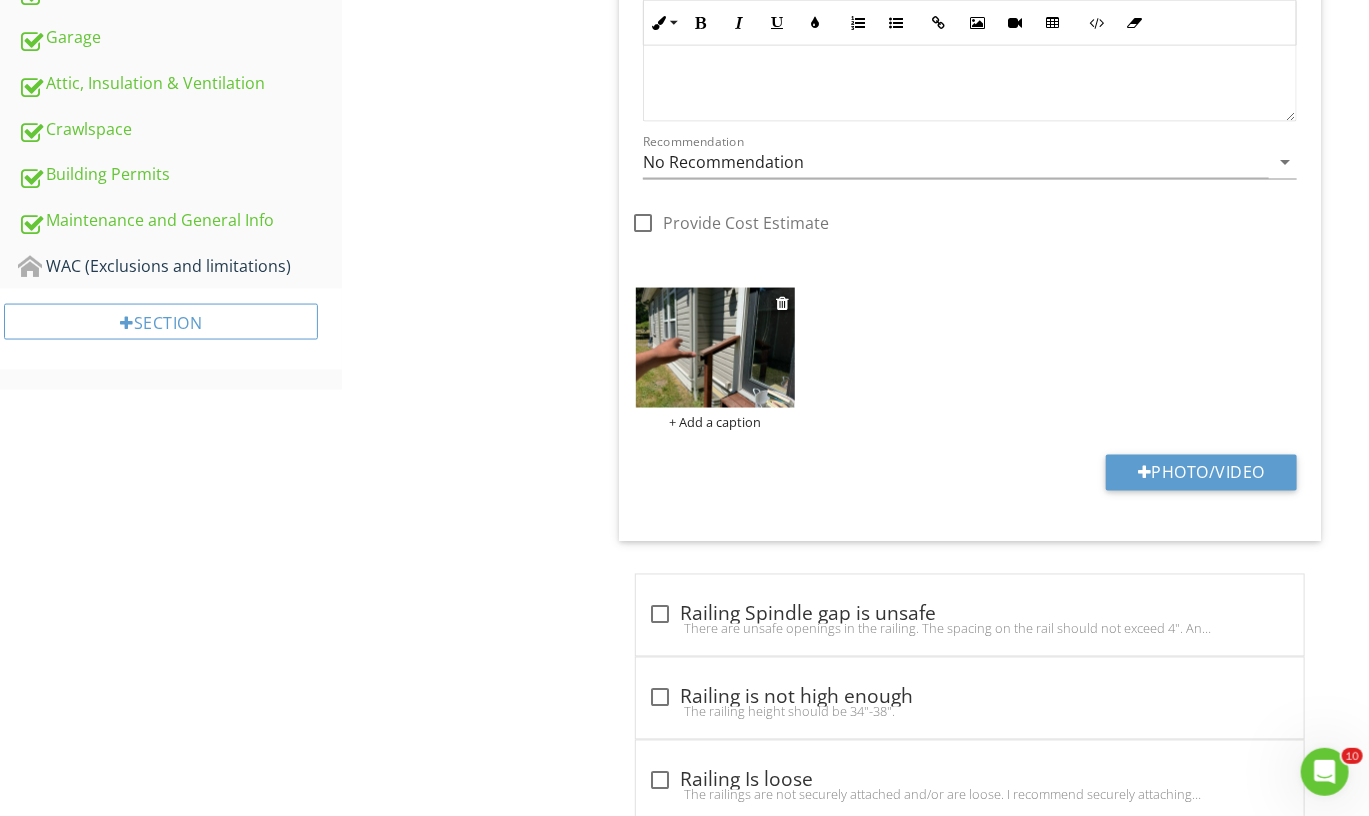 scroll, scrollTop: 1203, scrollLeft: 0, axis: vertical 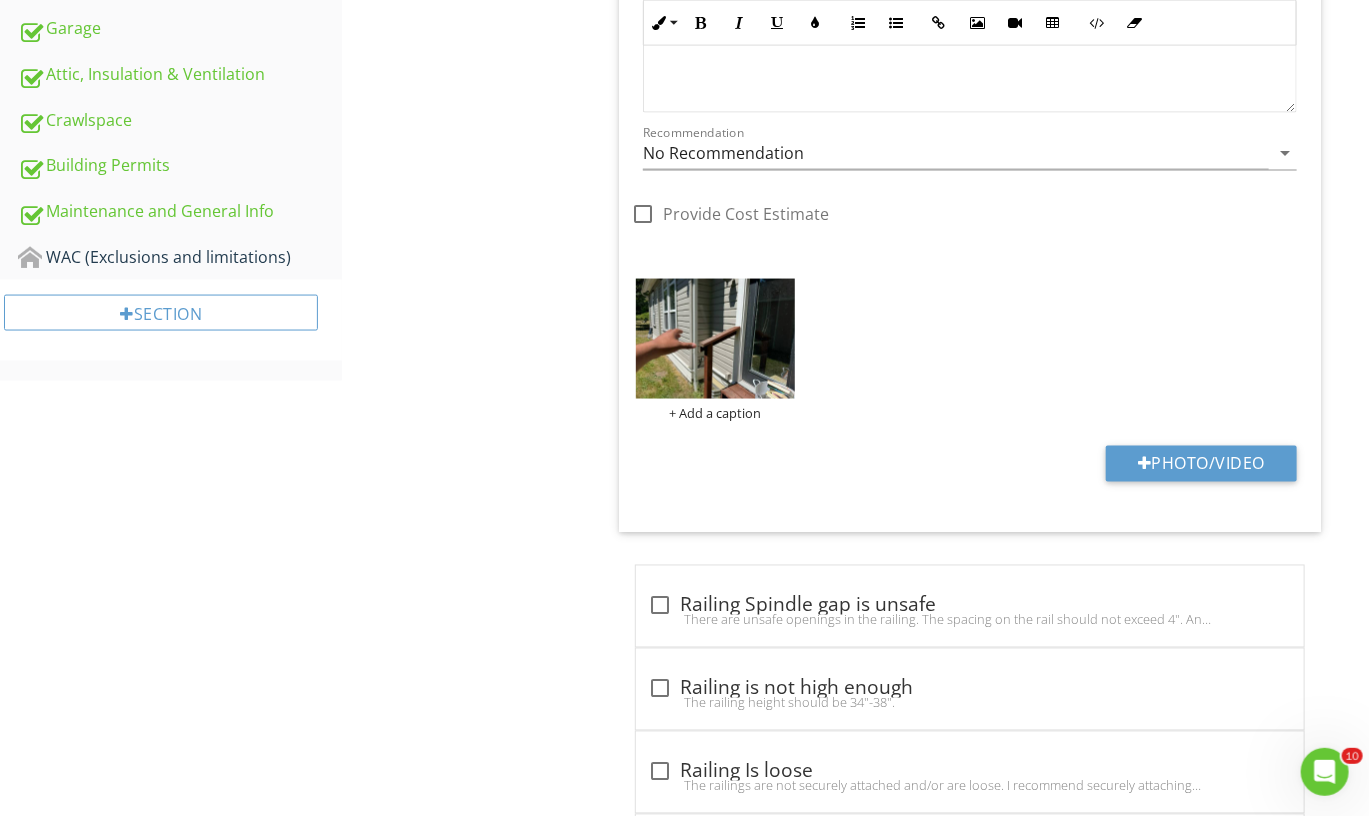 drag, startPoint x: 742, startPoint y: 99, endPoint x: 1008, endPoint y: 88, distance: 266.22736 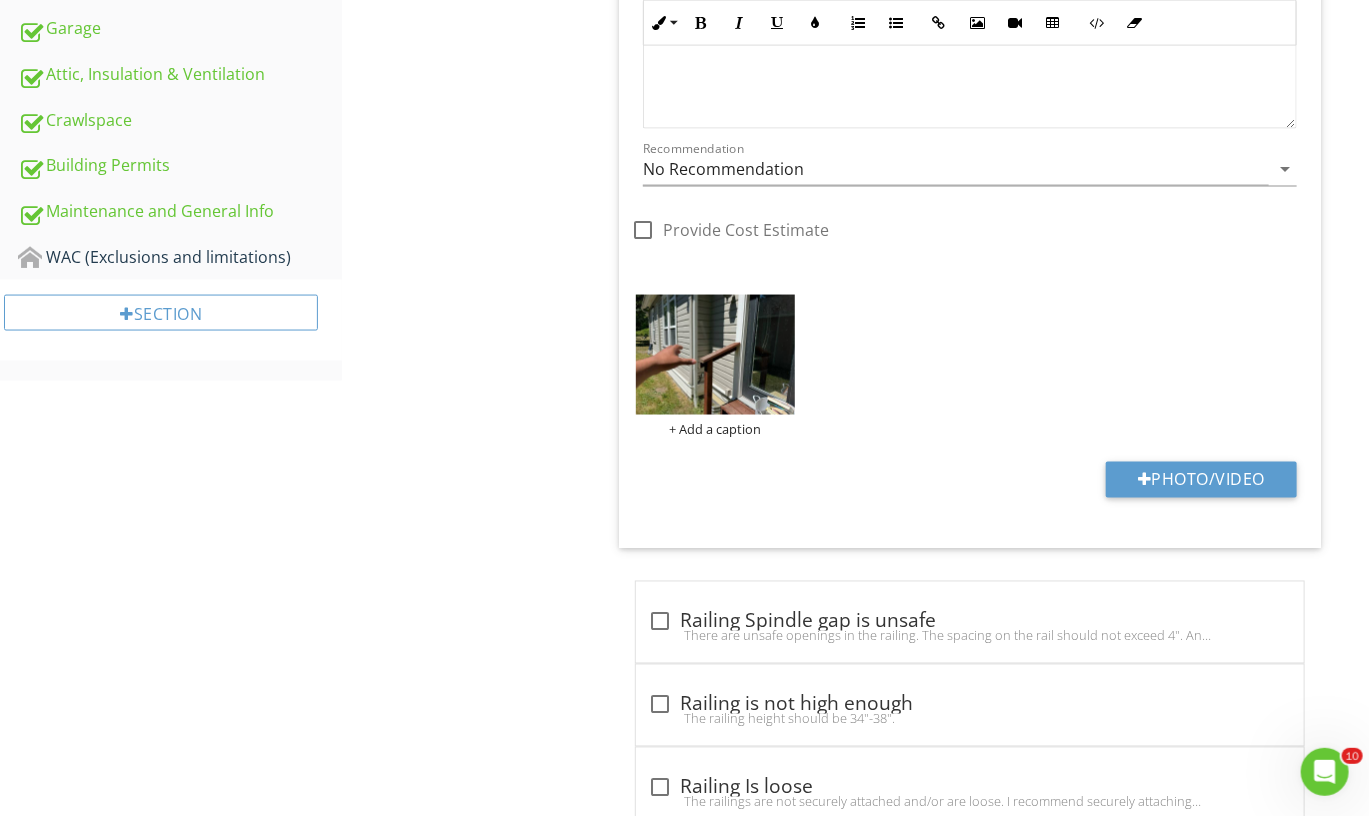 drag, startPoint x: 782, startPoint y: 350, endPoint x: 908, endPoint y: 364, distance: 126.77539 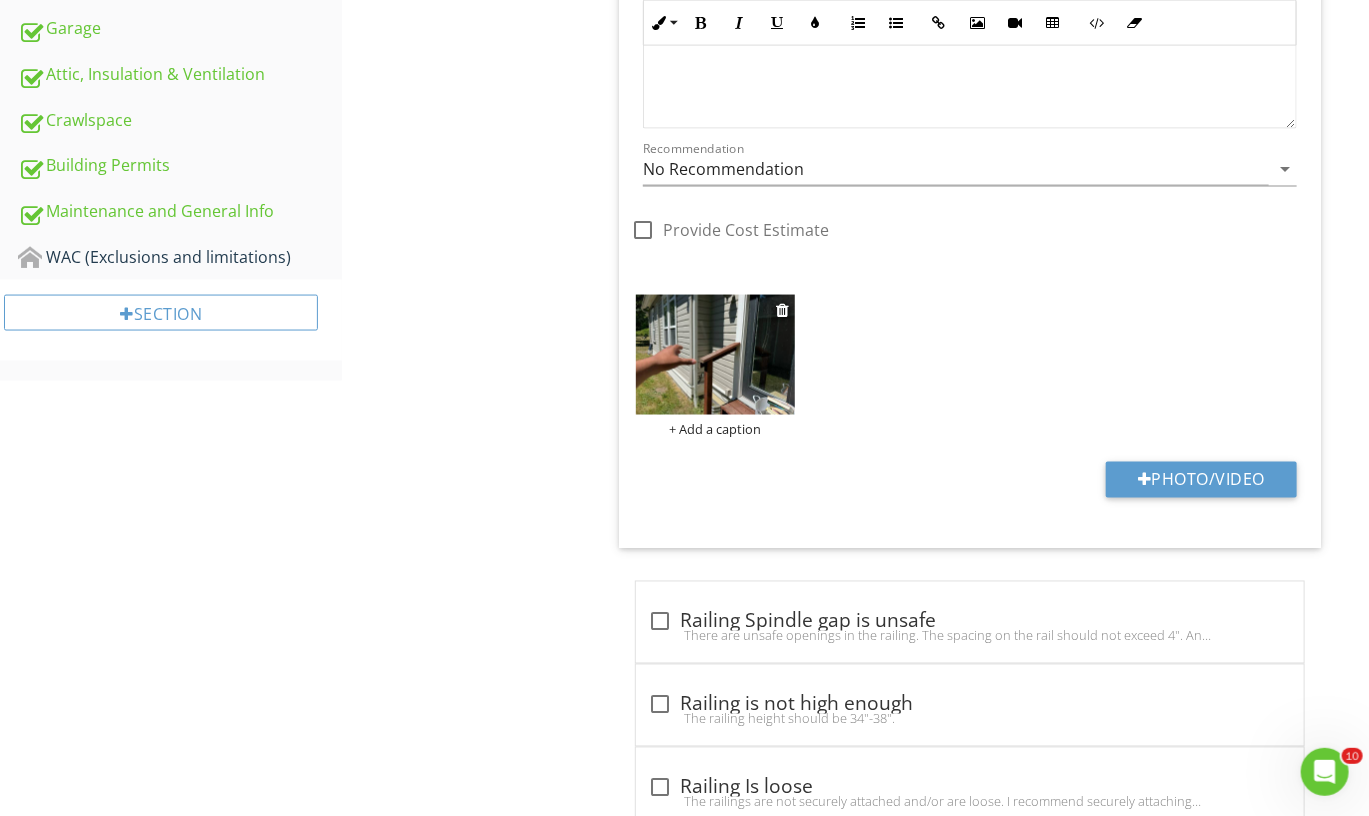 drag, startPoint x: 749, startPoint y: 392, endPoint x: 761, endPoint y: 403, distance: 16.27882 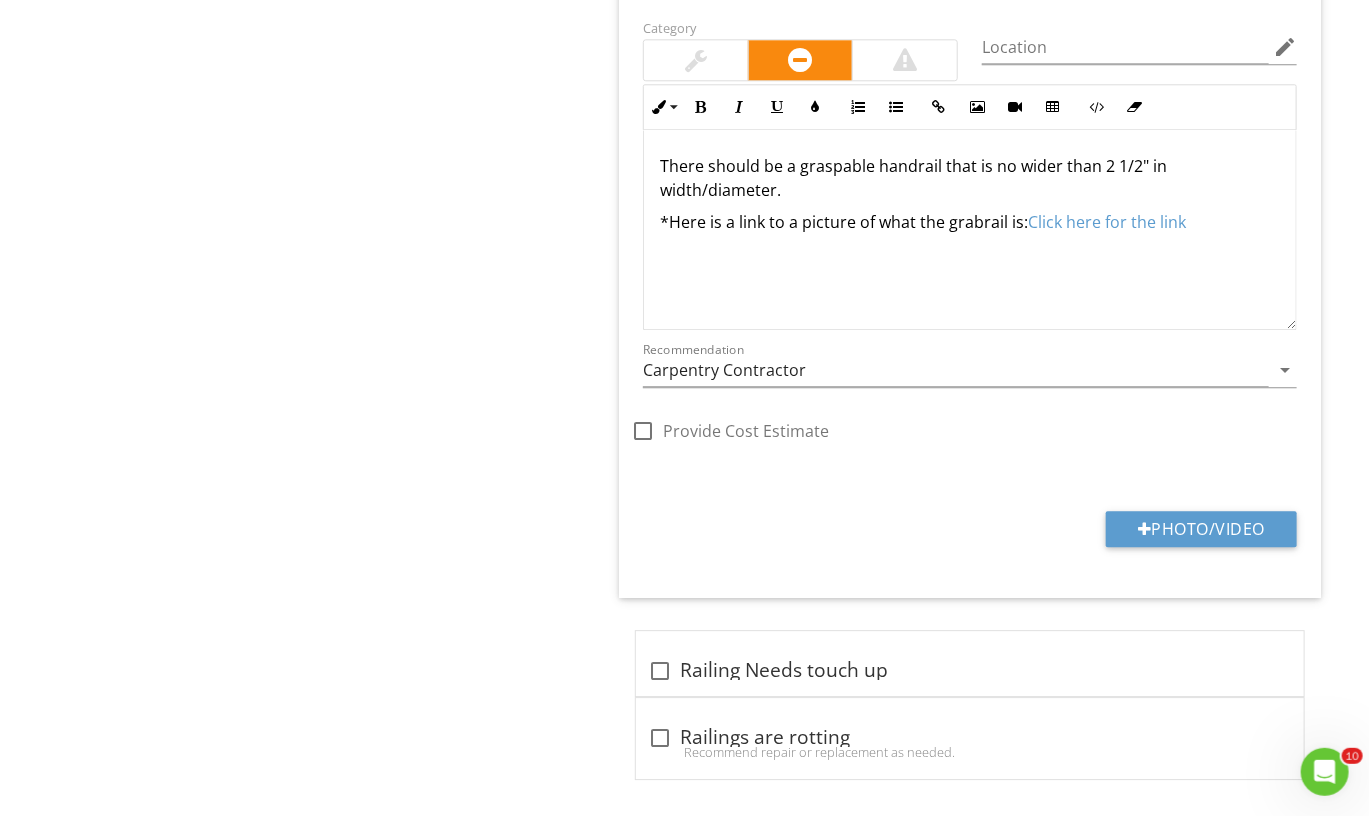 click on "Photo/Video" at bounding box center [970, 536] 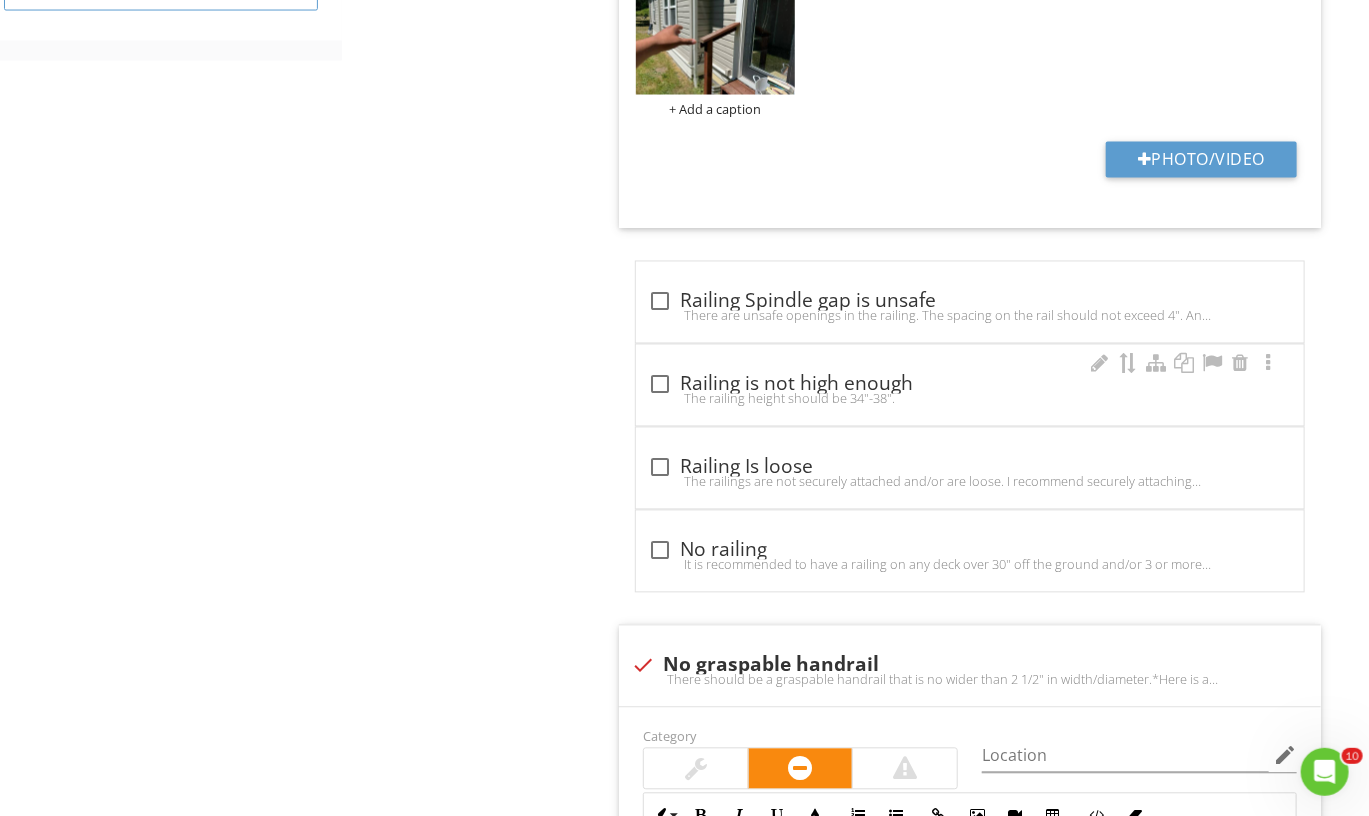 scroll, scrollTop: 1545, scrollLeft: 0, axis: vertical 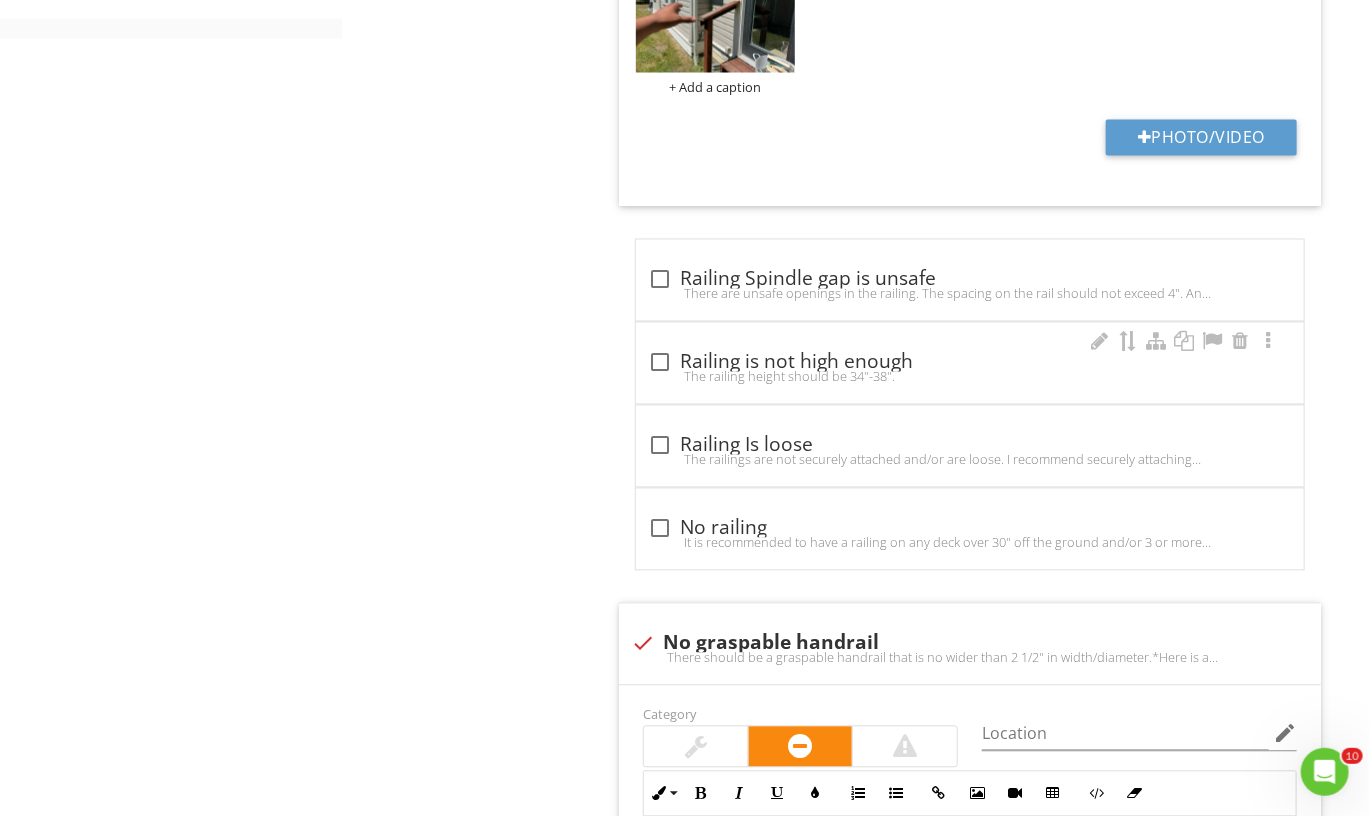 drag, startPoint x: 1145, startPoint y: 610, endPoint x: 1057, endPoint y: 362, distance: 263.15015 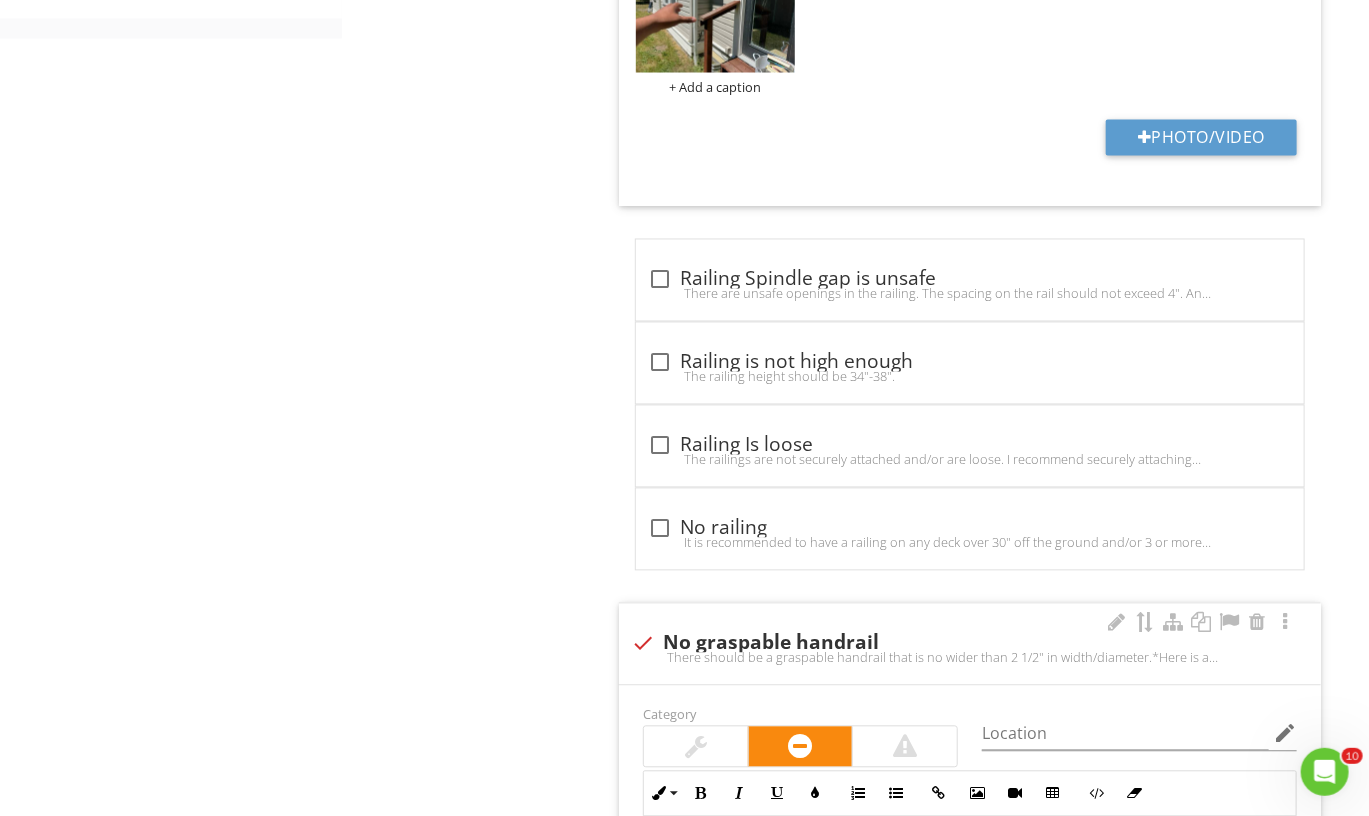 click on "check
No graspable handrail
There should be a graspable handrail that is no wider than 2 1/2" in width/diameter.*Here is a link to a picture of what the grabrail is: Click here for the link" at bounding box center [970, 644] 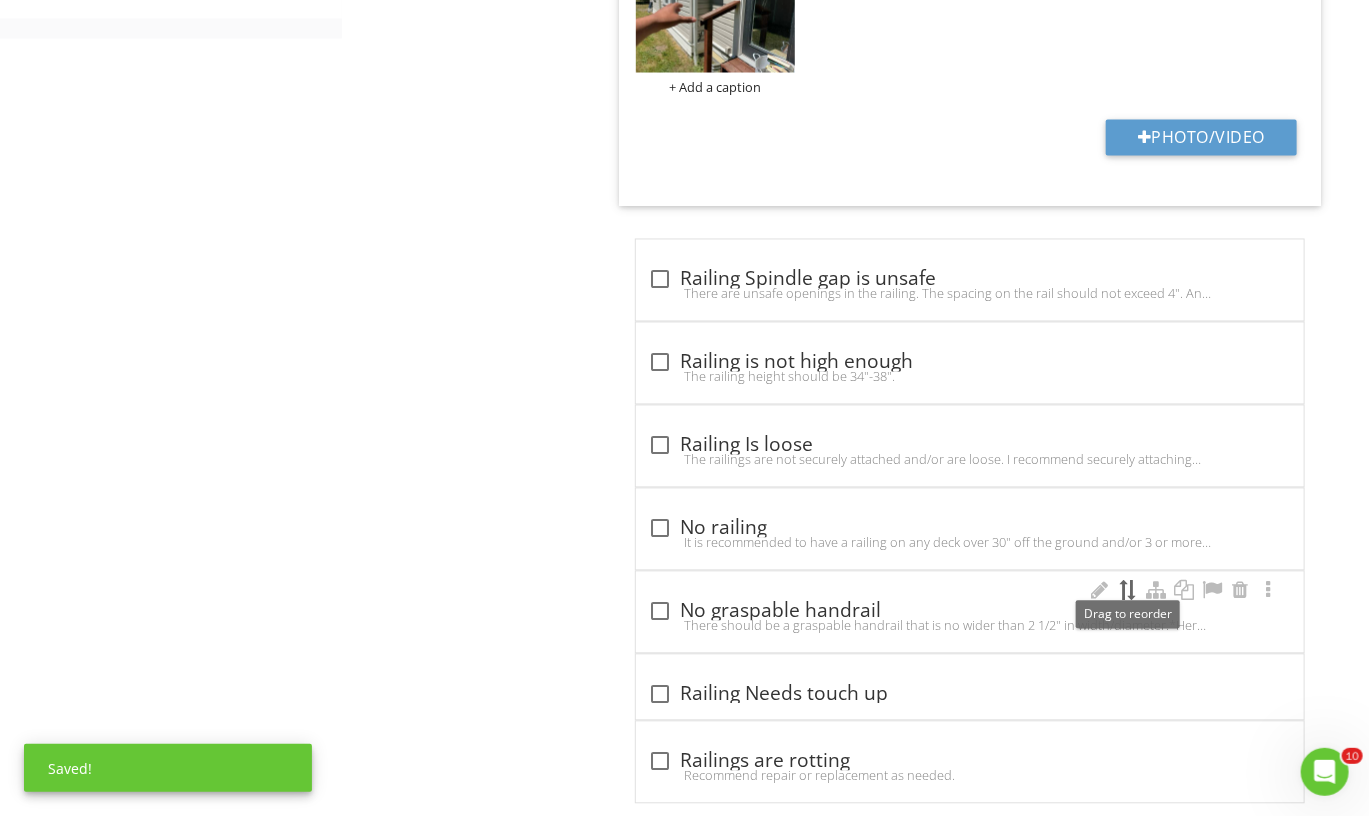 type 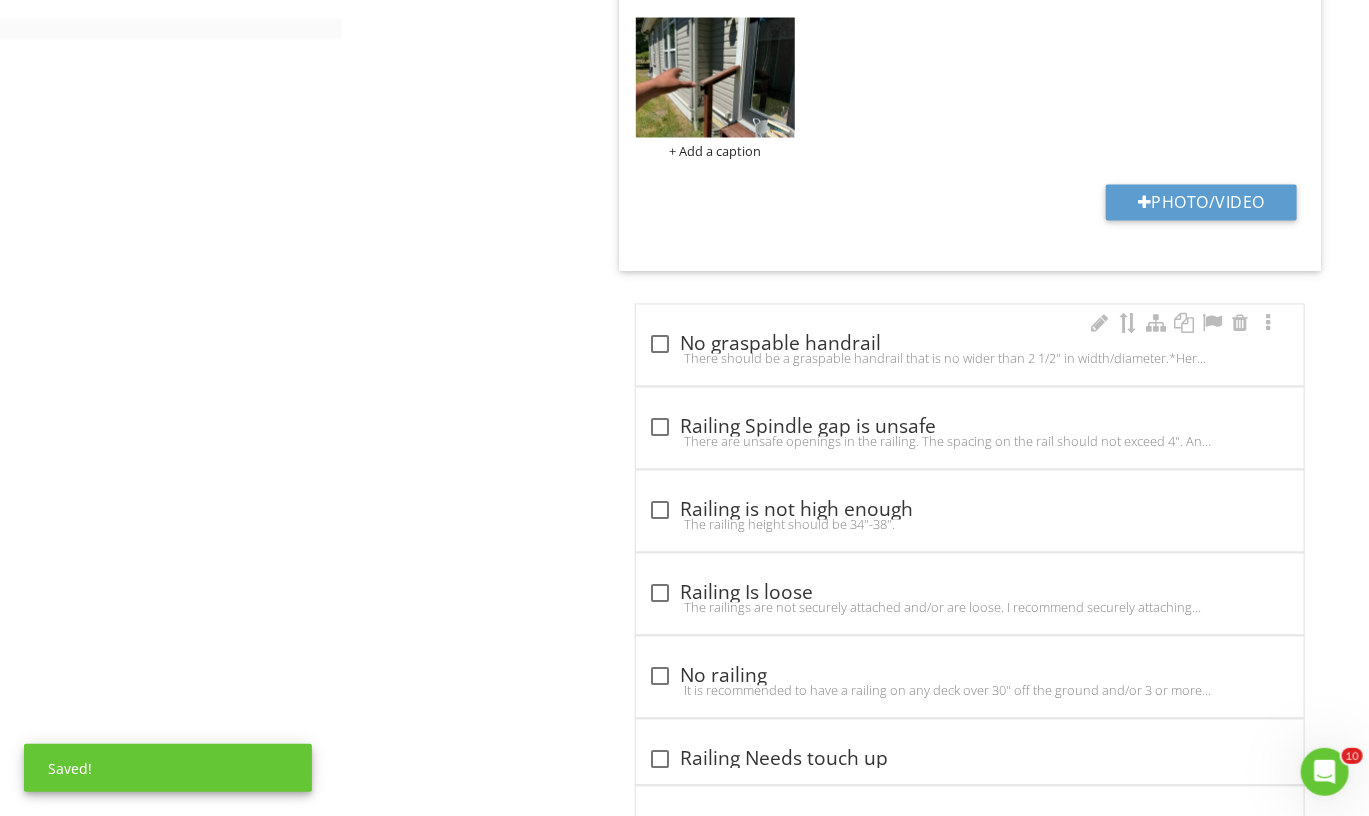 click on "check_box_outline_blank
No graspable handrail
There should be a graspable handrail that is no wider than 2 1/2" in width/diameter.*Here is a link to a picture of what the grabrail is: Click here for the link" at bounding box center [970, 345] 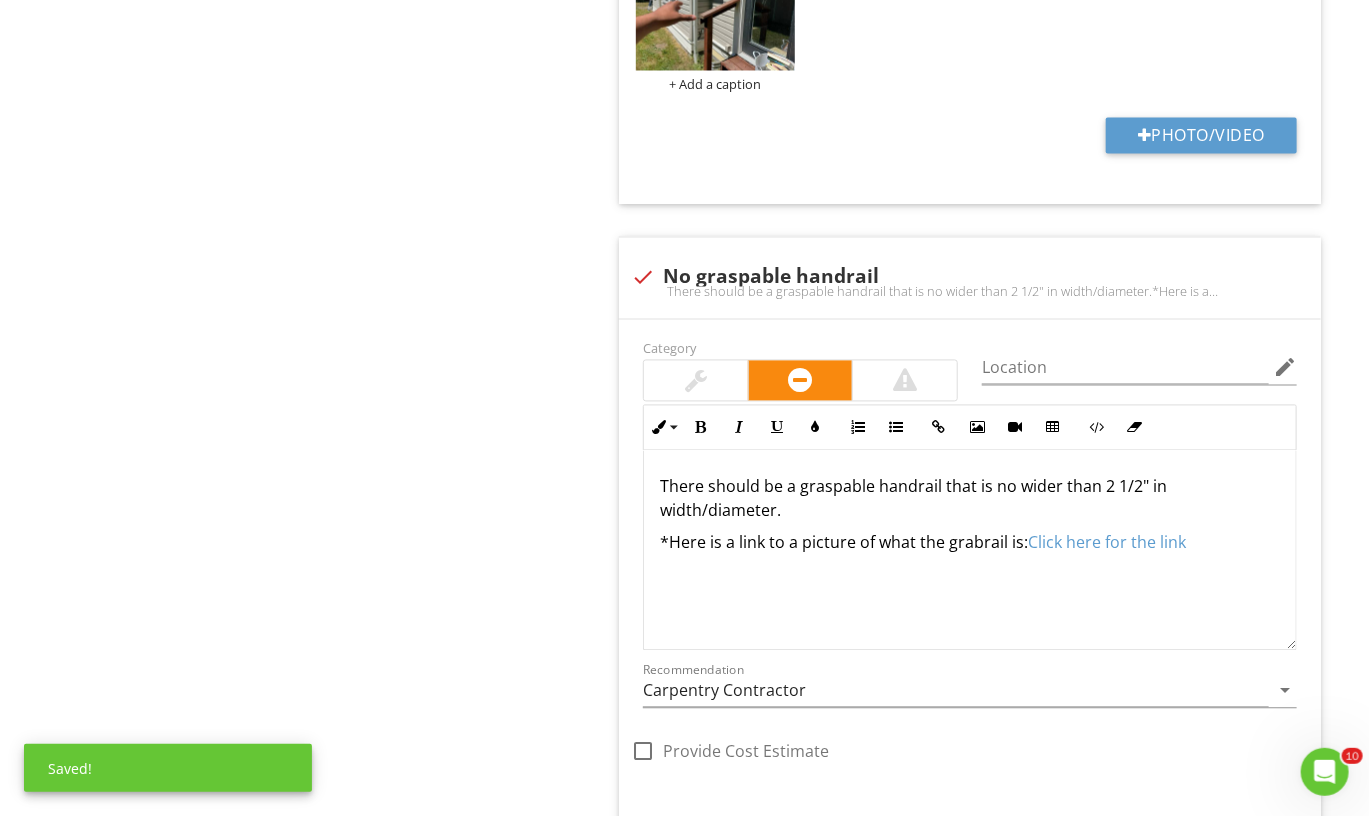 scroll, scrollTop: 1616, scrollLeft: 0, axis: vertical 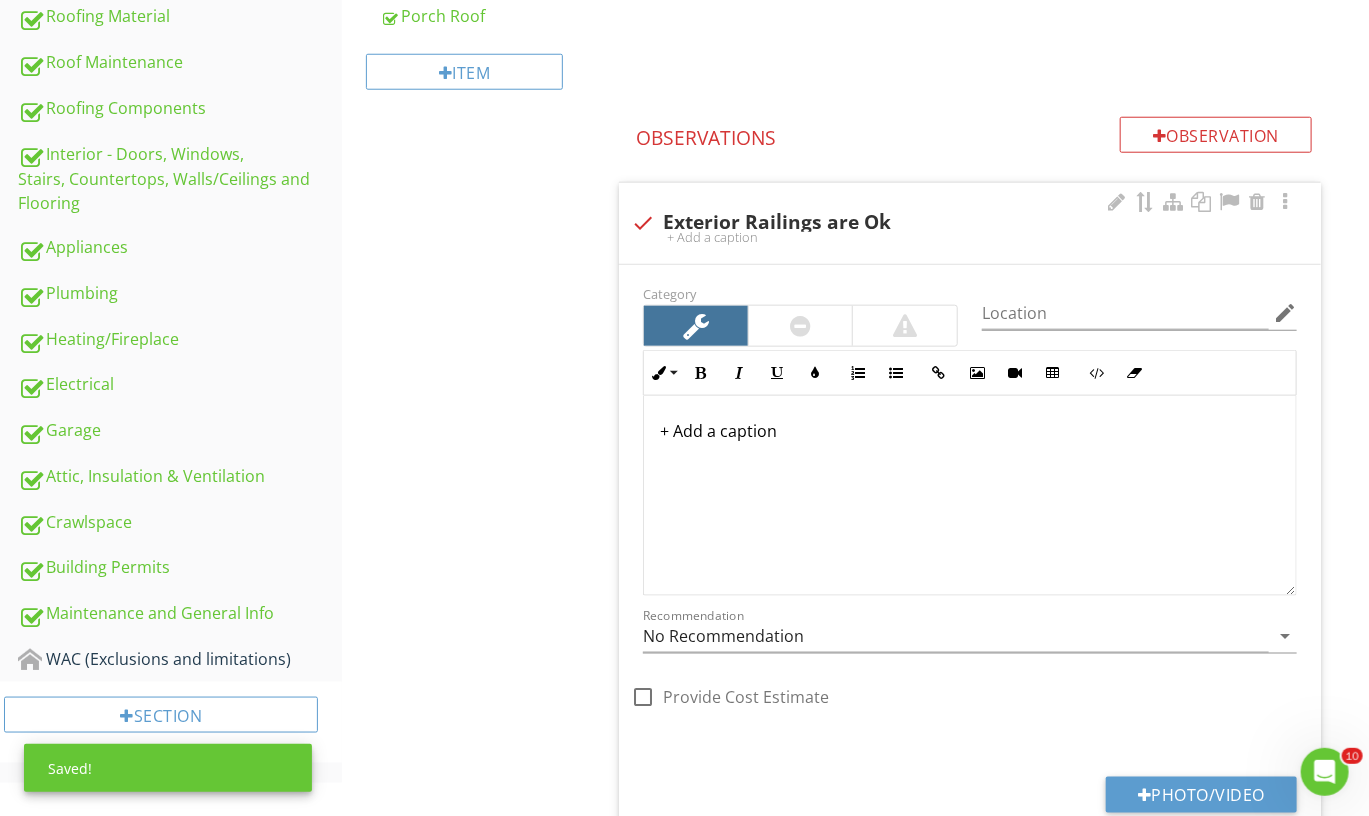 click at bounding box center [643, 223] 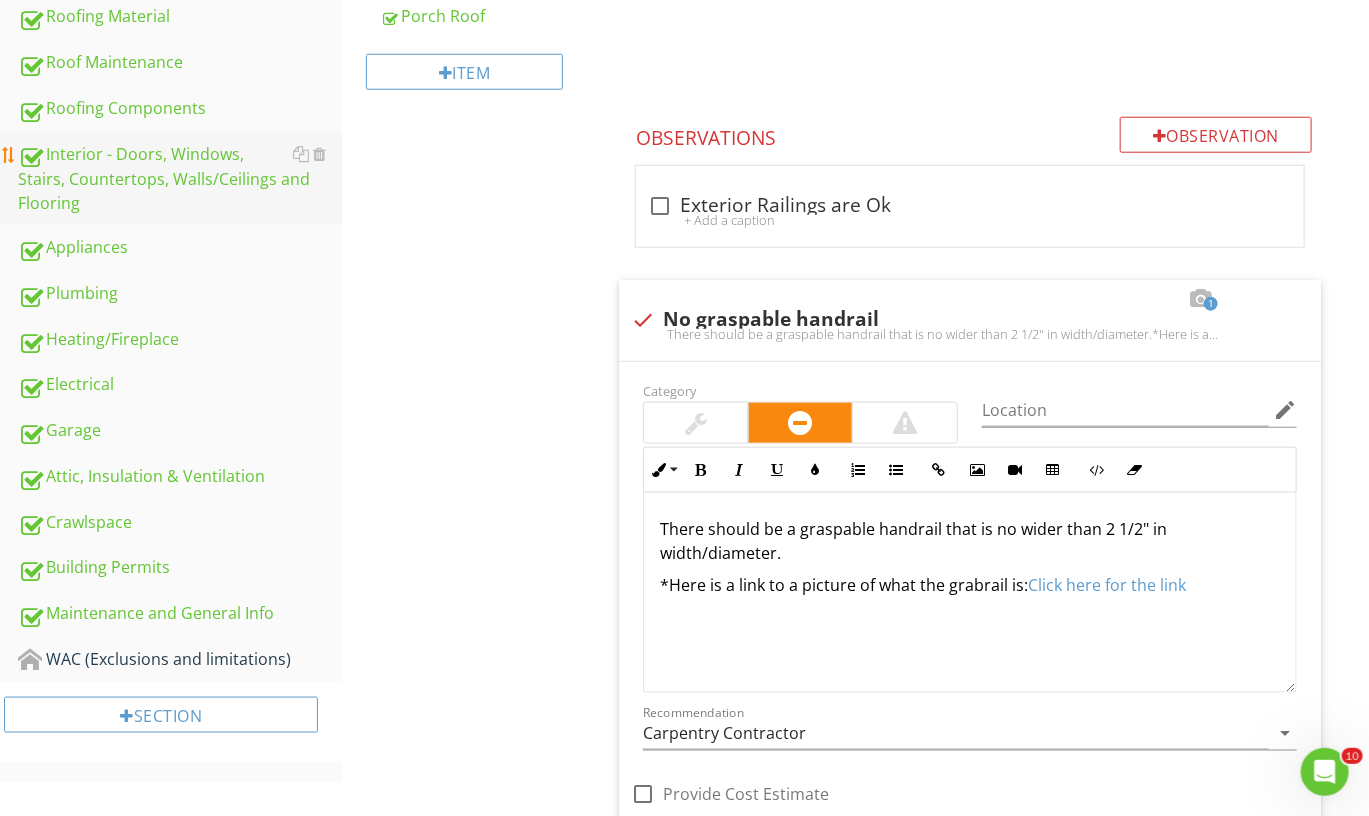click on "Interior - Doors, Windows, Stairs, Countertops, Walls/Ceilings and Flooring" at bounding box center (180, 179) 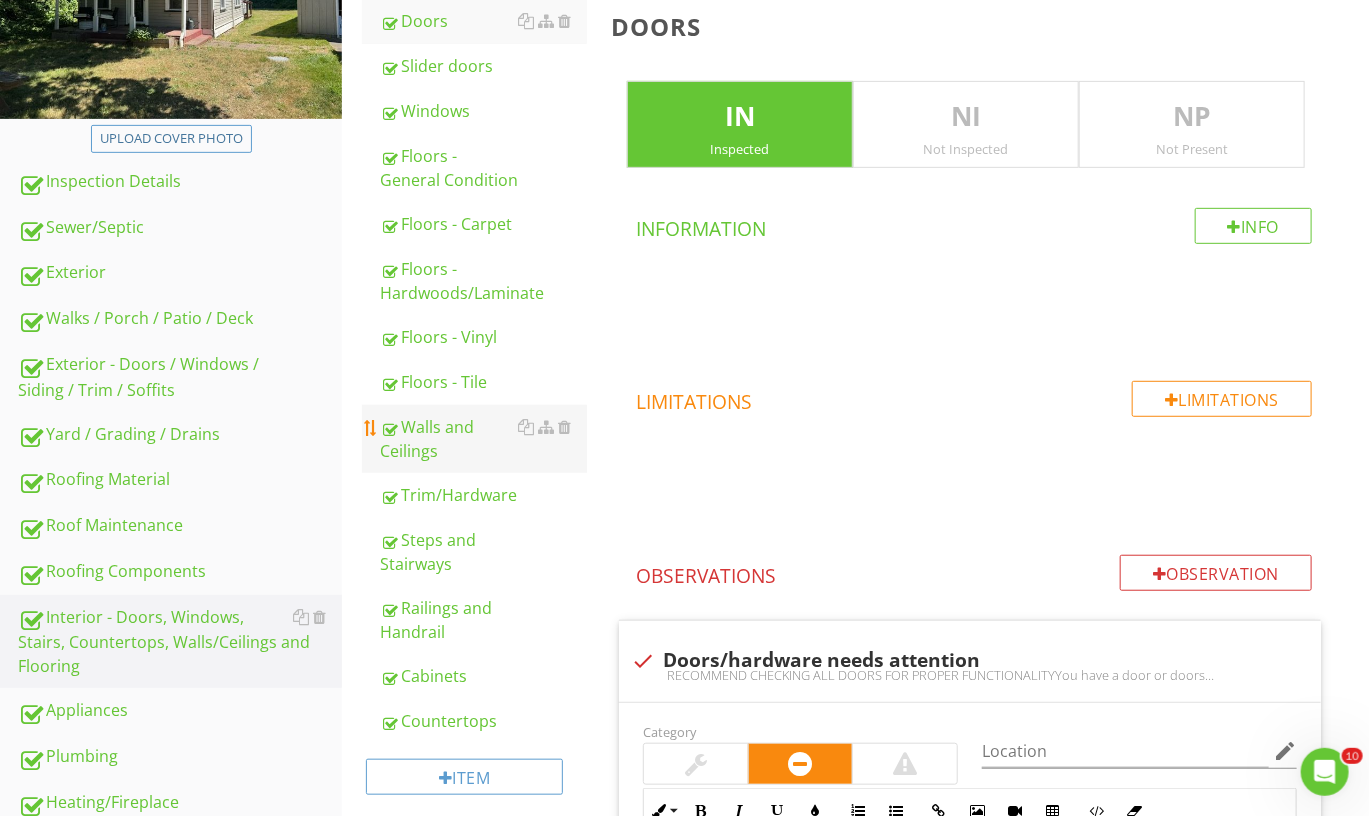 scroll, scrollTop: 330, scrollLeft: 0, axis: vertical 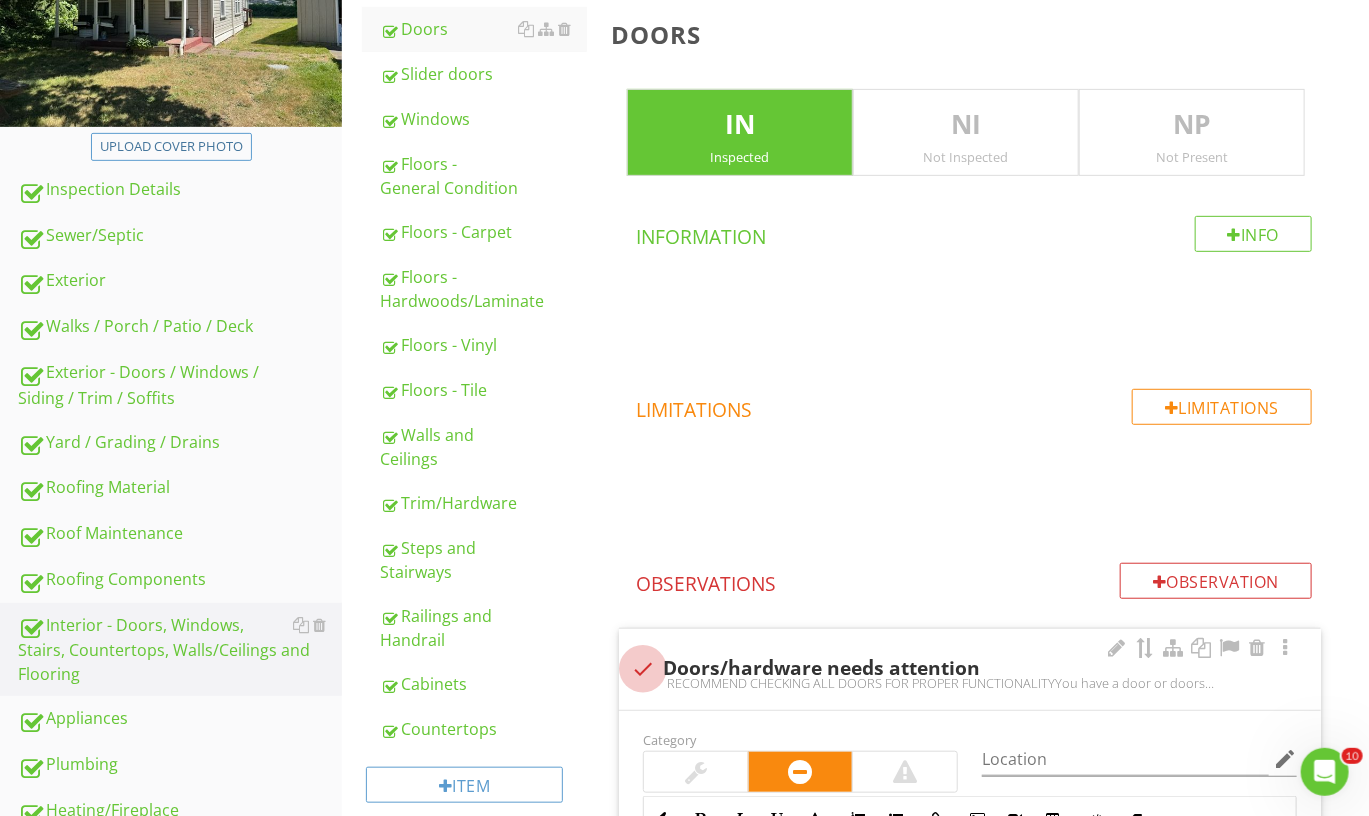 click at bounding box center [643, 669] 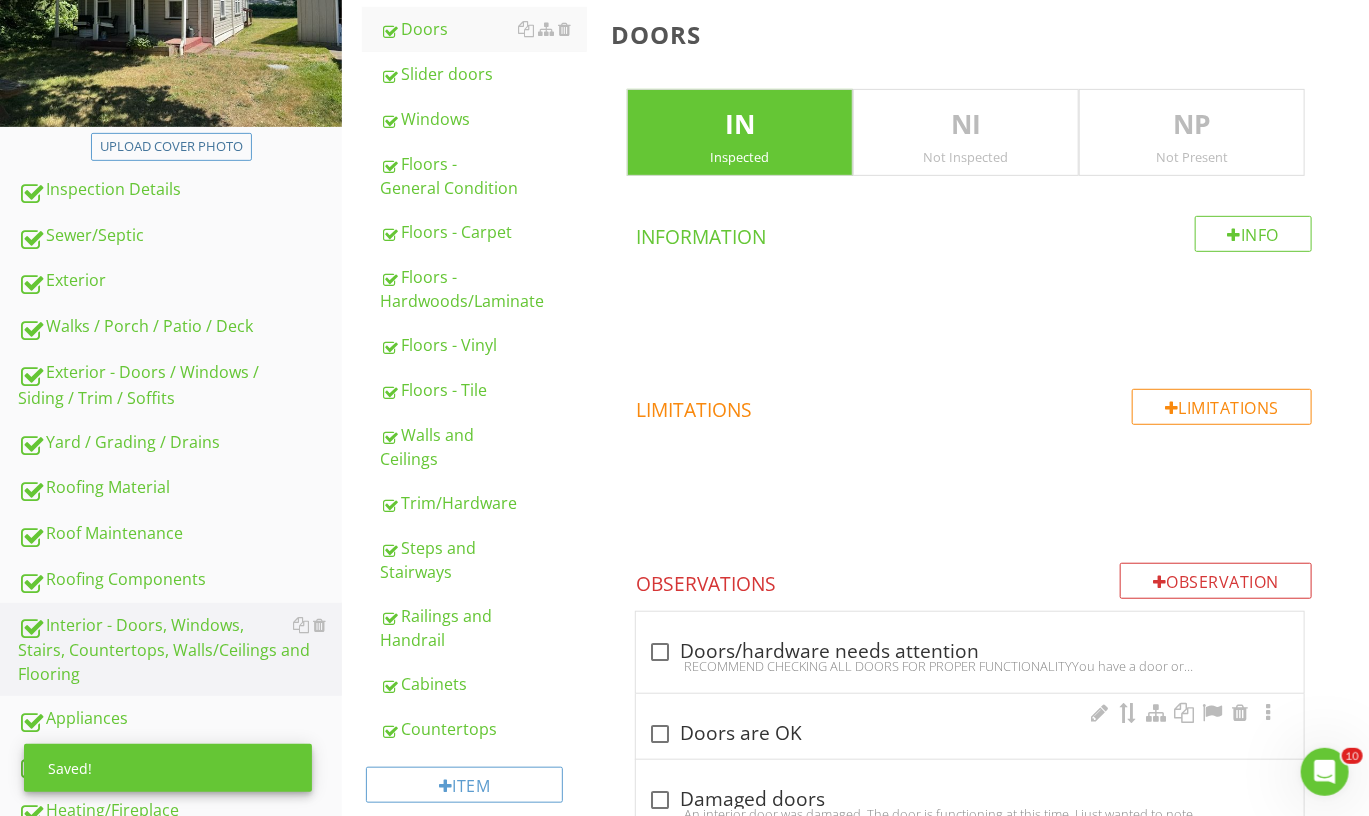 click at bounding box center [660, 734] 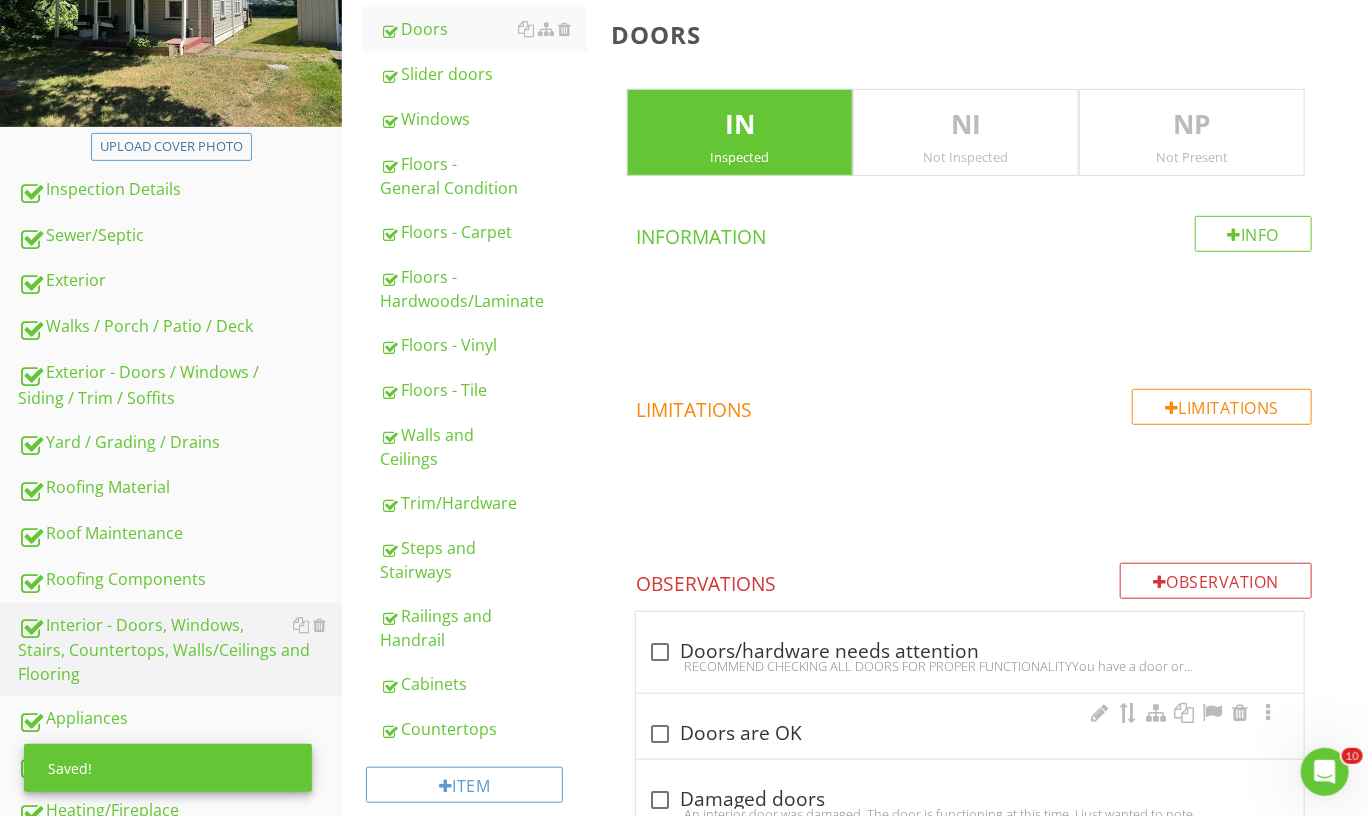 checkbox on "true" 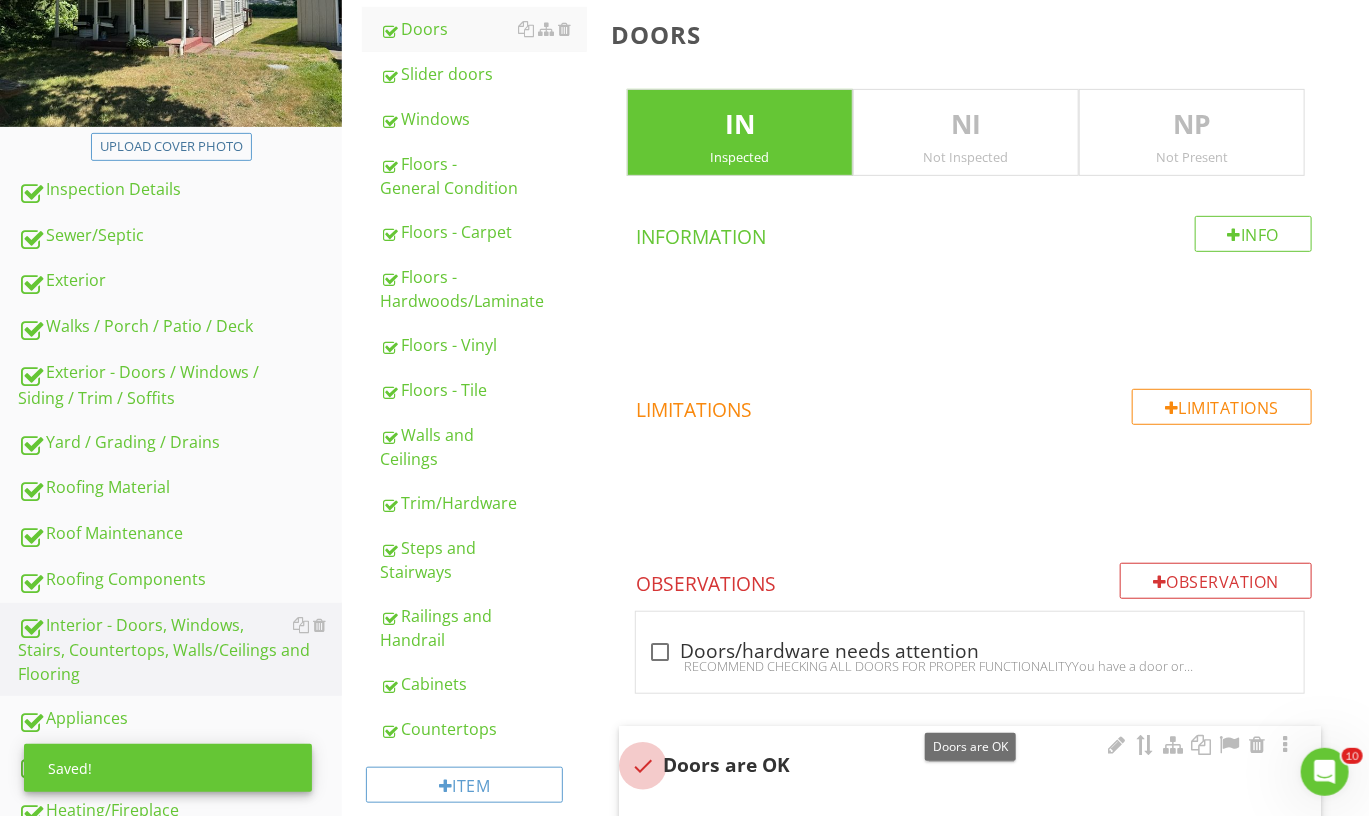 scroll, scrollTop: 329, scrollLeft: 0, axis: vertical 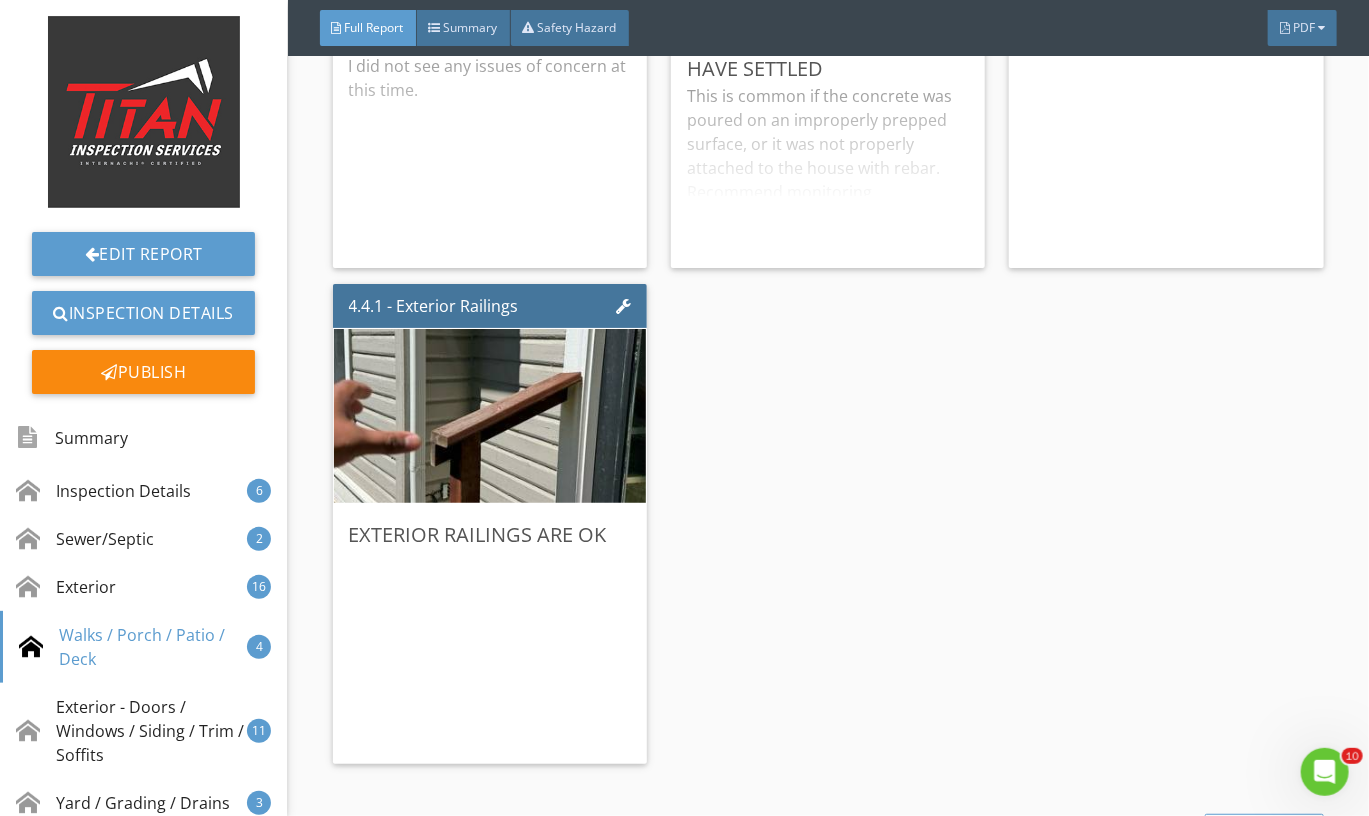 click on "Full Report     Summary     Safety Hazard     PDF" at bounding box center [829, 28] 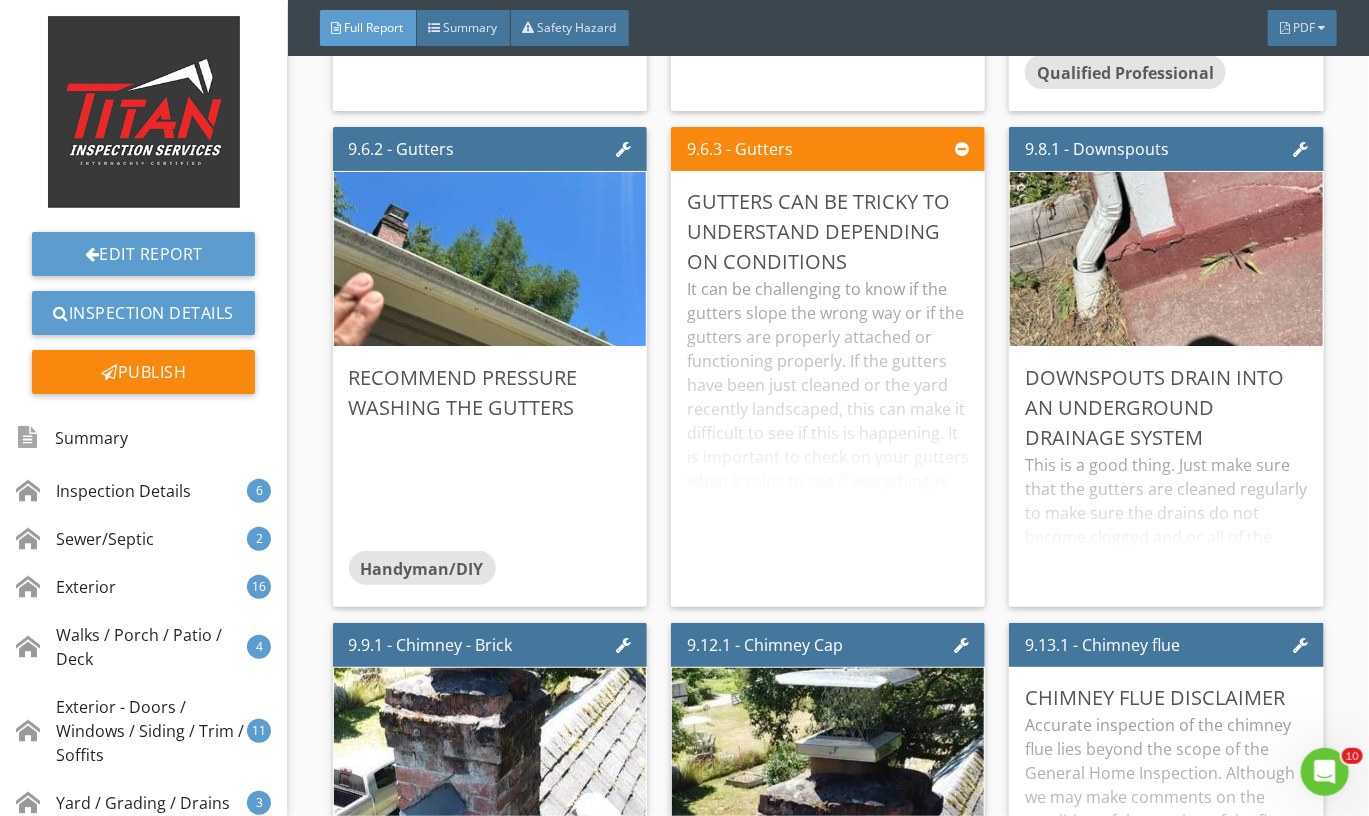 scroll, scrollTop: 15064, scrollLeft: 0, axis: vertical 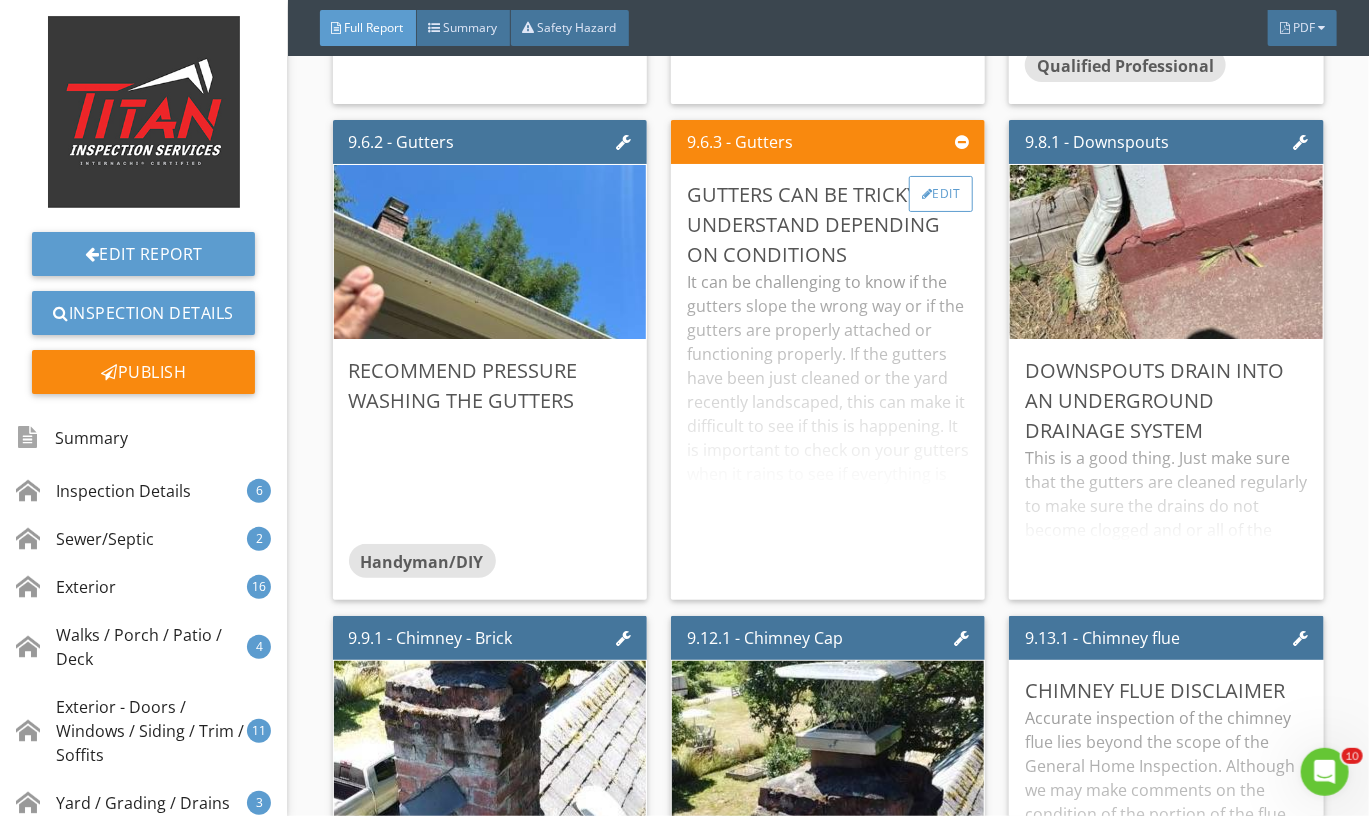 click on "Edit" at bounding box center (941, 194) 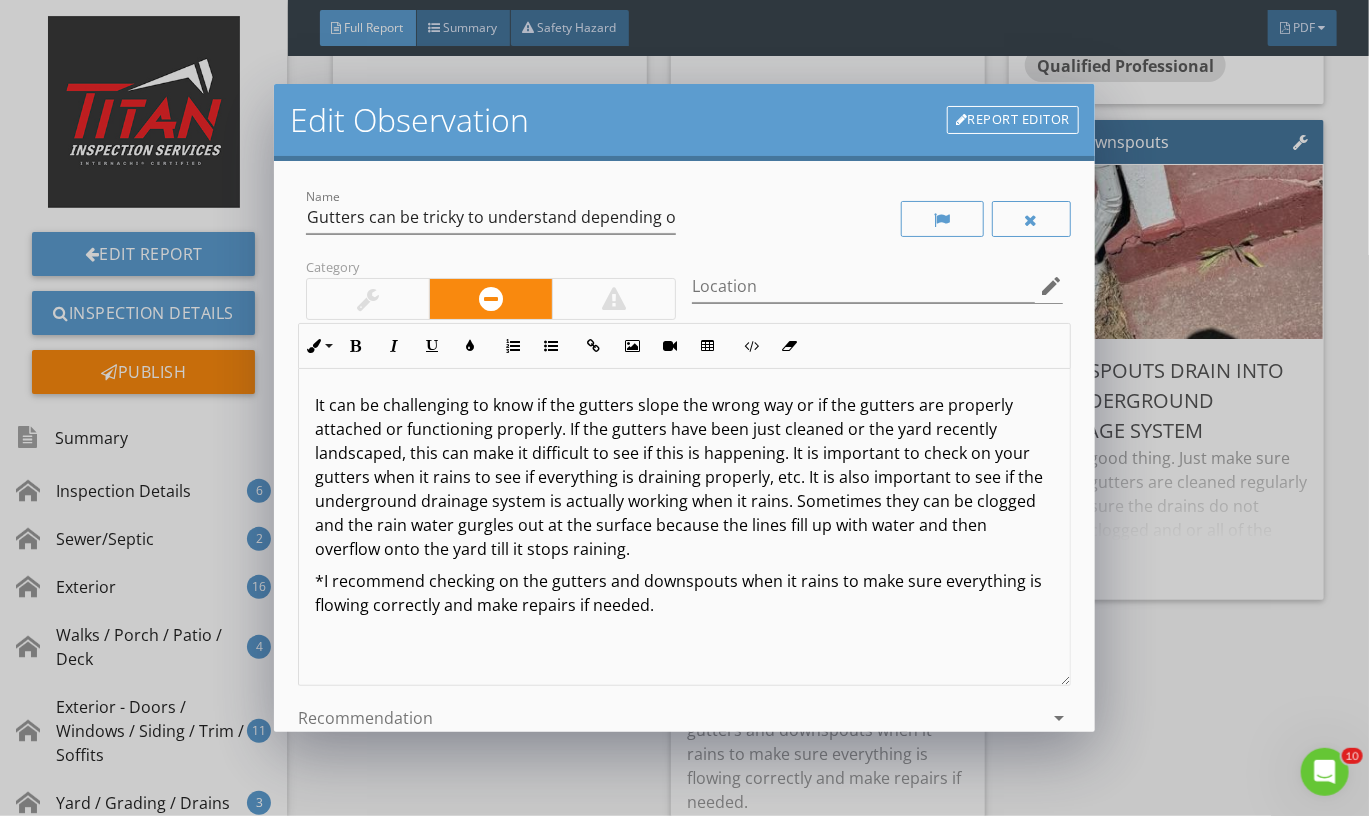 click at bounding box center [368, 299] 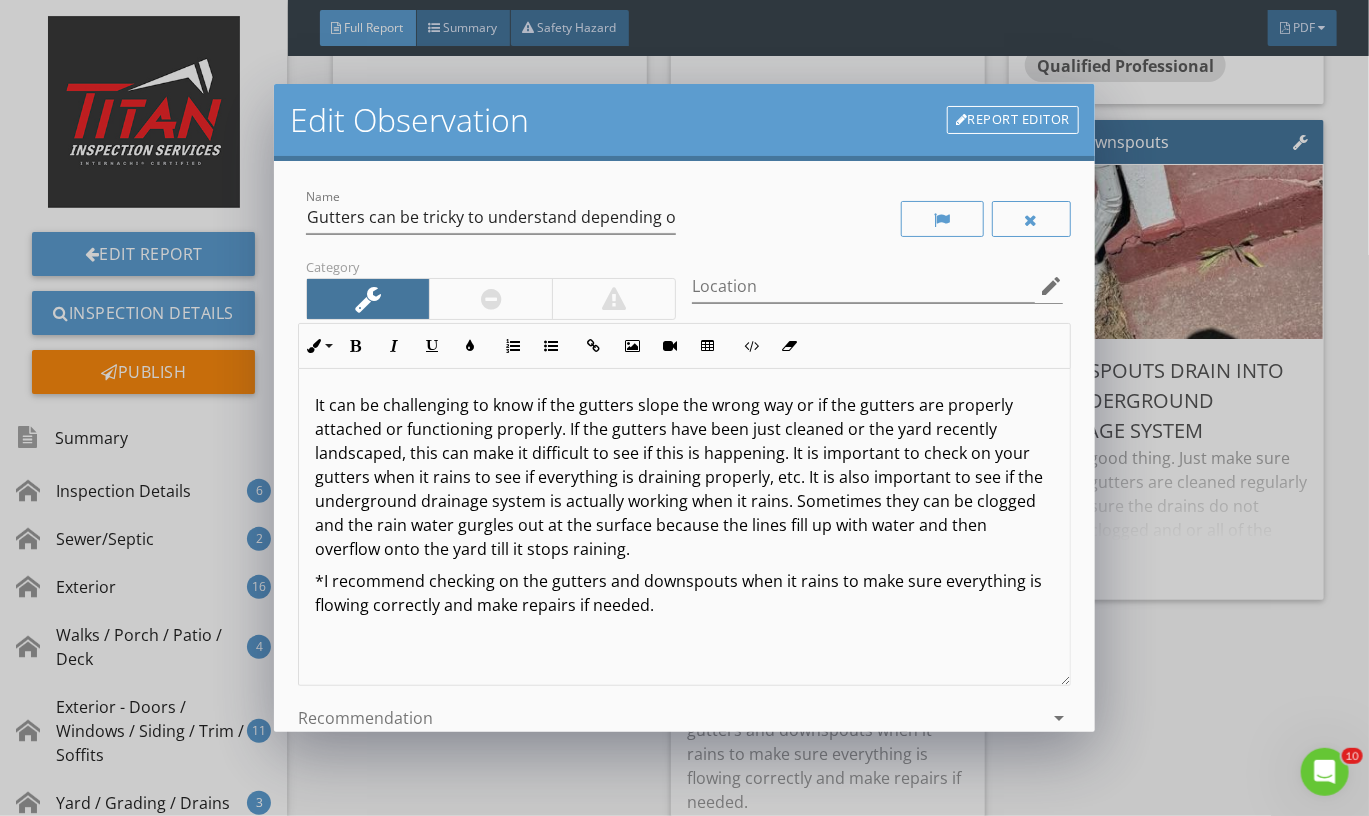 scroll, scrollTop: 1, scrollLeft: 0, axis: vertical 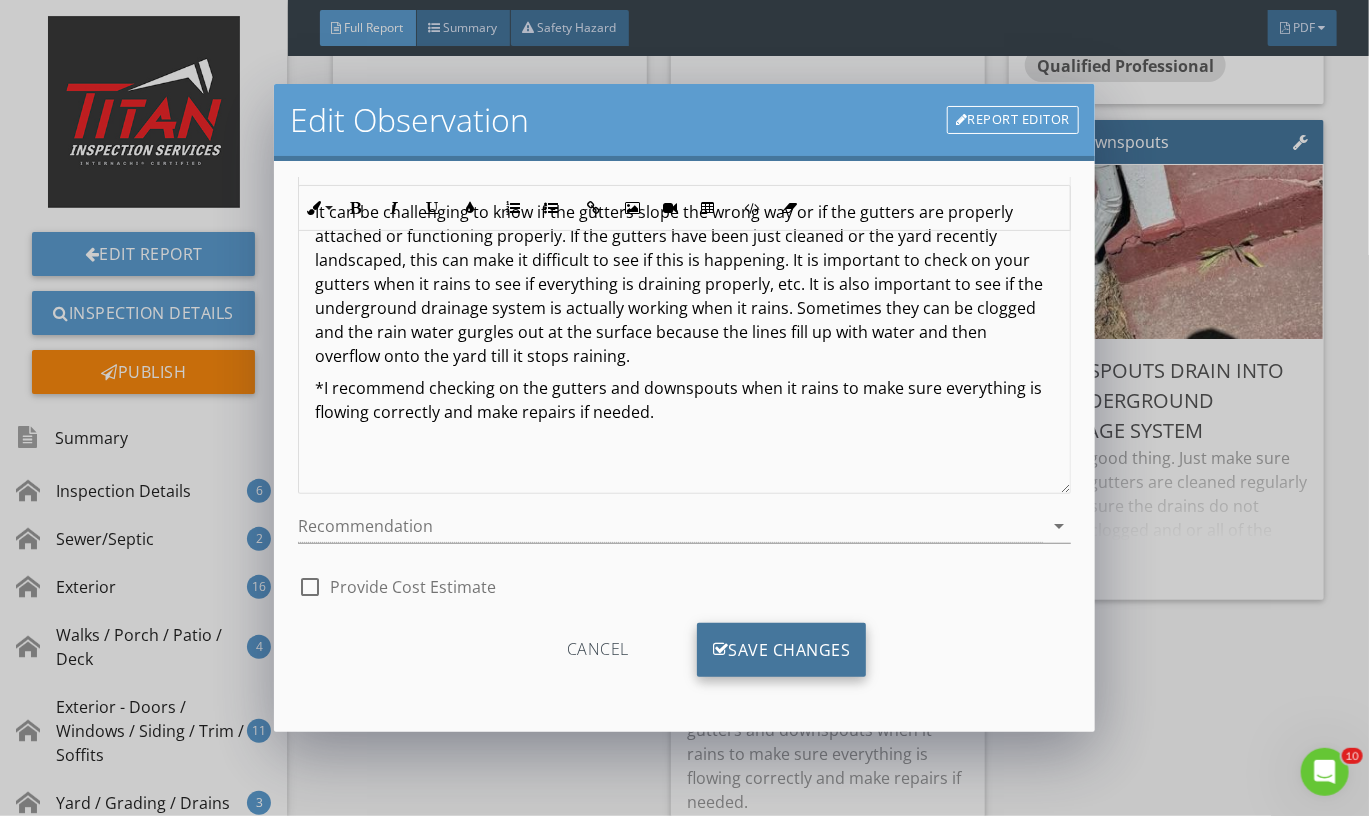 click on "Save Changes" at bounding box center (782, 650) 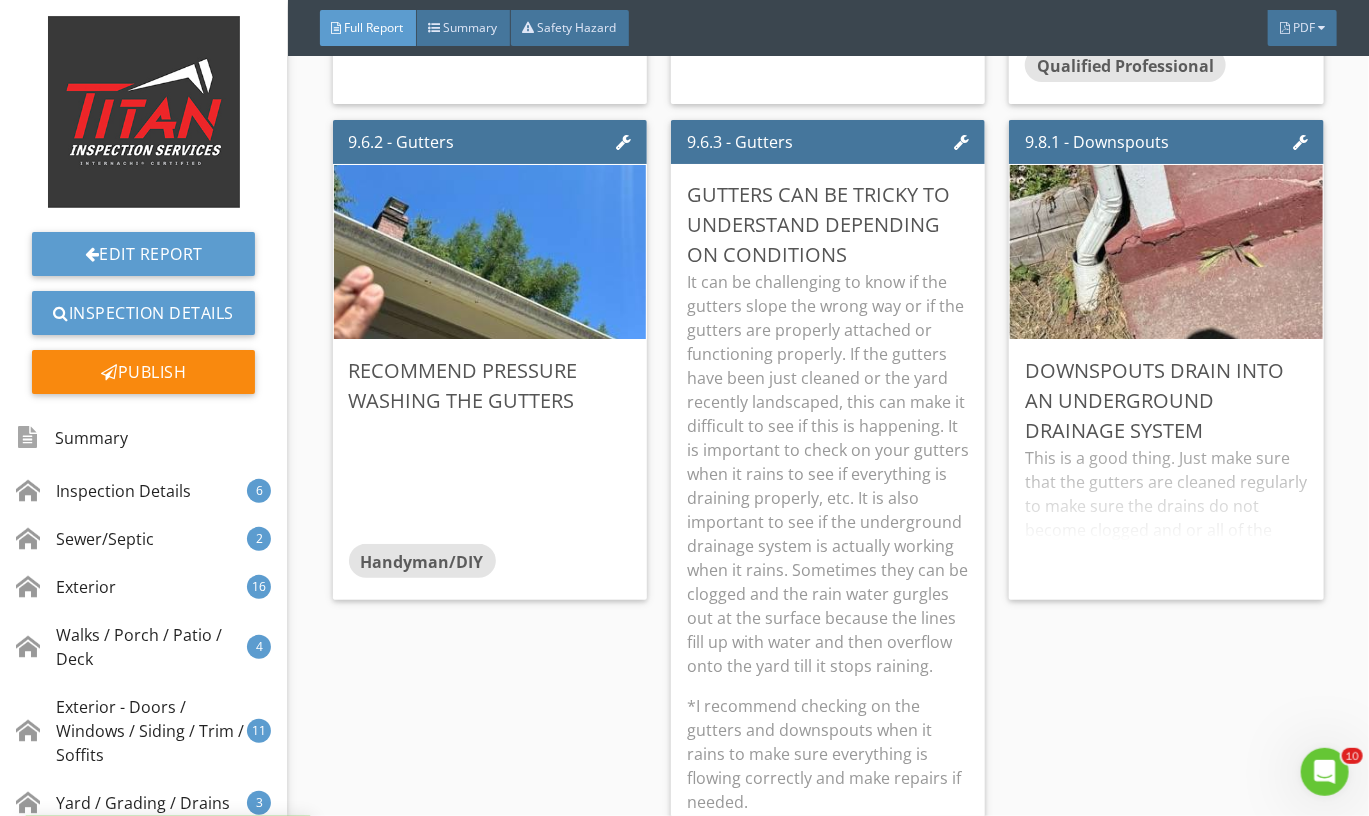 scroll, scrollTop: 0, scrollLeft: 0, axis: both 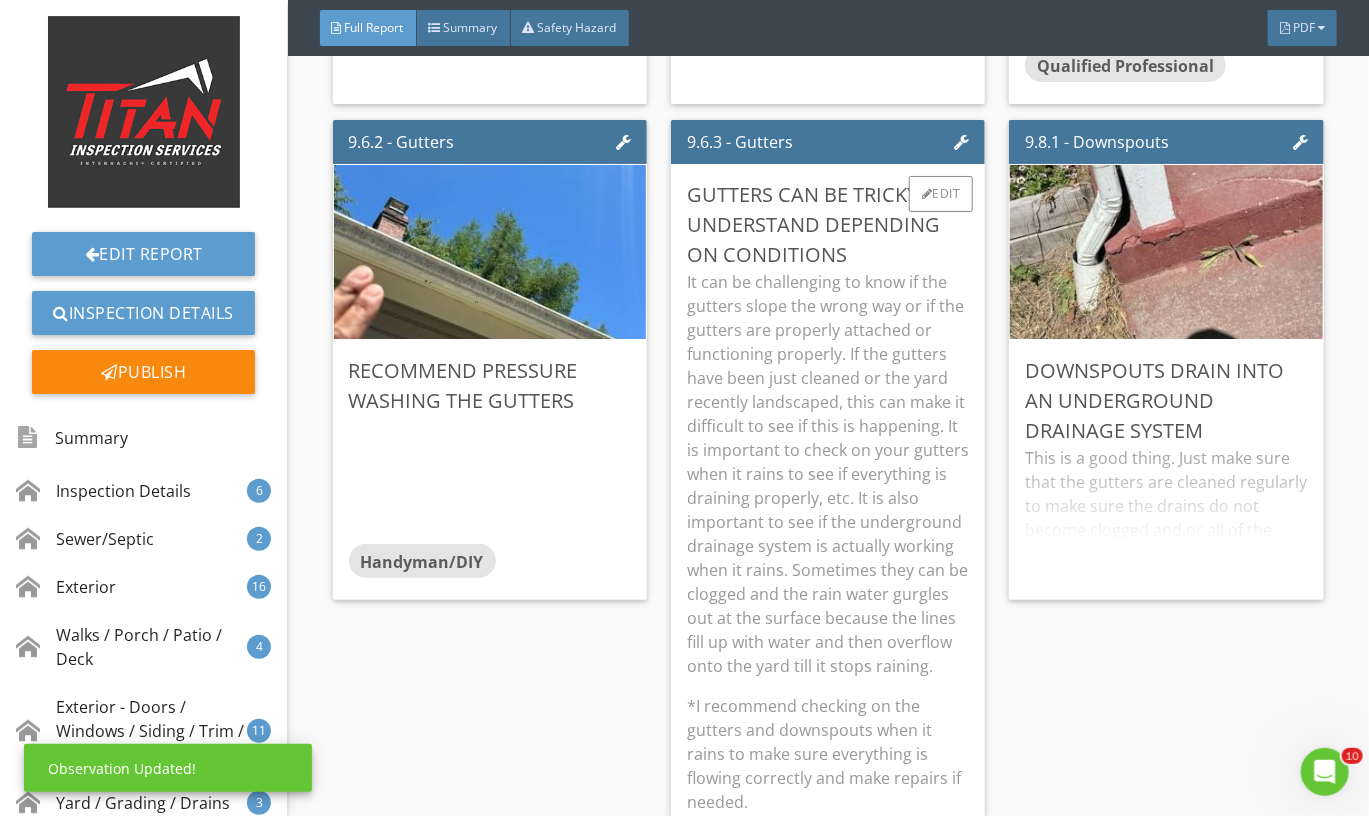 click on "It can be challenging to know if the gutters slope the wrong way or if the gutters are properly attached or functioning properly. If the gutters have been just cleaned or the yard recently landscaped, this can make it difficult to see if this is happening. It is important to check on your gutters when it rains to see if everything is draining properly, etc. It is also important to see if the underground drainage system is actually working when it rains. Sometimes they can be clogged and the rain water gurgles out at the surface because the lines fill up with water and then overflow onto the yard till it stops raining." at bounding box center (828, 474) 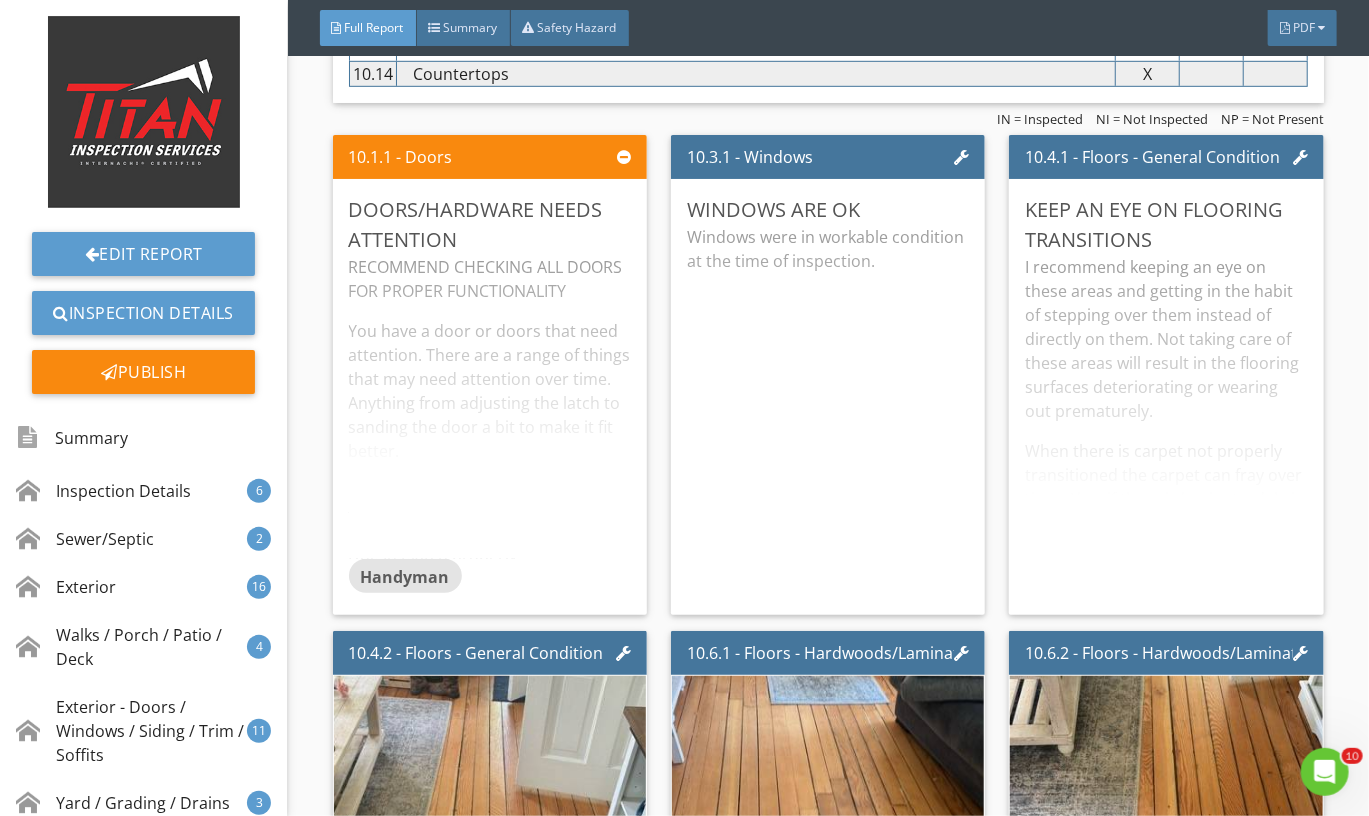 scroll, scrollTop: 17211, scrollLeft: 0, axis: vertical 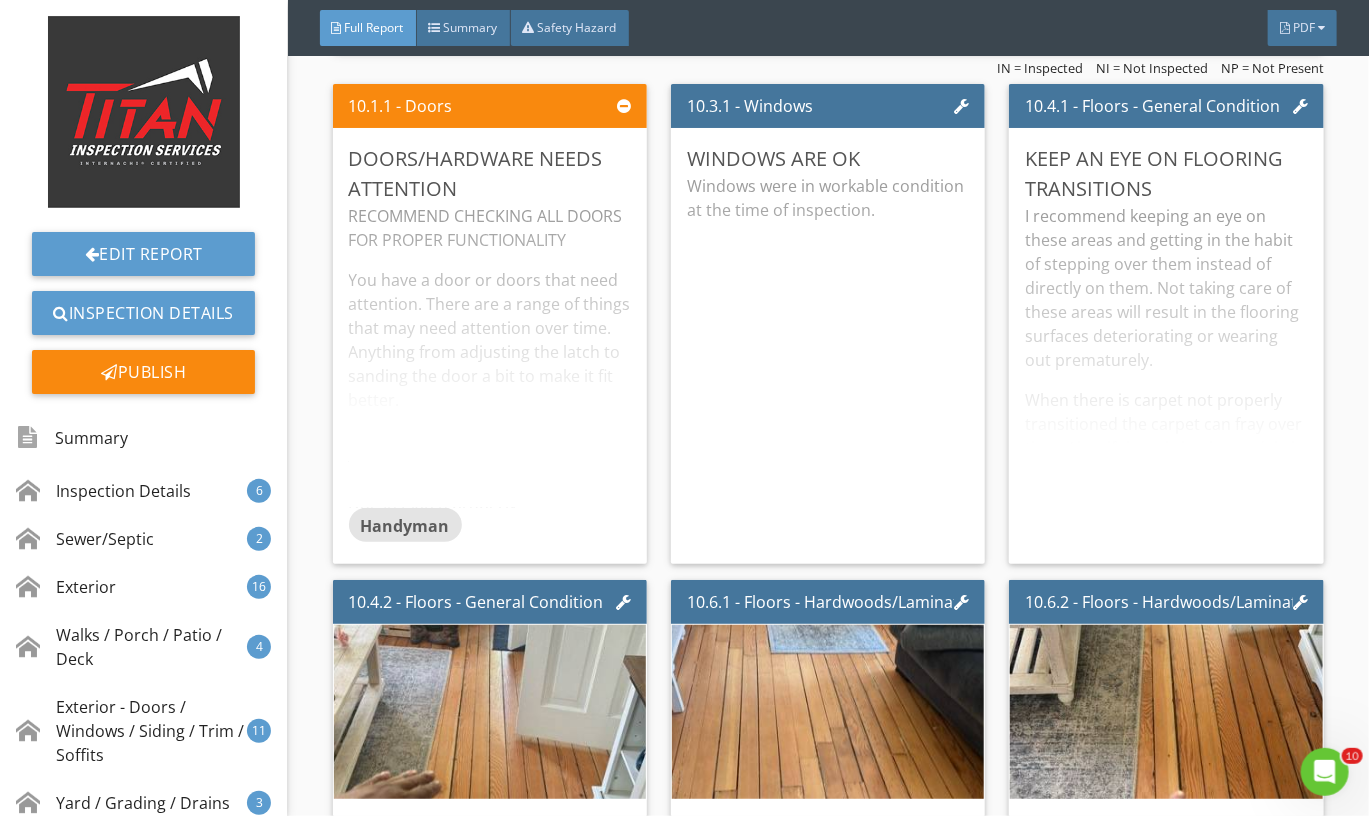 click on "Full Report" at bounding box center (368, 28) 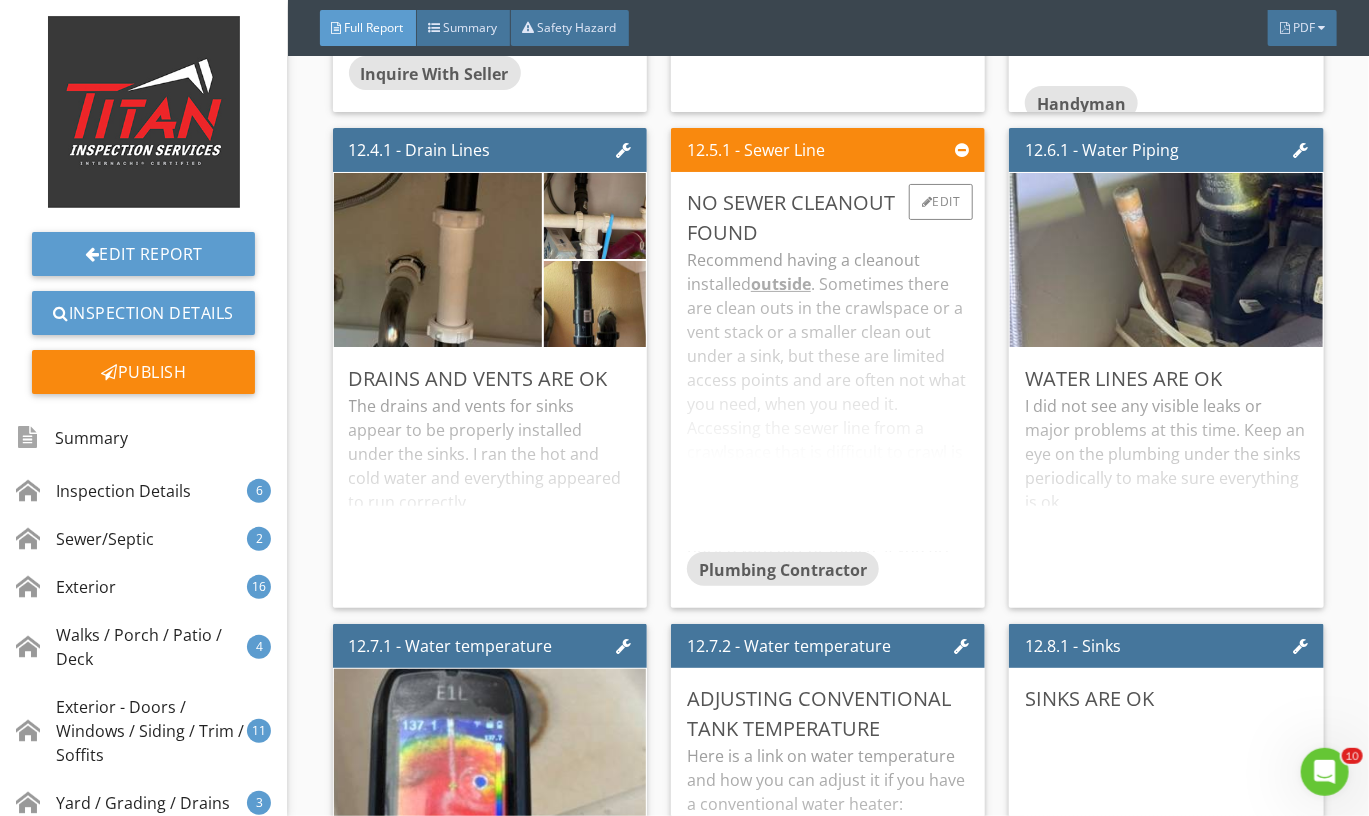 scroll, scrollTop: 23094, scrollLeft: 0, axis: vertical 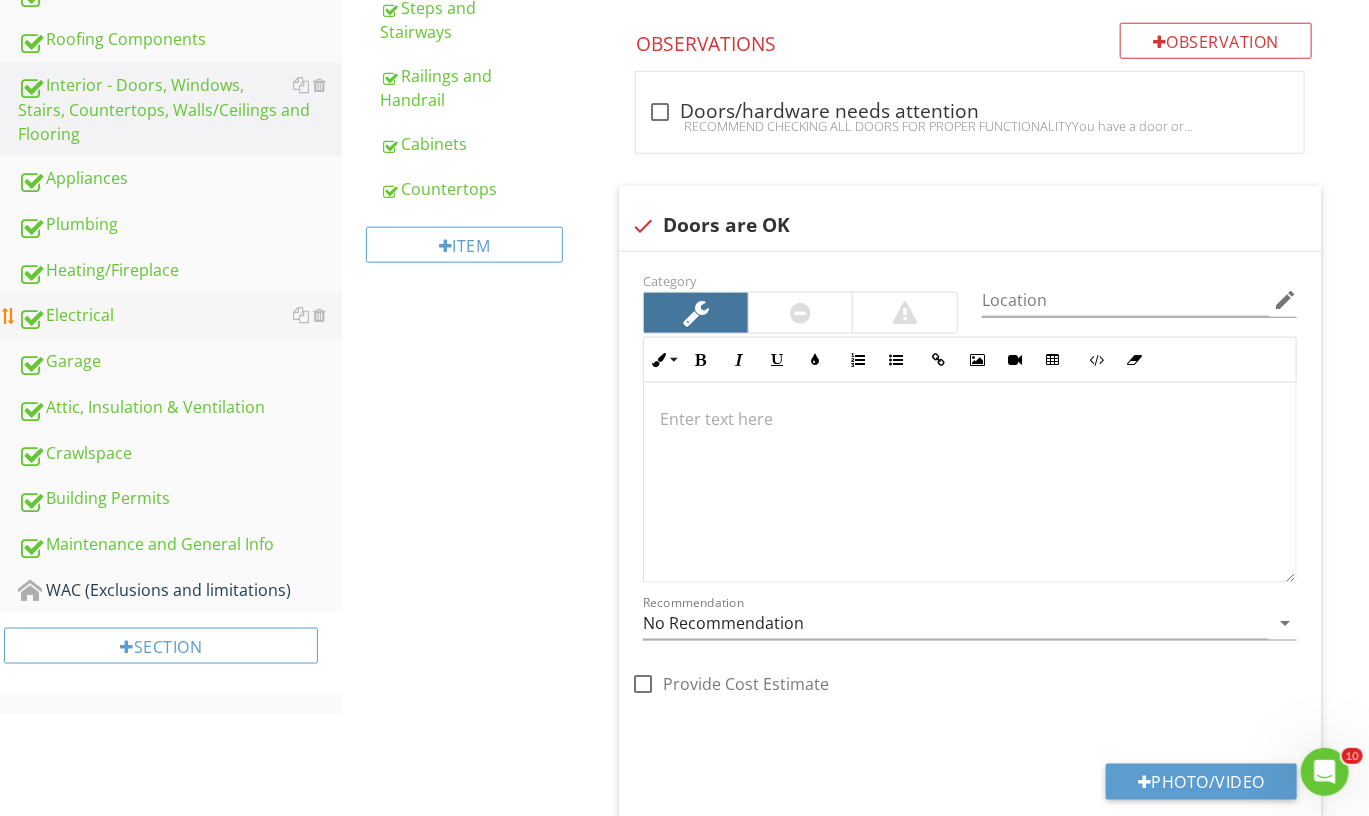 click on "Electrical" at bounding box center (180, 316) 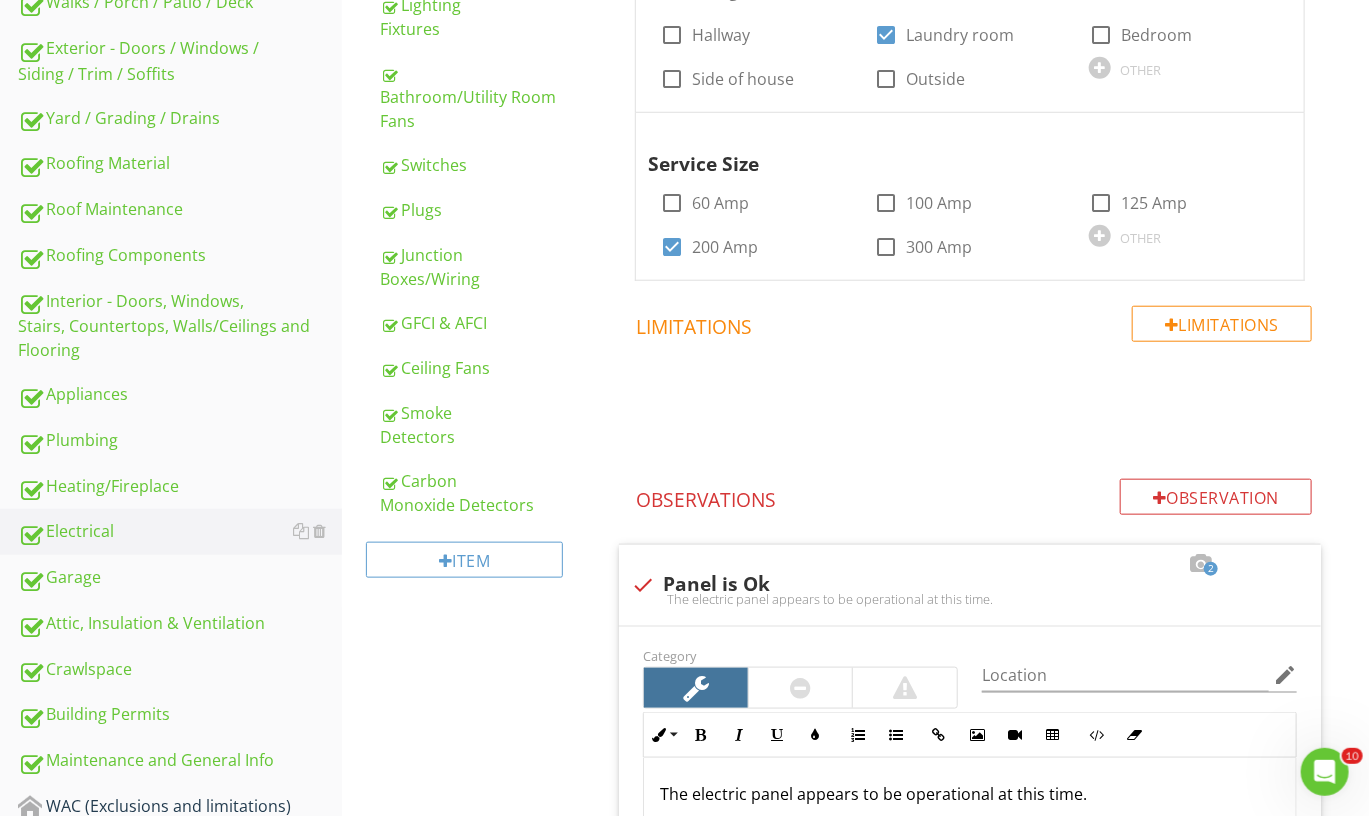 scroll, scrollTop: 641, scrollLeft: 0, axis: vertical 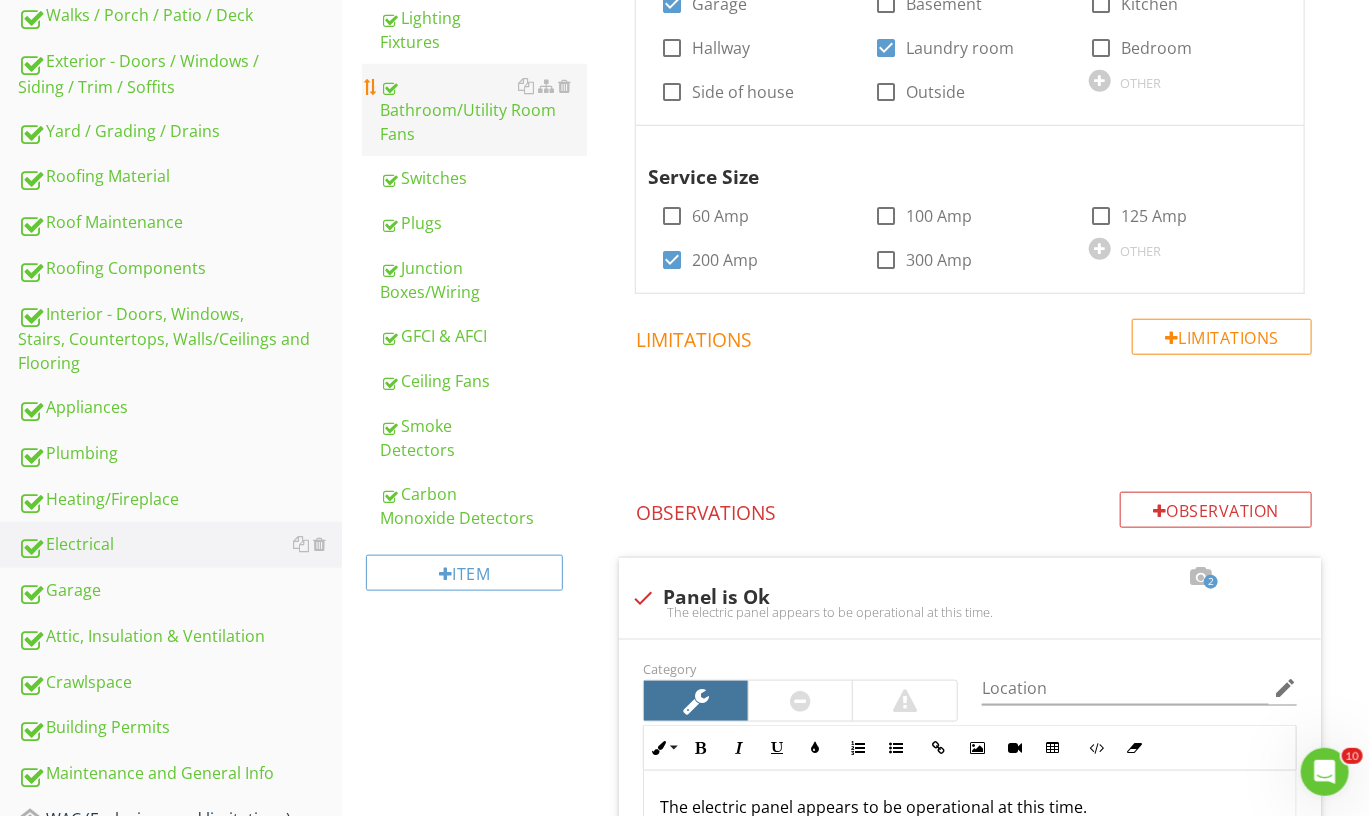 click on "Bathroom/Utility Room Fans" at bounding box center (483, 110) 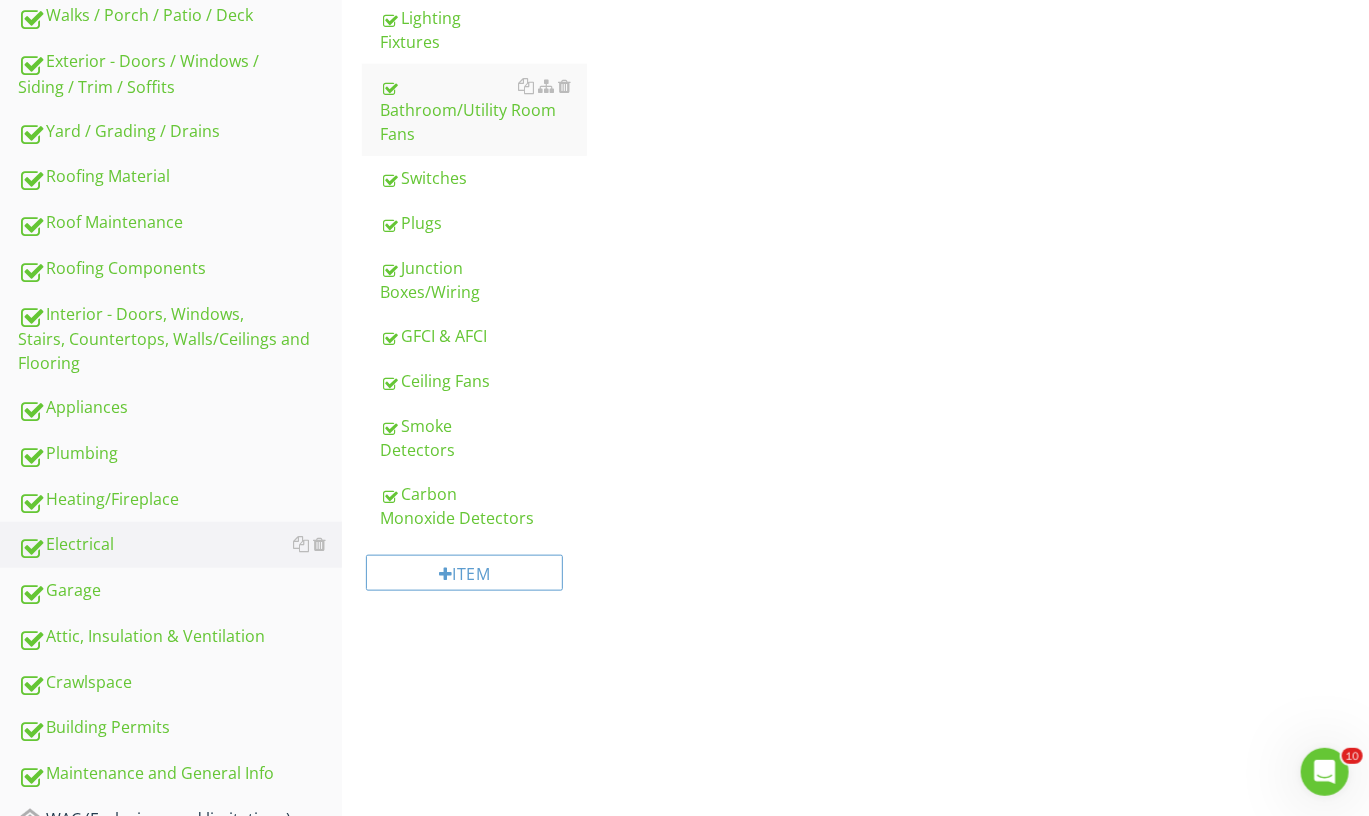 scroll, scrollTop: 640, scrollLeft: 0, axis: vertical 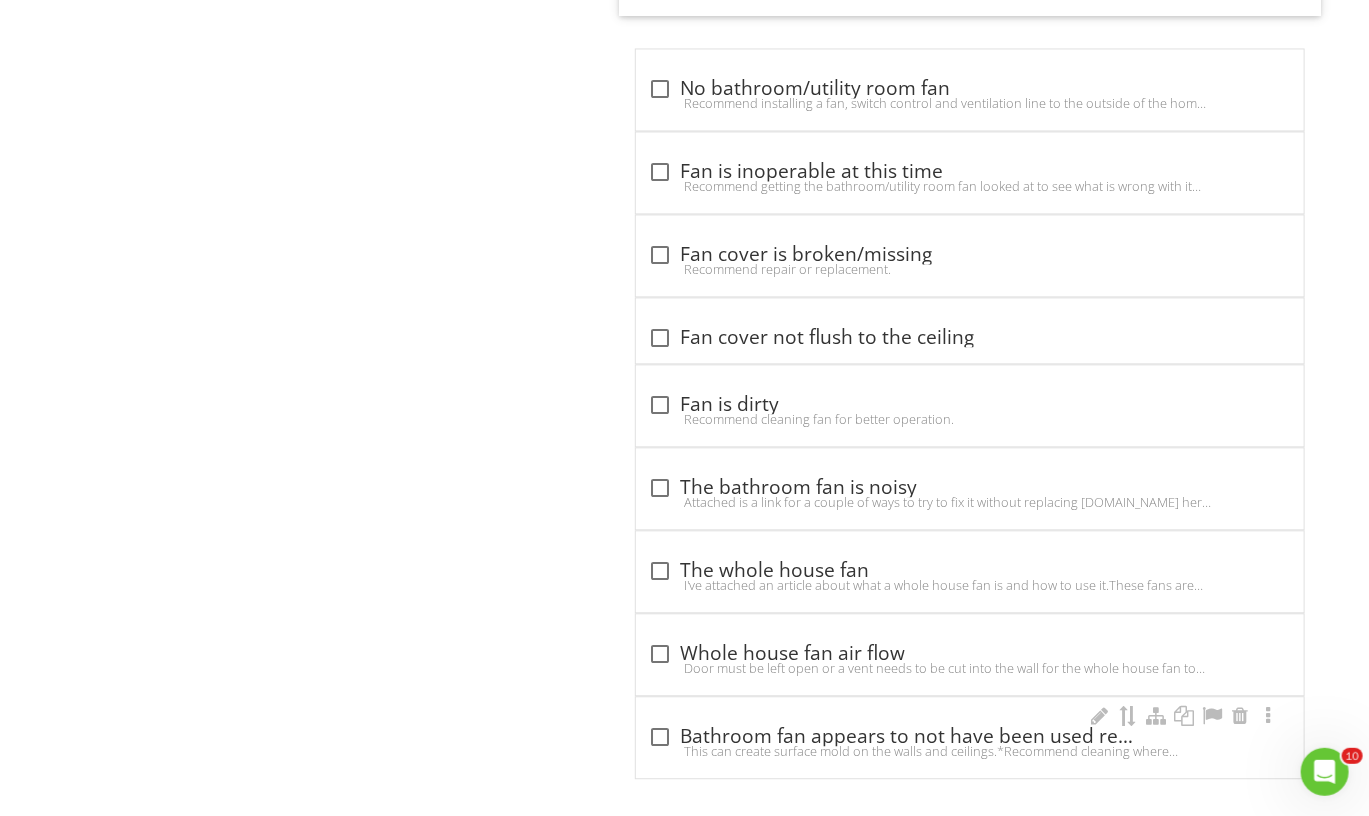 click on "check_box_outline_blank
Bathroom fan appears to not have been used regularly" at bounding box center (970, 737) 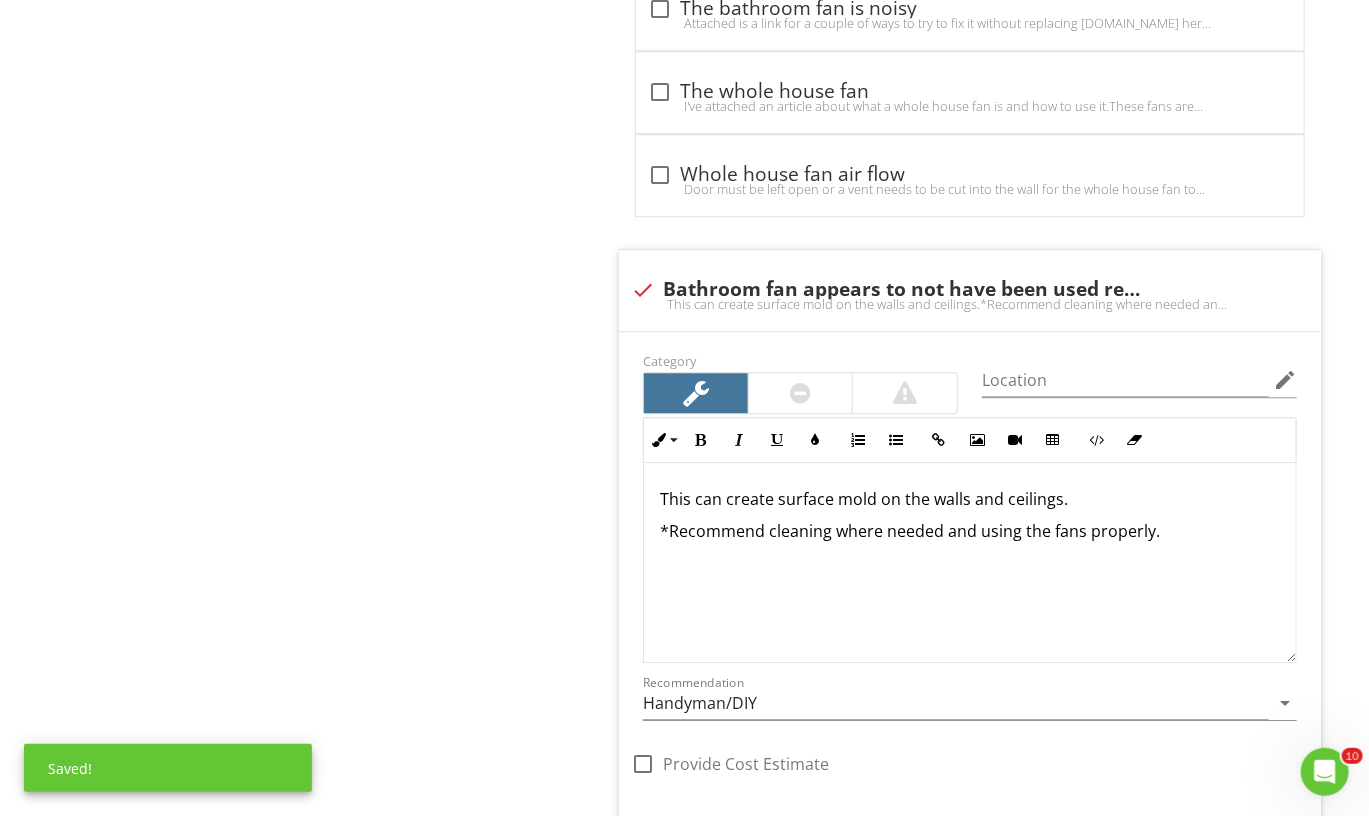 scroll, scrollTop: 2216, scrollLeft: 0, axis: vertical 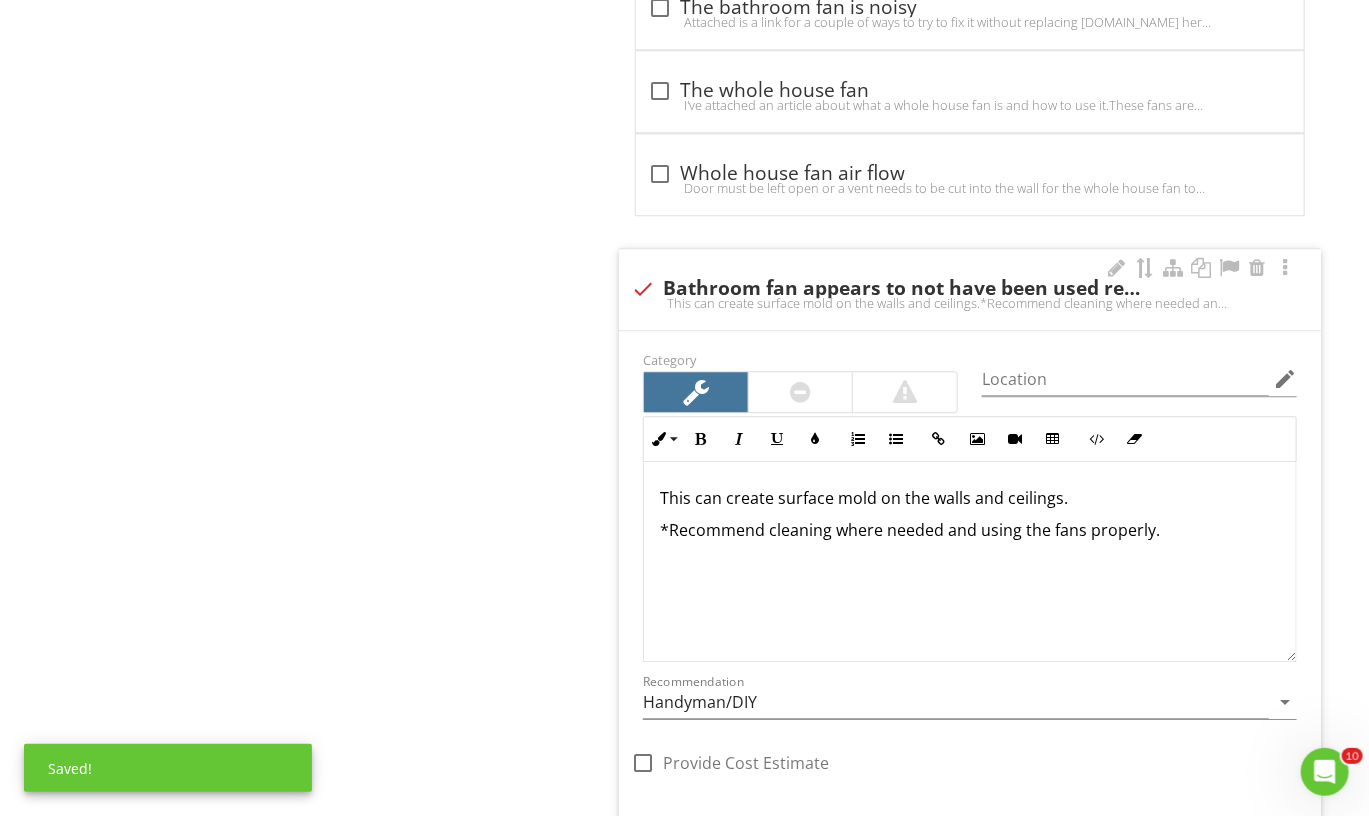 click on "check
Bathroom fan appears to not have been used regularly
This can create surface mold on the walls and ceilings.*Recommend cleaning where needed and using the fans properly." at bounding box center (970, 289) 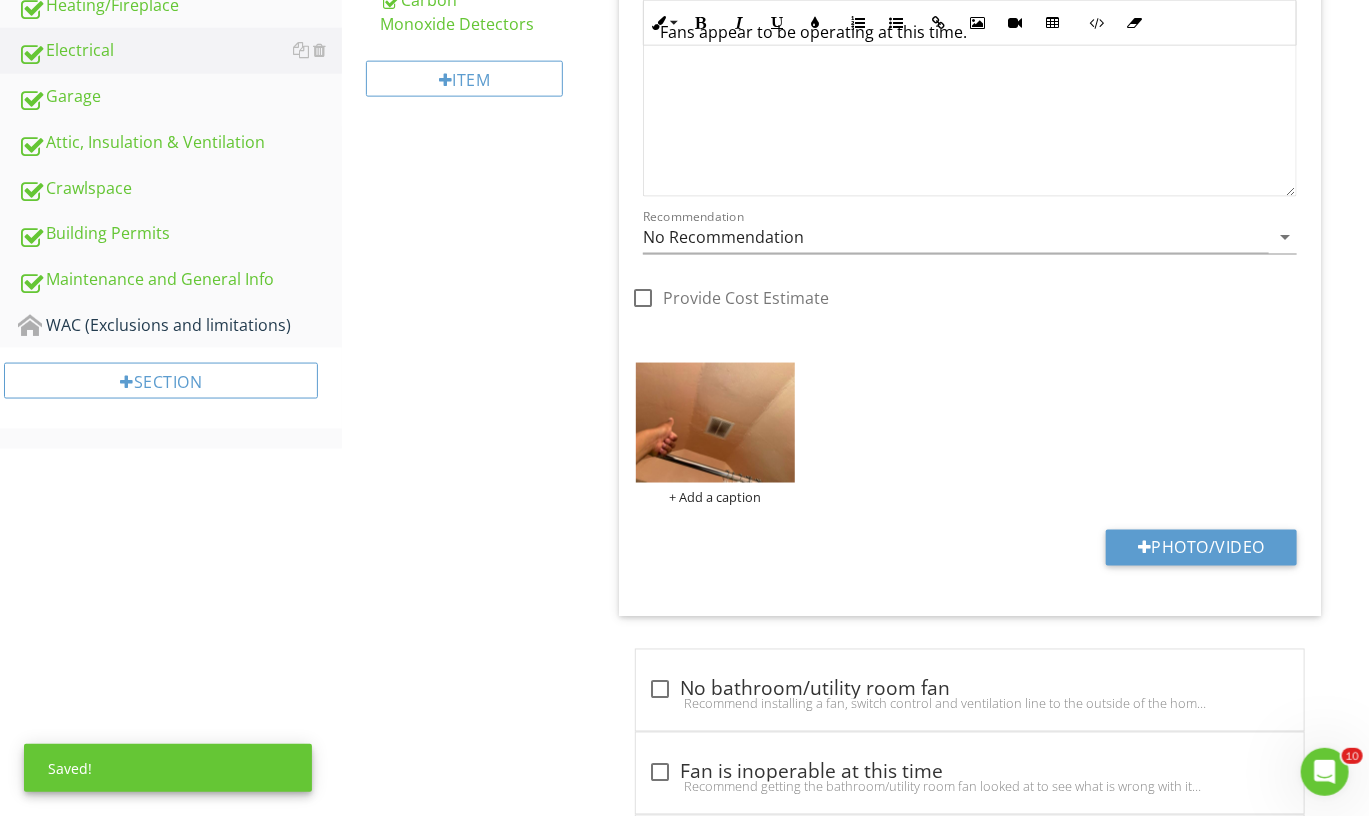 scroll, scrollTop: 916, scrollLeft: 0, axis: vertical 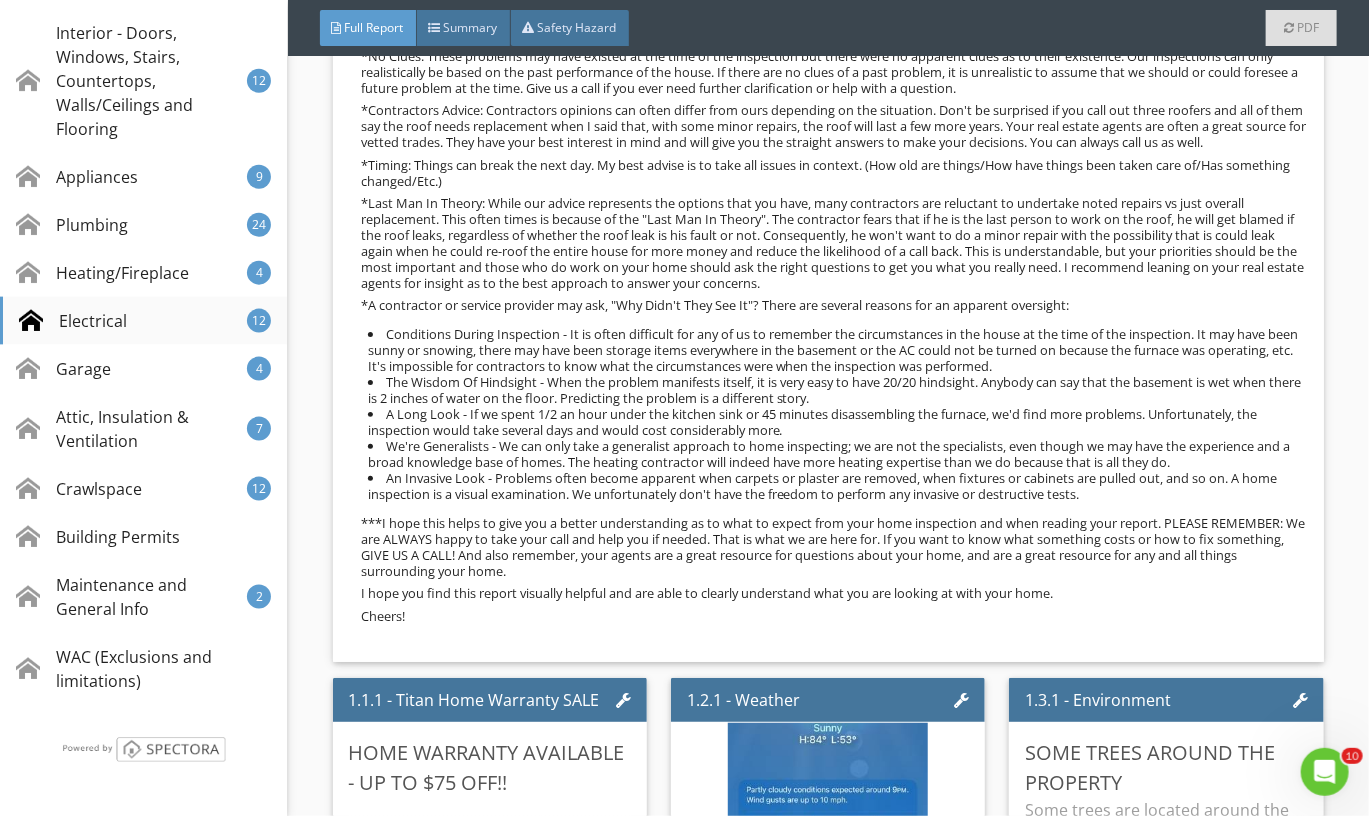 click on "Electrical
12" at bounding box center (143, 321) 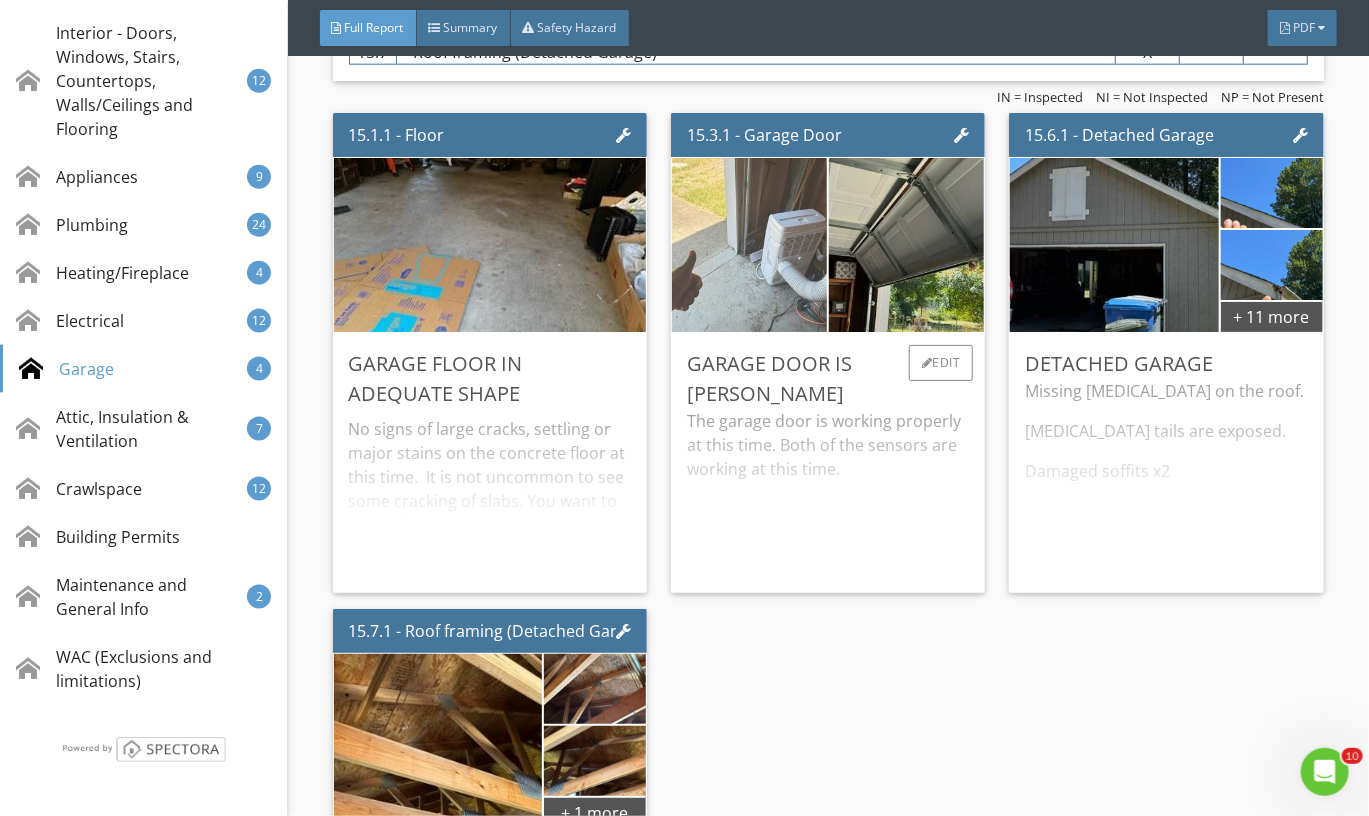 scroll, scrollTop: 30904, scrollLeft: 0, axis: vertical 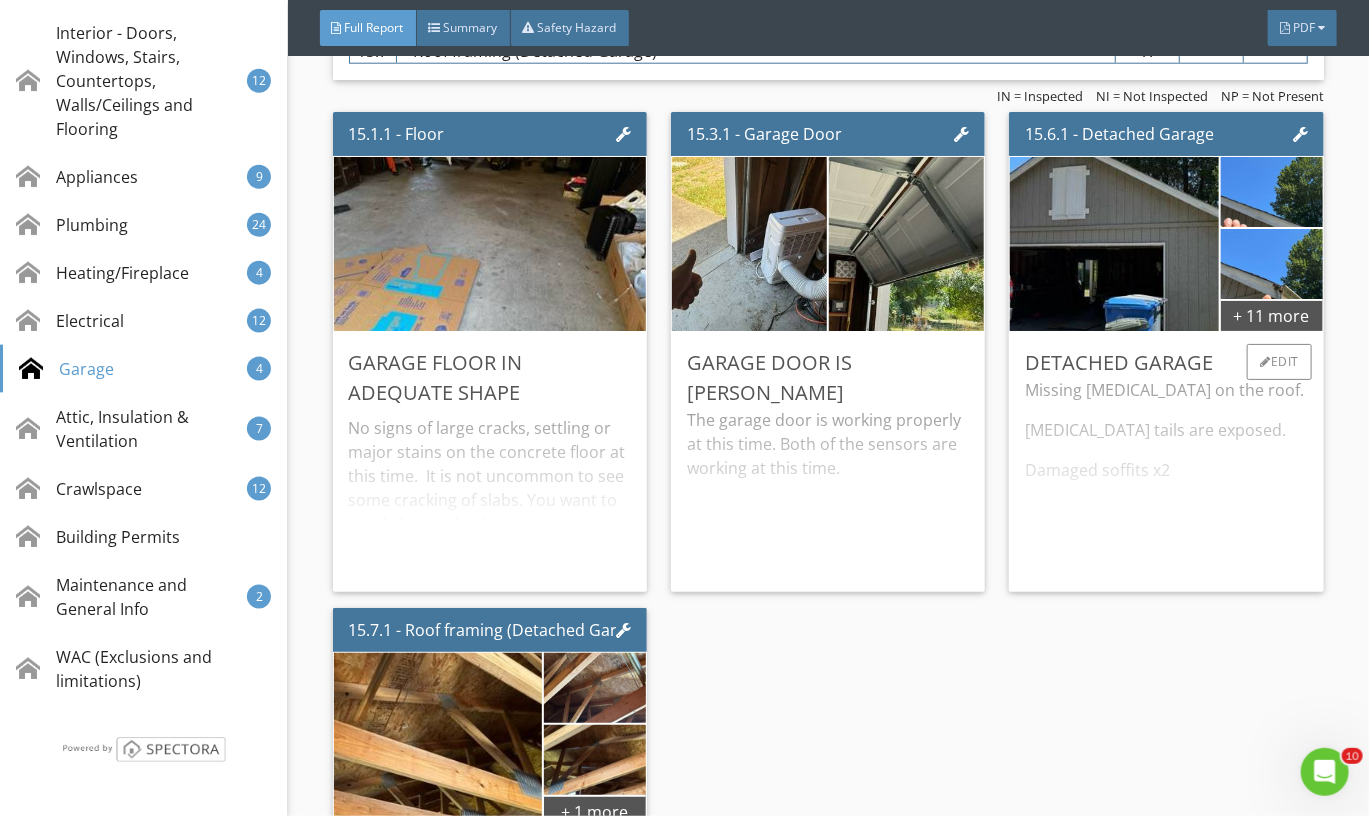 click on "Missing flashing on the roof. Fascia tails are exposed.  Damaged soffits x2 Lights need attention. Switch missing cover.  Soffits missing screens.  Roof has 5-10 years of life left x3 Recommend clearing moss off roof.  Recommend cleaning debris from gutters x2" at bounding box center [1166, 477] 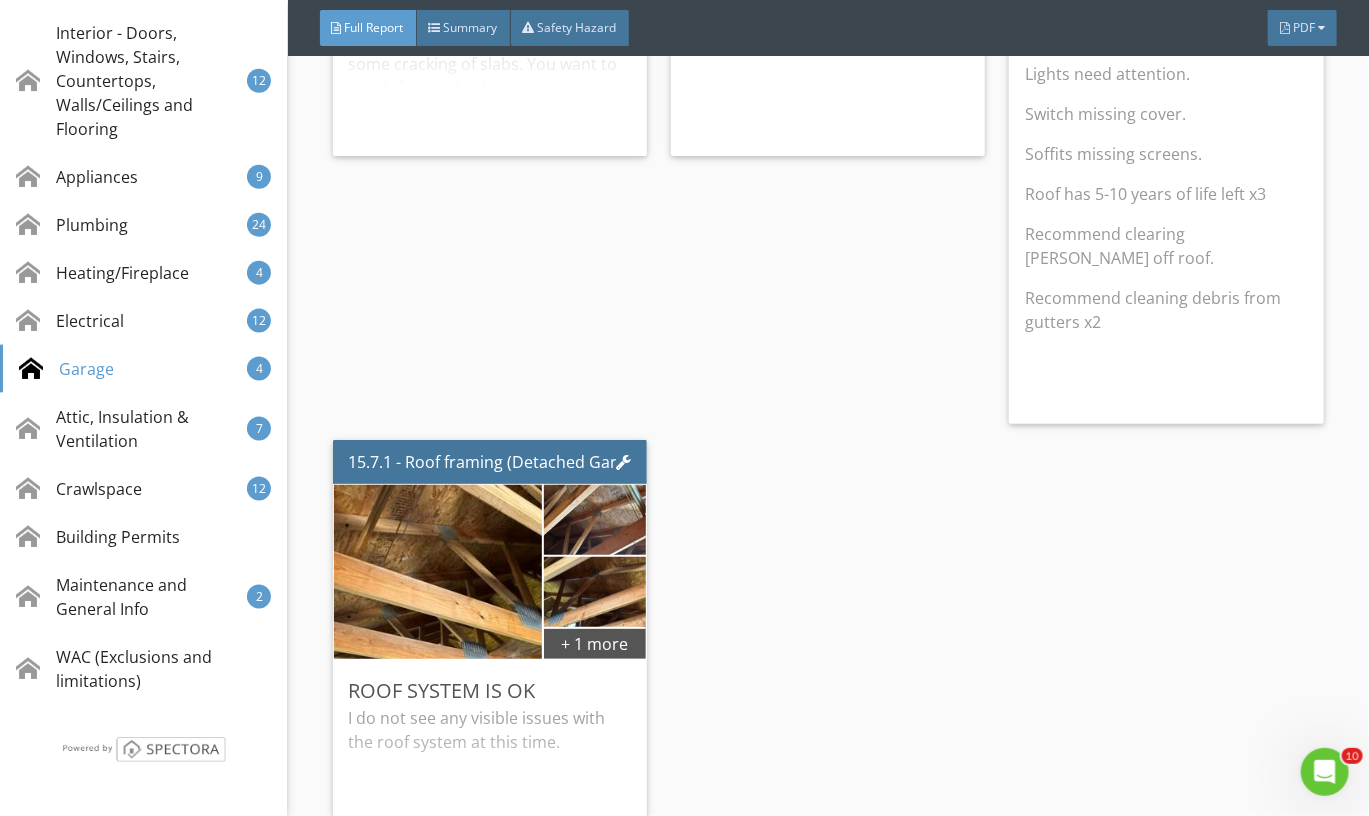 scroll, scrollTop: 31342, scrollLeft: 0, axis: vertical 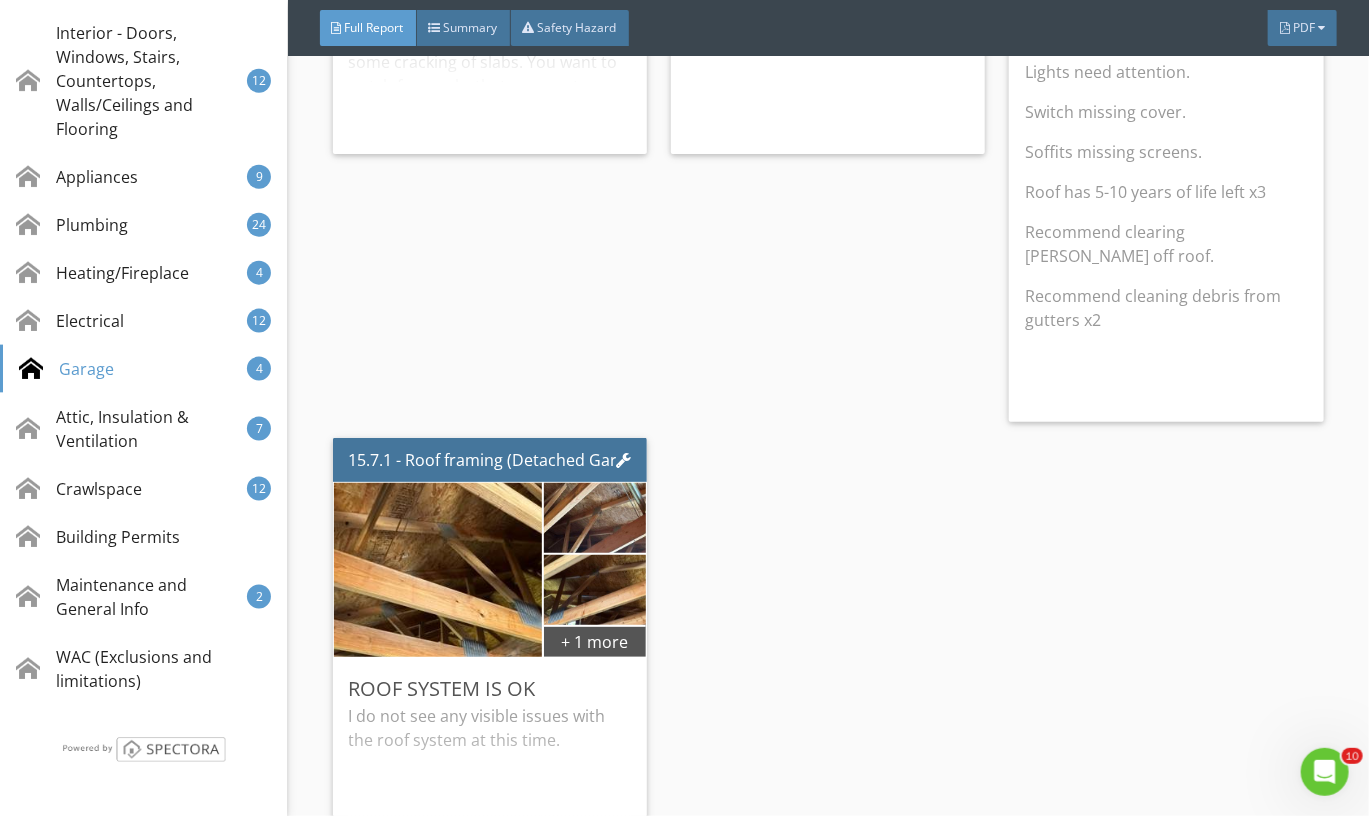 click on "Soffits missing screens." at bounding box center (1166, 152) 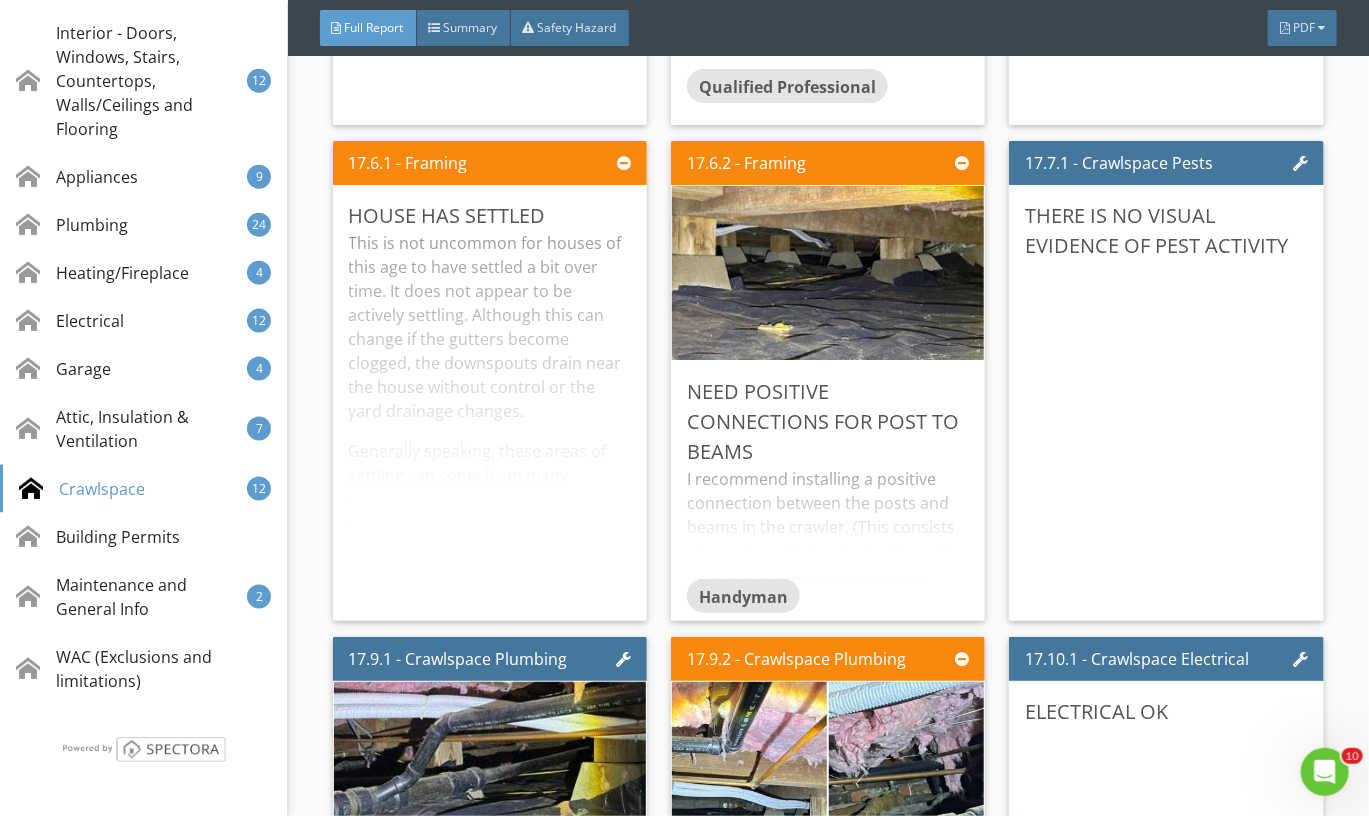 scroll, scrollTop: 35334, scrollLeft: 0, axis: vertical 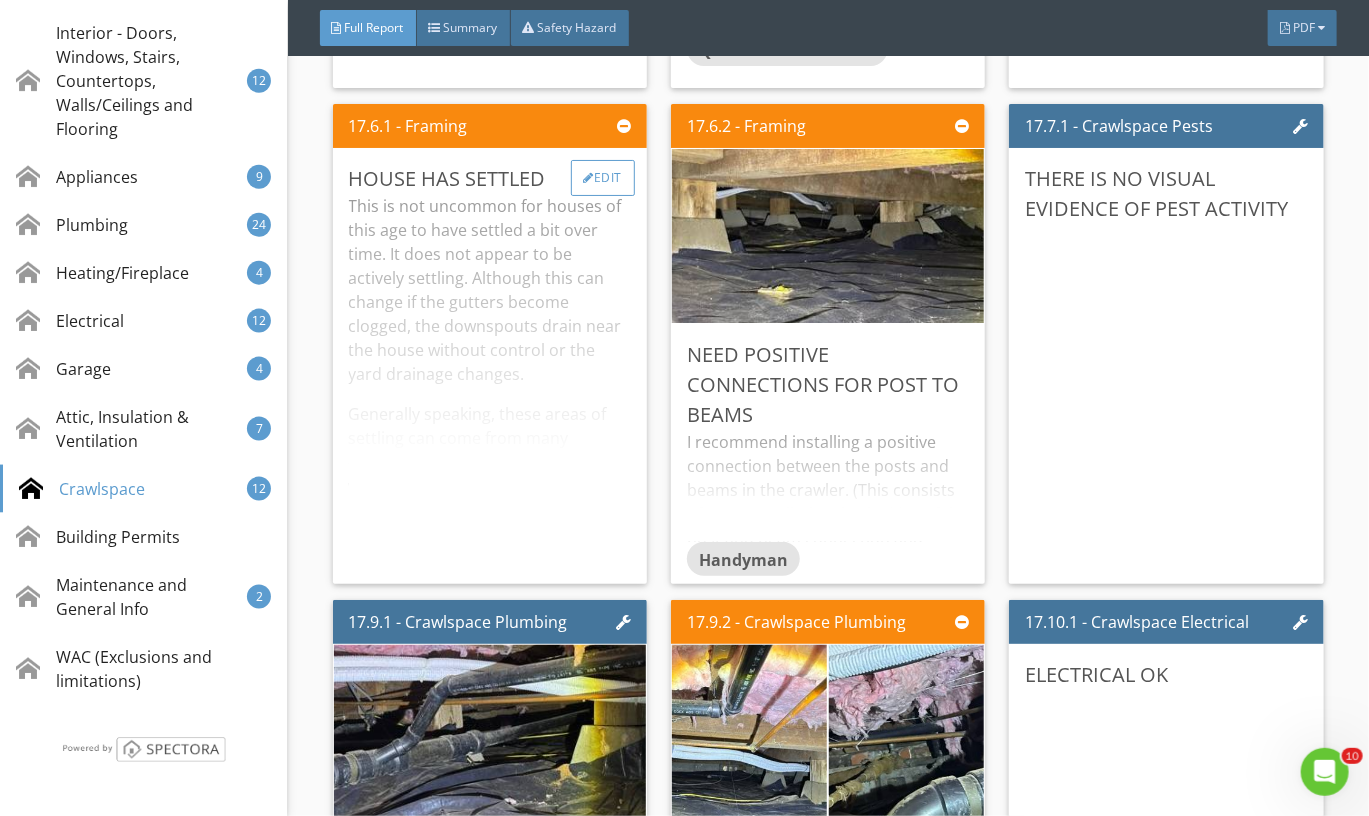 click on "Edit" at bounding box center (603, 178) 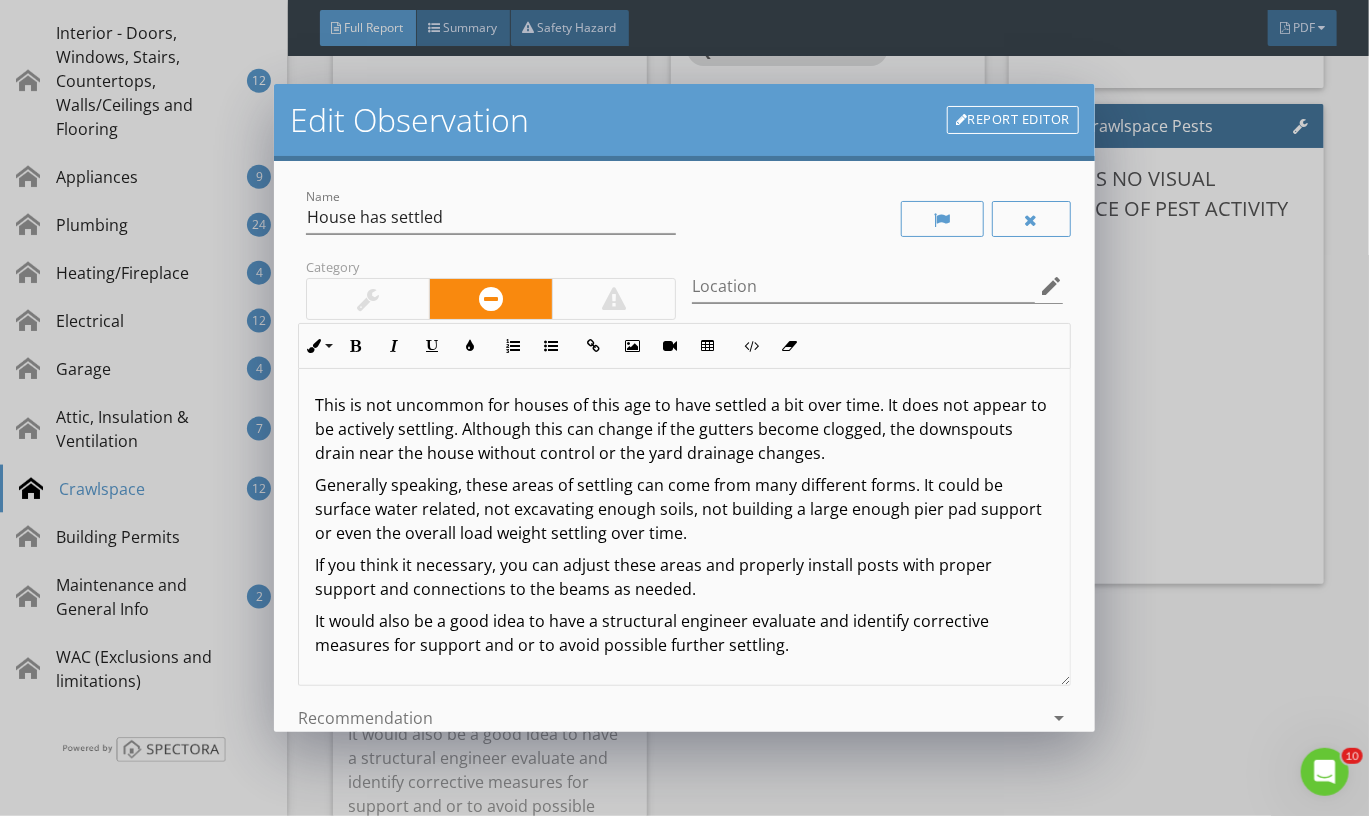 click at bounding box center (368, 299) 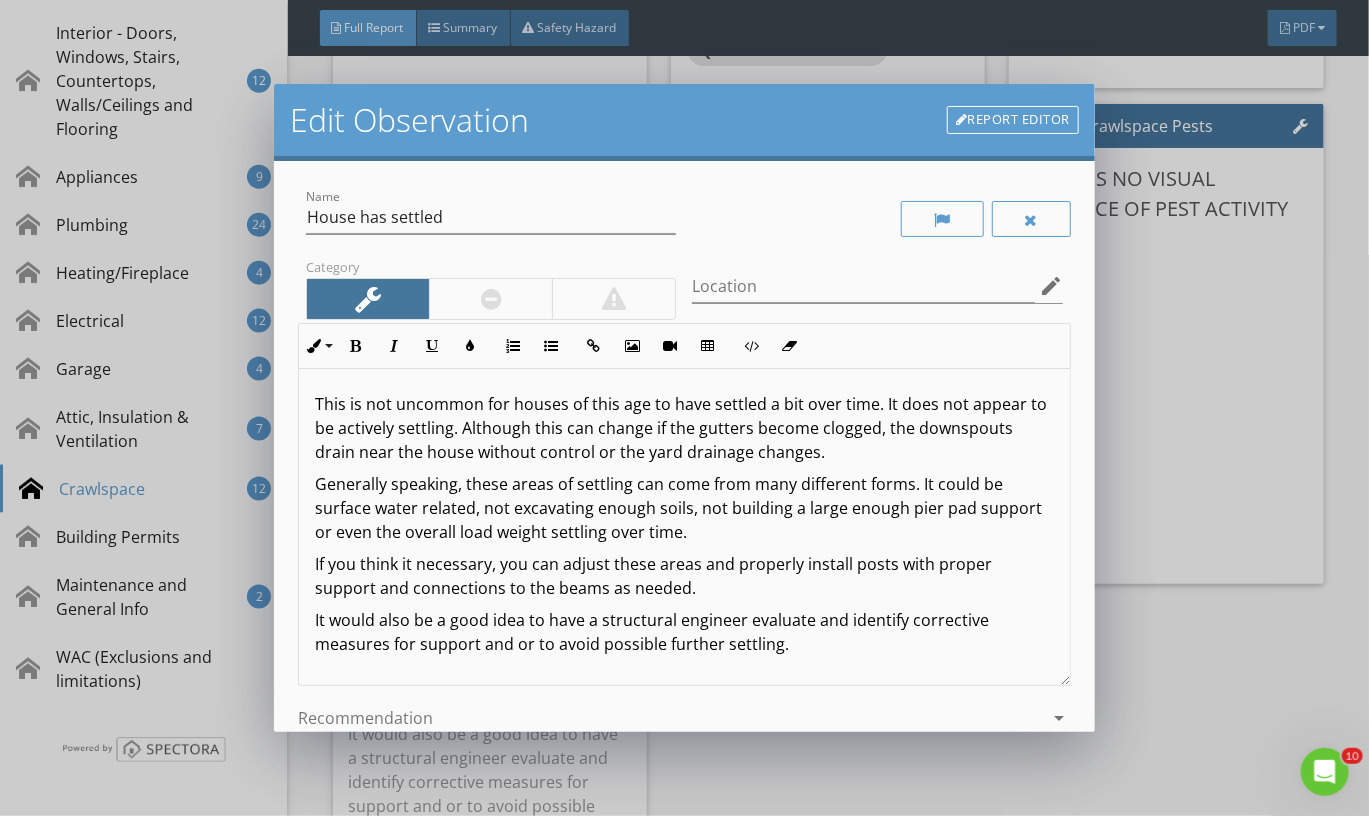 scroll, scrollTop: 3, scrollLeft: 0, axis: vertical 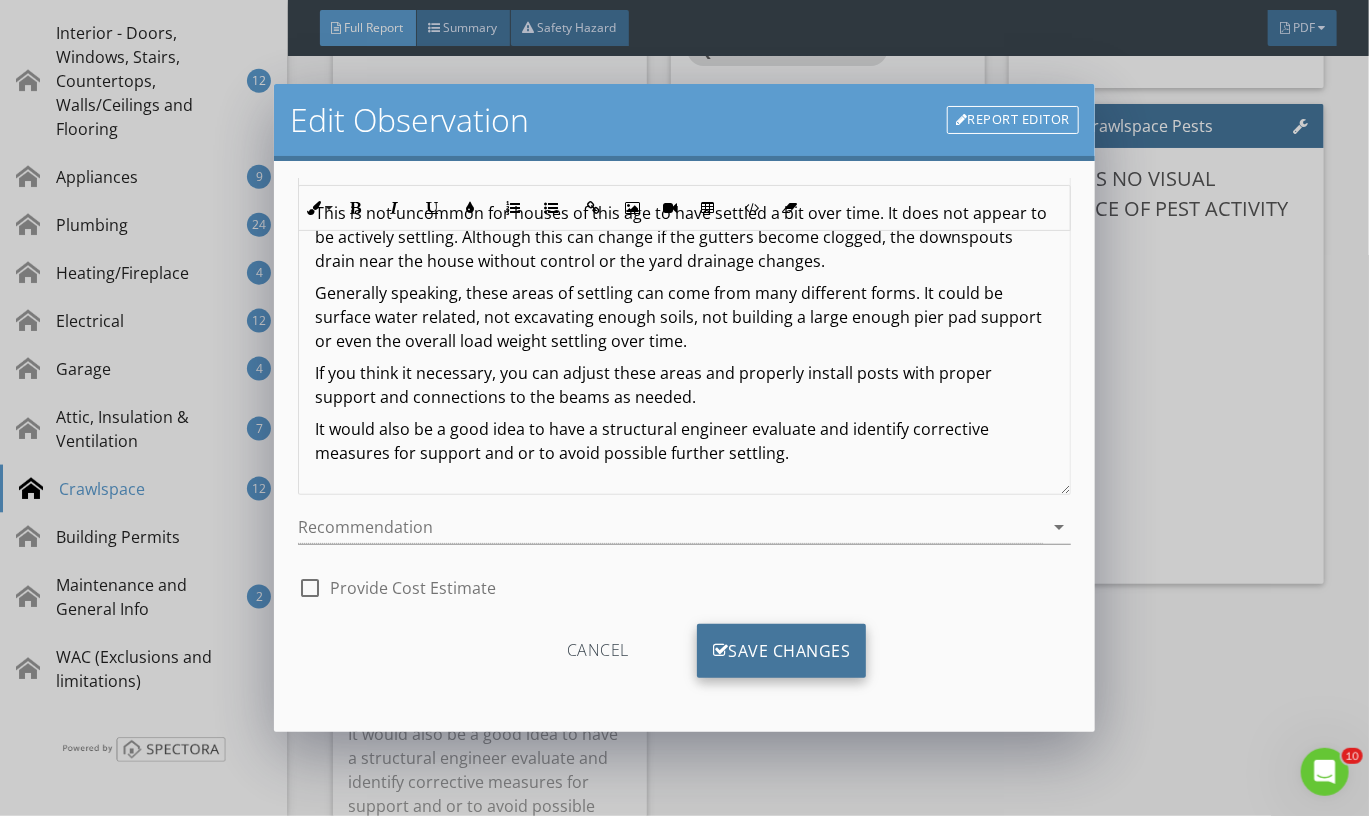click on "Save Changes" at bounding box center (782, 651) 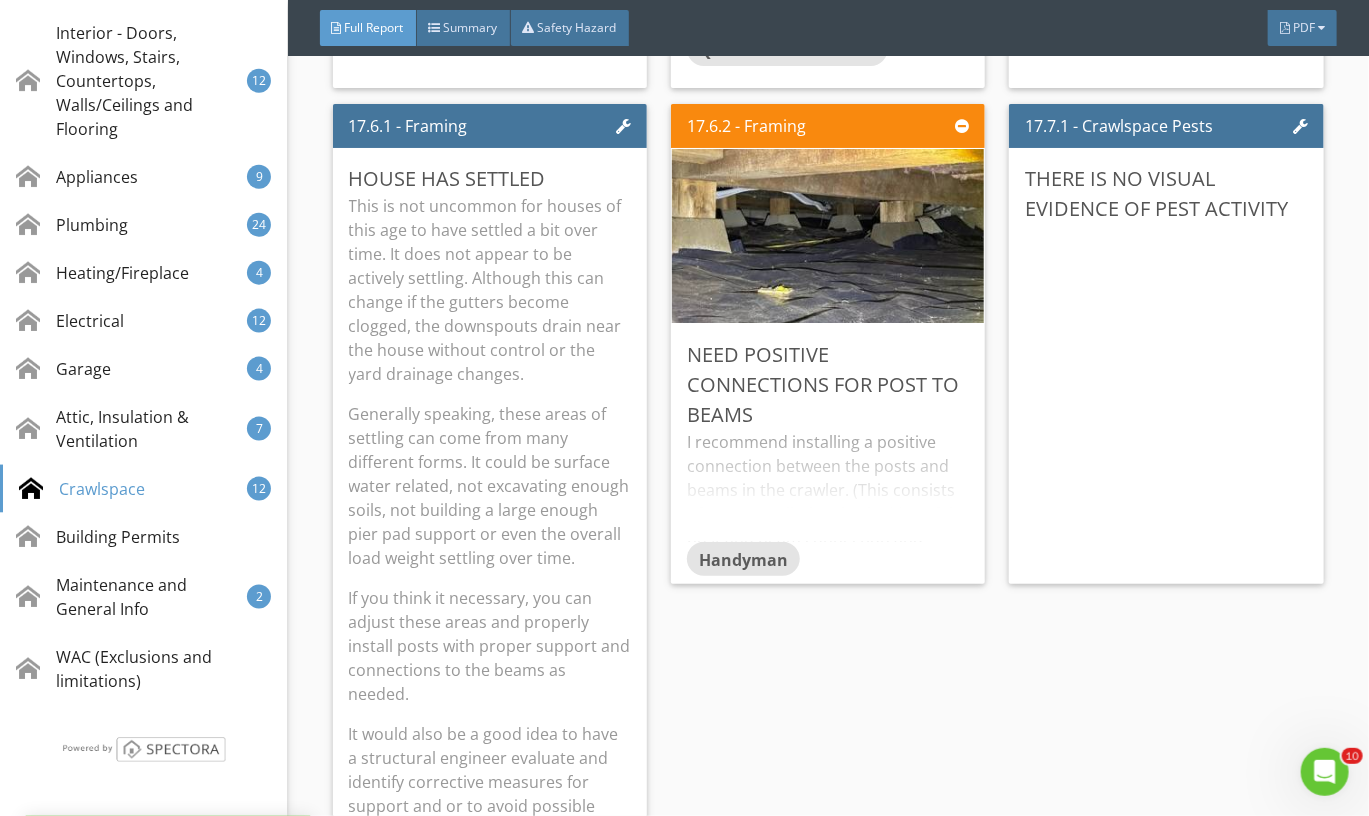 scroll, scrollTop: 0, scrollLeft: 0, axis: both 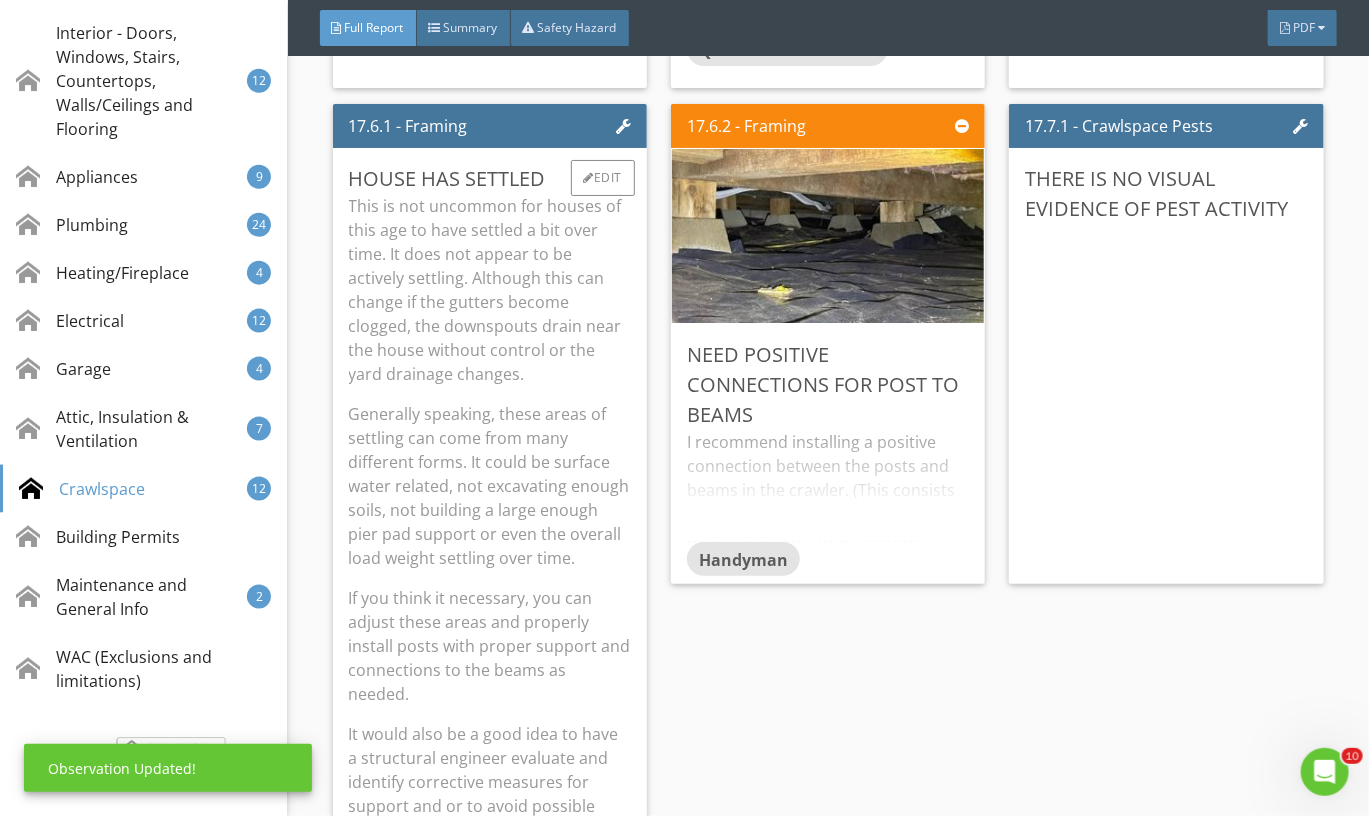 click on "This is not uncommon for houses of this age to have settled a bit over time. It does not appear to be actively settling. Although this can change if the gutters become clogged, the downspouts drain near the house without control or the yard drainage changes." at bounding box center (490, 290) 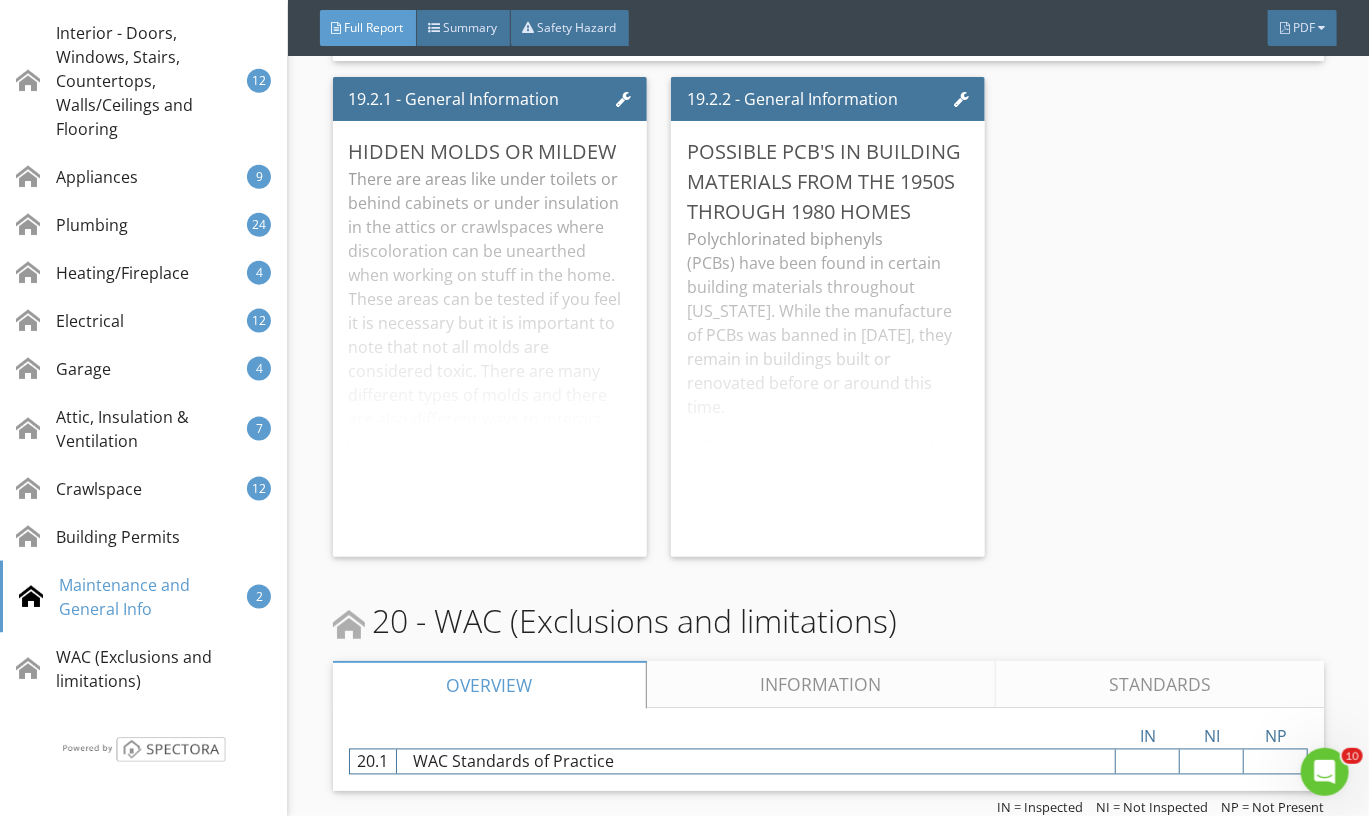 scroll, scrollTop: 37844, scrollLeft: 0, axis: vertical 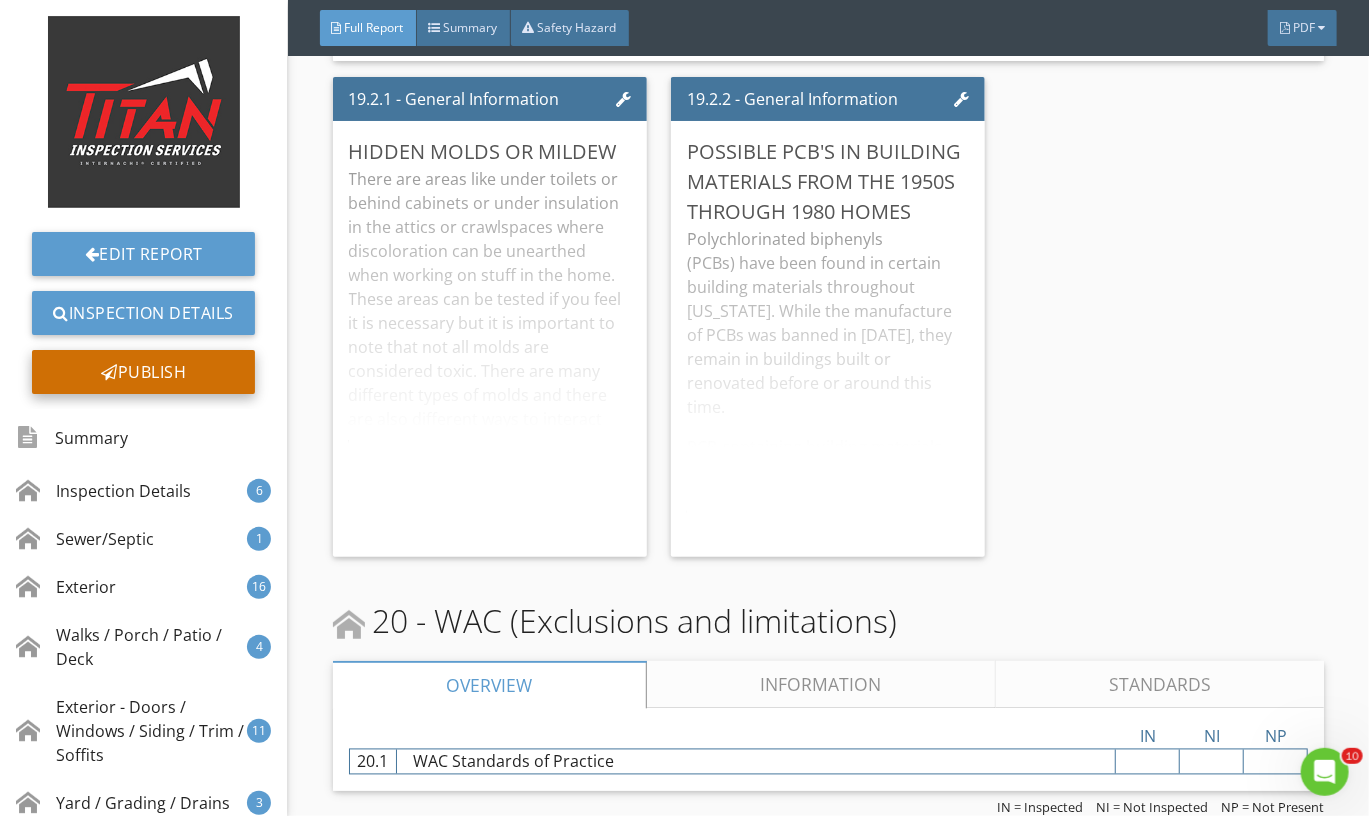 click on "Publish" at bounding box center (143, 372) 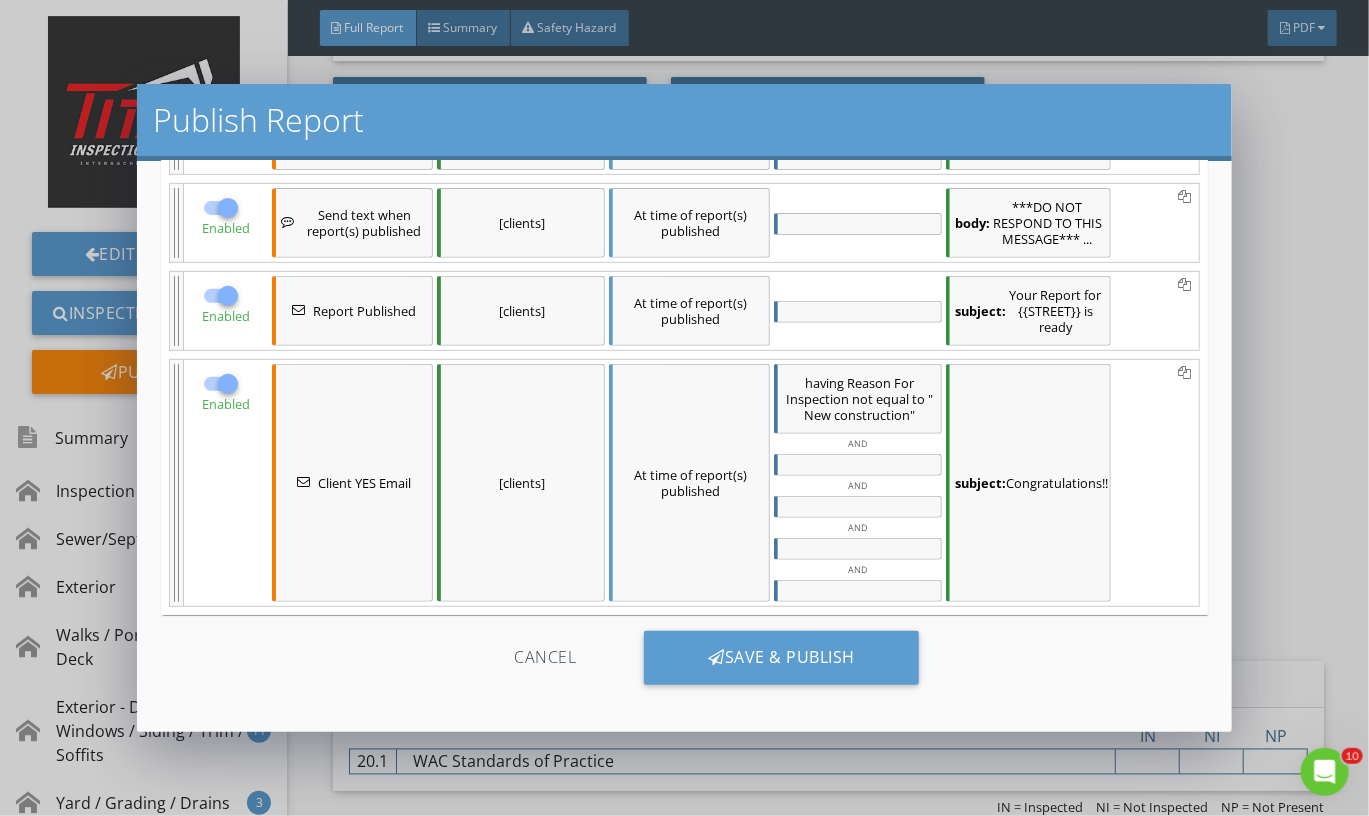 scroll, scrollTop: 332, scrollLeft: 0, axis: vertical 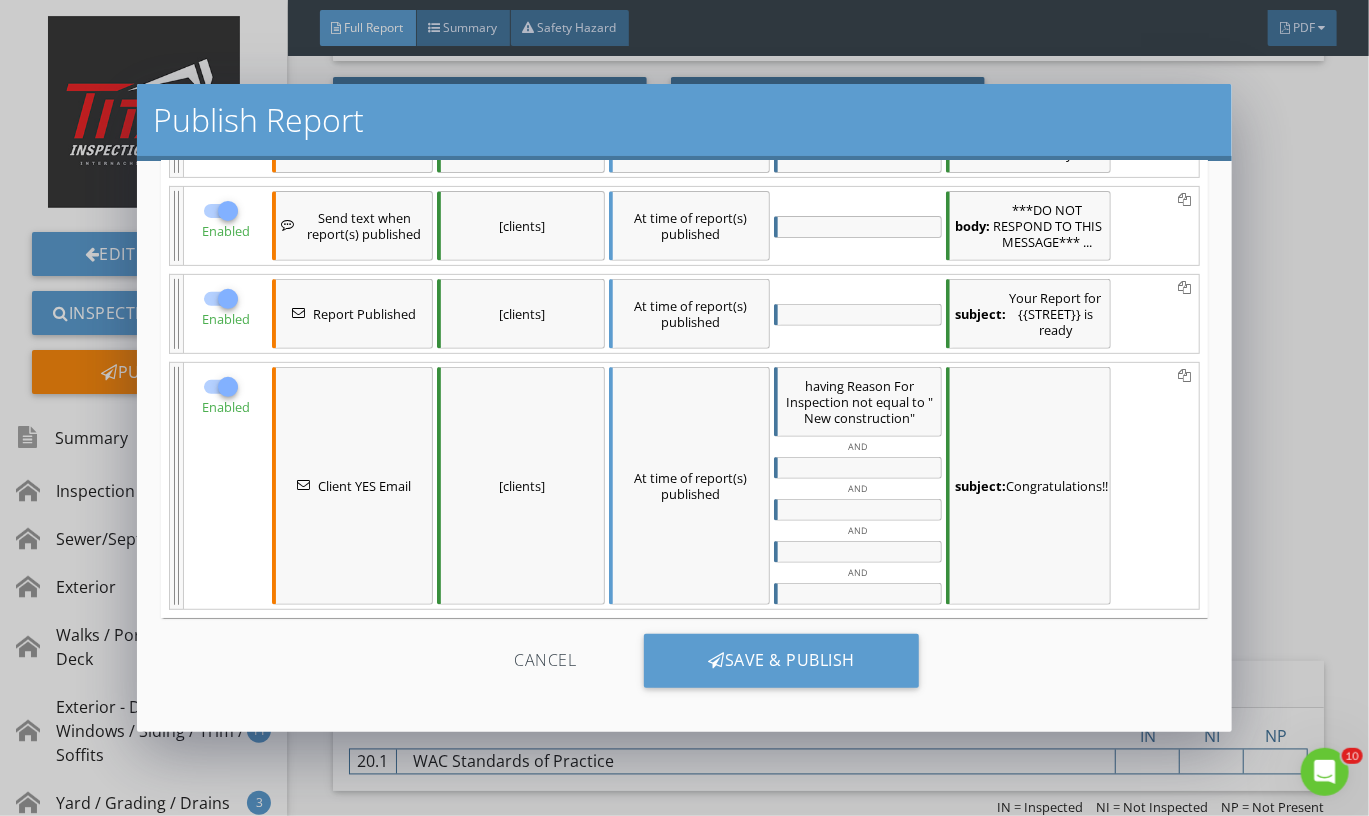 click on "Cancel
Save & Publish" at bounding box center (684, 668) 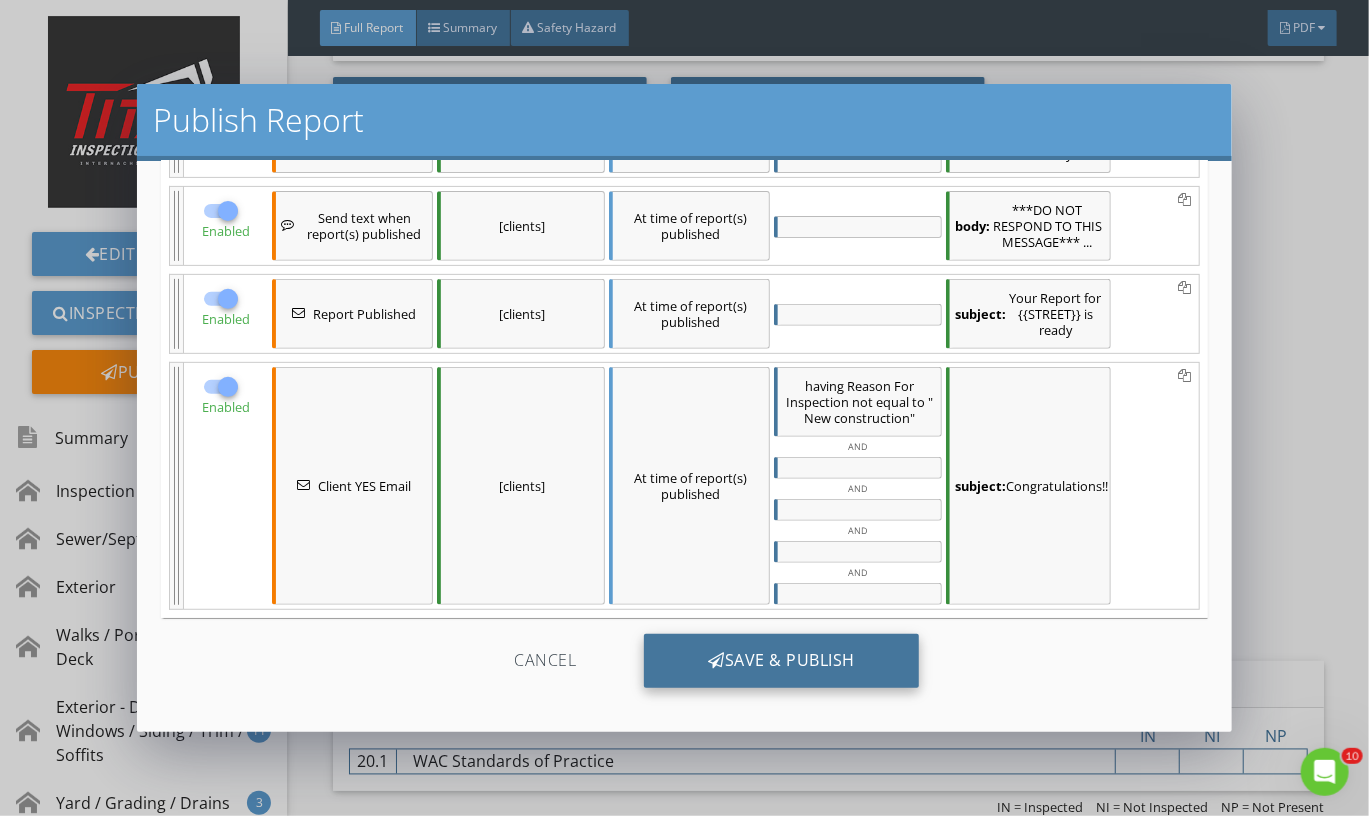 click on "Save & Publish" at bounding box center [781, 661] 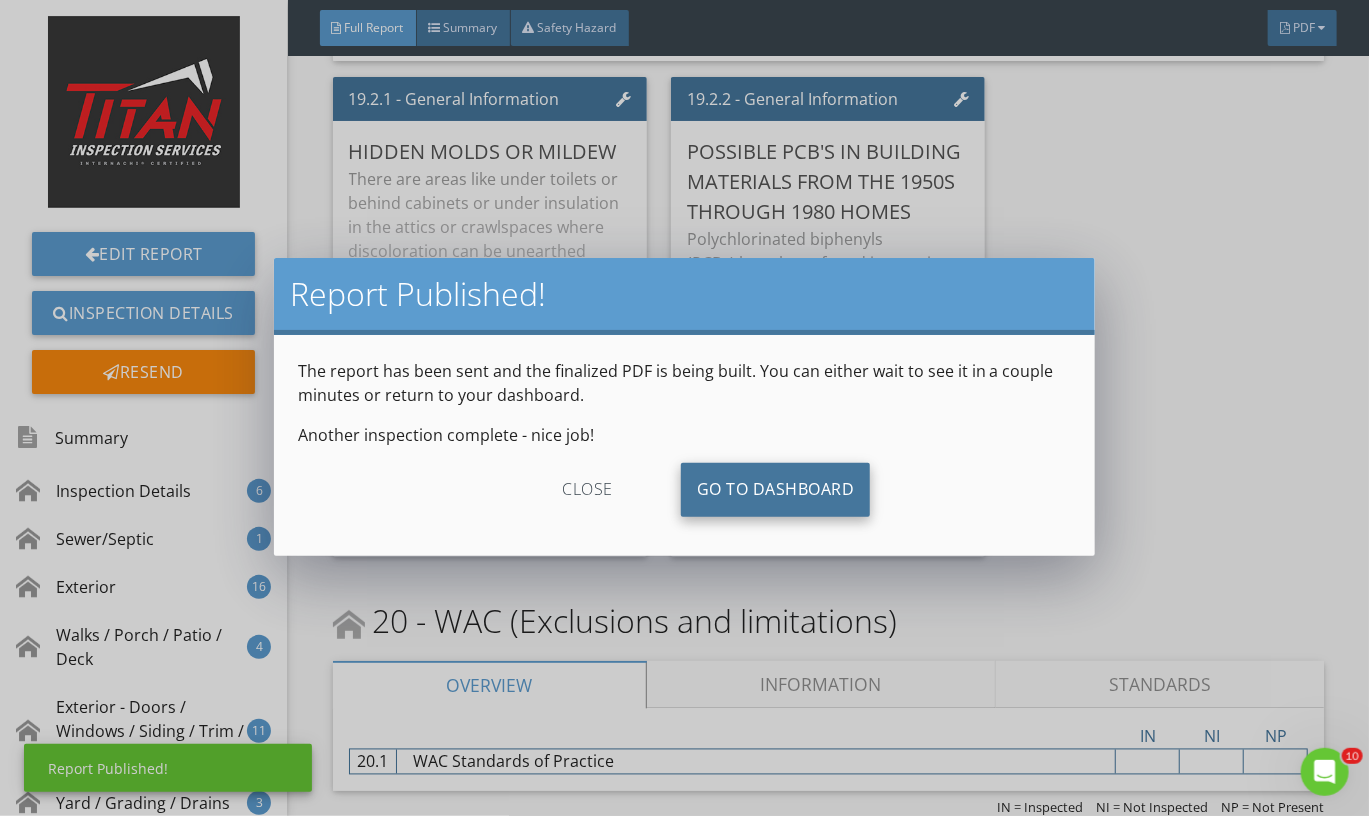 click on "Go To Dashboard" at bounding box center (776, 490) 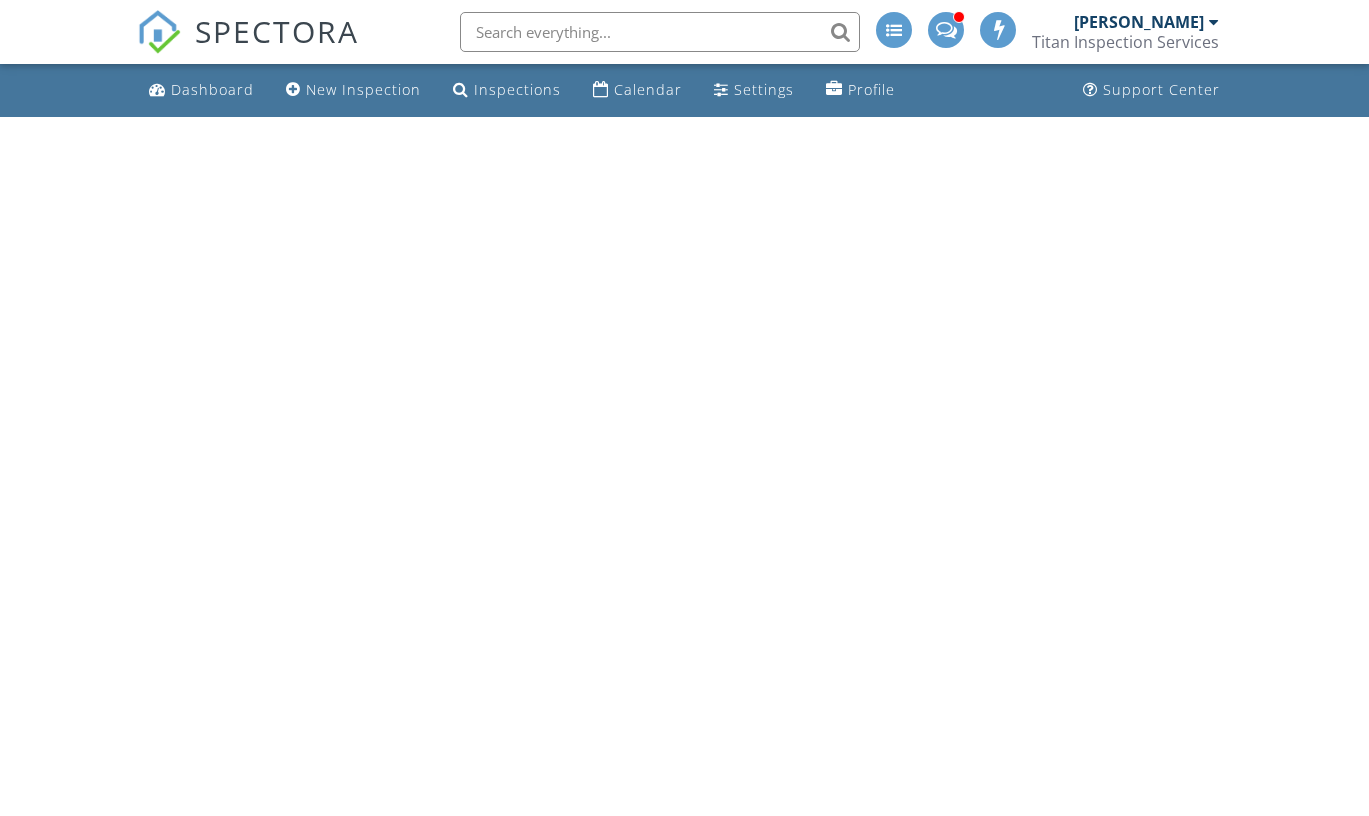scroll, scrollTop: 0, scrollLeft: 0, axis: both 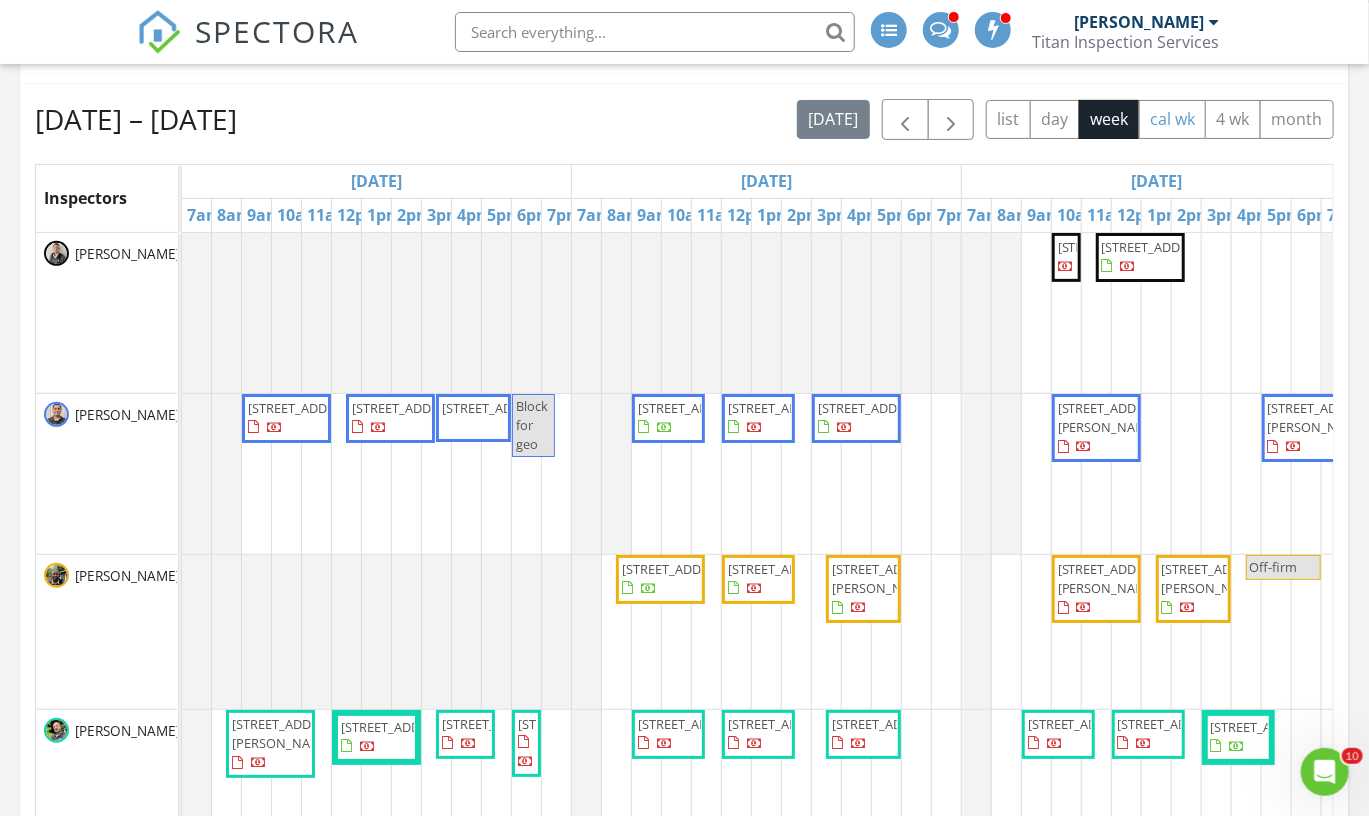 click on "cal wk" at bounding box center (1173, 119) 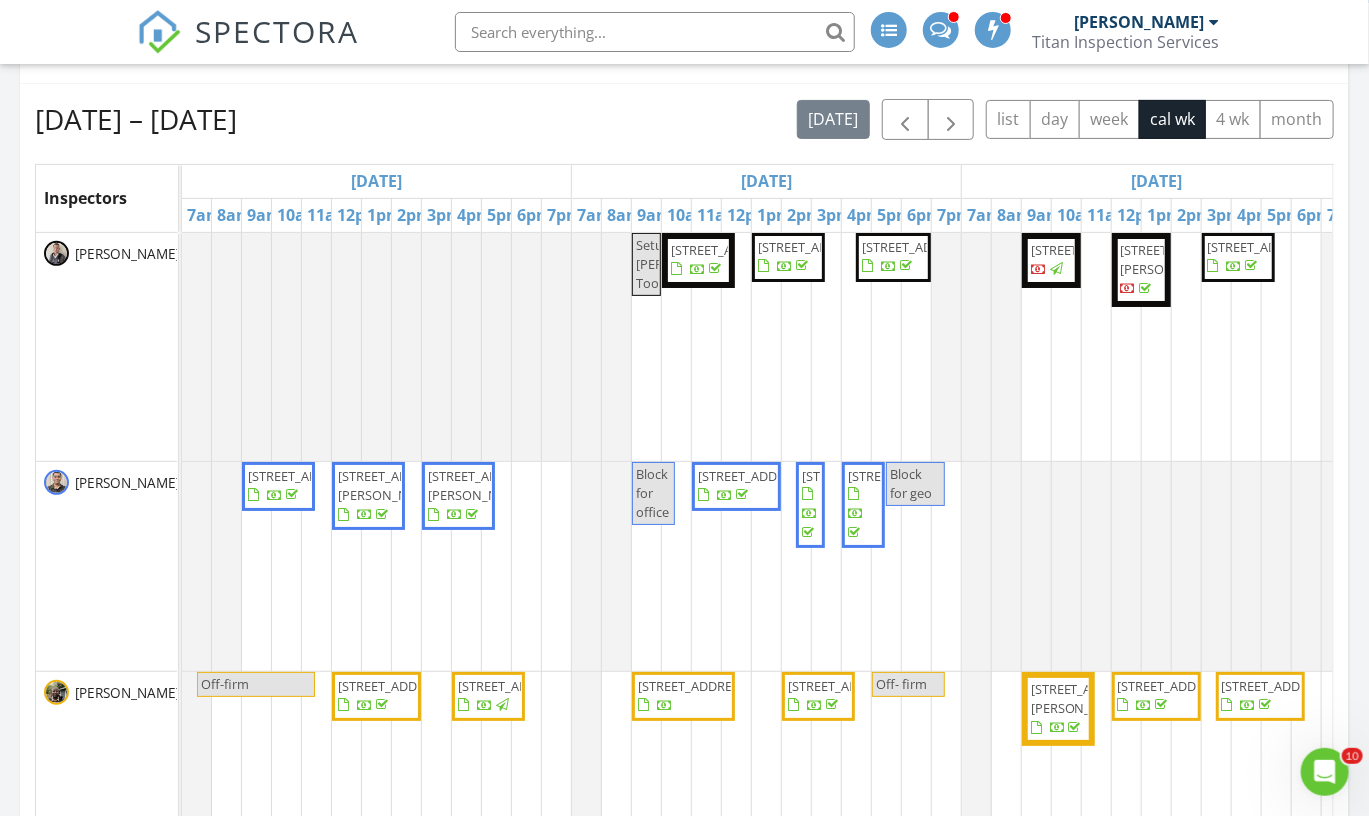 scroll, scrollTop: 156, scrollLeft: 0, axis: vertical 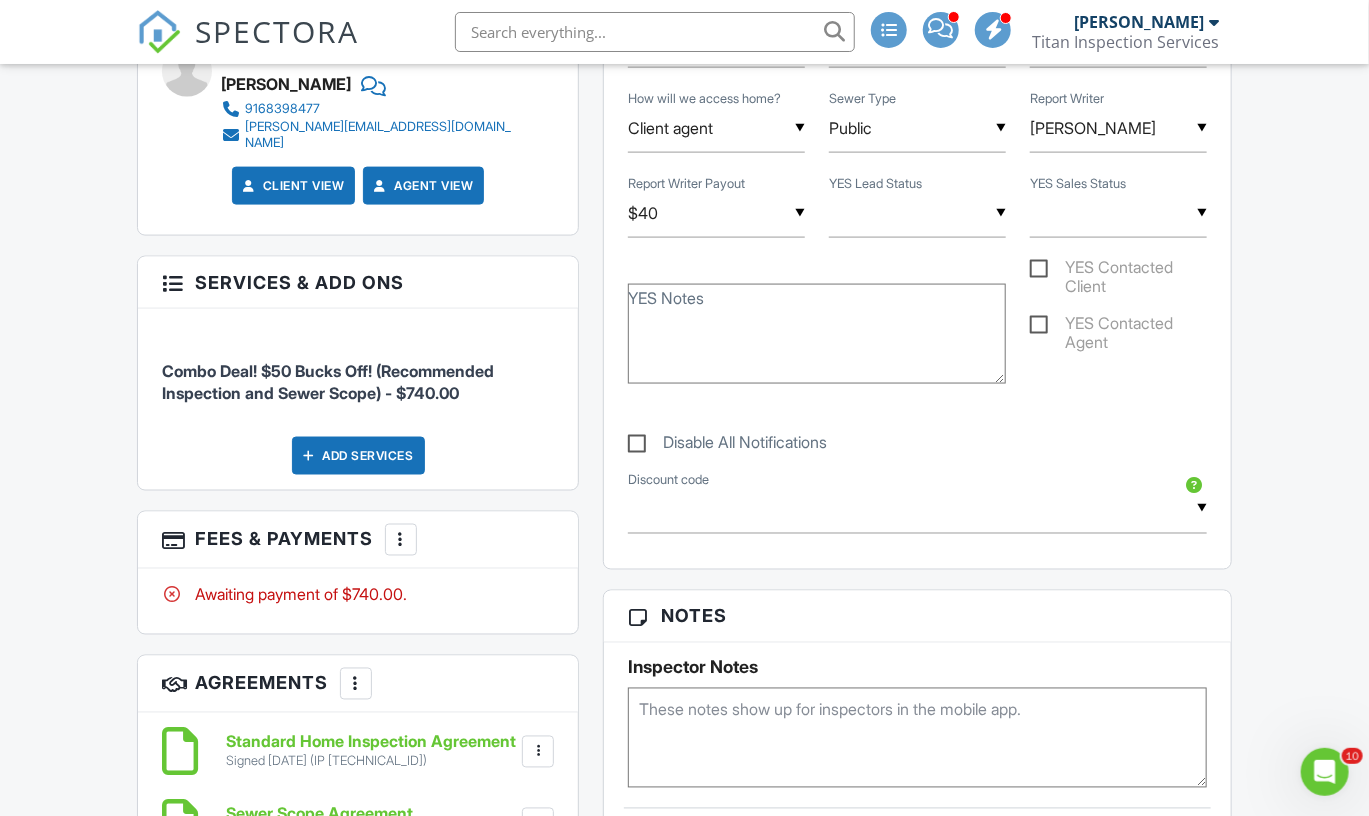 click at bounding box center (401, 540) 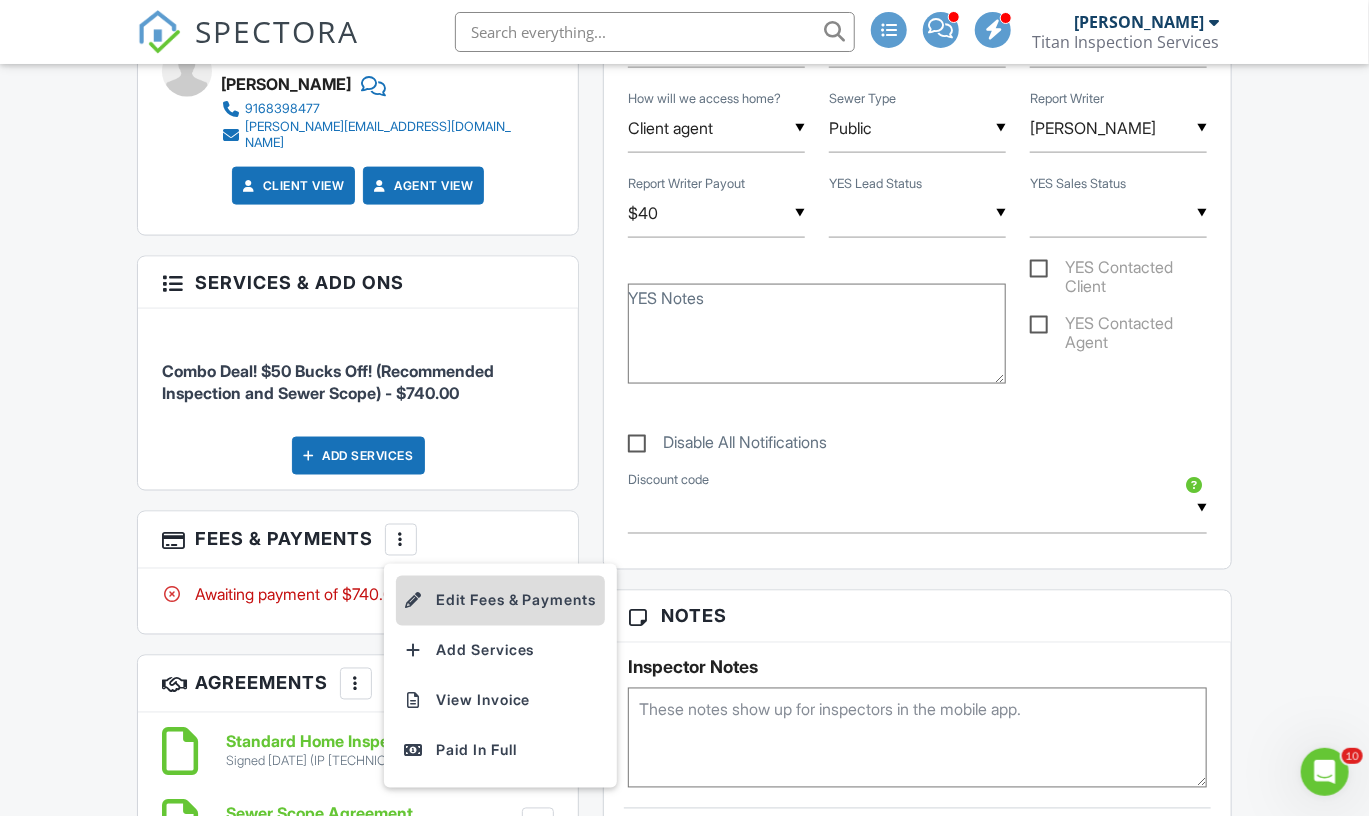click on "Edit Fees & Payments" at bounding box center [500, 601] 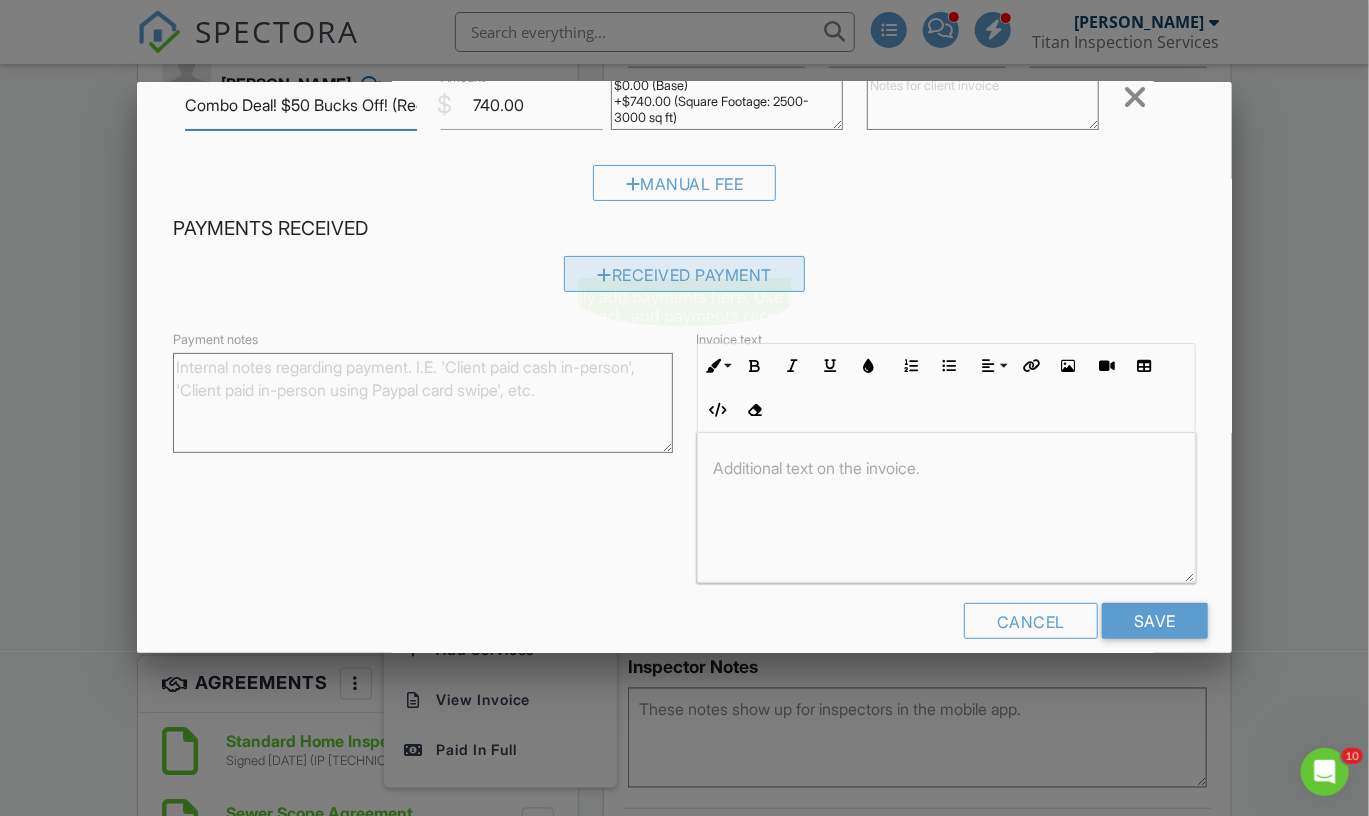 scroll, scrollTop: 162, scrollLeft: 0, axis: vertical 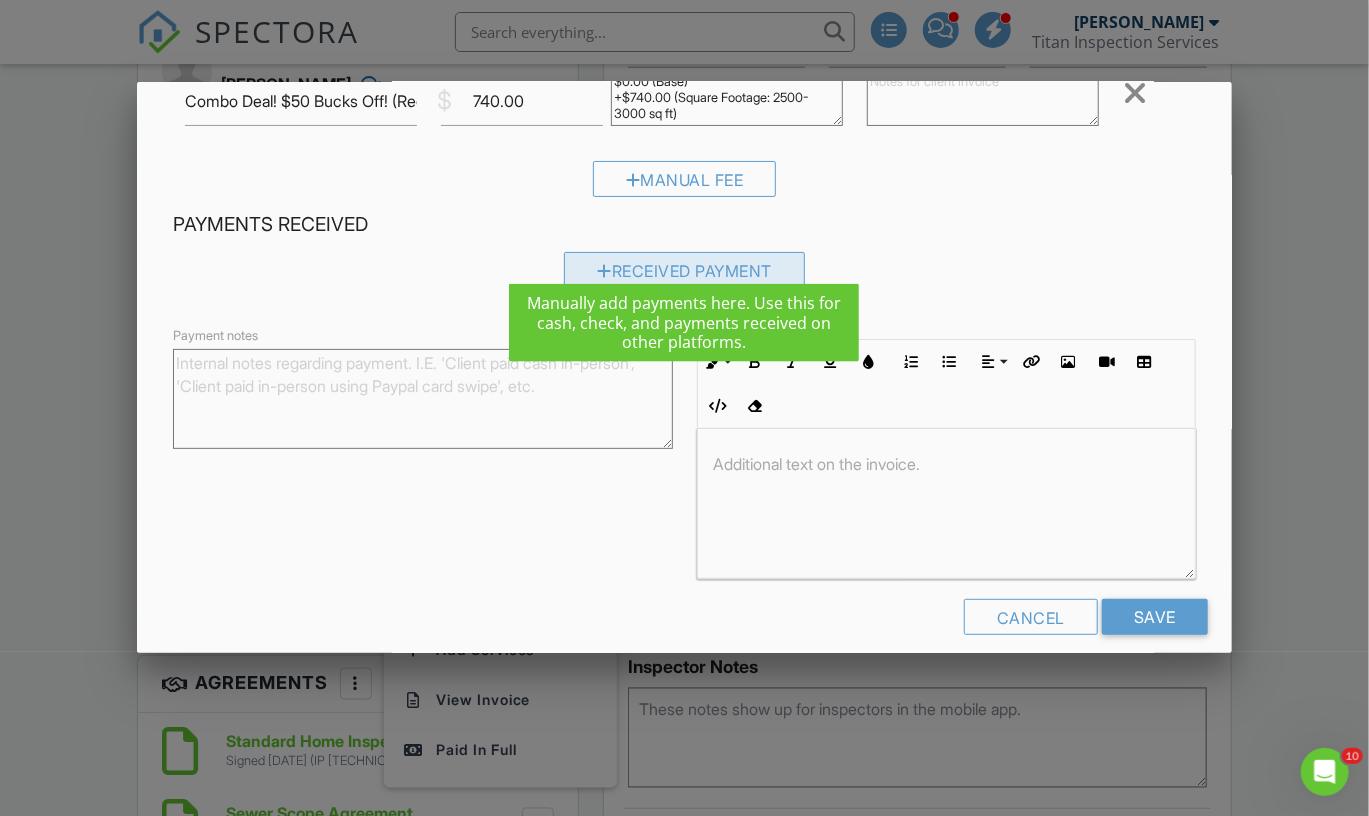 click on "Received Payment" at bounding box center [684, 270] 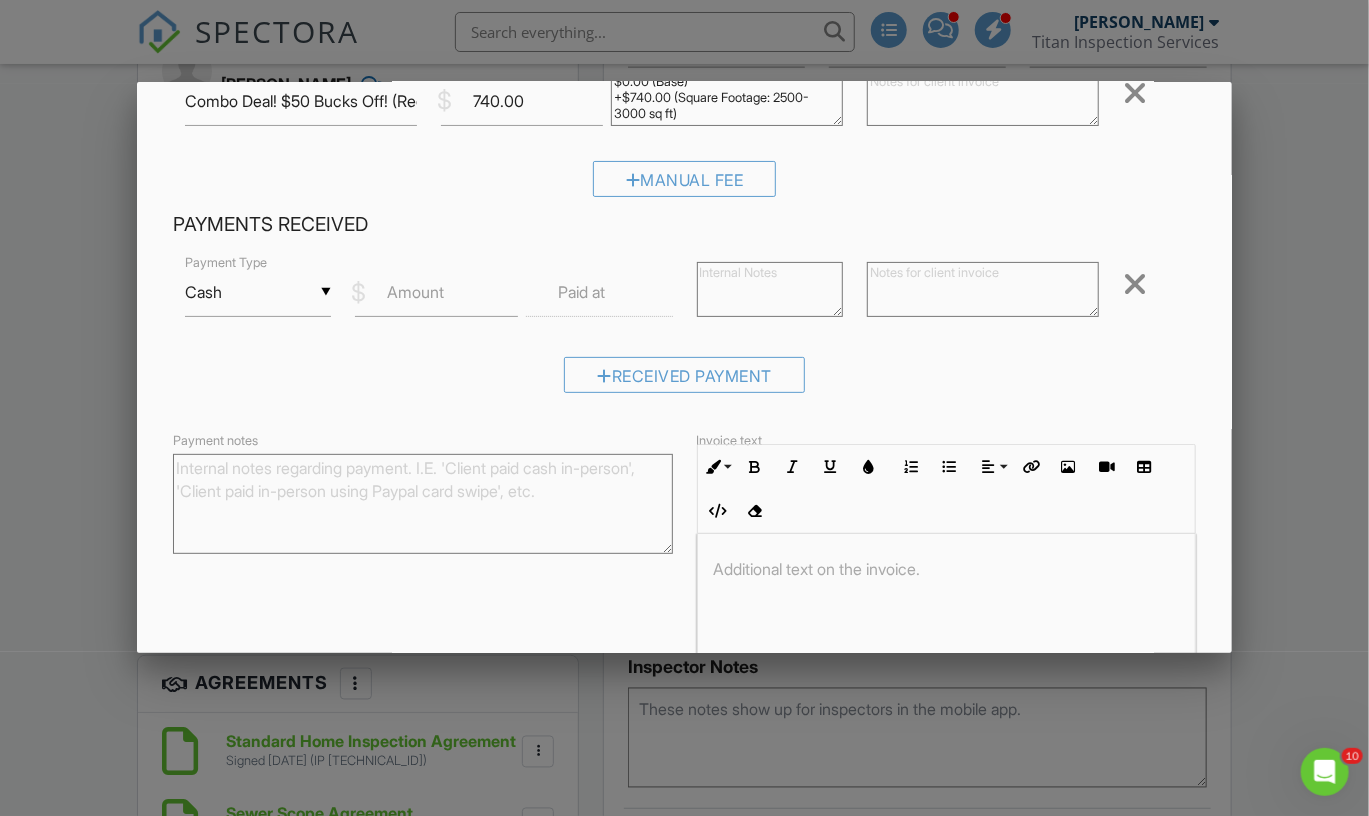 click on "Cash" at bounding box center (258, 292) 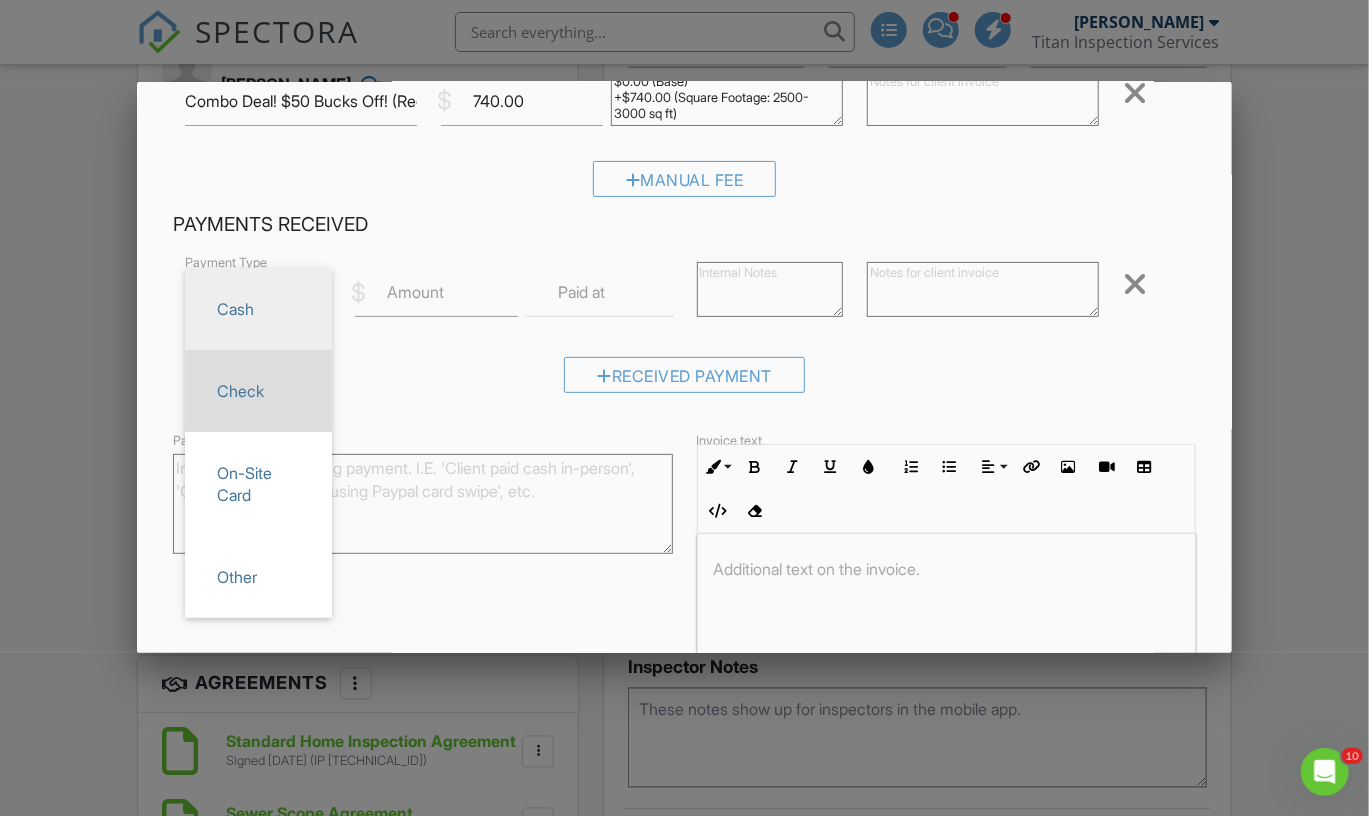 click on "Check" at bounding box center [258, 391] 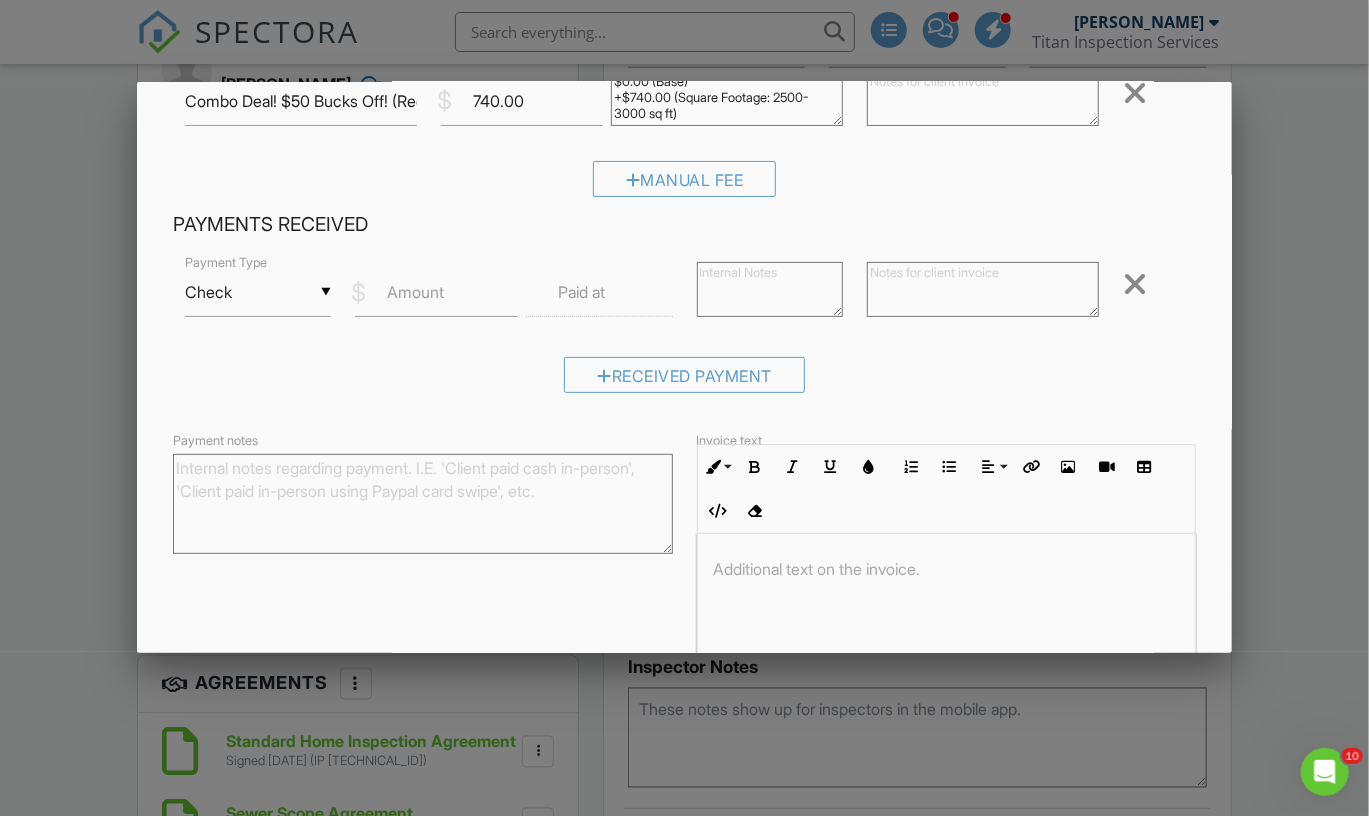 click on "Amount" at bounding box center (415, 292) 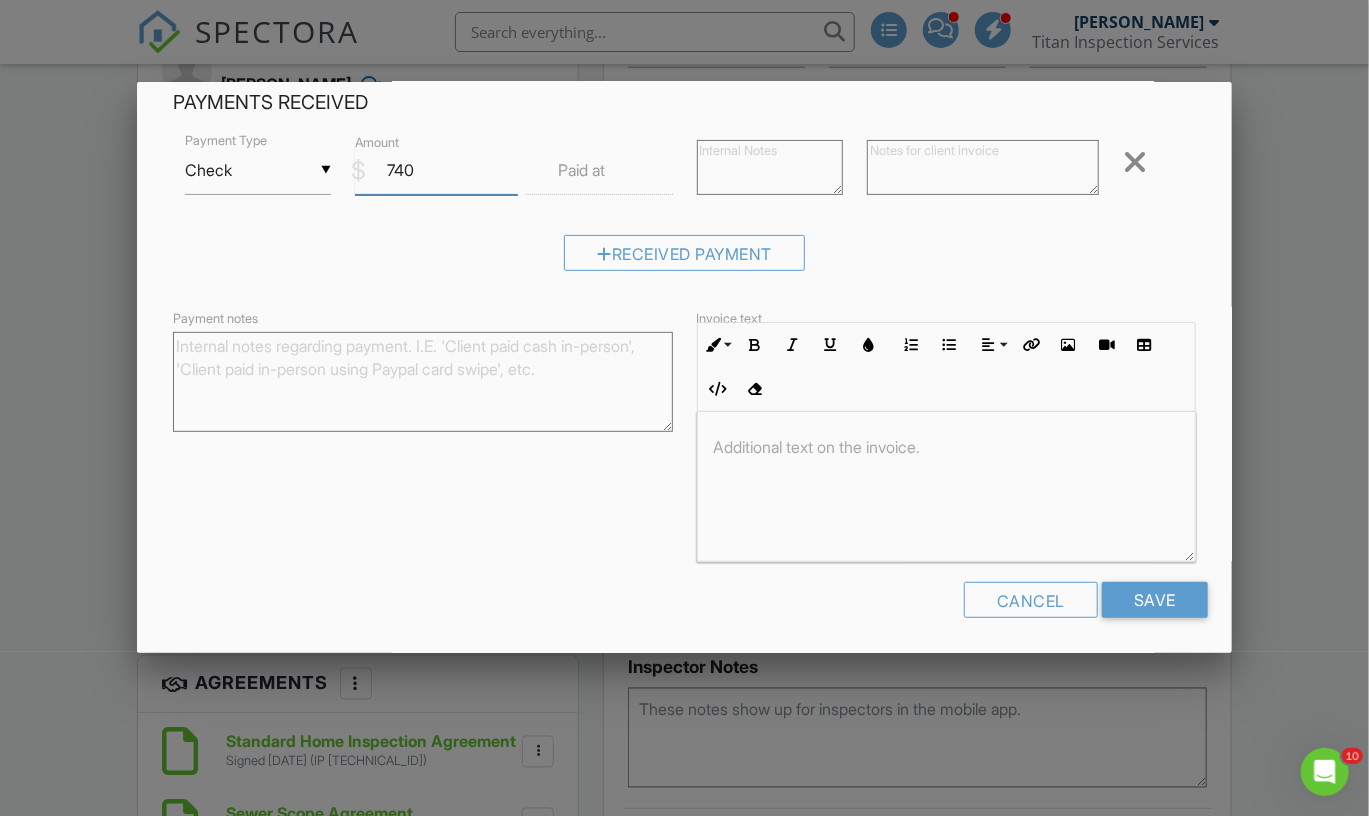 scroll, scrollTop: 283, scrollLeft: 0, axis: vertical 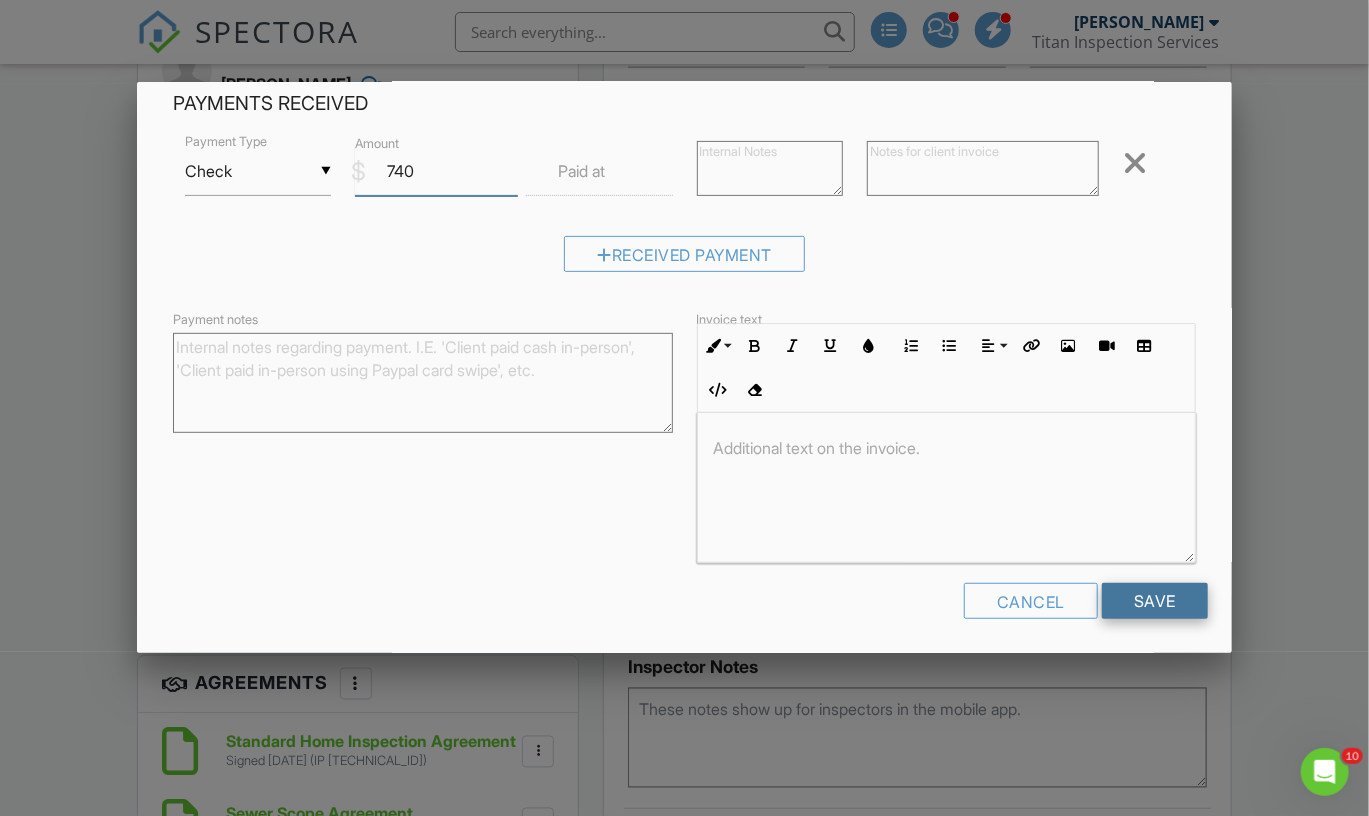 type on "740" 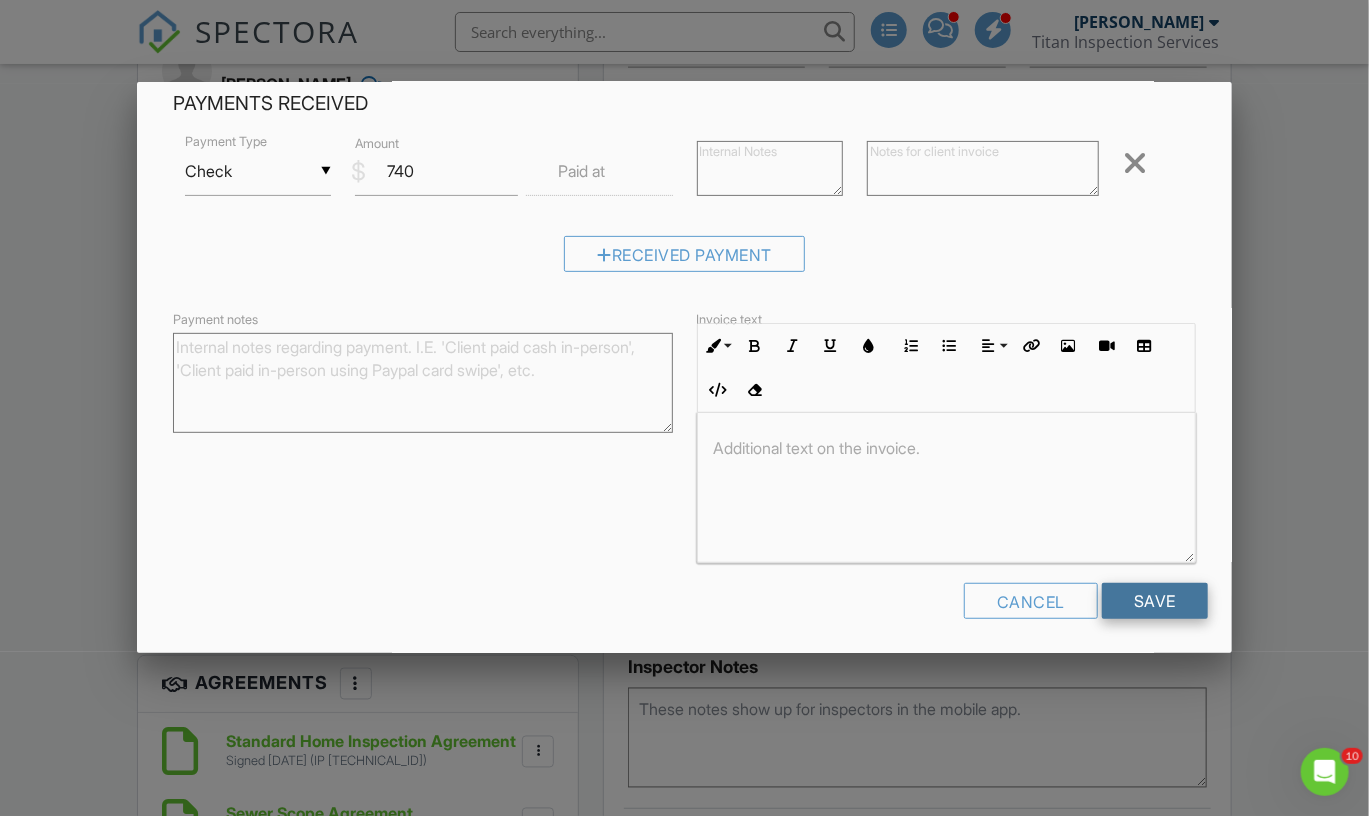 click on "Save" at bounding box center (1155, 601) 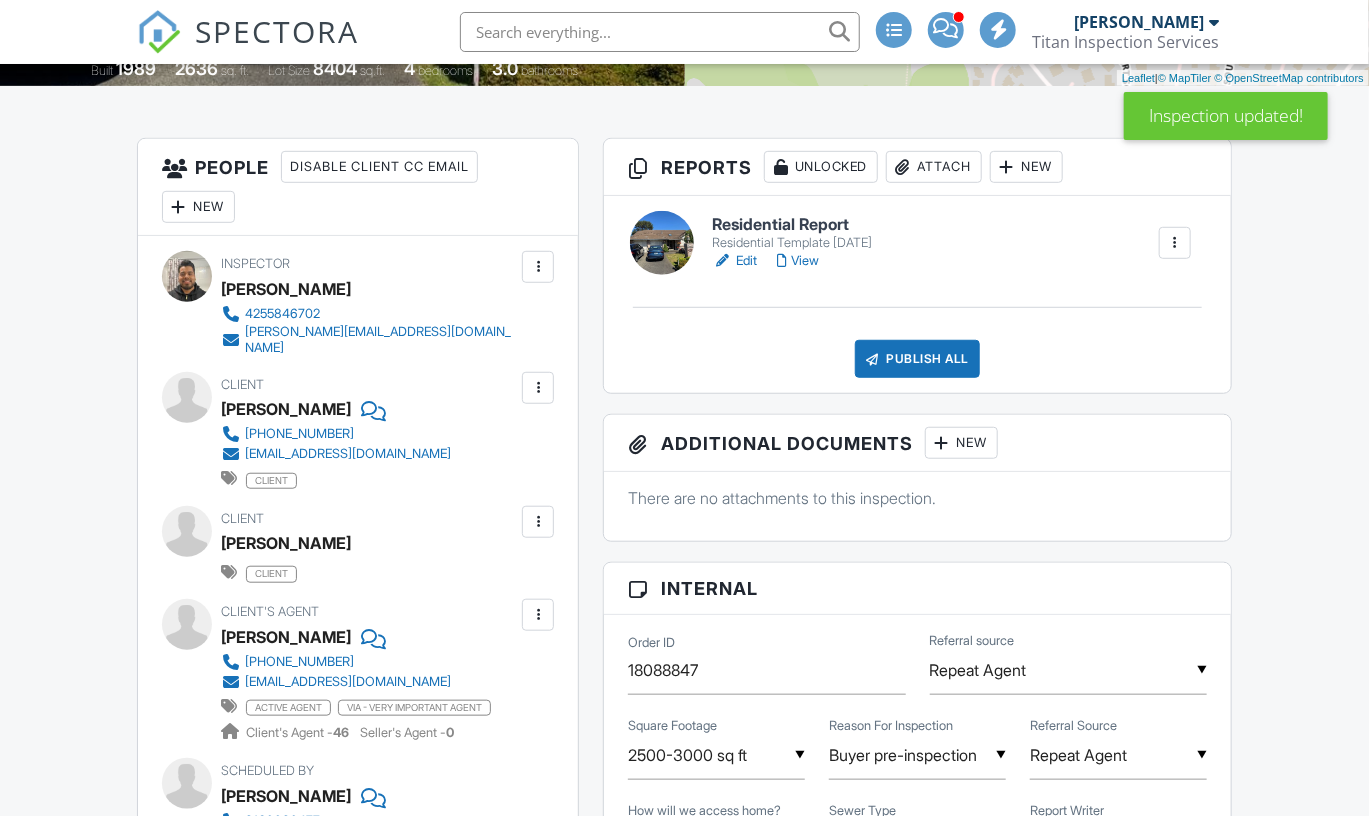 scroll, scrollTop: 449, scrollLeft: 0, axis: vertical 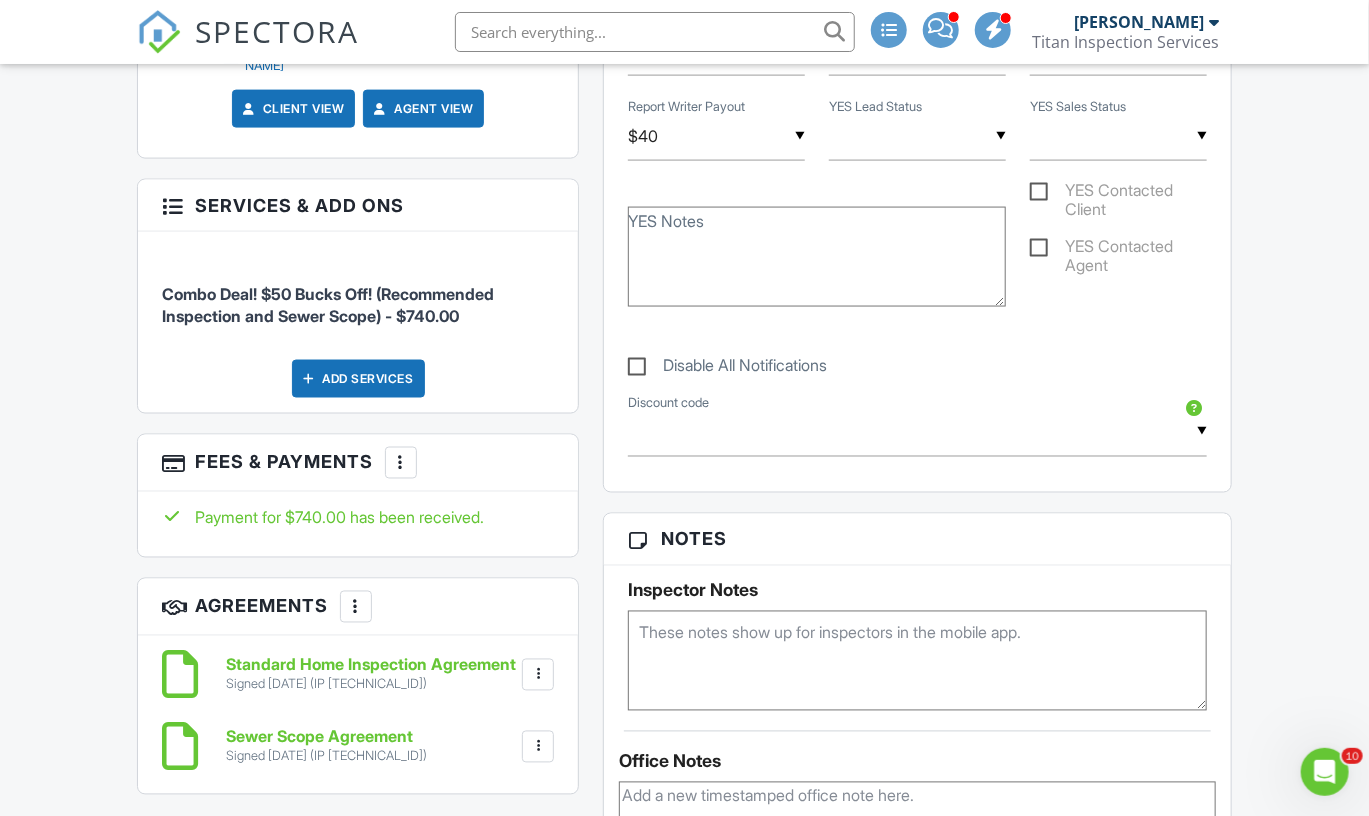 click at bounding box center [917, 136] 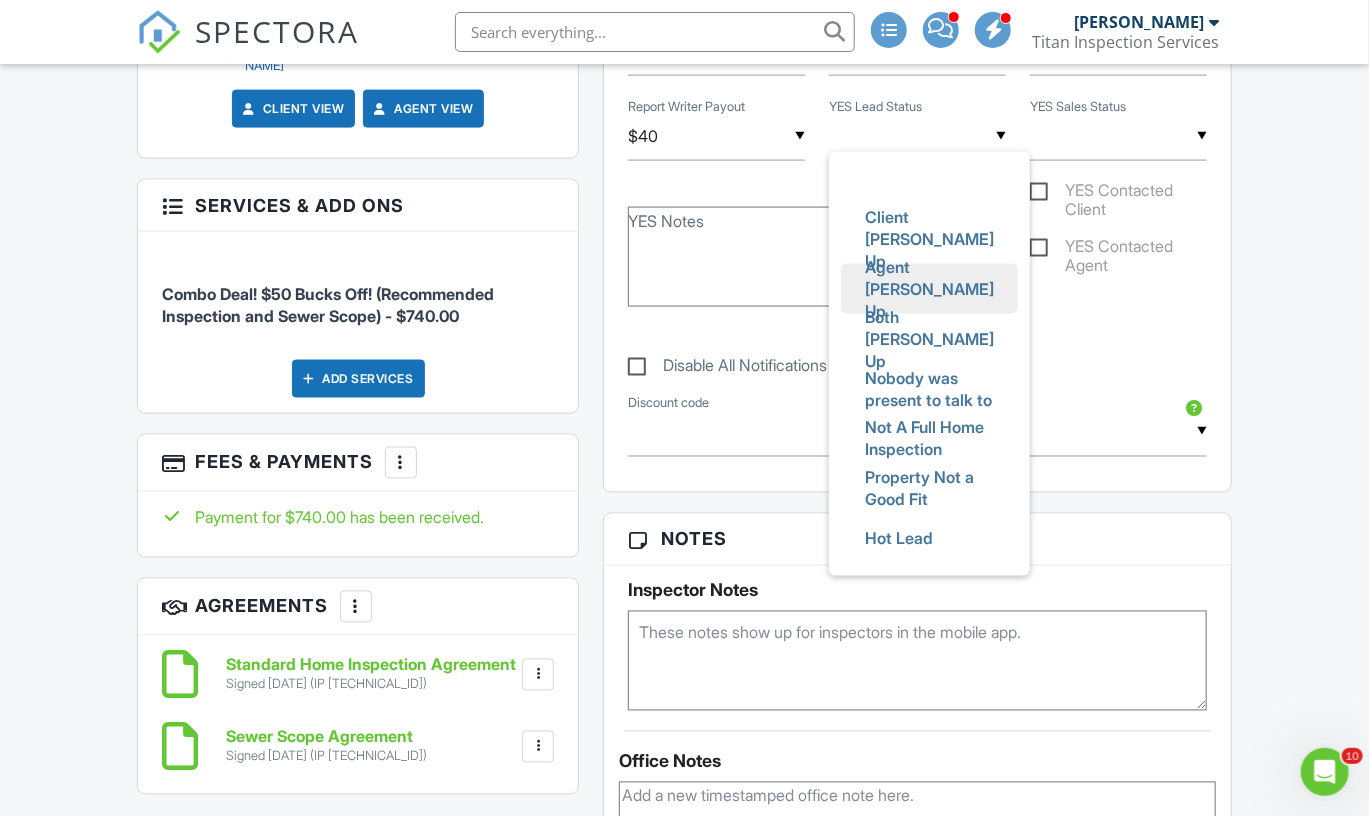 click on "Agent [PERSON_NAME] Up" at bounding box center [929, 289] 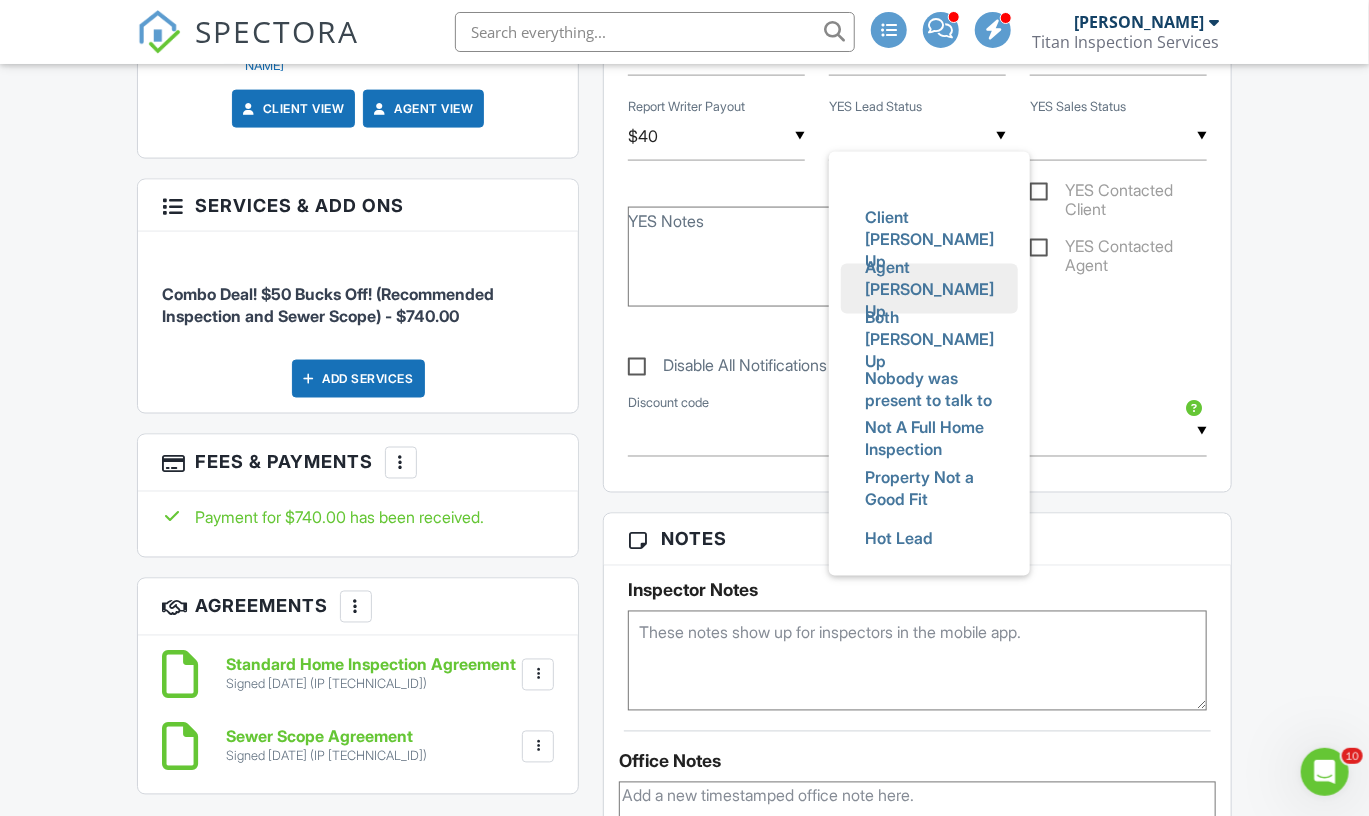 type on "Agent [PERSON_NAME] Up" 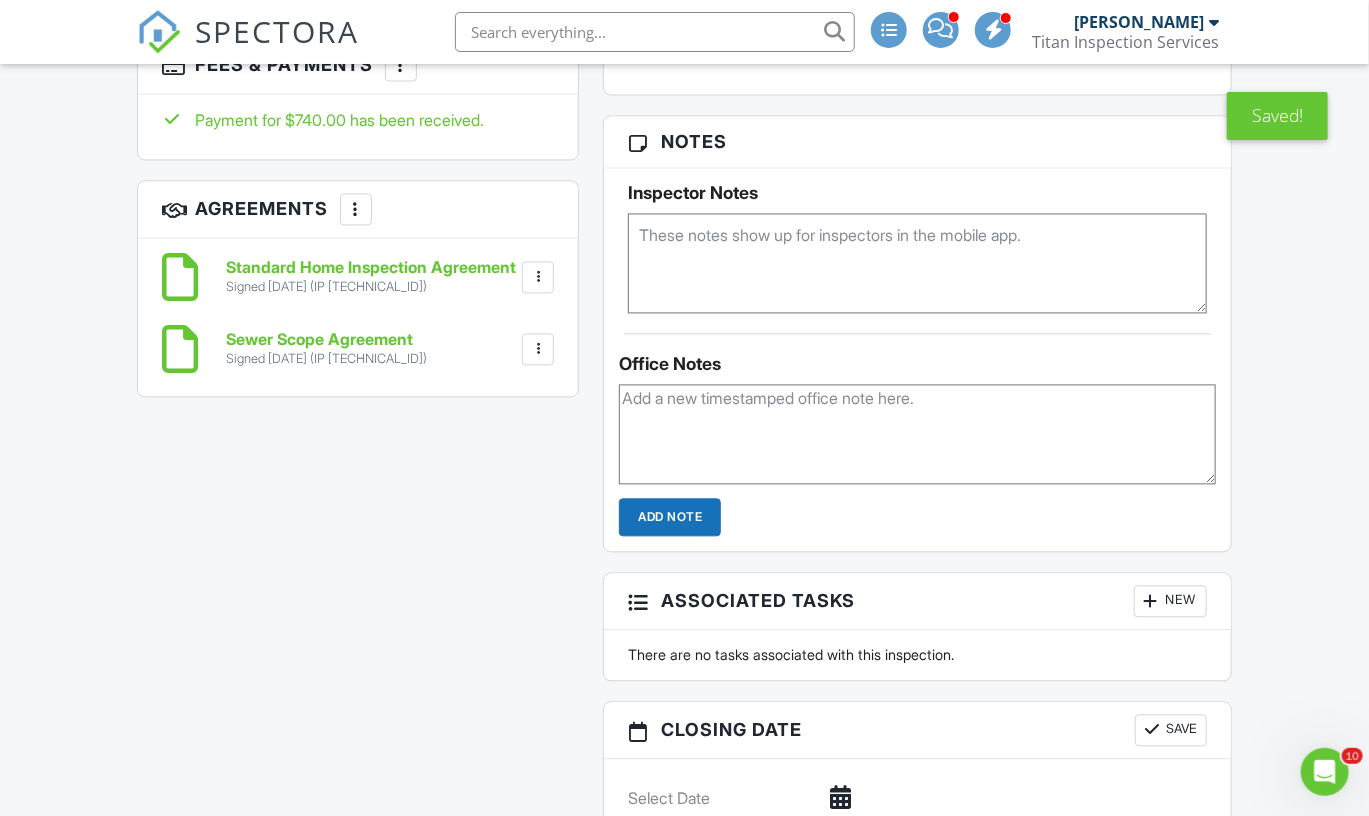 scroll, scrollTop: 1621, scrollLeft: 0, axis: vertical 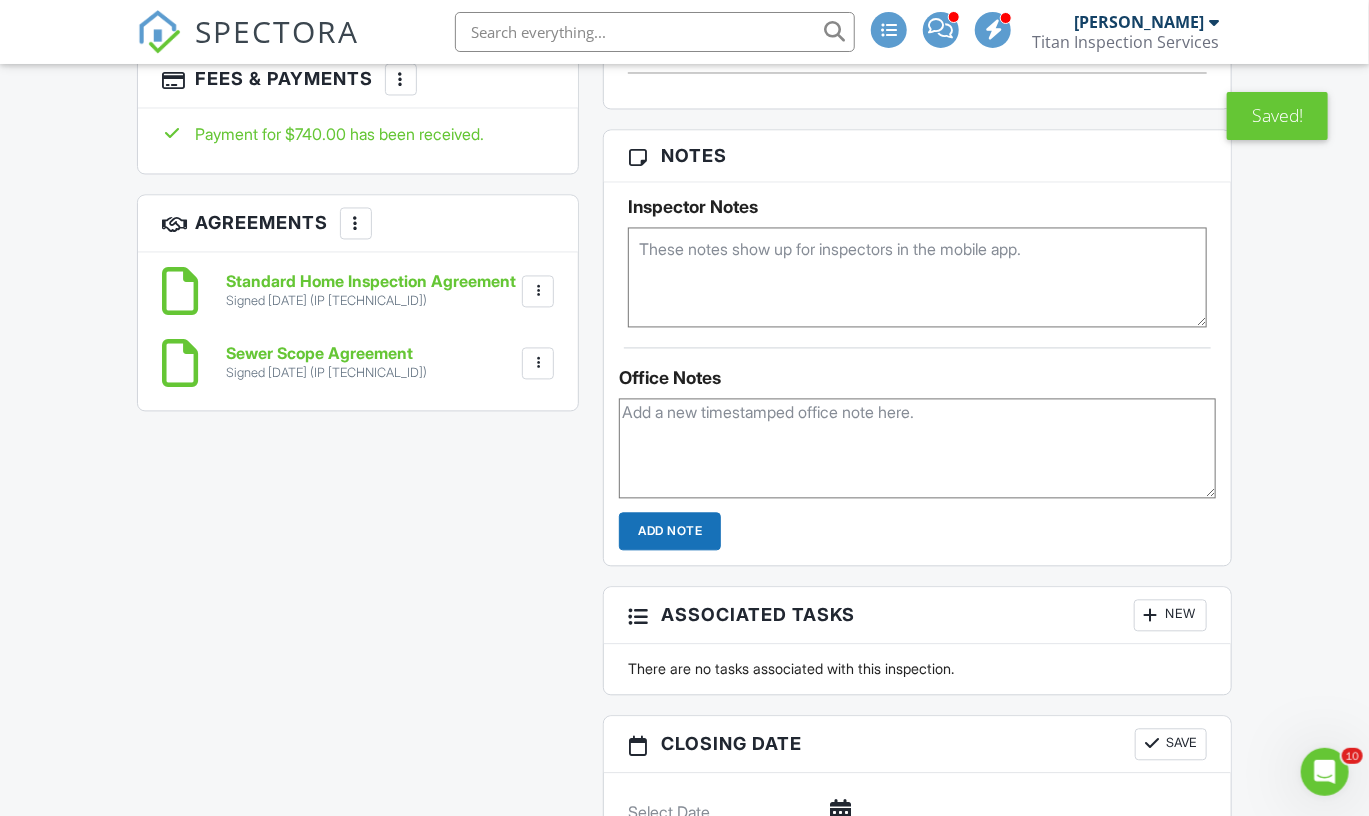 click at bounding box center (917, 449) 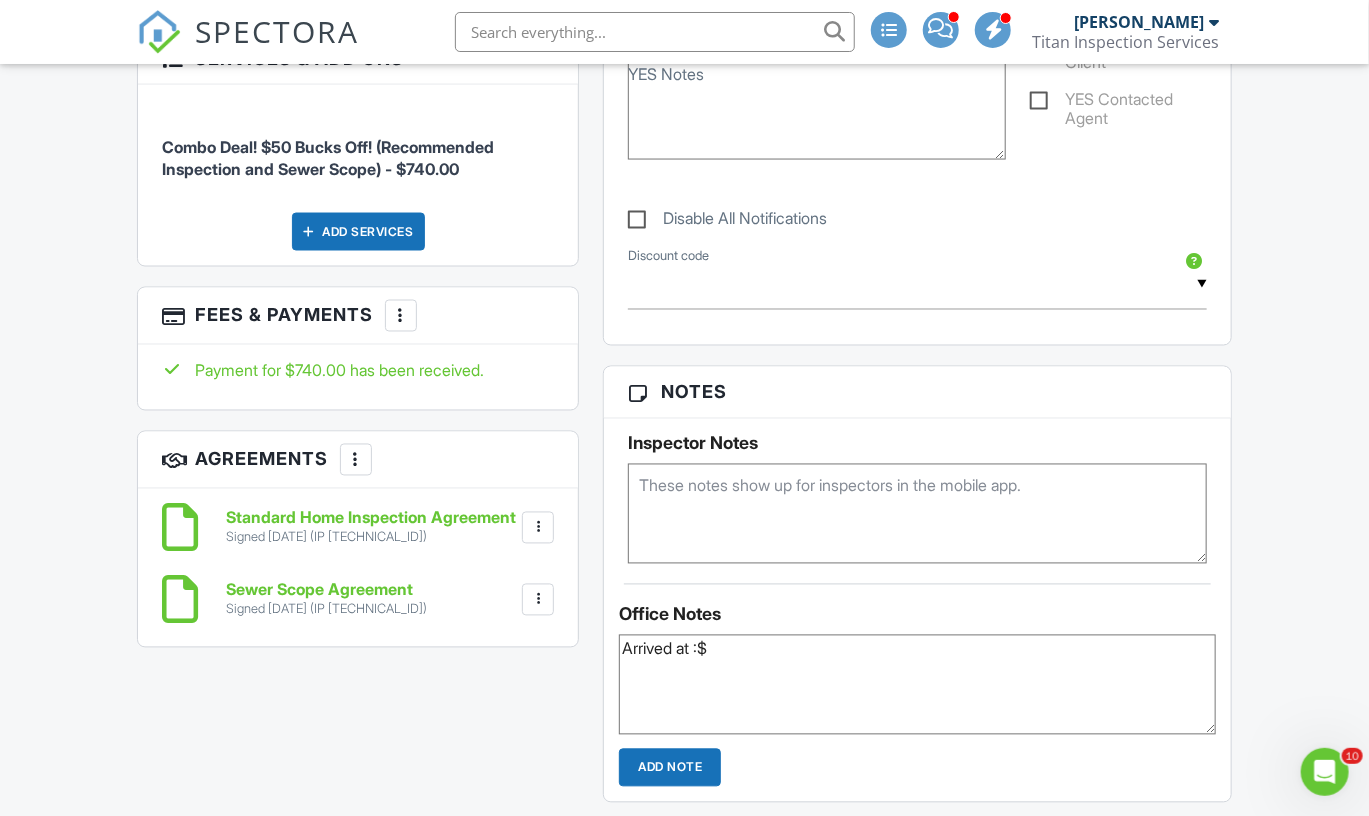 scroll, scrollTop: 1389, scrollLeft: 0, axis: vertical 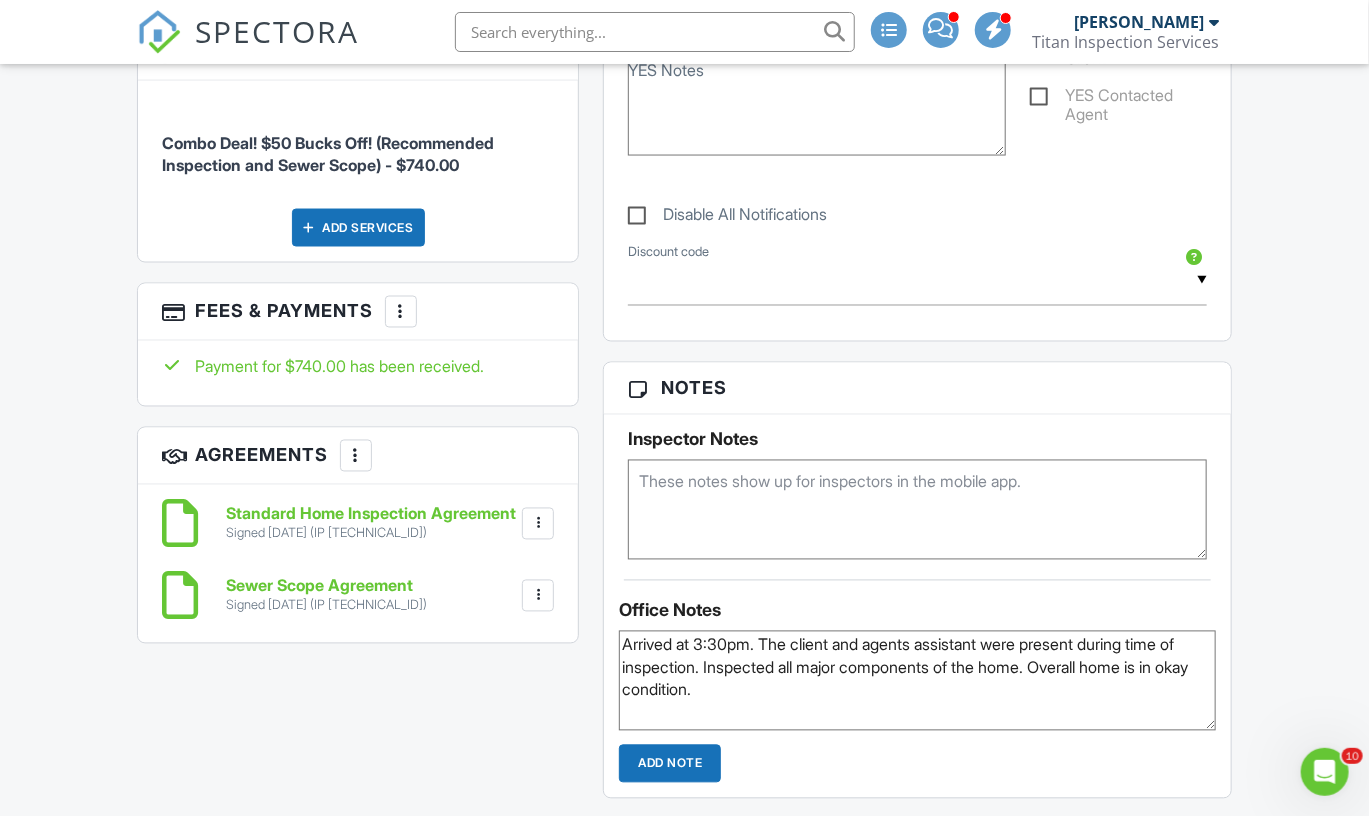 click on "Inspector Notes" at bounding box center [917, 487] 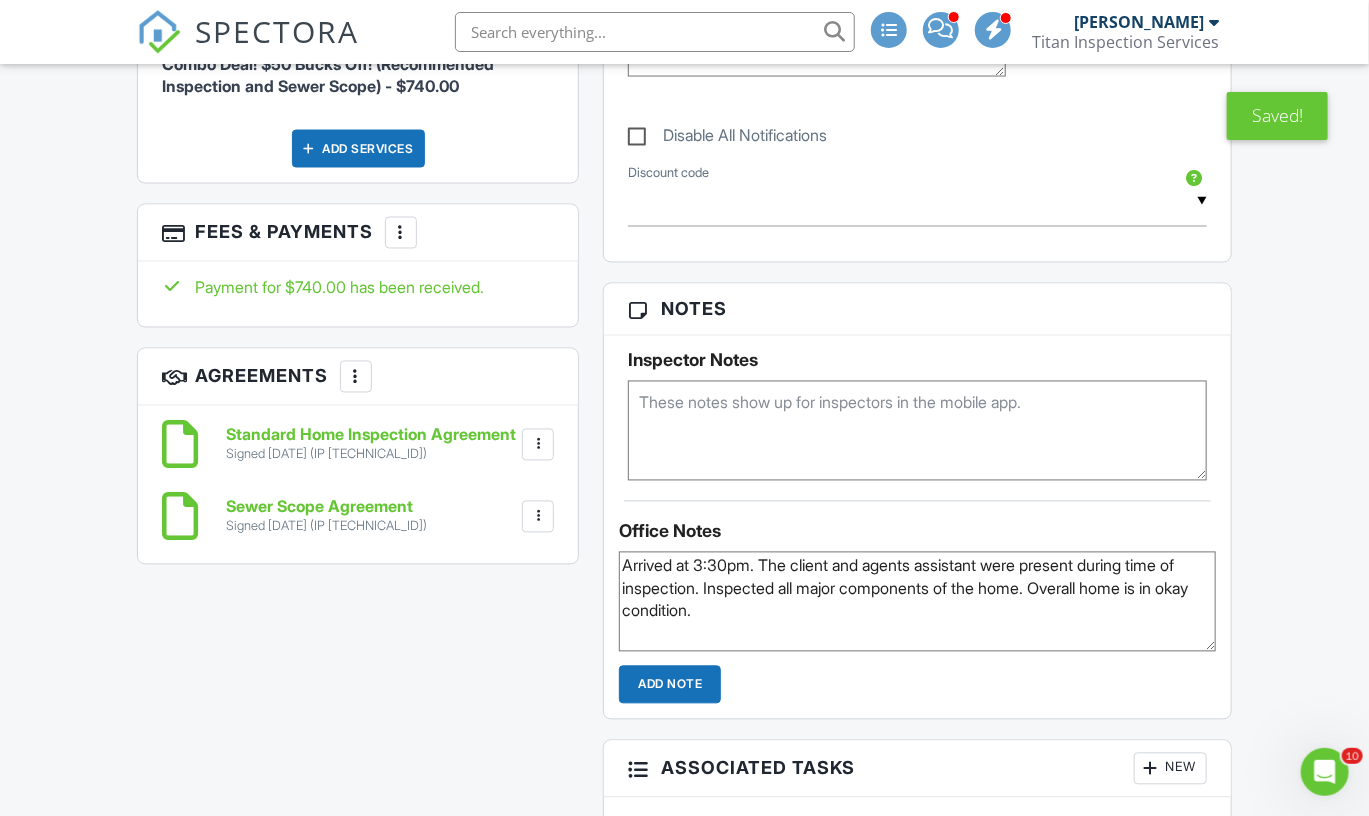 scroll, scrollTop: 1472, scrollLeft: 0, axis: vertical 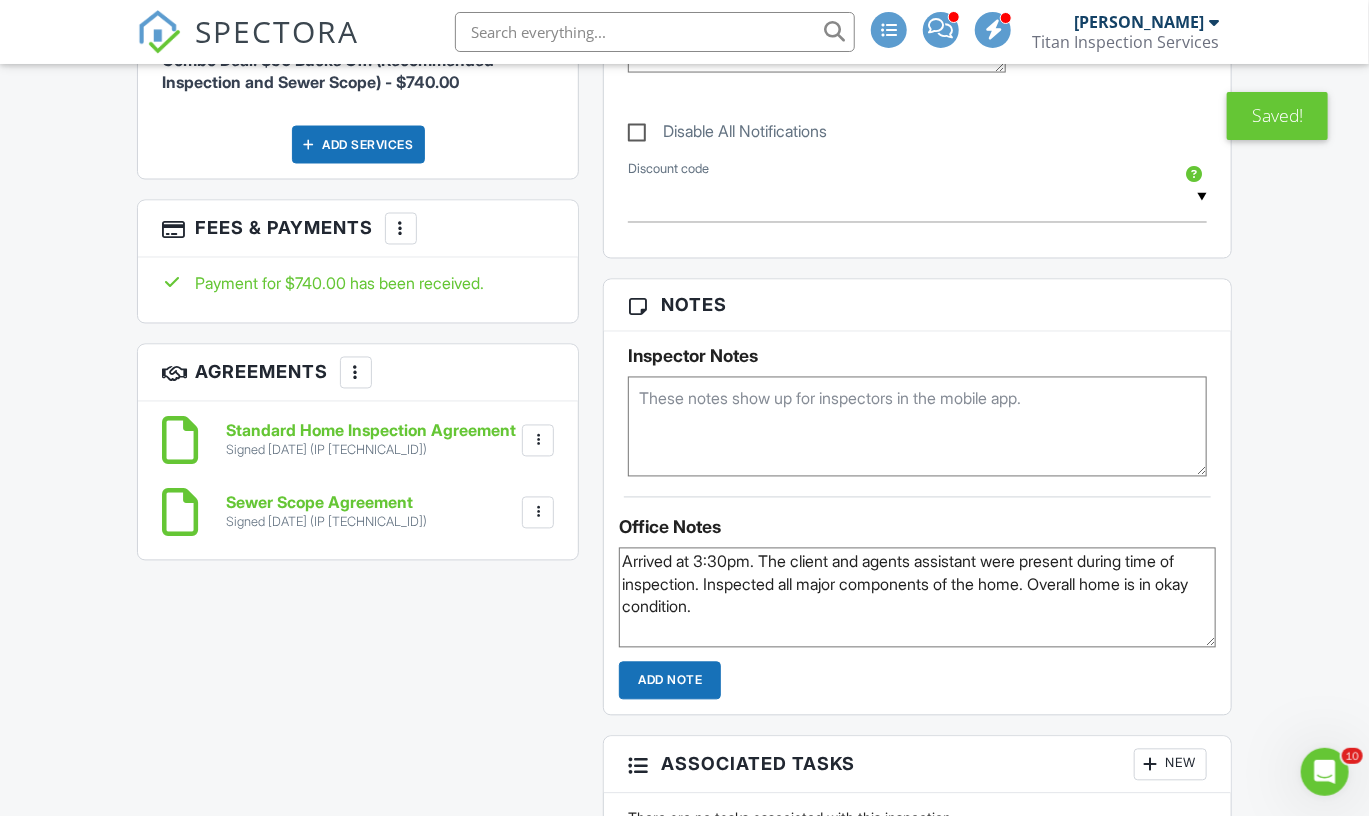 click on "Arrived at 3:30pm. The client and agents assistant were present during time of inspection. Inspected all major components of the home. Overall home is in okay condition." at bounding box center (917, 598) 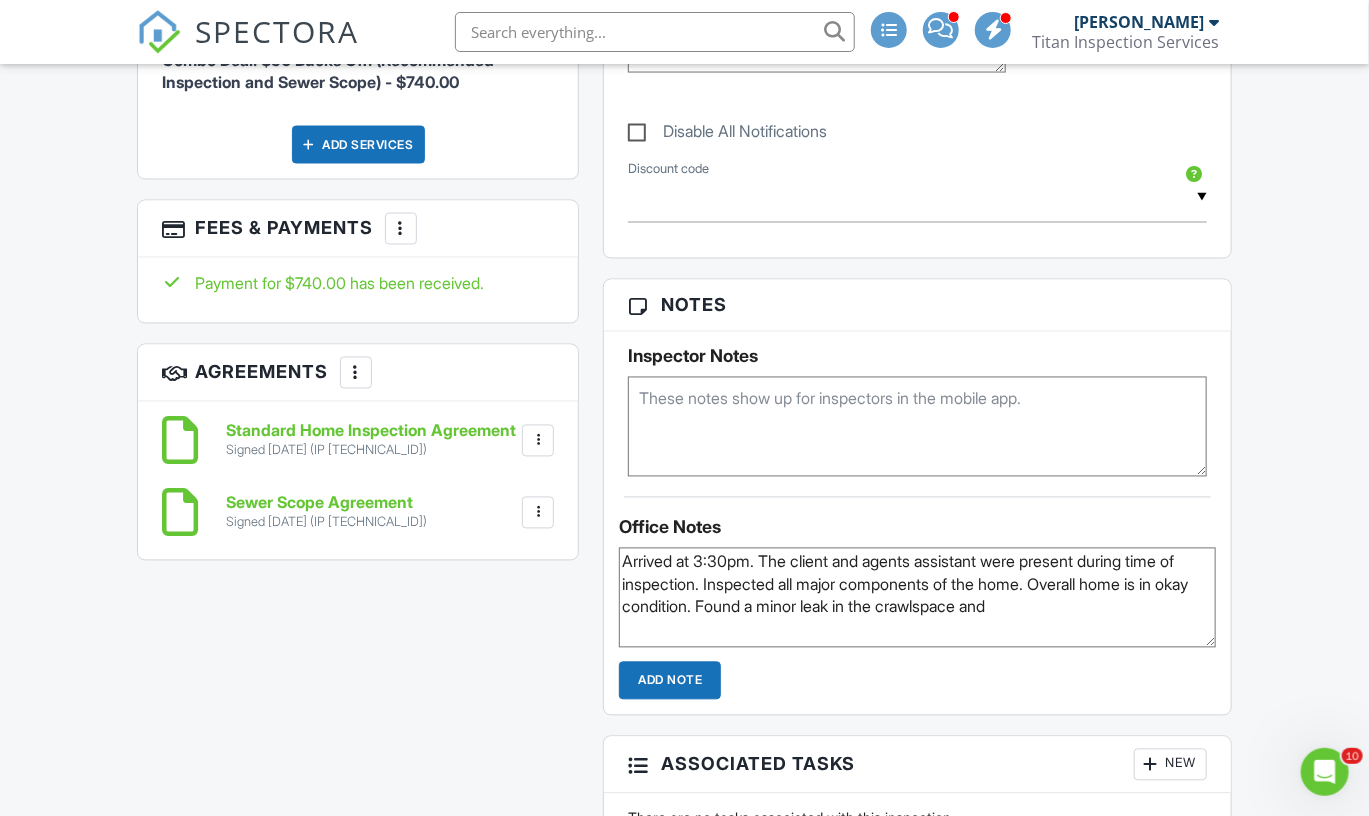 drag, startPoint x: 829, startPoint y: 611, endPoint x: 1134, endPoint y: 589, distance: 305.79242 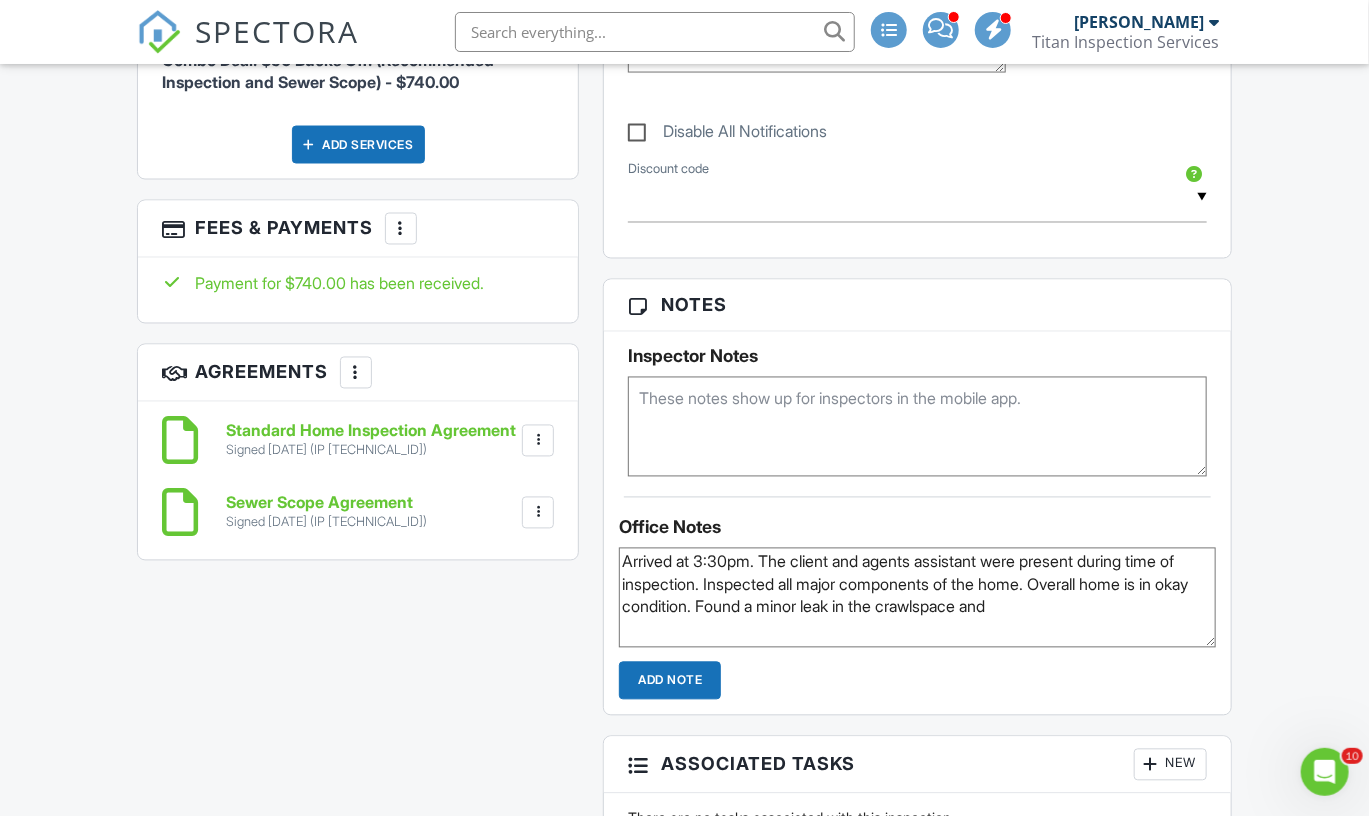 click on "Arrived at 3:30pm. The client and agents assistant were present during time of inspection. Inspected all major components of the home. Overall home is in okay condition. Found a minor leak in the crawlspace and" at bounding box center [917, 598] 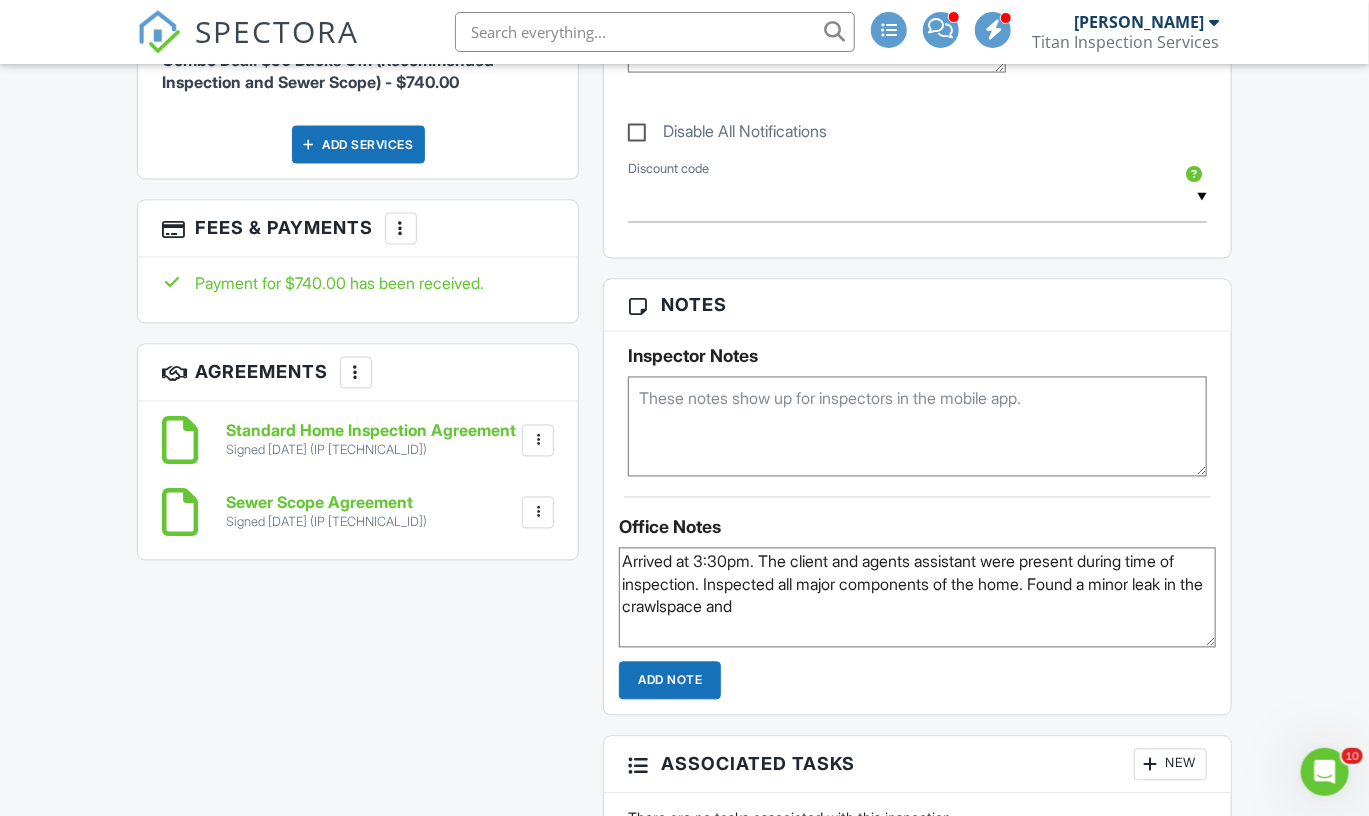 click on "Arrived at 3:30pm. The client and agents assistant were present during time of inspection. Inspected all major components of the home. Found a minor leak in the crawlspace and" at bounding box center [917, 598] 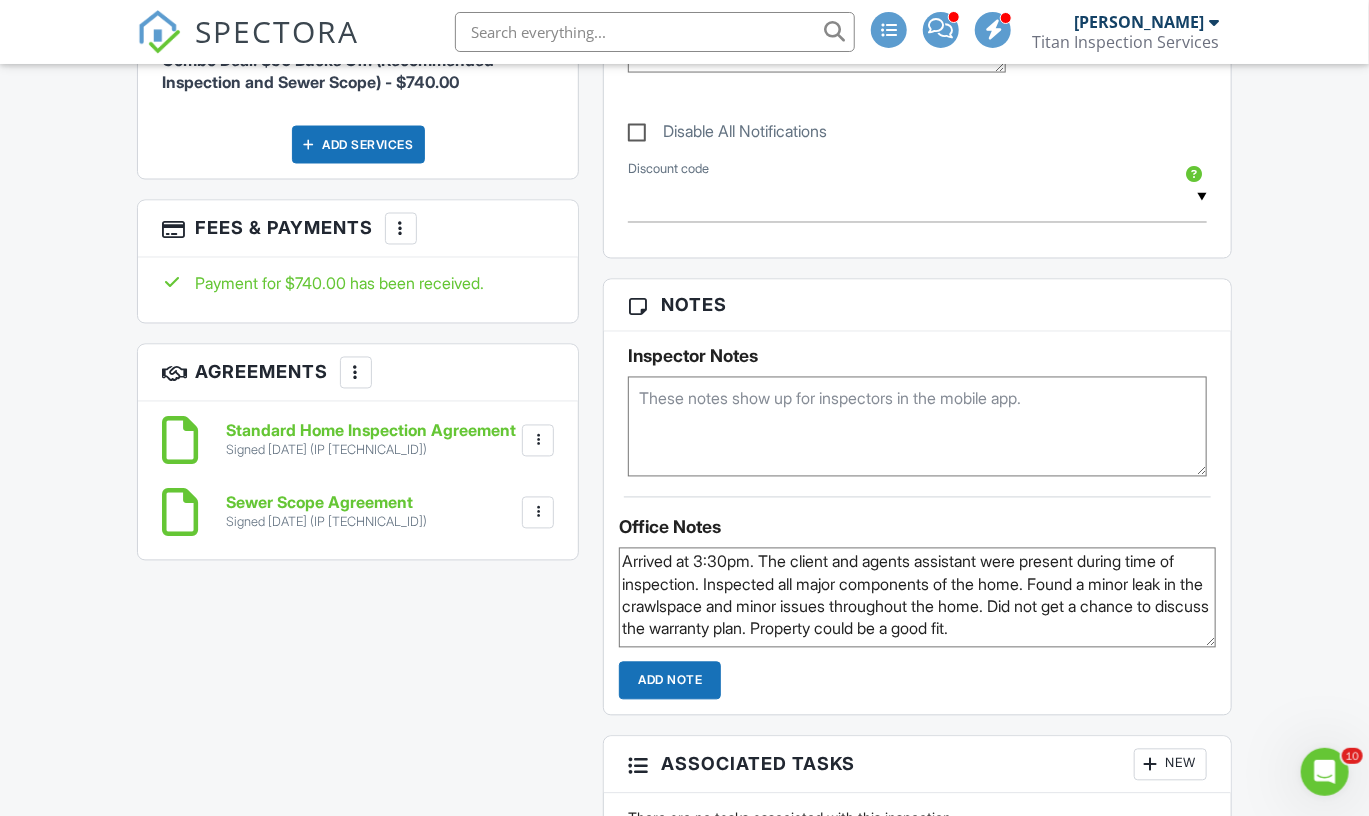 type on "Arrived at 3:30pm. The client and agents assistant were present during time of inspection. Inspected all major components of the home. Found a minor leak in the crawlspace and minor issues throughout the home. Did not get a chance to discuss the warranty plan. Property could be a good fit." 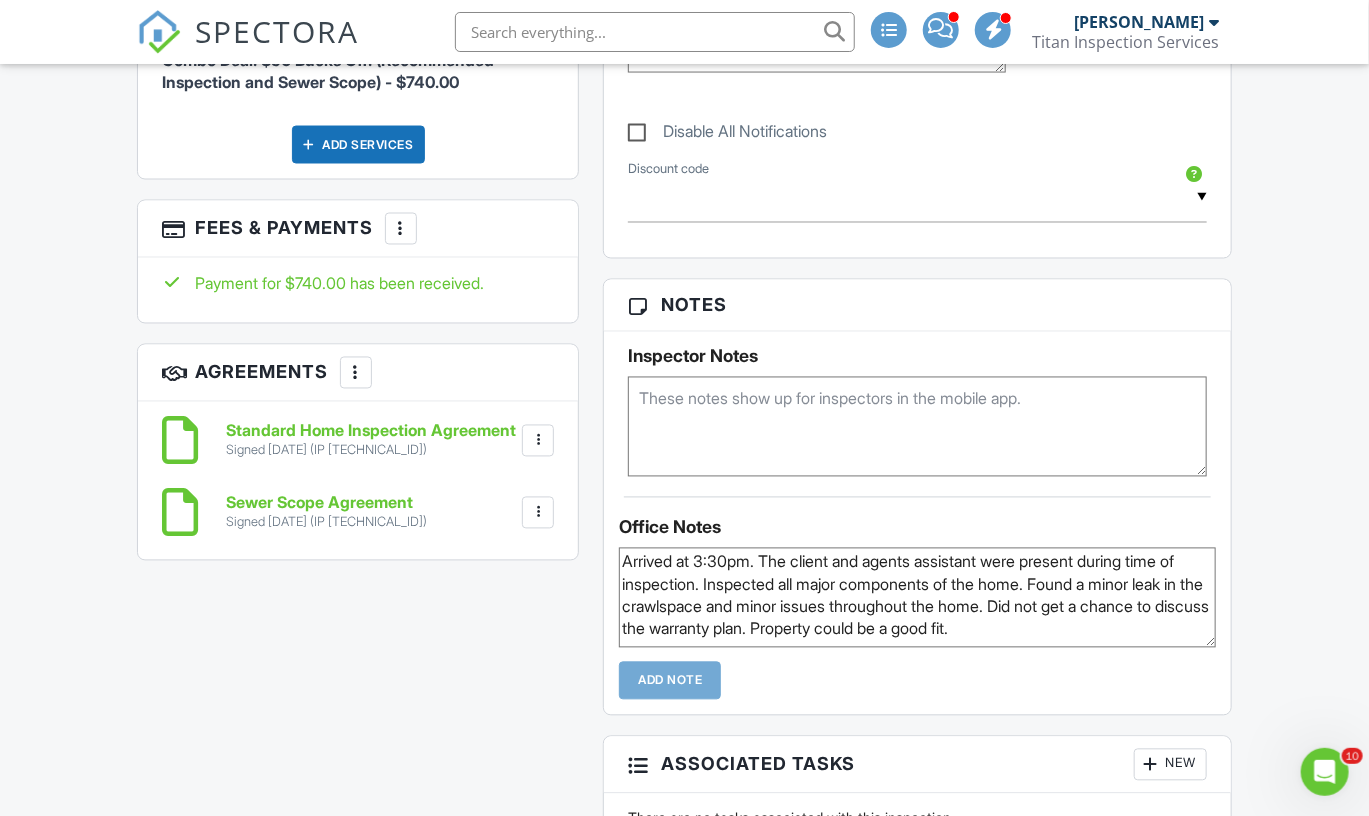 type 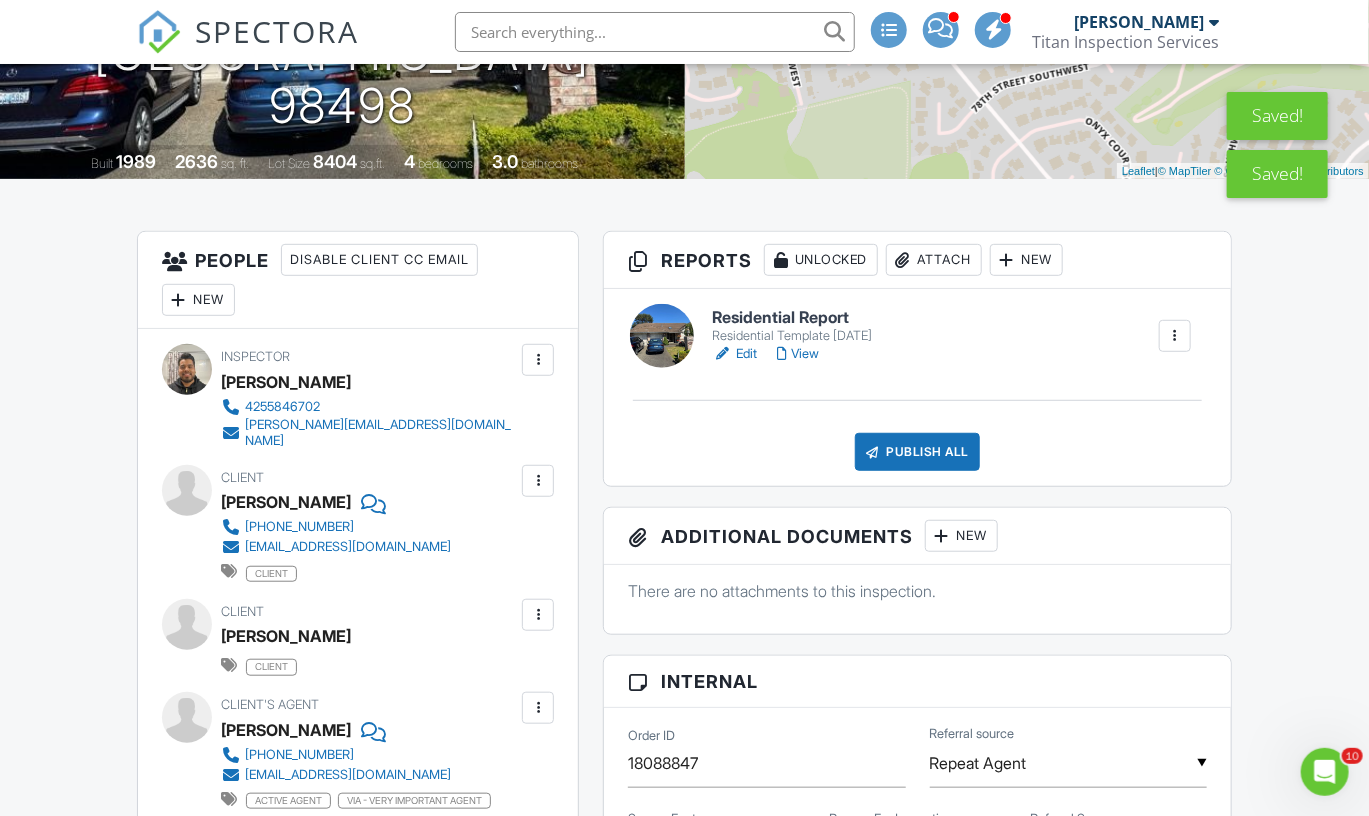 scroll, scrollTop: 340, scrollLeft: 0, axis: vertical 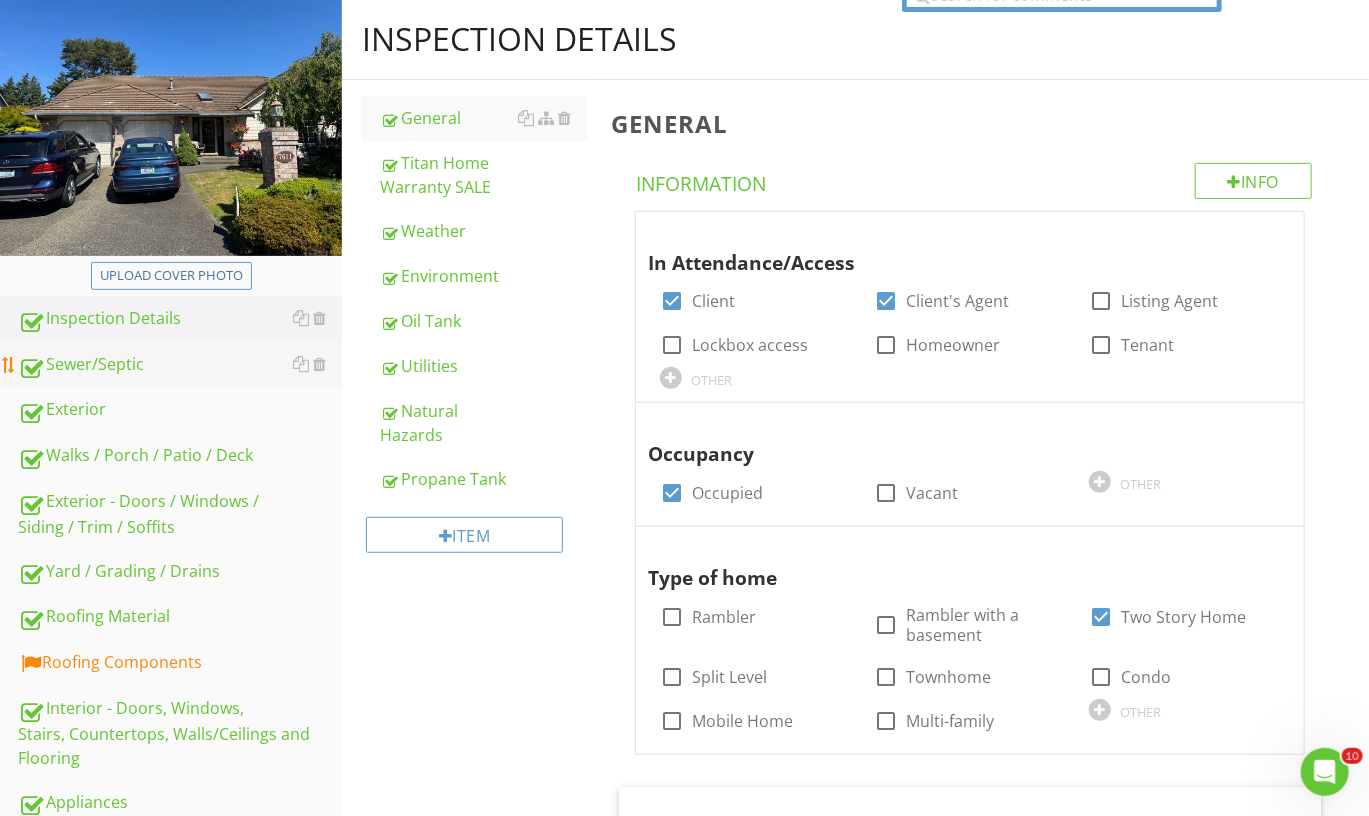 click on "Sewer/Septic" at bounding box center [180, 365] 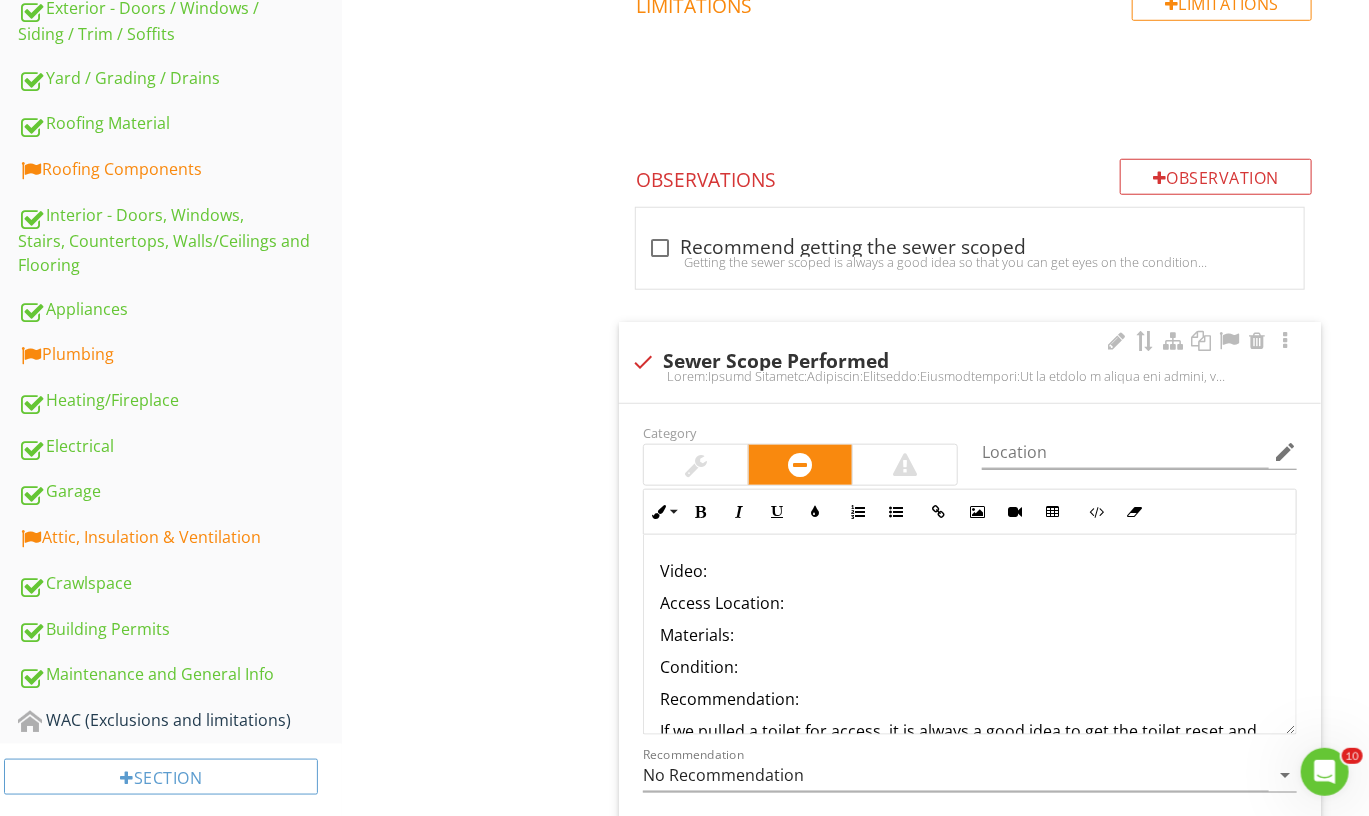 scroll, scrollTop: 695, scrollLeft: 0, axis: vertical 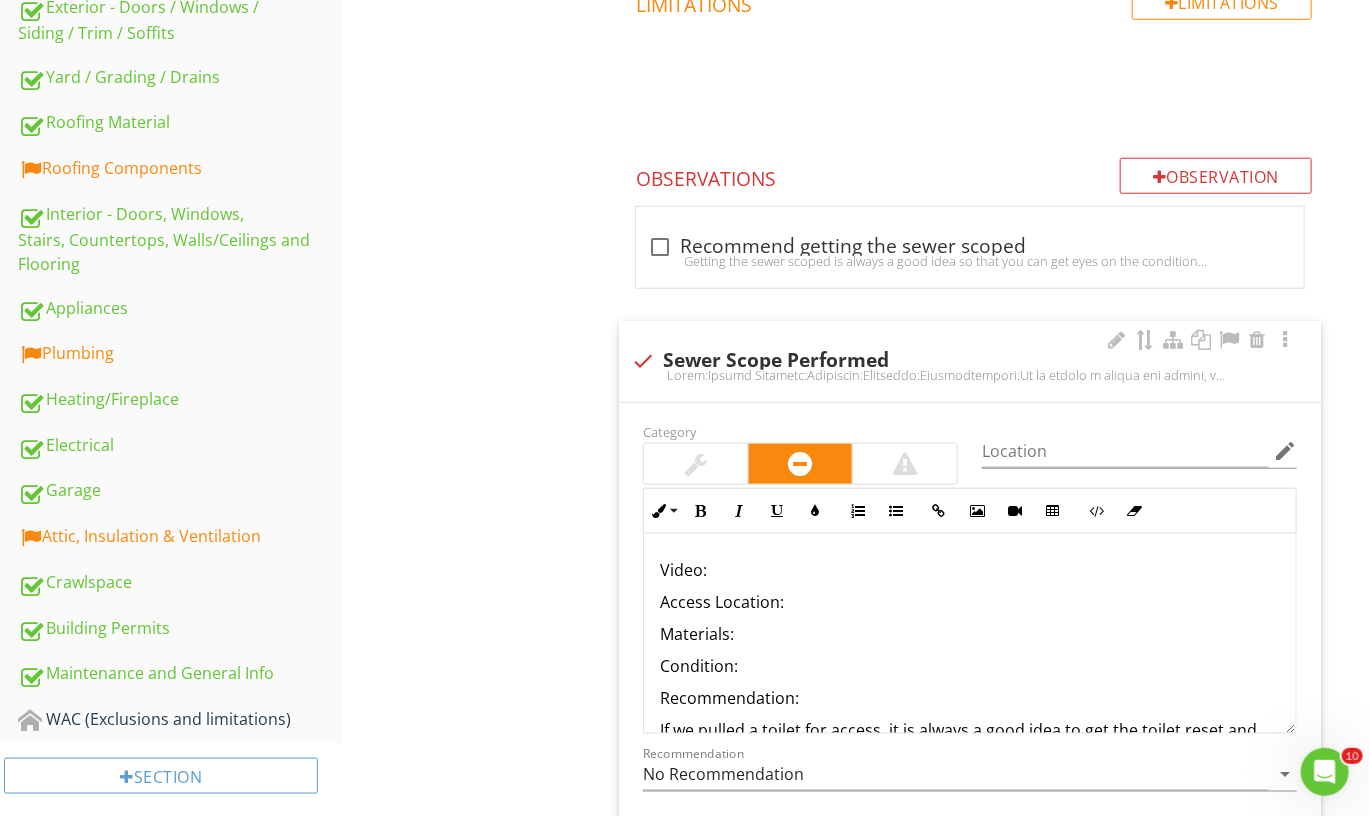click on "Video:" at bounding box center (970, 570) 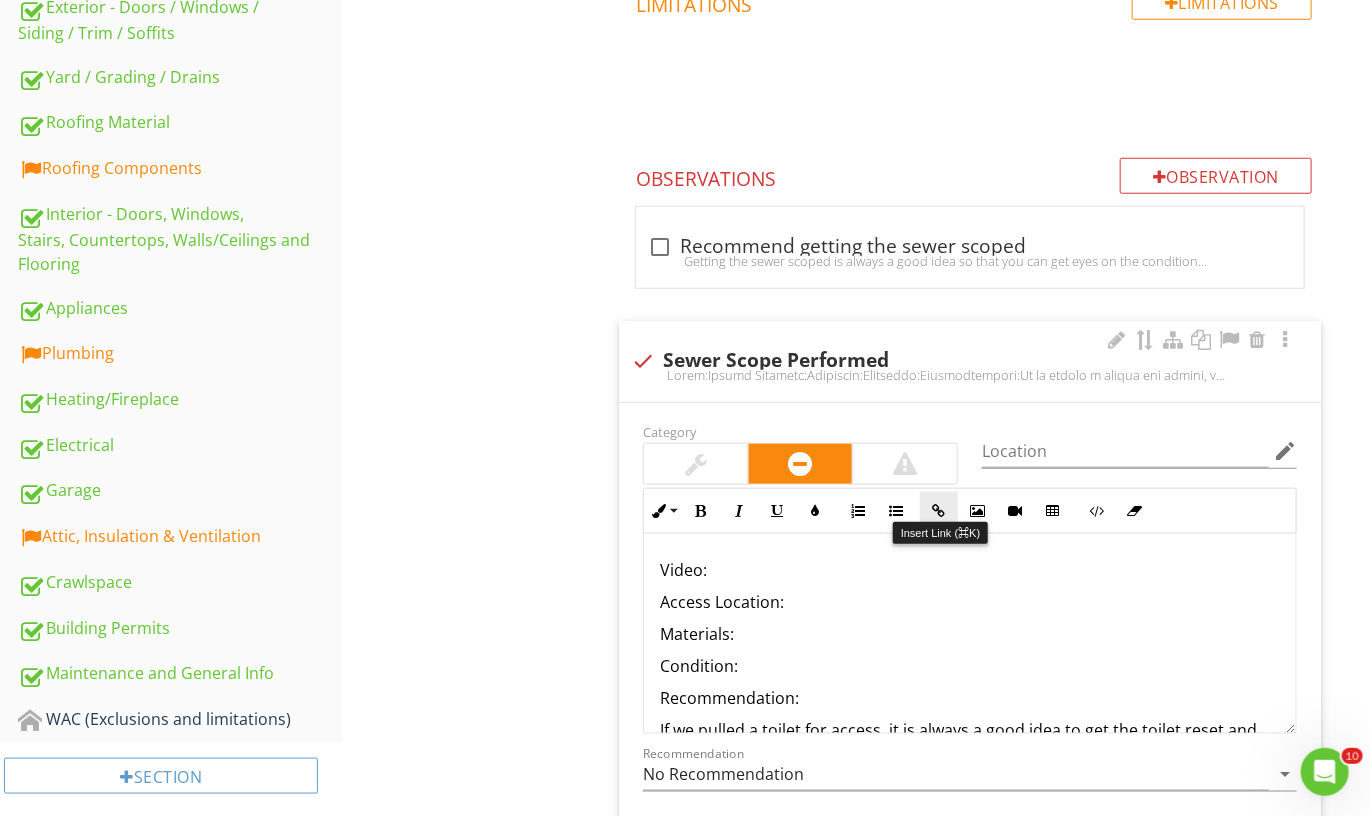 click on "Insert Link" at bounding box center (939, 511) 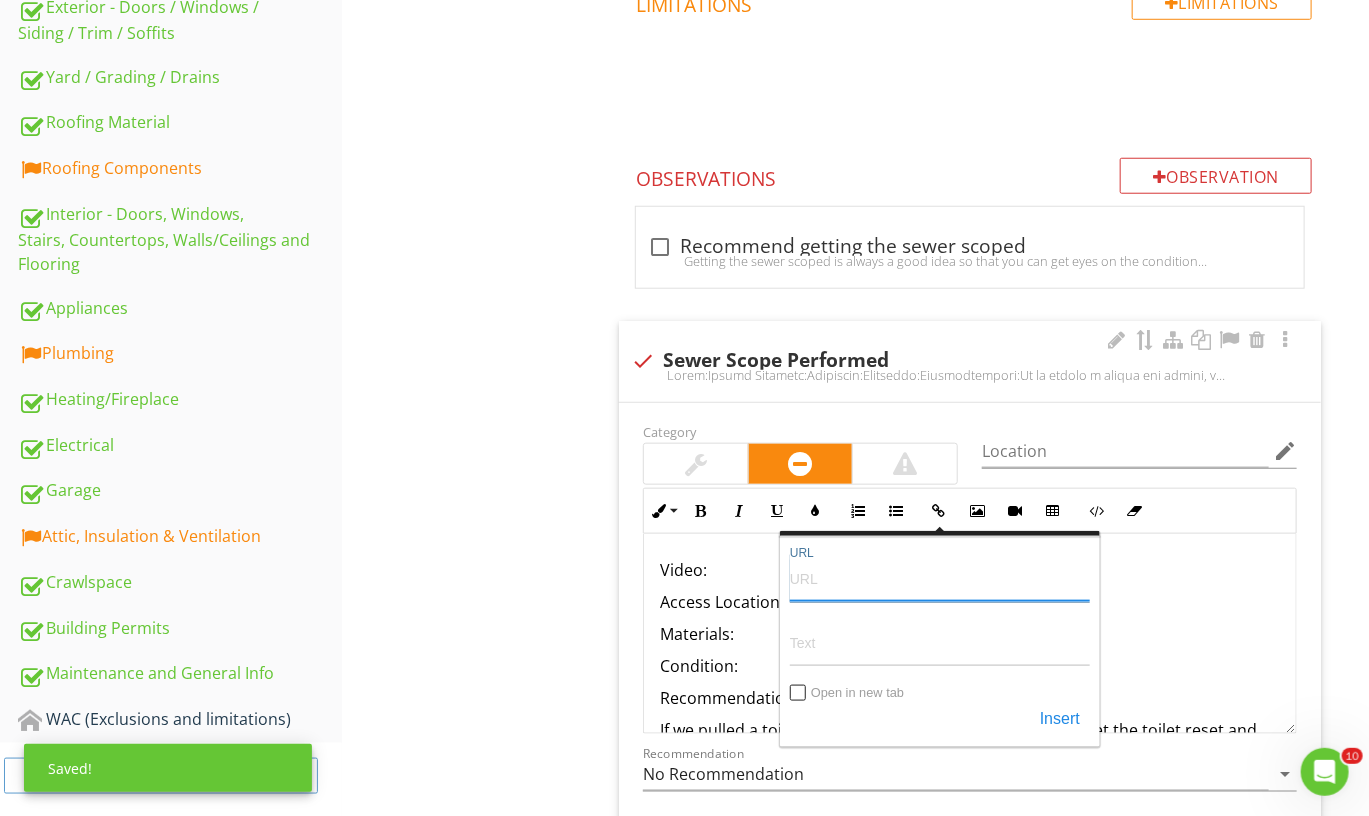 paste on "https://youtu.be/aIgXwDP6BIM" 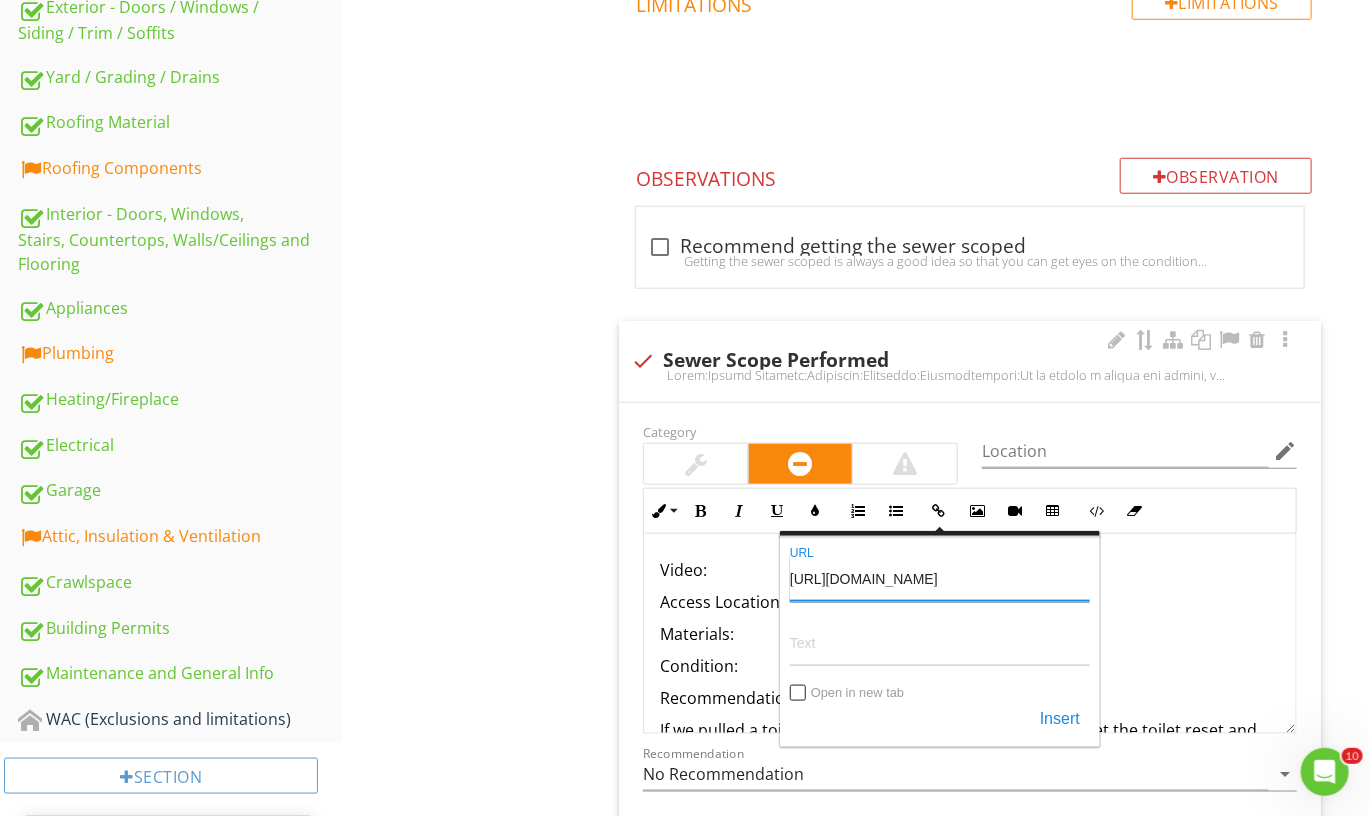 type on "https://youtu.be/aIgXwDP6BIM" 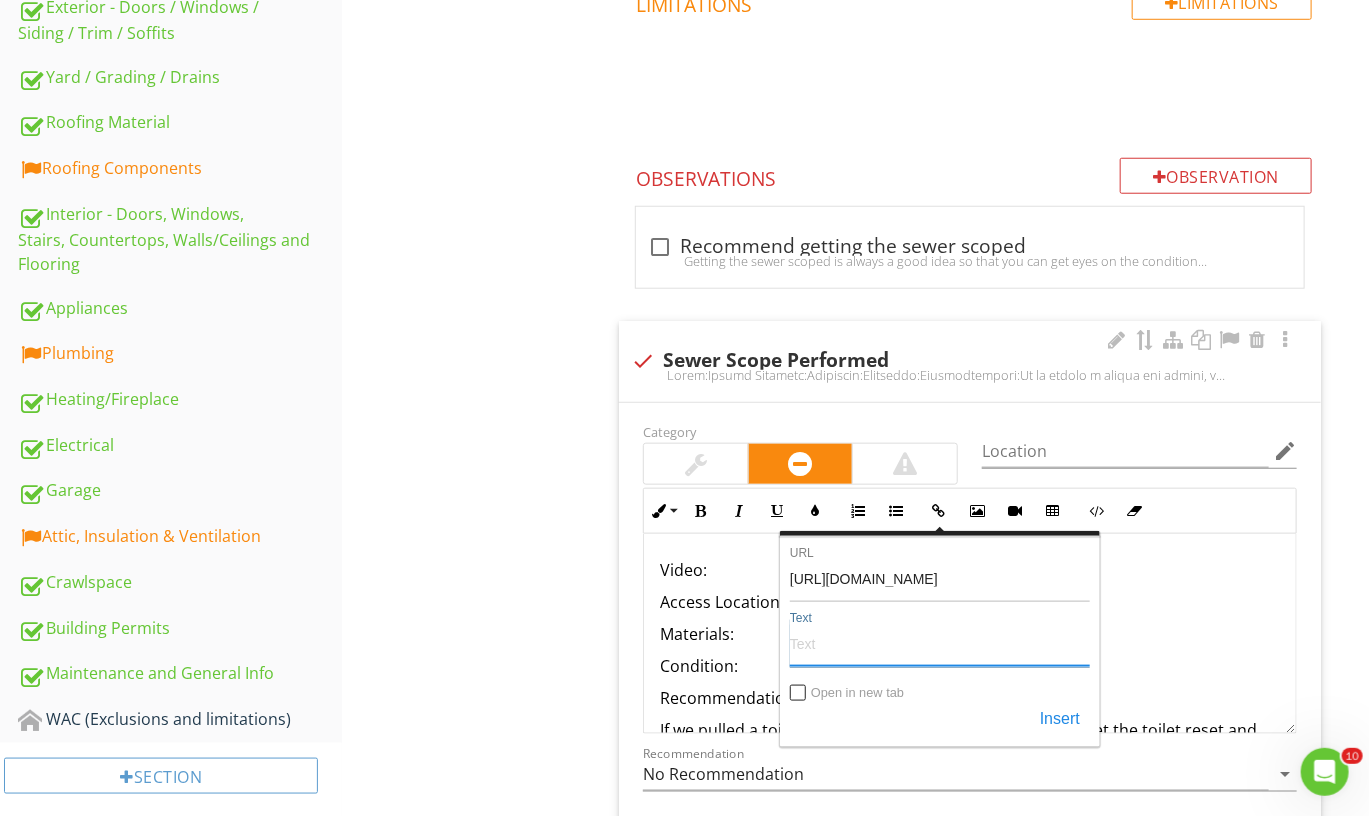 paste on "https://youtu.be/aIgXwDP6BIM" 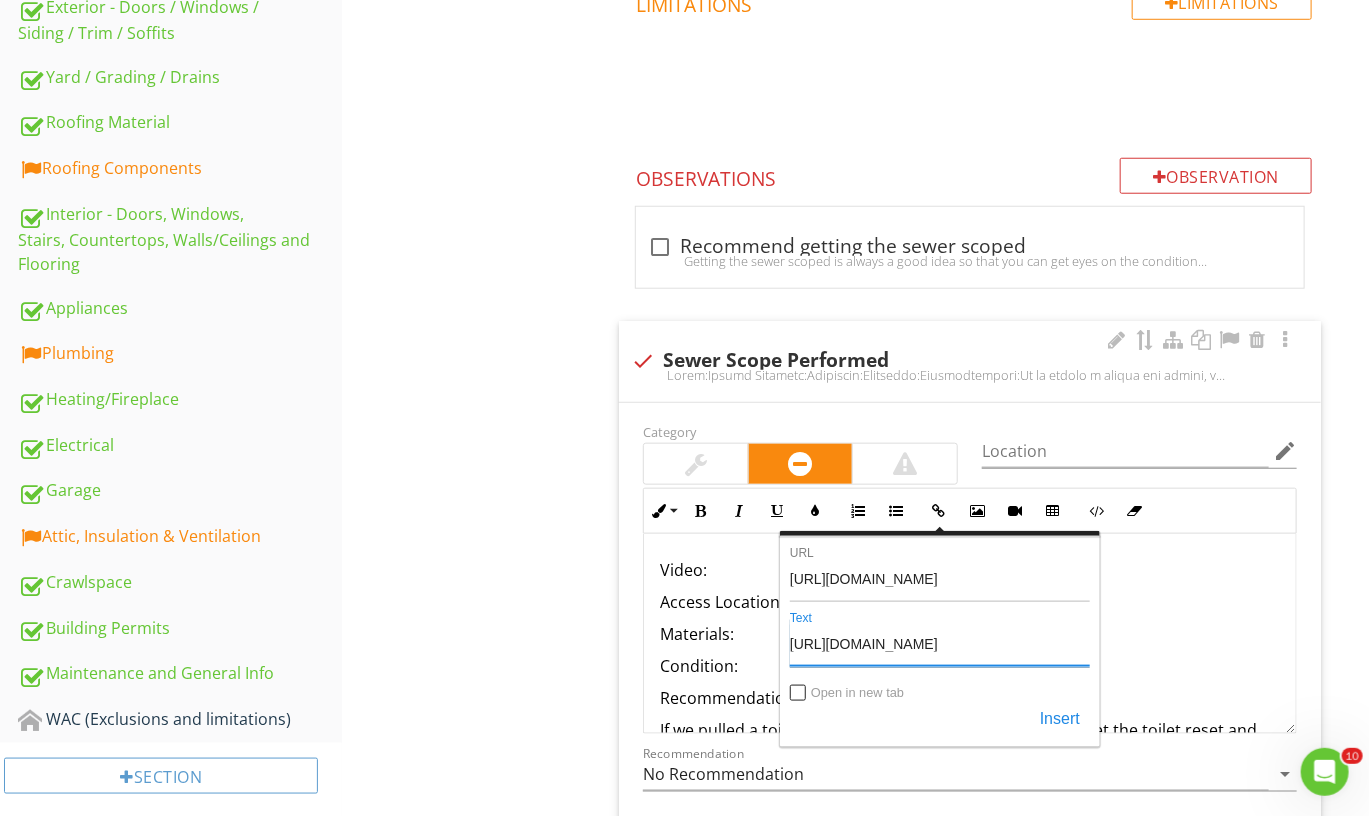 click on "Back https://youtu.be/aIgXwDP6BIM URL https://youtu.be/aIgXwDP6BIM Text Open in new tab Insert" at bounding box center [940, 639] 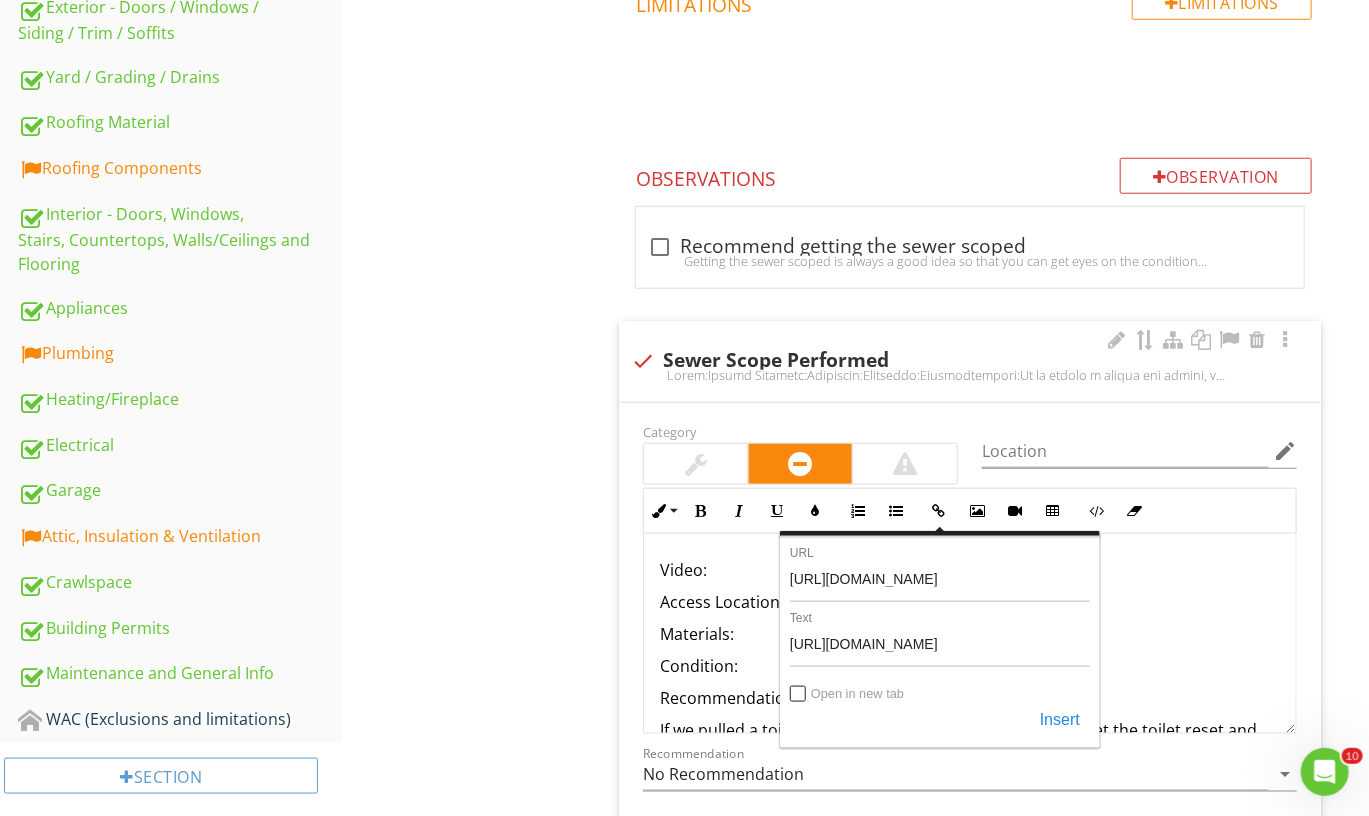 click on "Open in new tab" at bounding box center (799, 695) 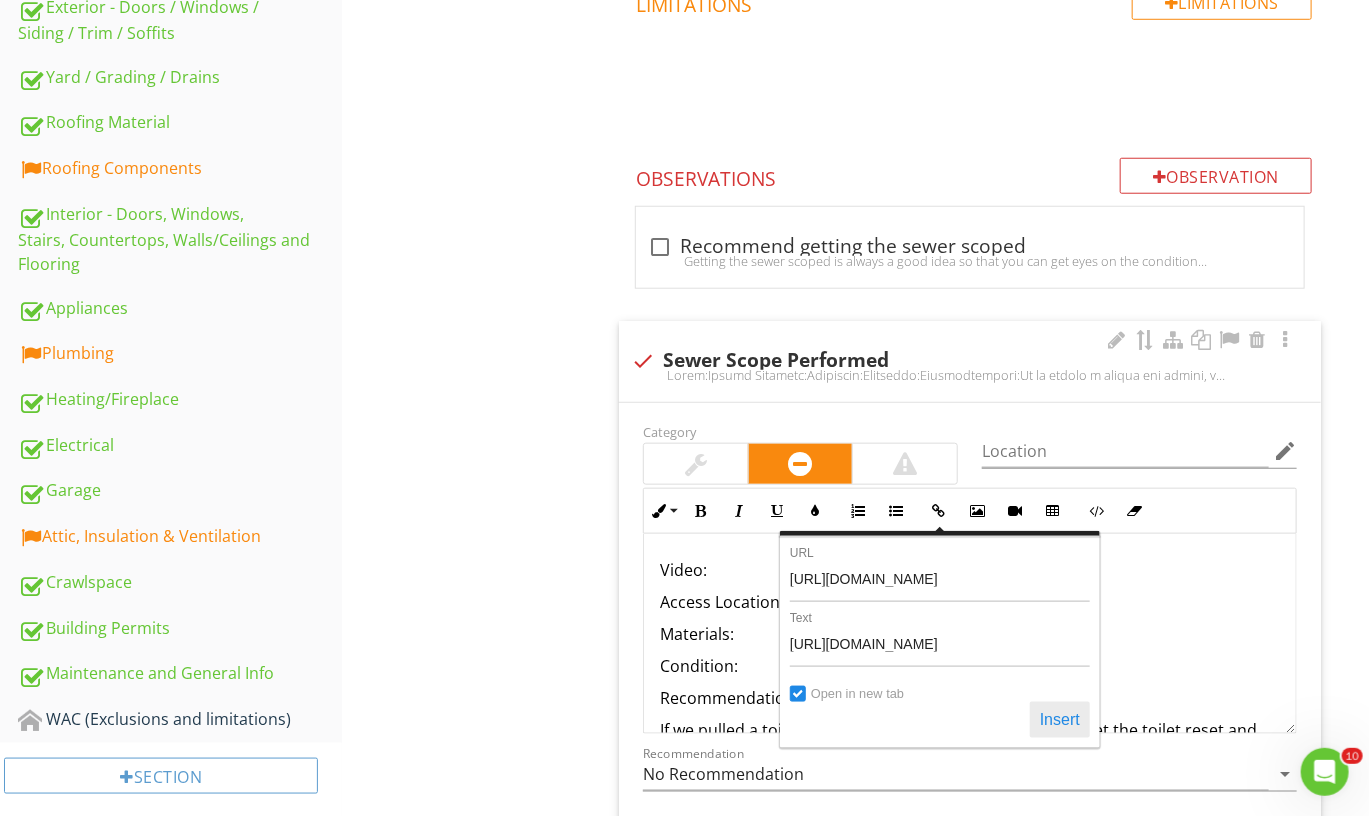 click on "Insert" at bounding box center (1060, 720) 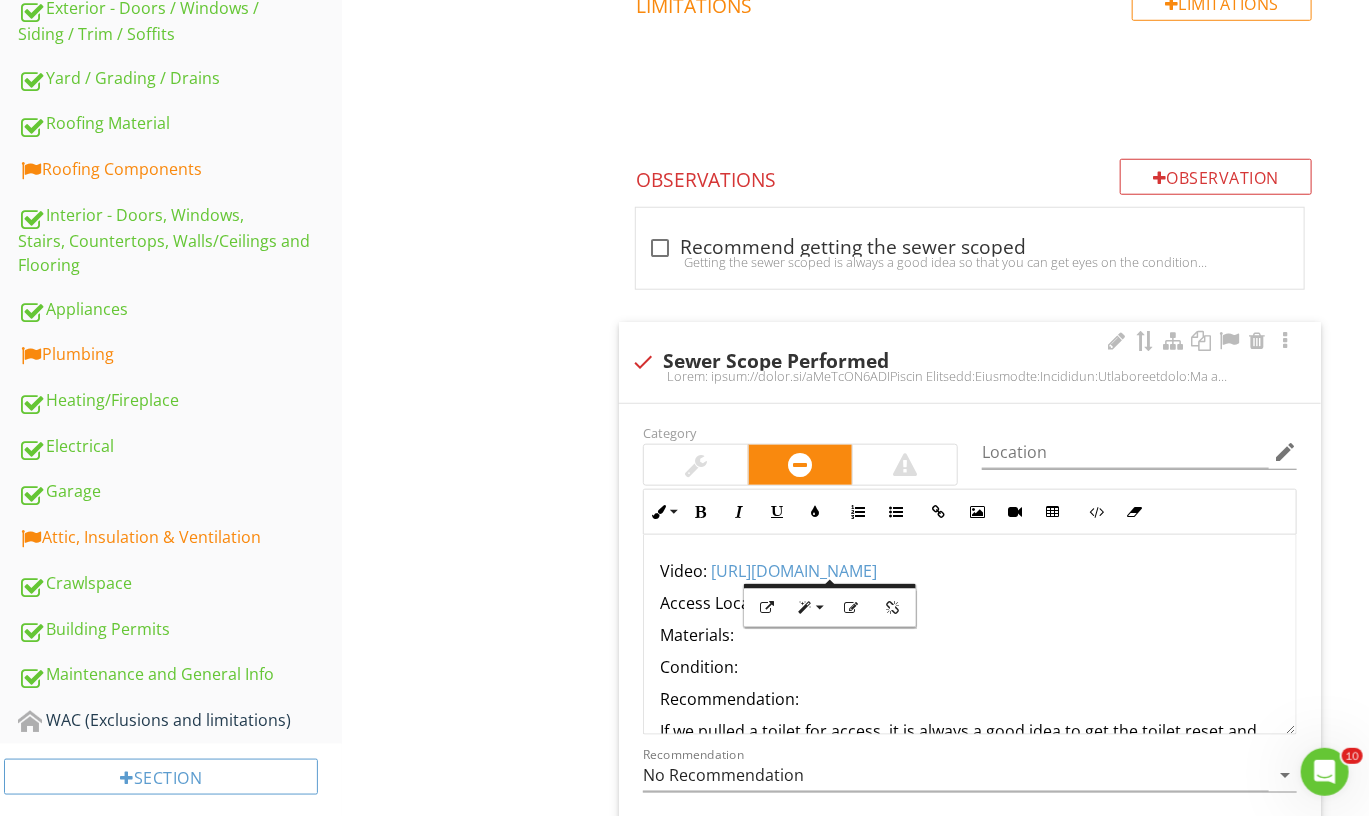 click on "Condition:" at bounding box center [970, 667] 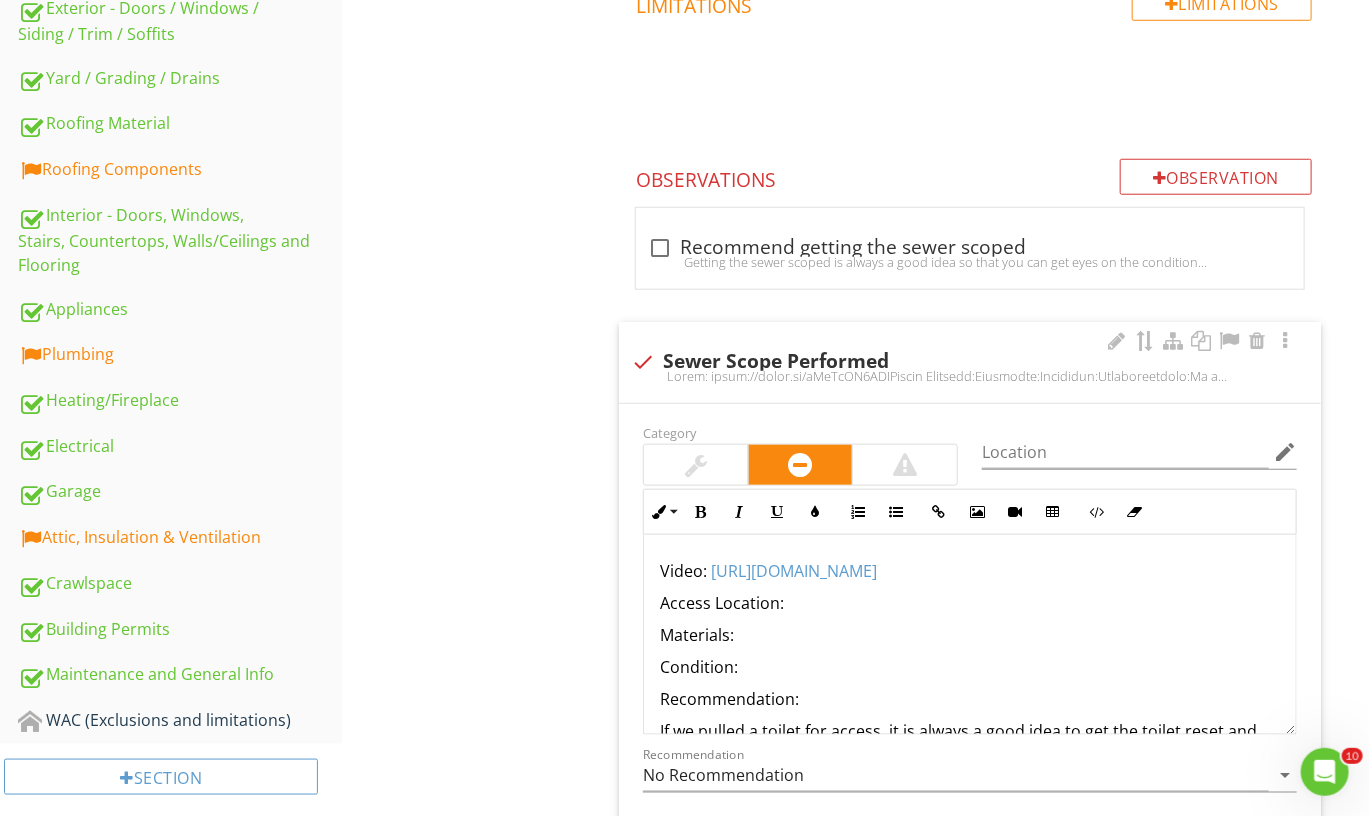 click on "Access Location:" at bounding box center (970, 603) 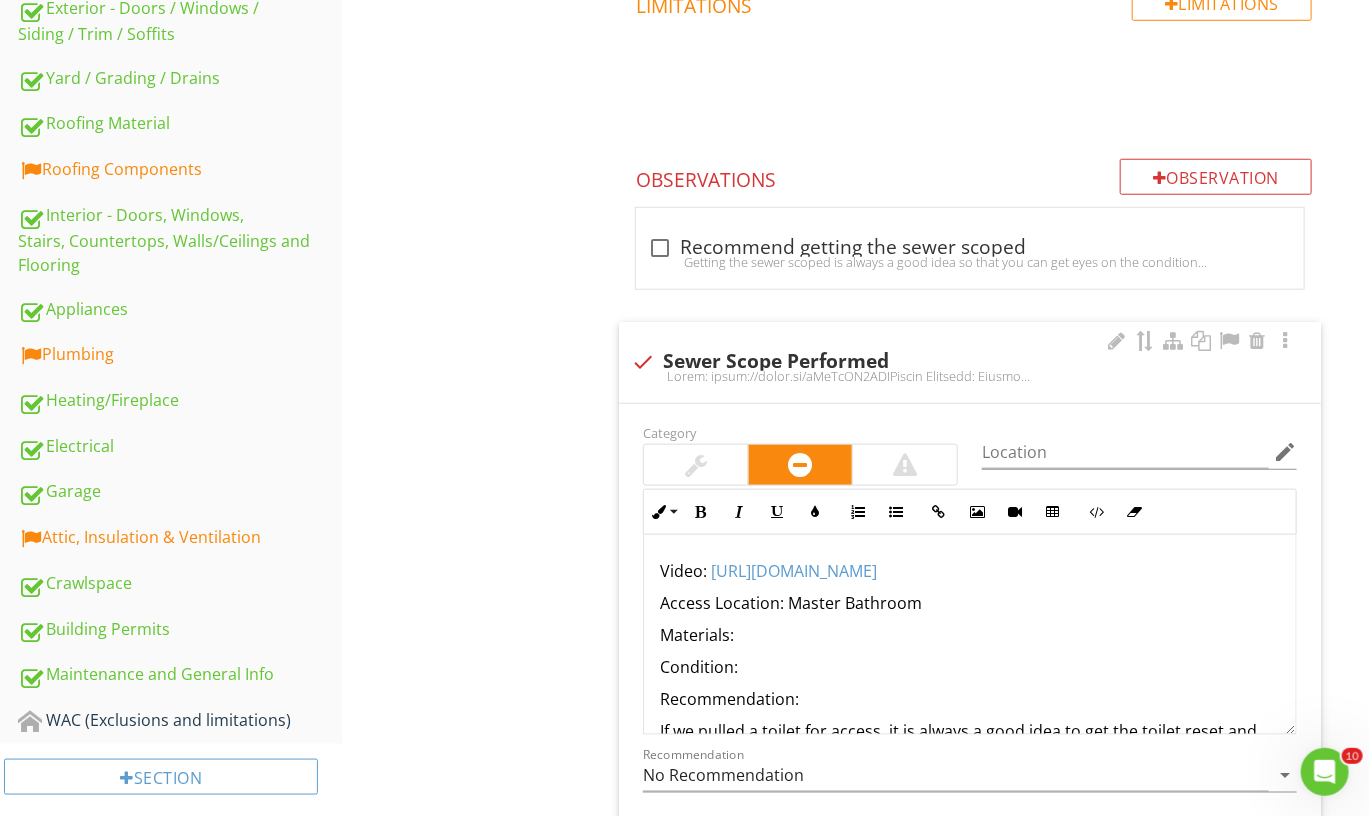 click on "Materials:" at bounding box center [970, 635] 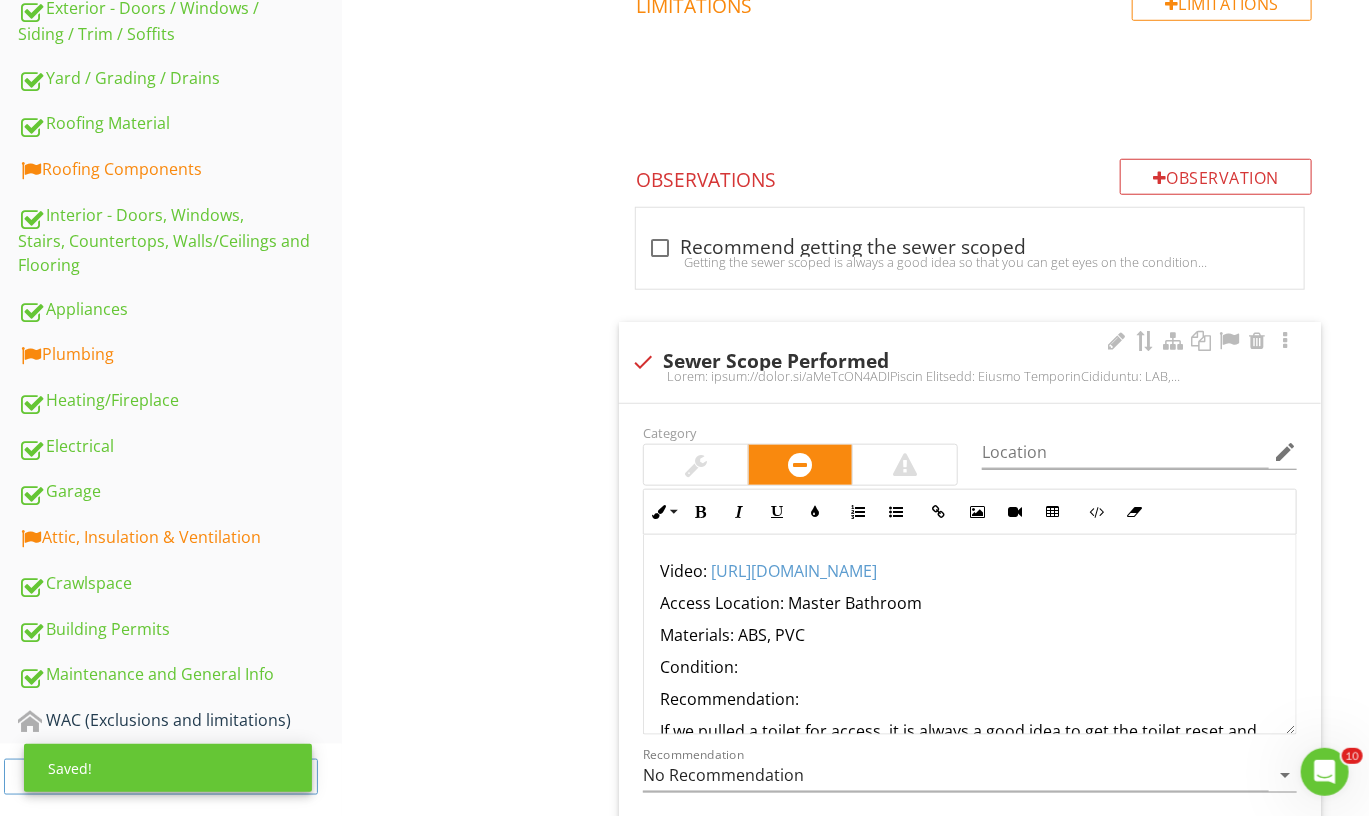 click on "Condition:" at bounding box center (970, 667) 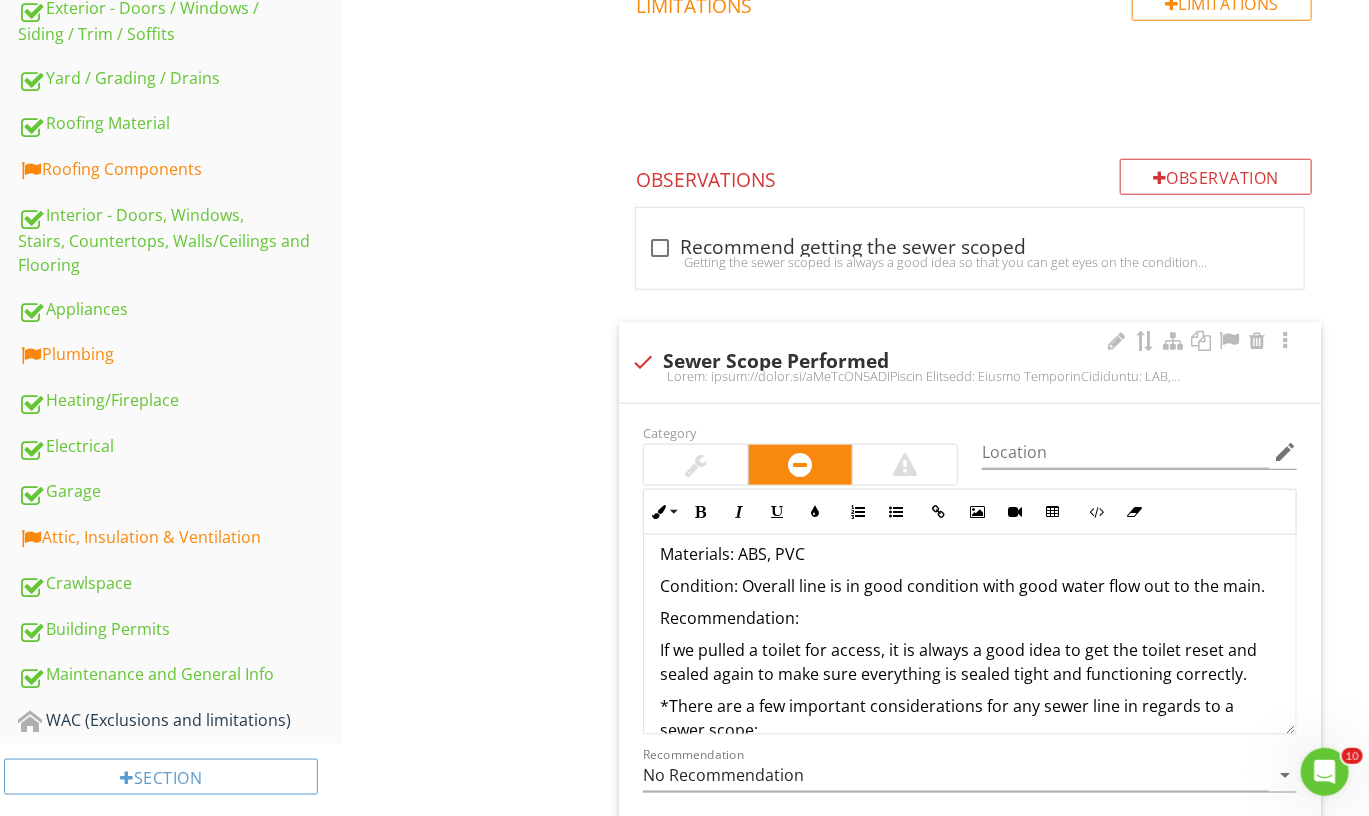scroll, scrollTop: 82, scrollLeft: 0, axis: vertical 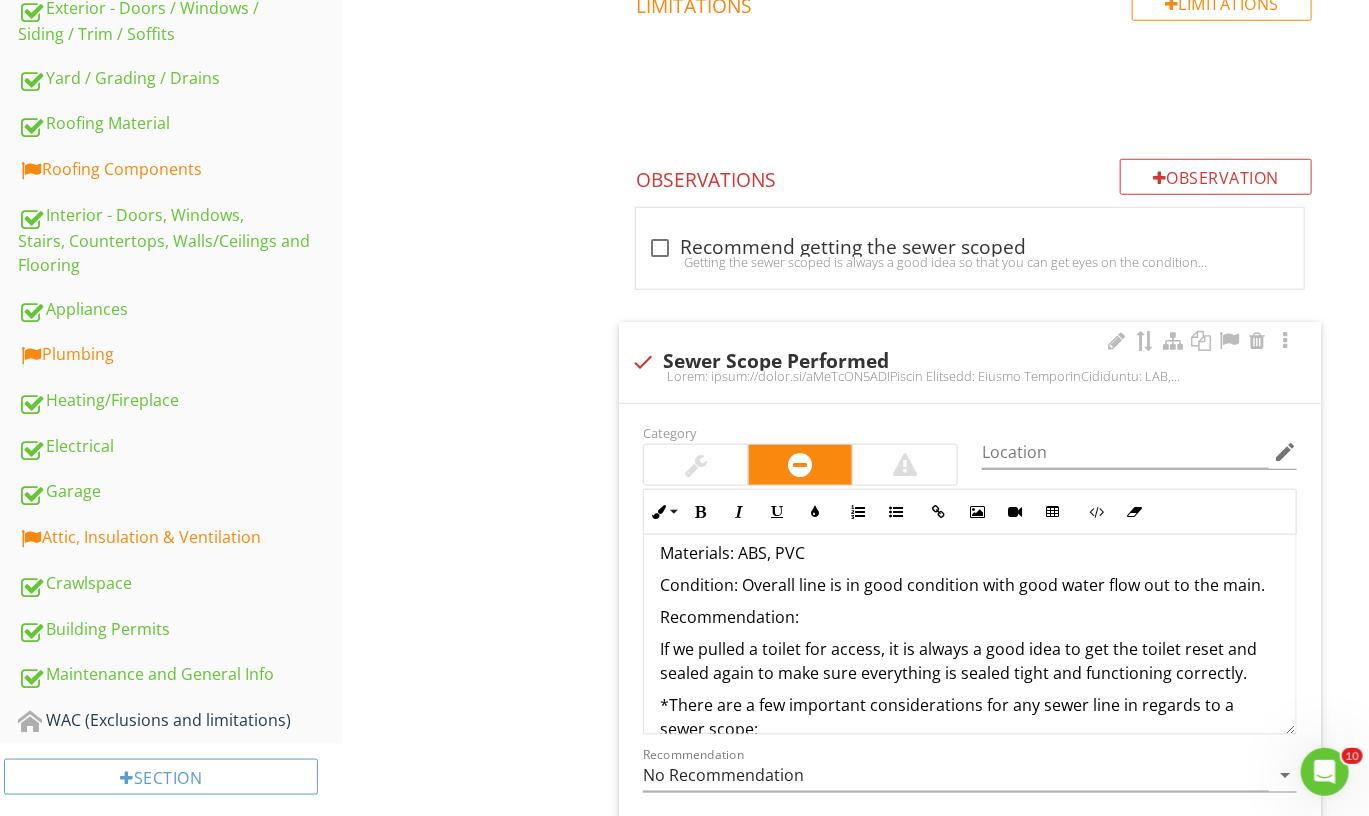 click on "Recommendation:" at bounding box center [970, 617] 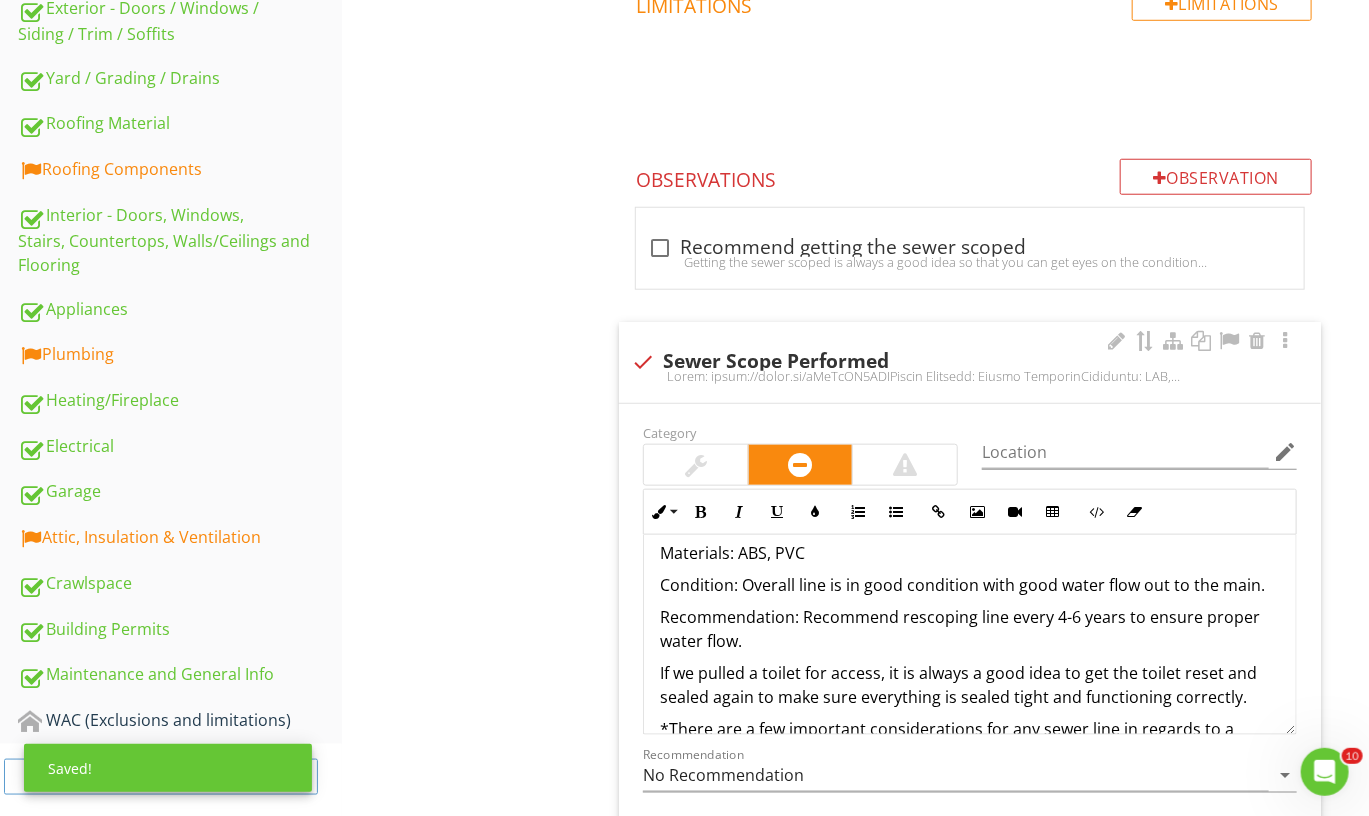 click at bounding box center [696, 465] 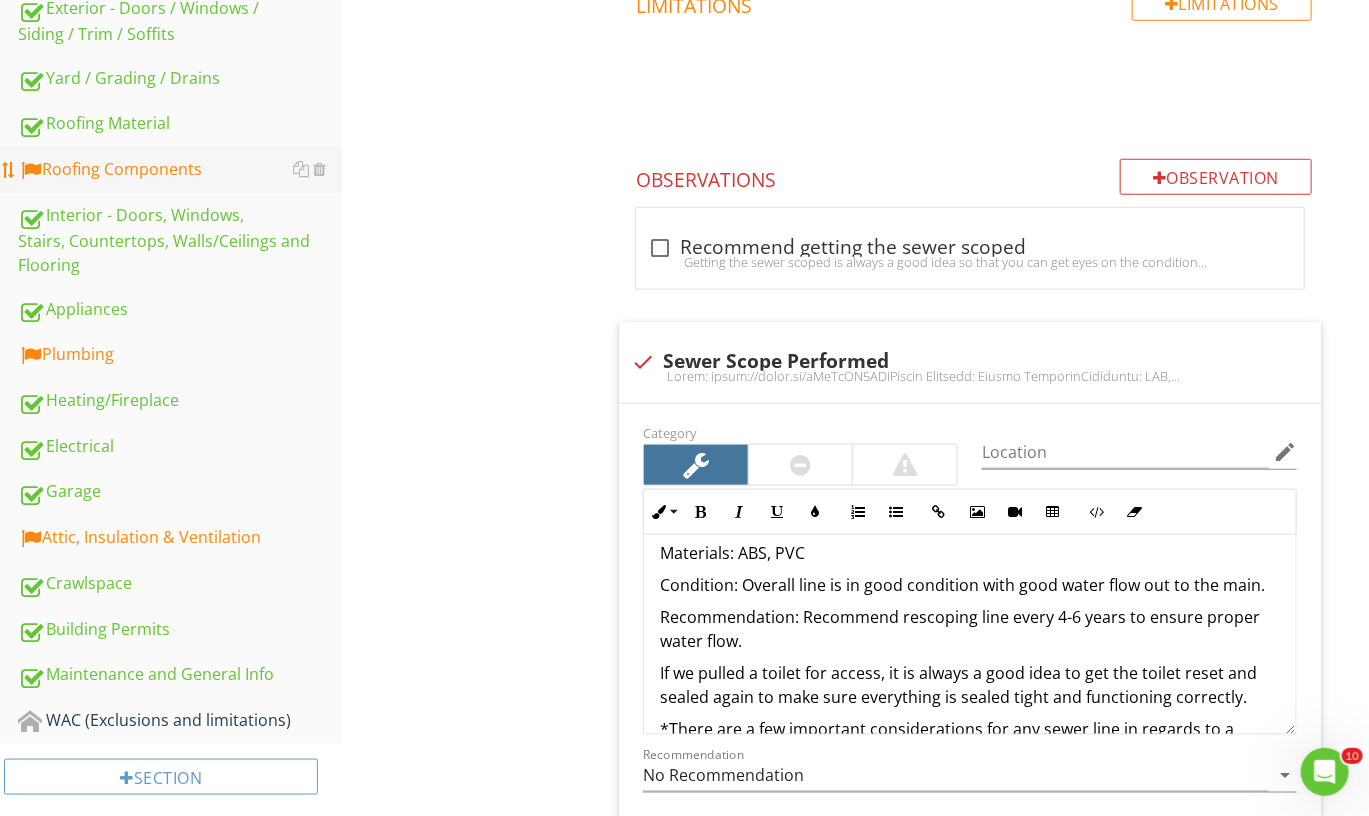 click on "Roofing Components" at bounding box center (180, 170) 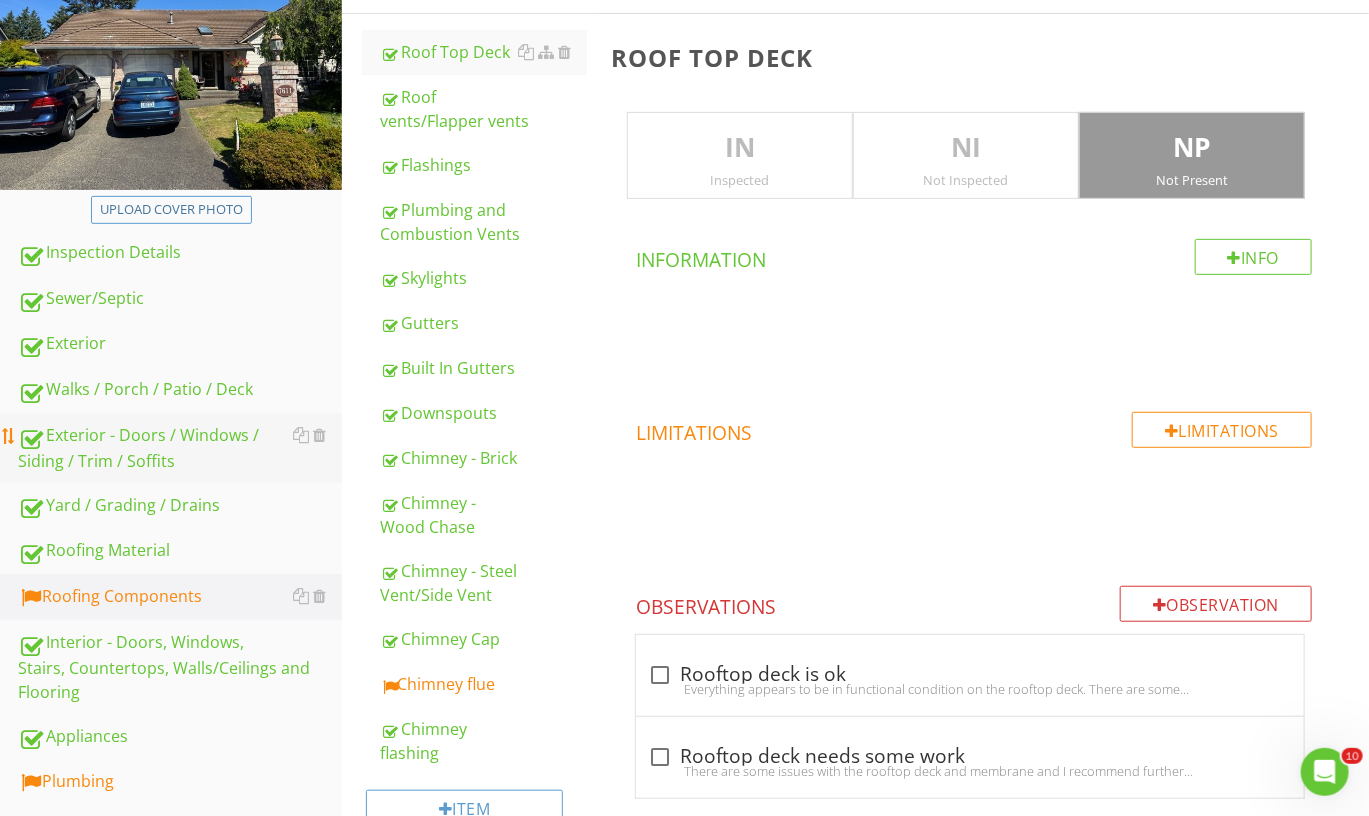 scroll, scrollTop: 295, scrollLeft: 0, axis: vertical 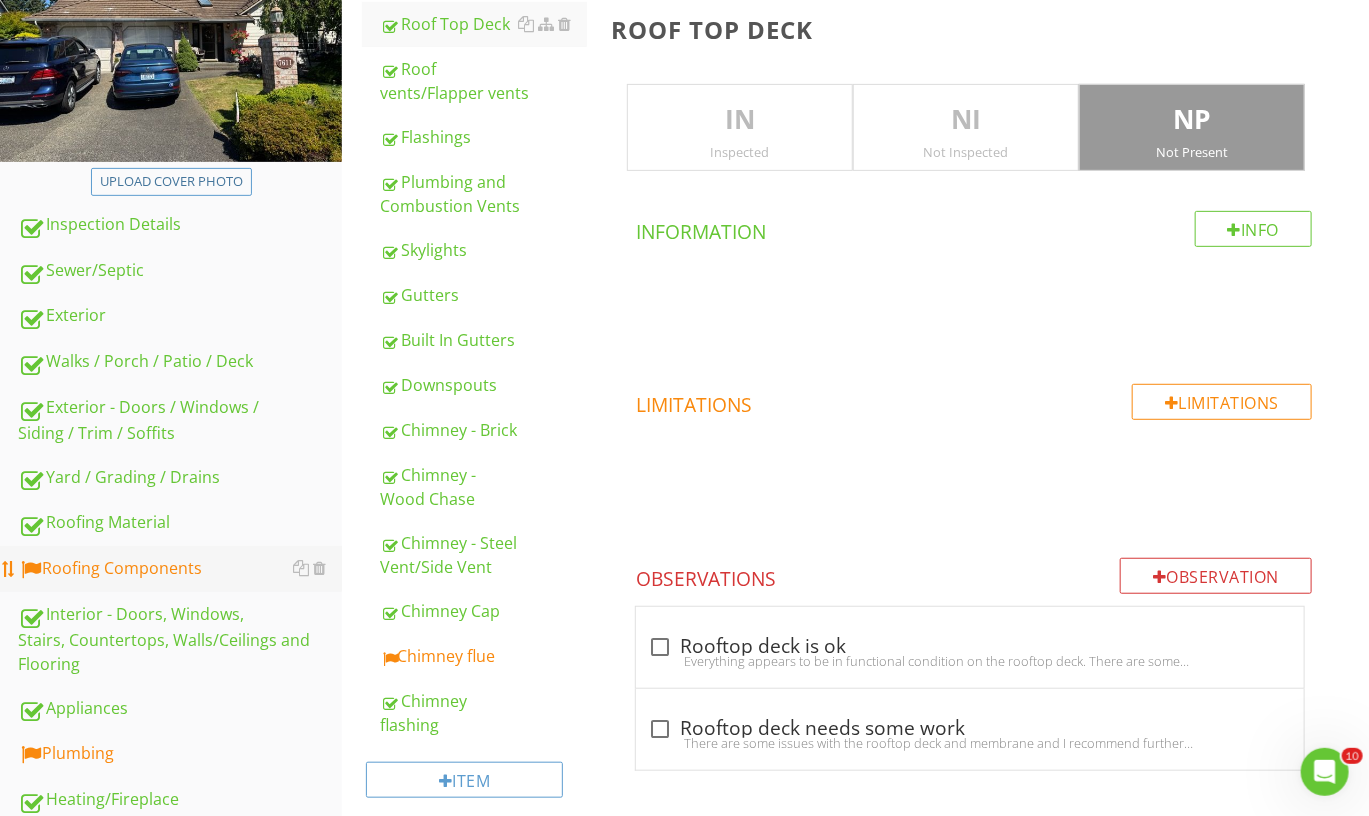 click on "Roofing Components" at bounding box center (180, 569) 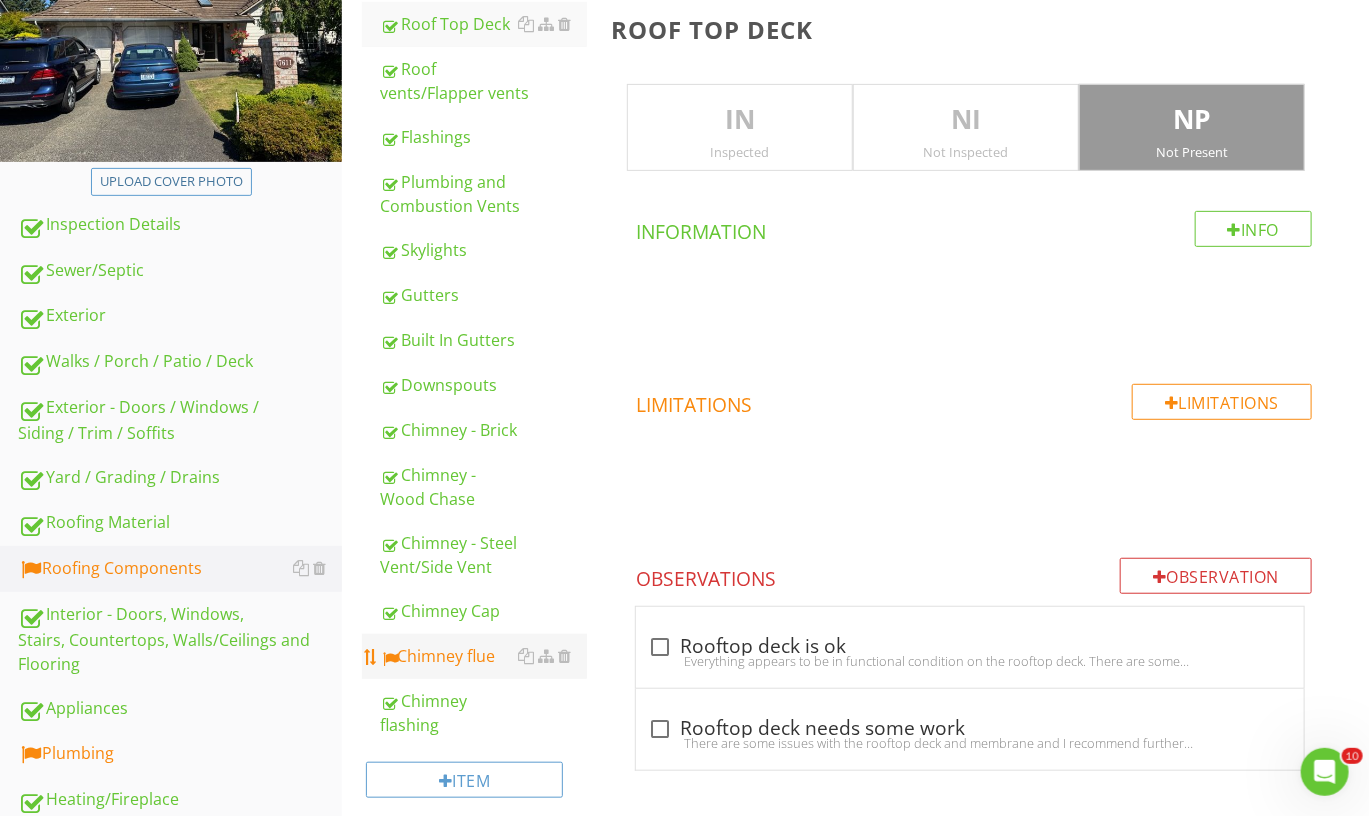 click on "Chimney flue" at bounding box center [483, 656] 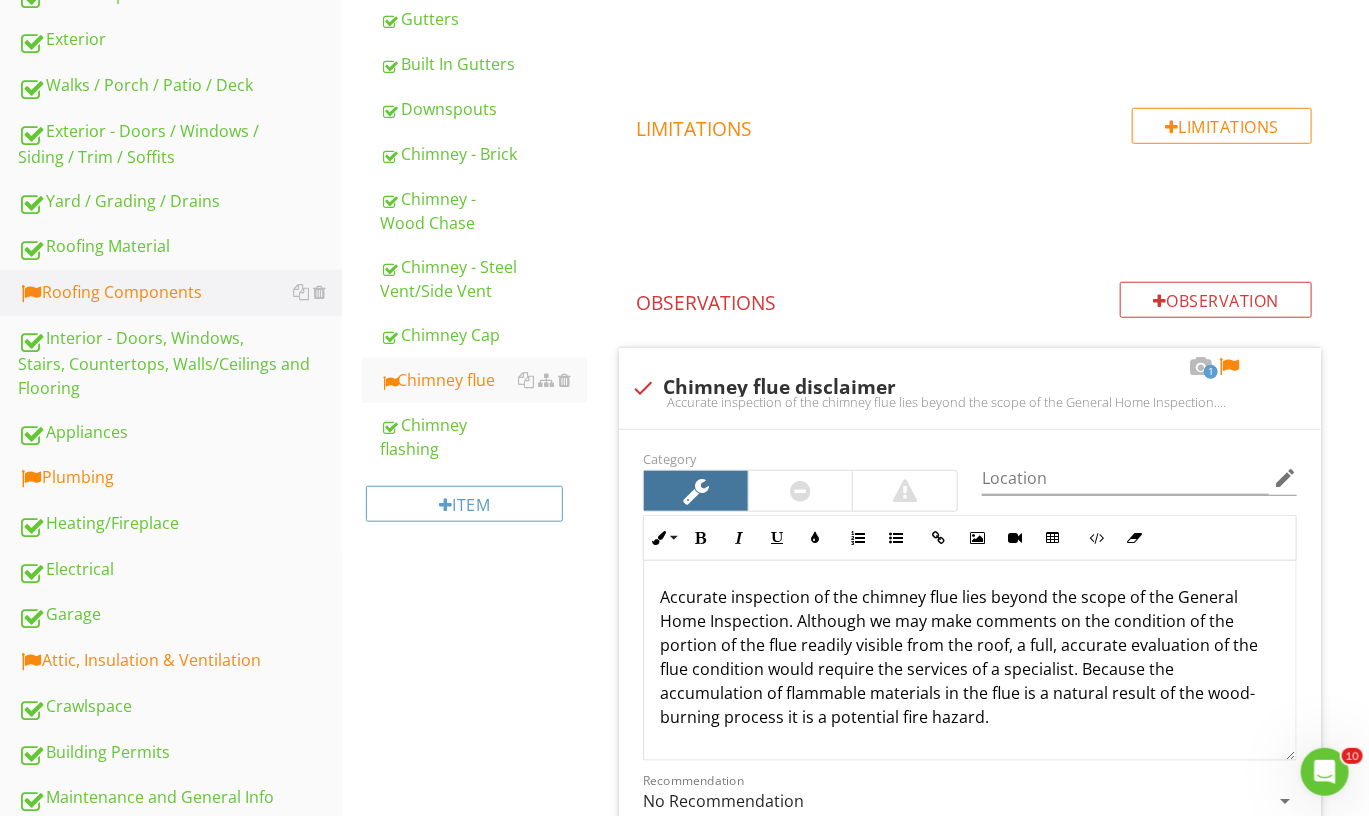 scroll, scrollTop: 824, scrollLeft: 0, axis: vertical 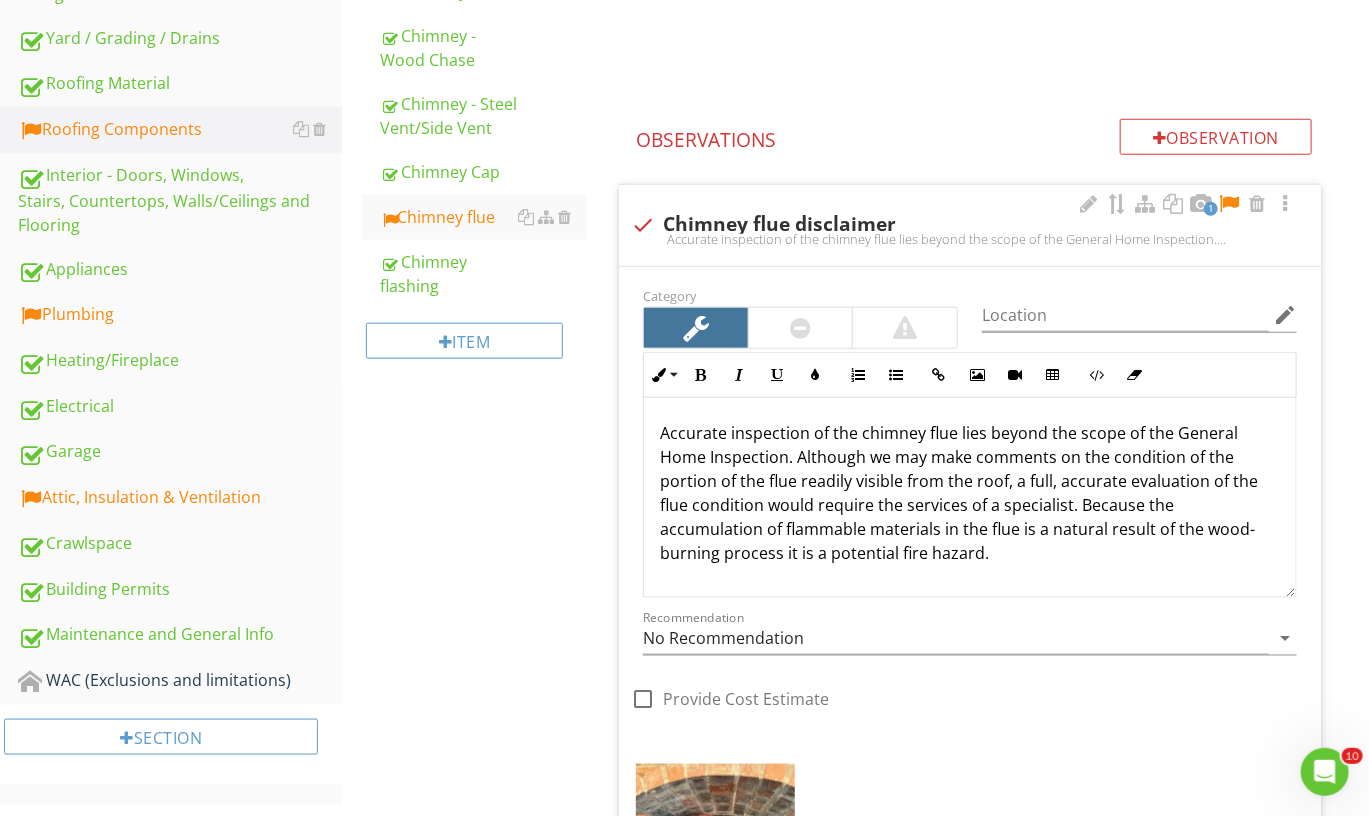 click at bounding box center [1229, 204] 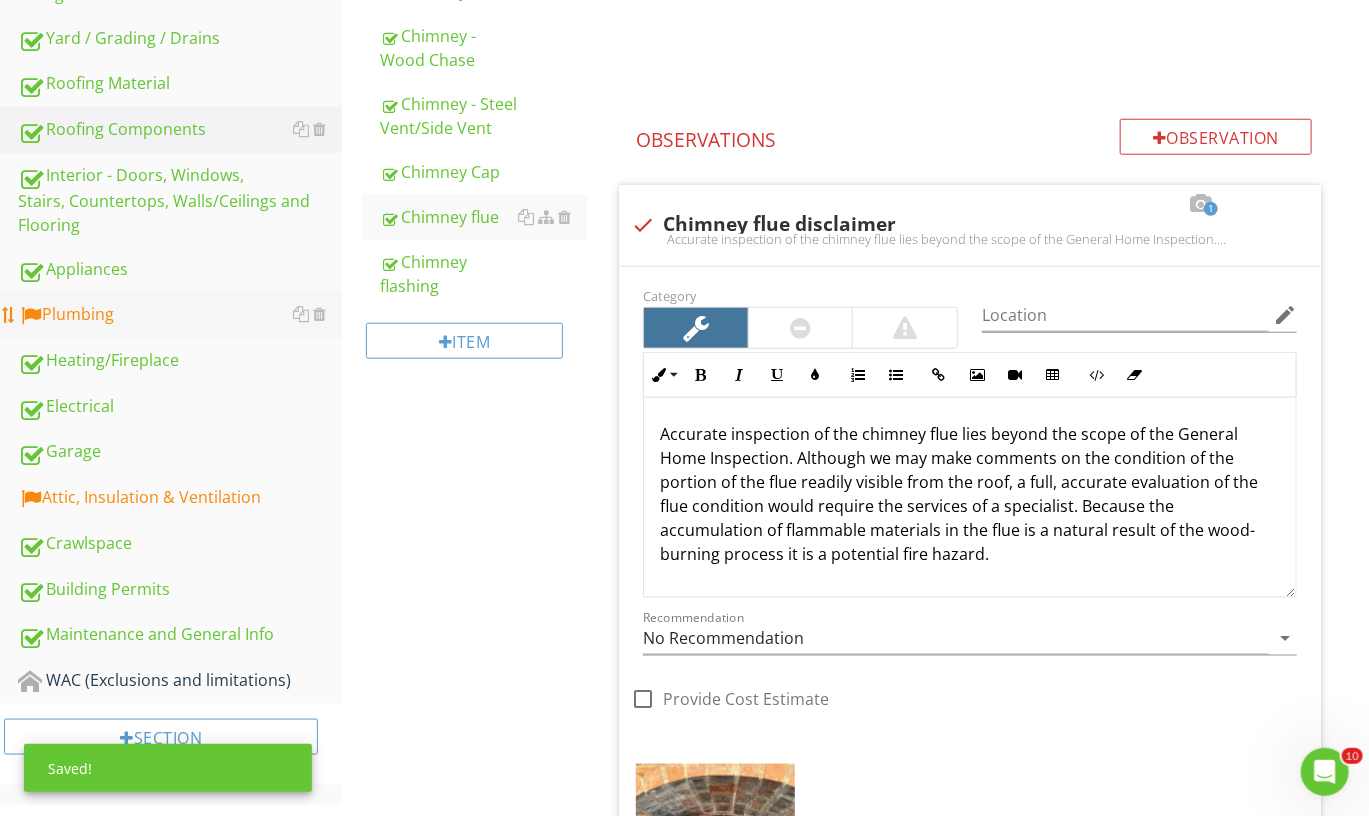 scroll, scrollTop: 0, scrollLeft: 0, axis: both 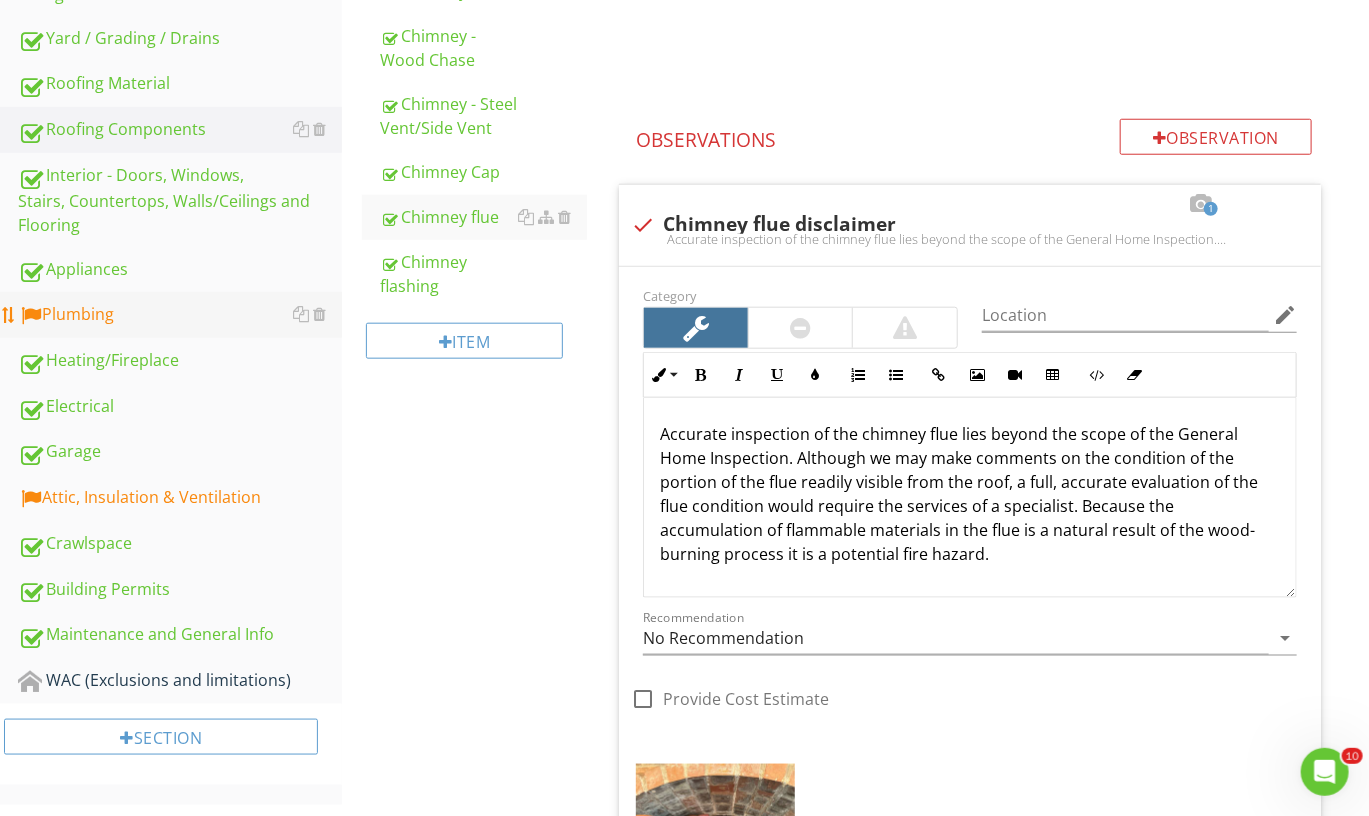 click on "Plumbing" at bounding box center (180, 315) 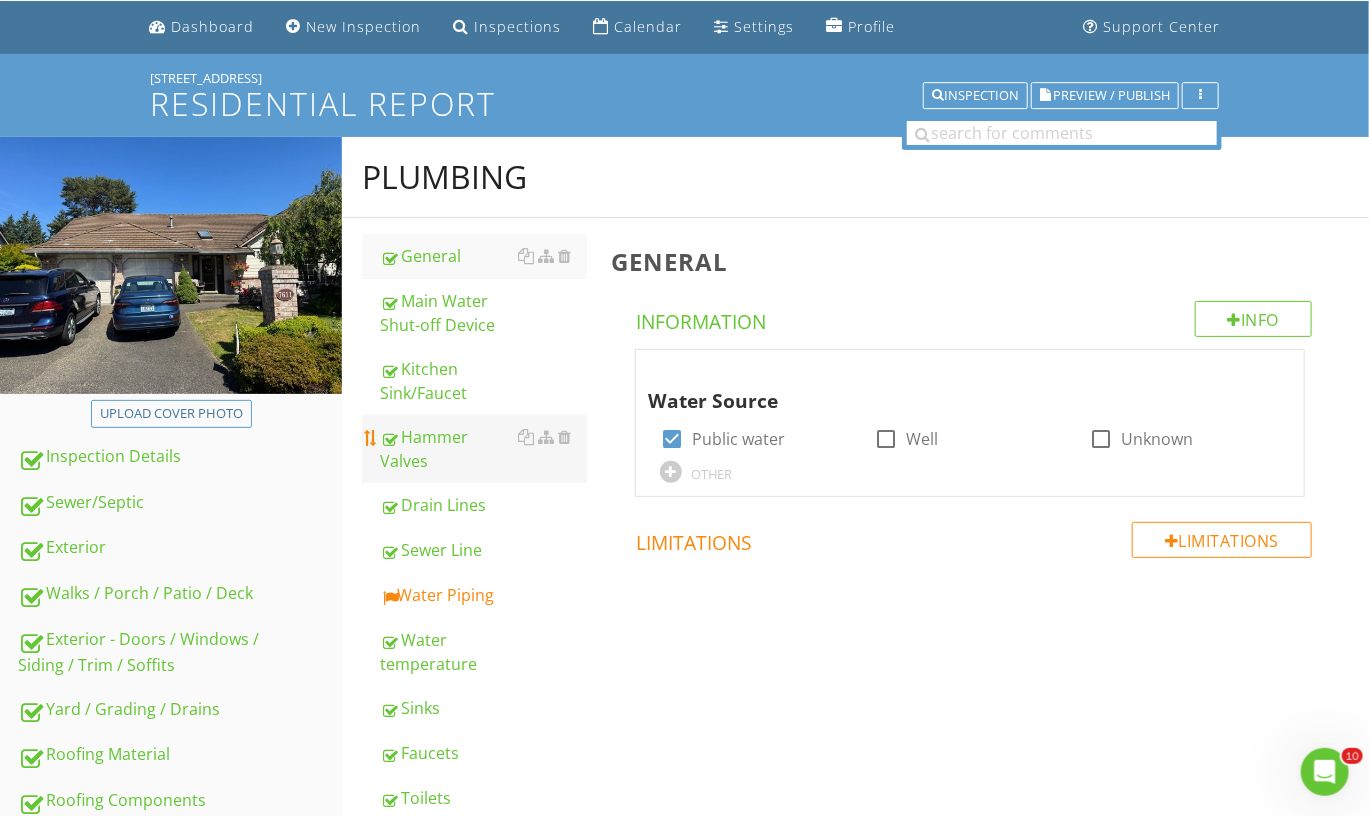 scroll, scrollTop: 56, scrollLeft: 0, axis: vertical 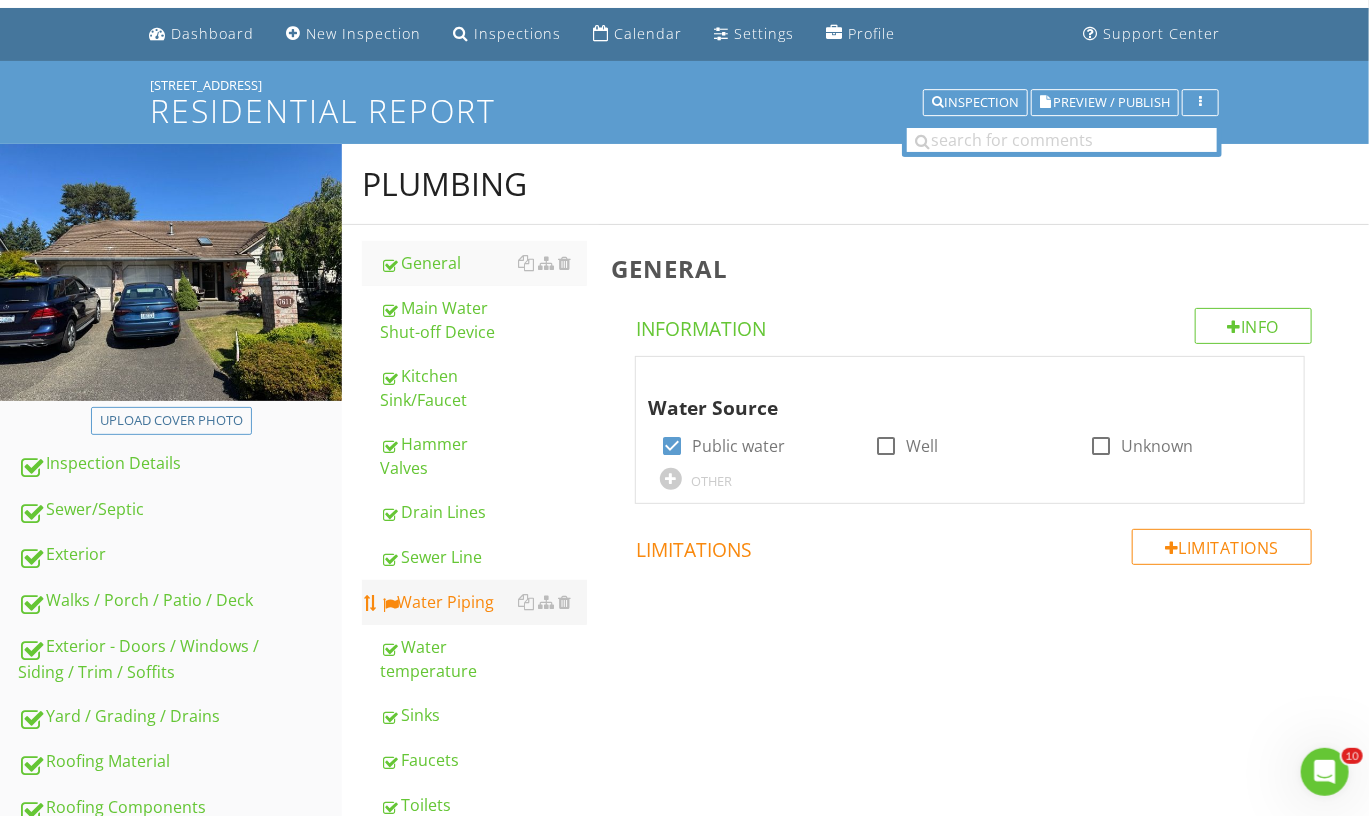 click on "Water Piping" at bounding box center (483, 602) 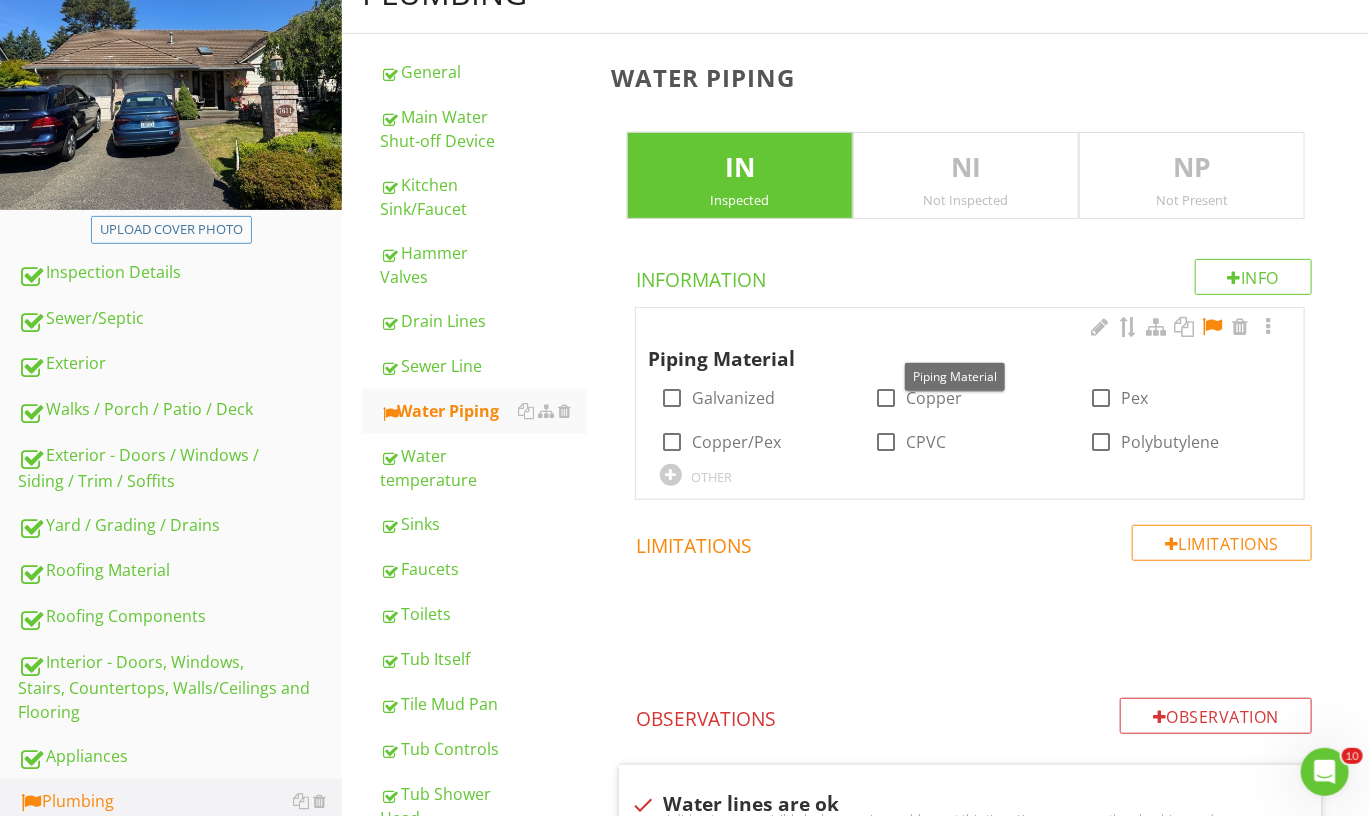 scroll, scrollTop: 260, scrollLeft: 0, axis: vertical 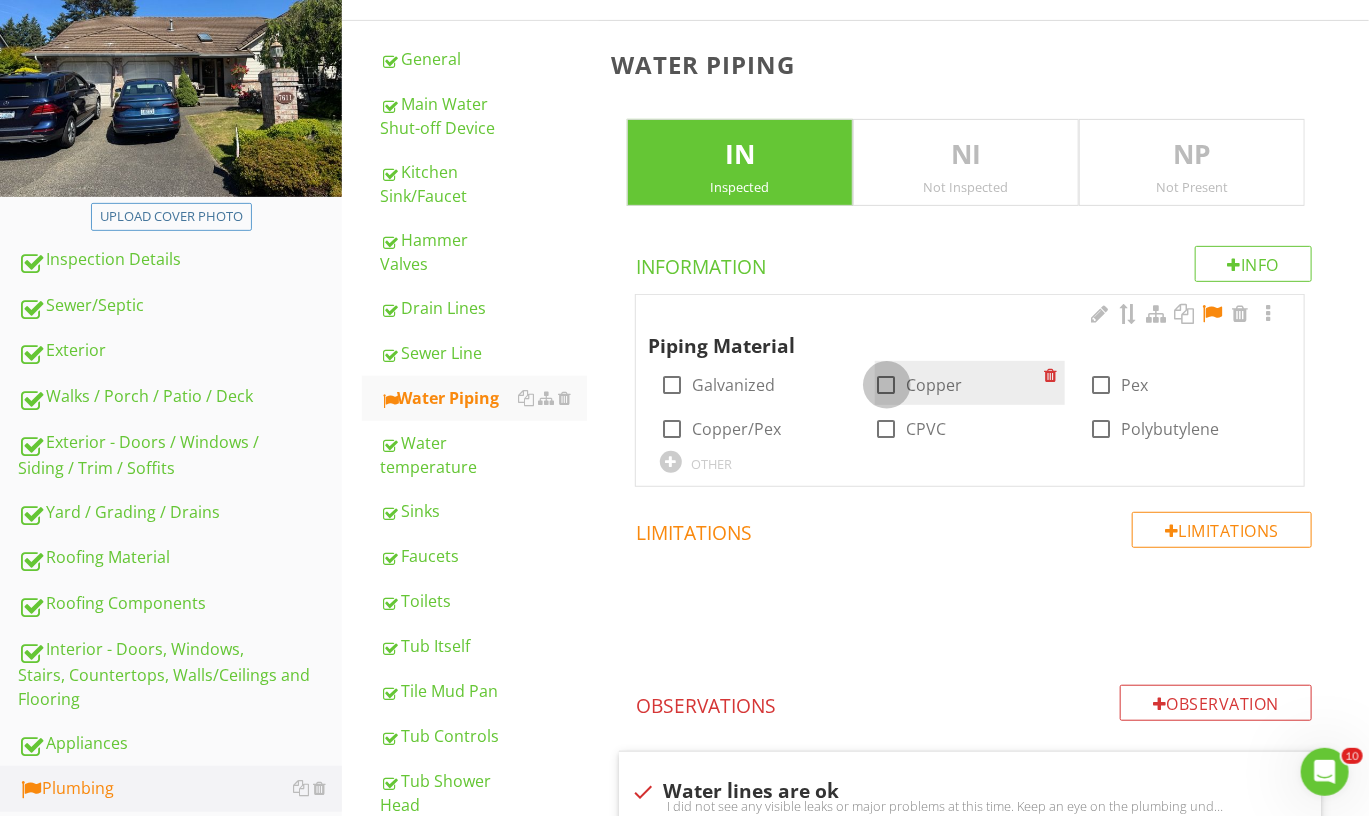 click at bounding box center [887, 385] 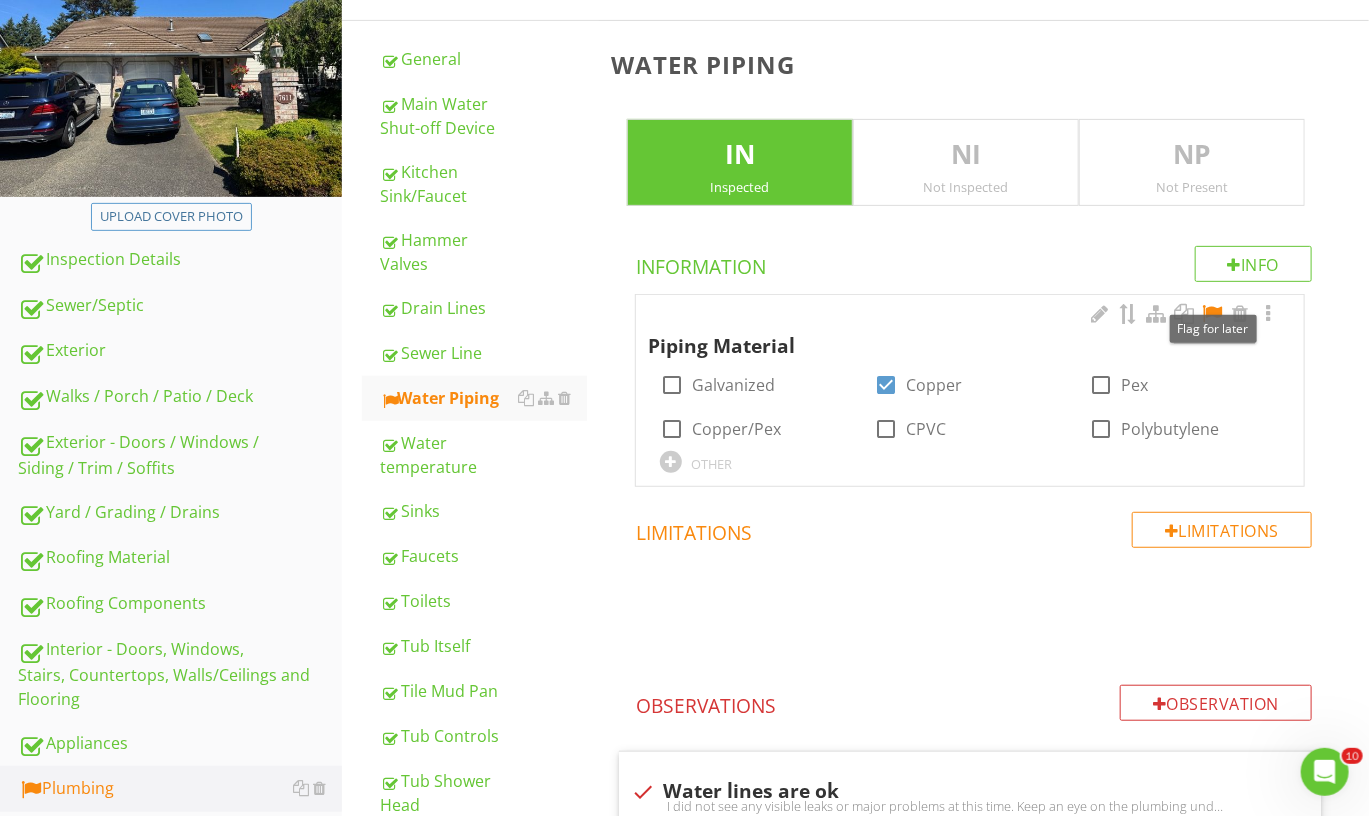 click at bounding box center (1212, 314) 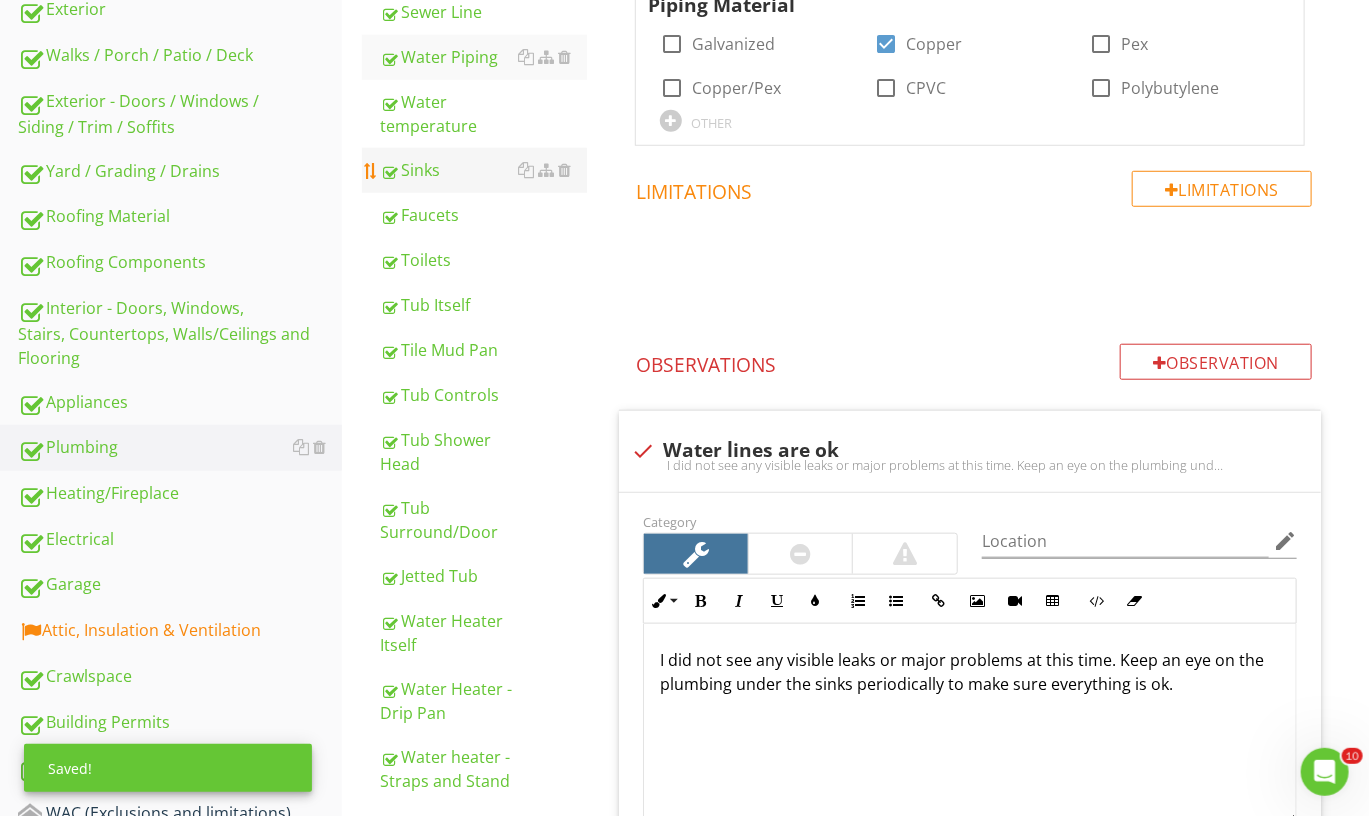 scroll, scrollTop: 615, scrollLeft: 0, axis: vertical 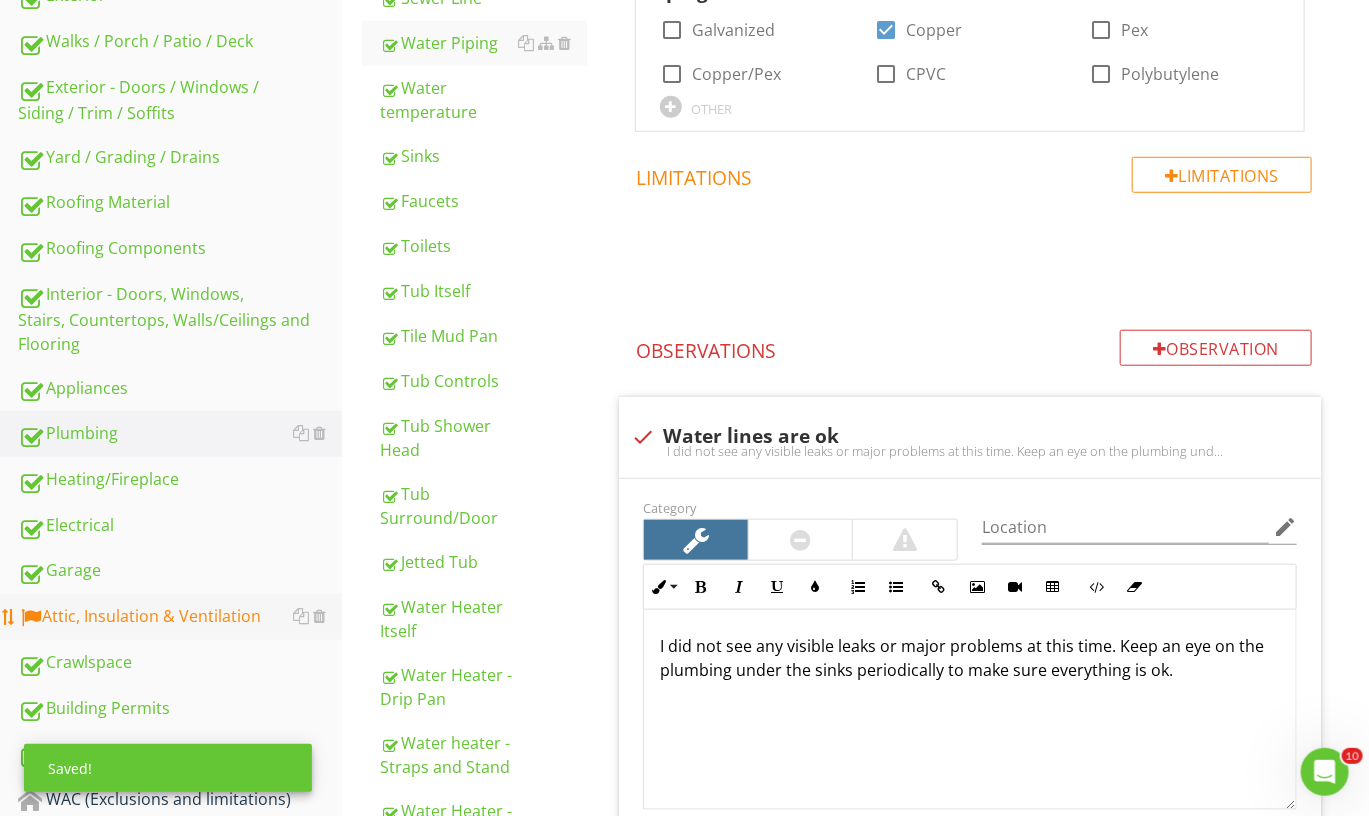 click on "Attic, Insulation & Ventilation" at bounding box center [180, 617] 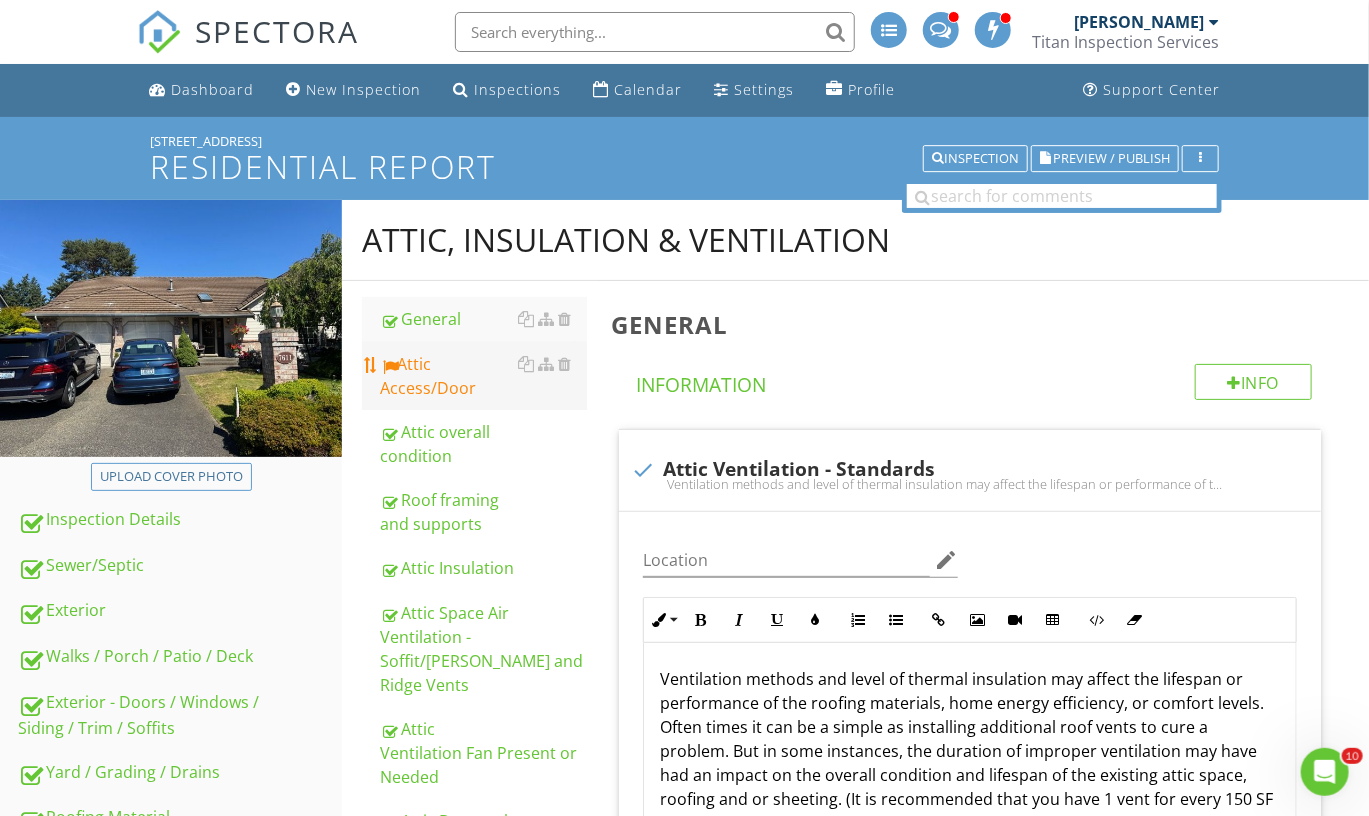 scroll, scrollTop: -1, scrollLeft: 0, axis: vertical 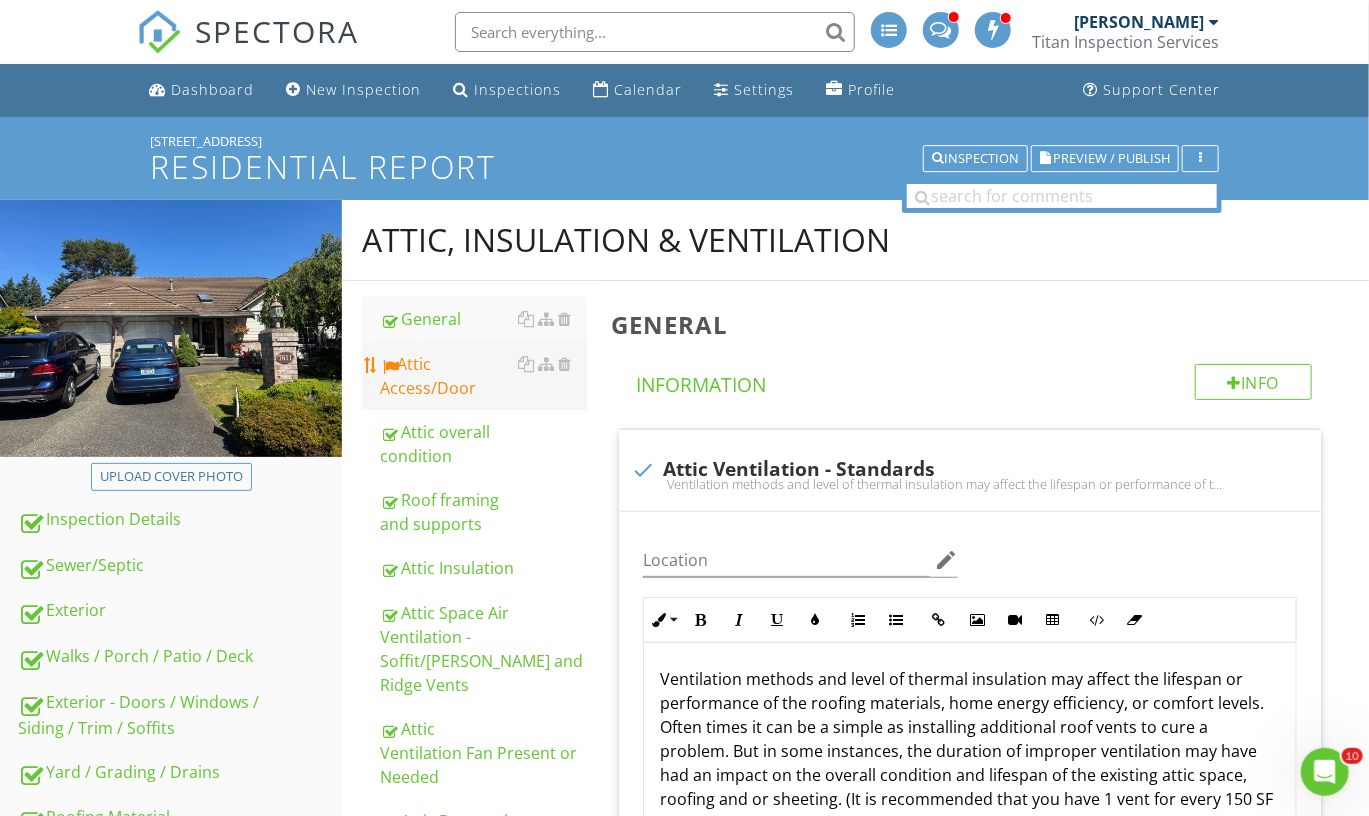 click on "Attic Access/Door" at bounding box center [483, 376] 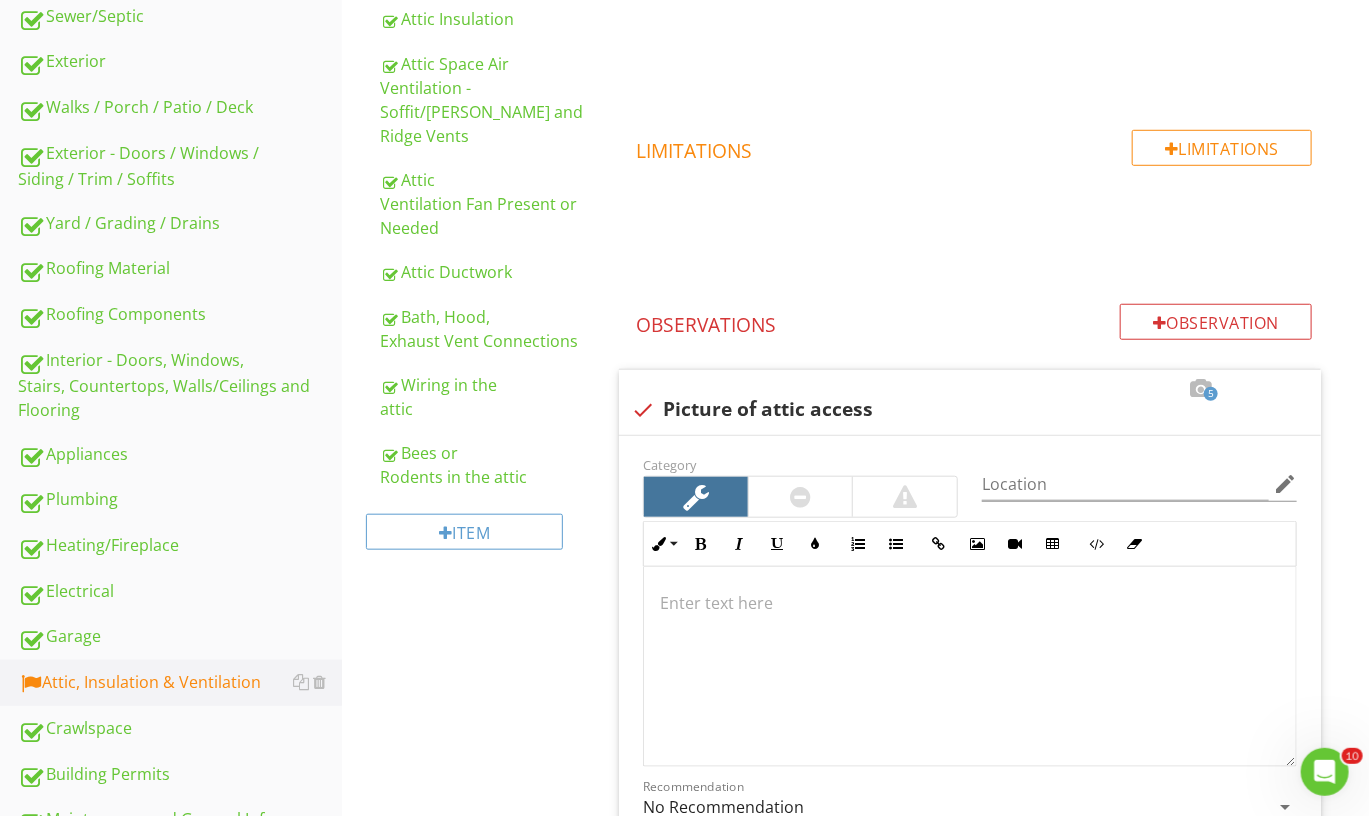 scroll, scrollTop: 803, scrollLeft: 0, axis: vertical 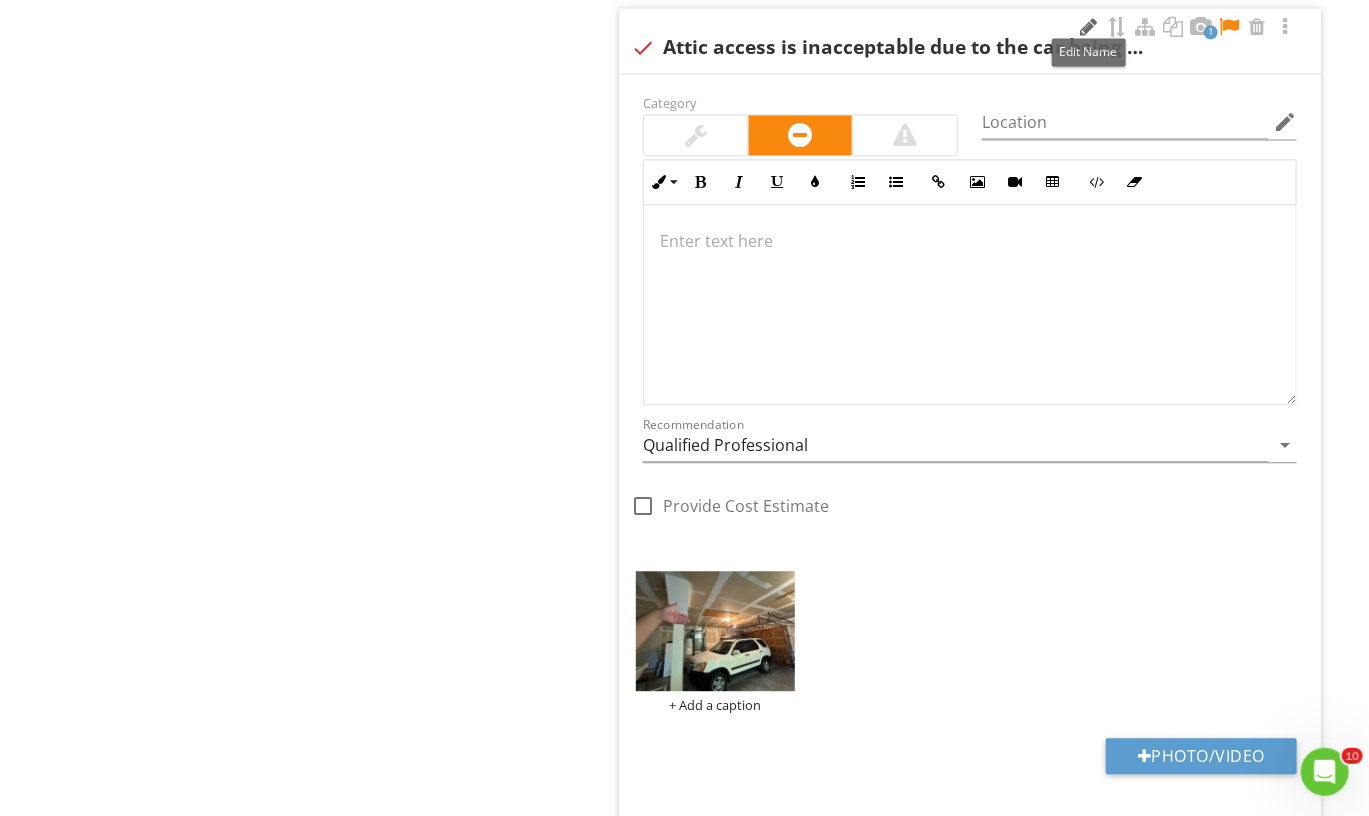 click at bounding box center (1089, 27) 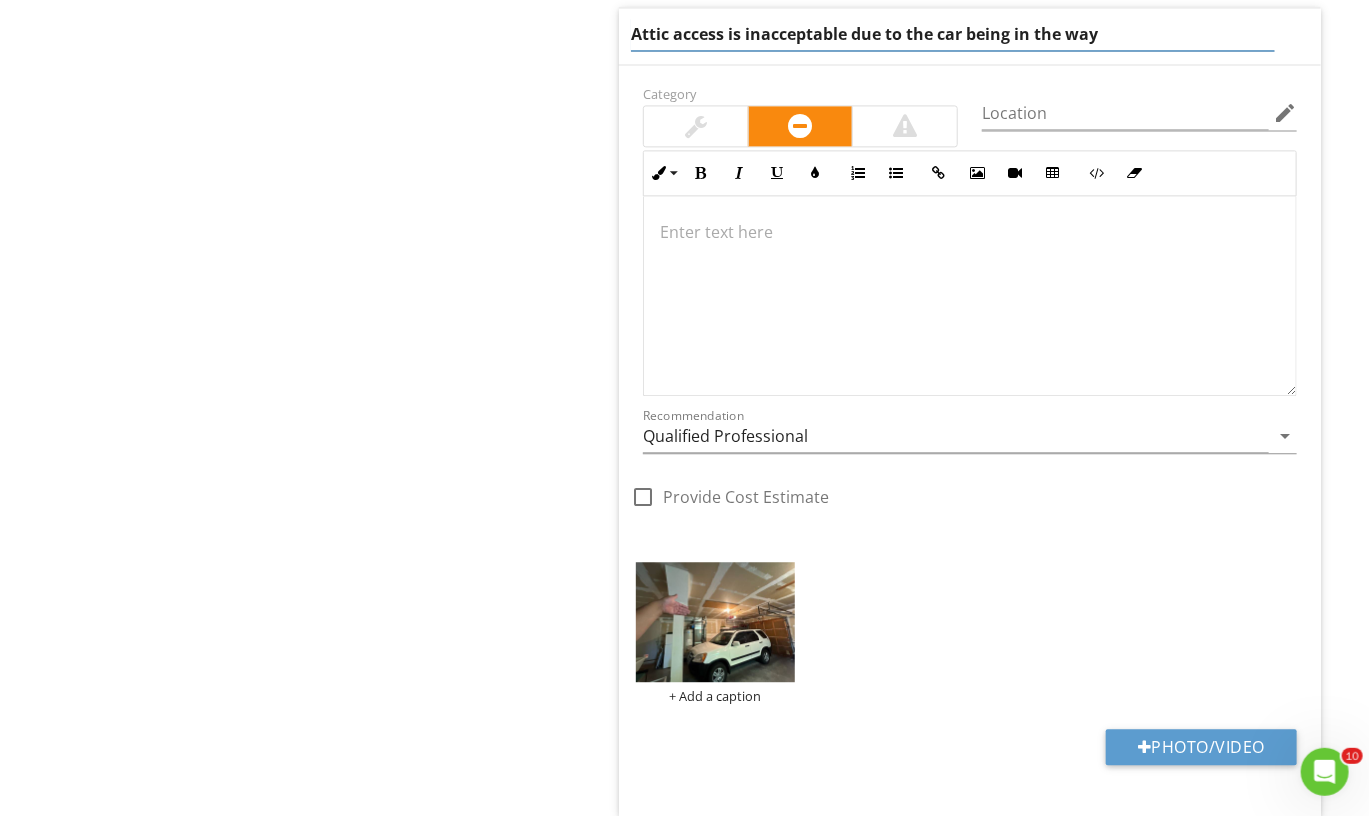 drag, startPoint x: 1154, startPoint y: 28, endPoint x: 621, endPoint y: 34, distance: 533.03375 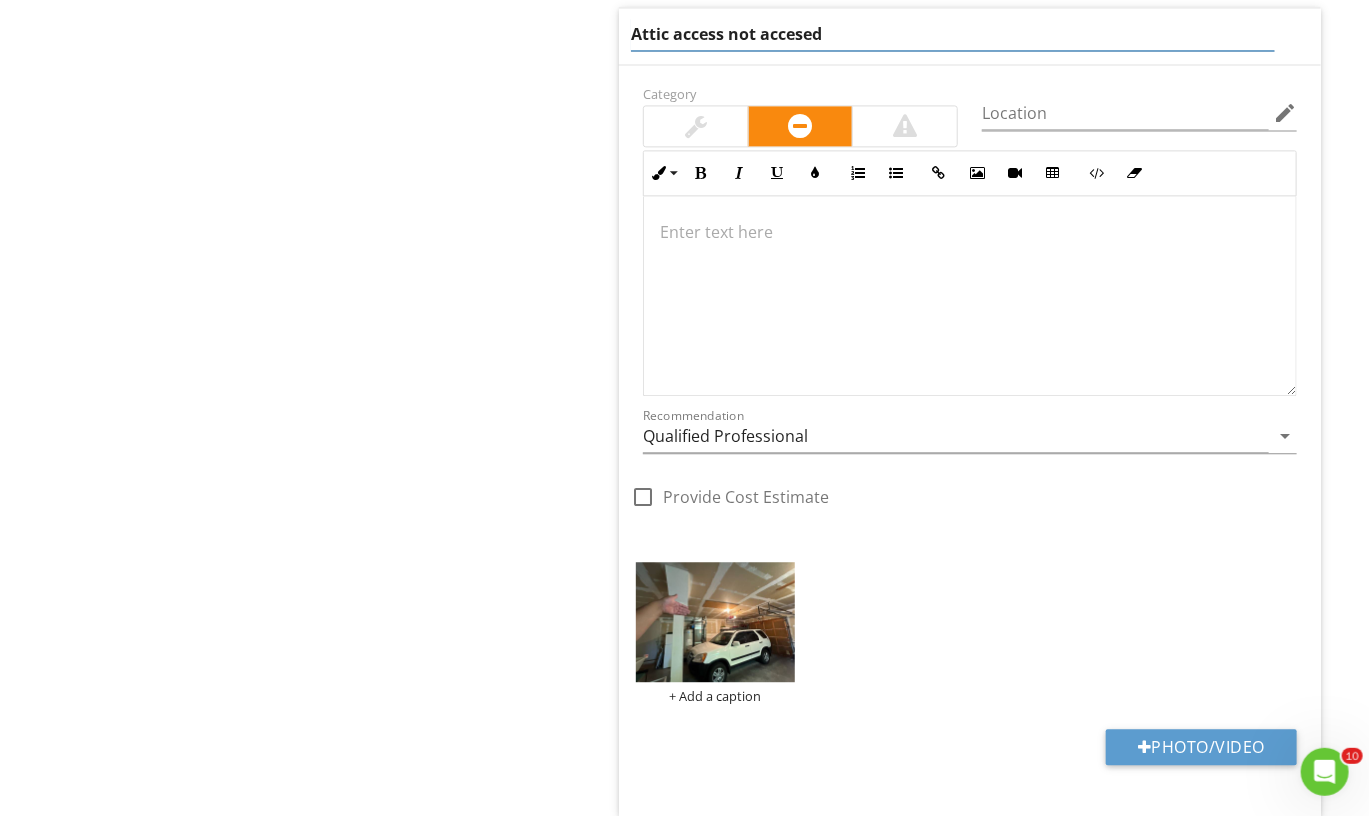 type on "Attic access not accessed" 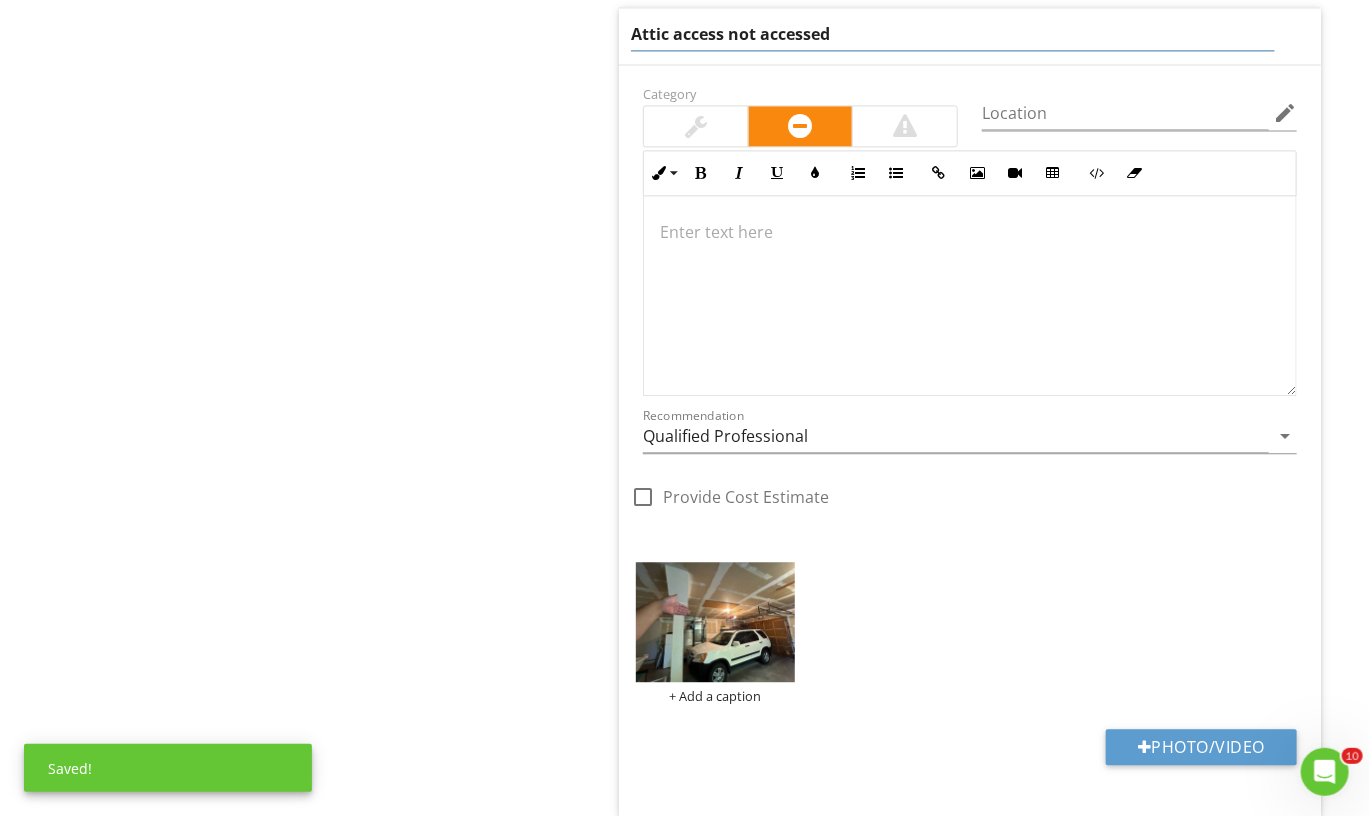 click at bounding box center [970, 296] 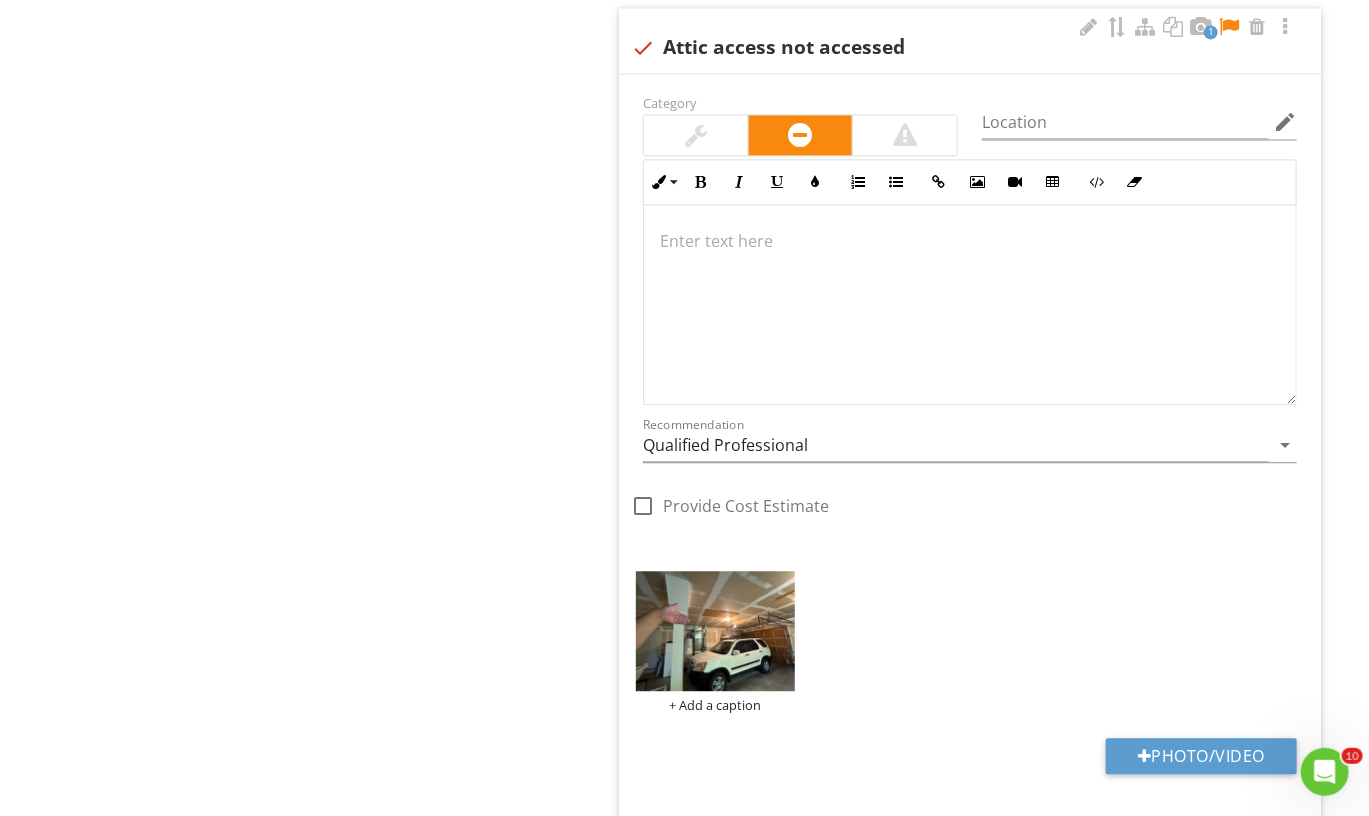 type 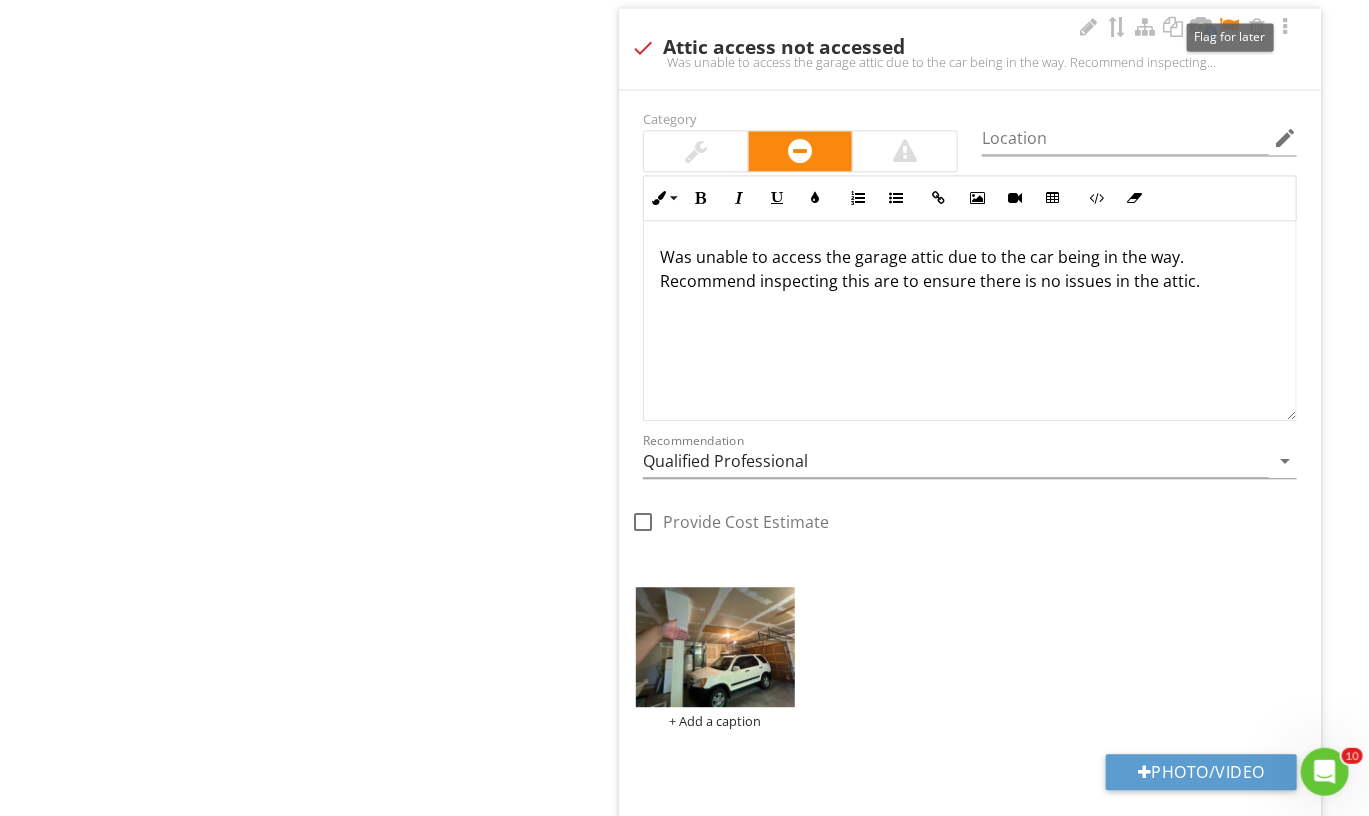 click at bounding box center [1229, 27] 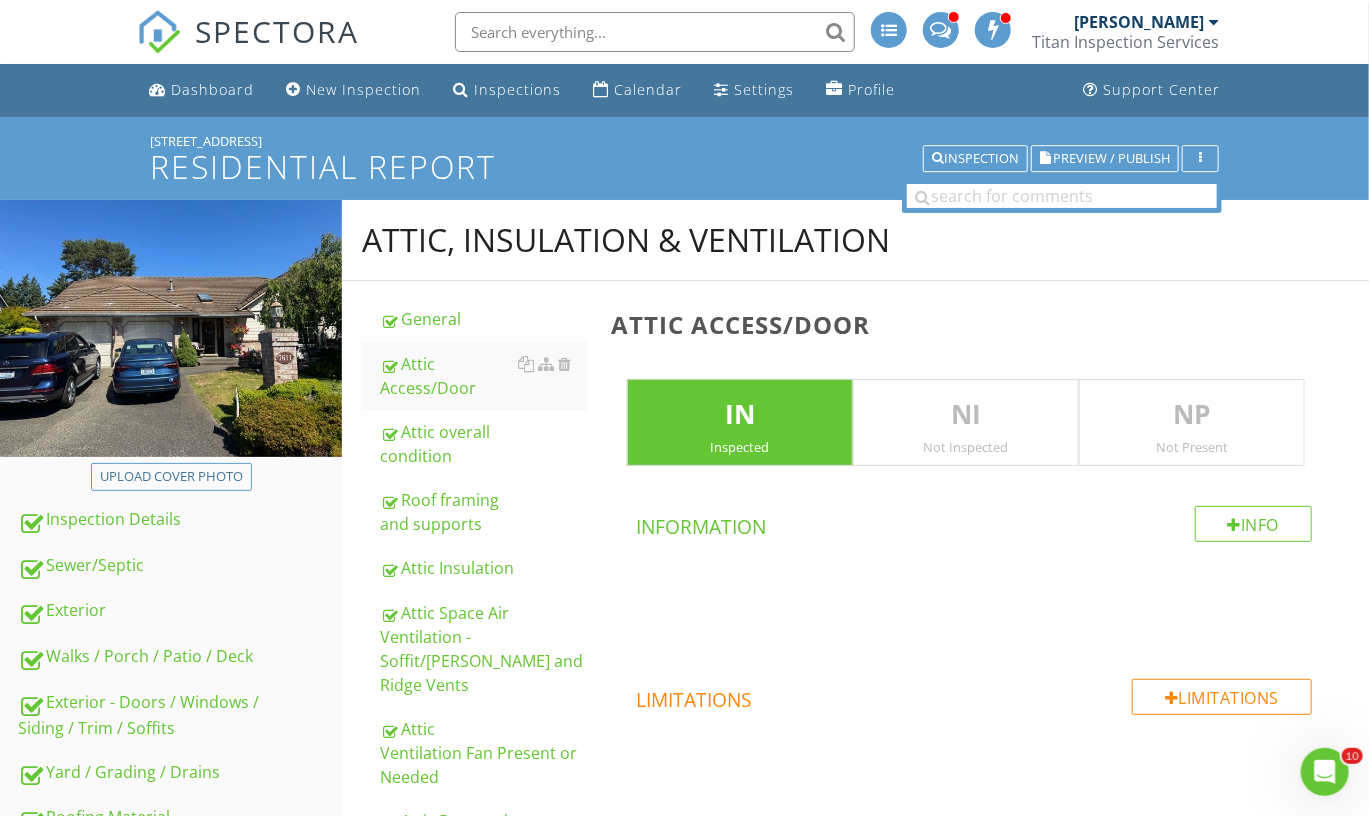 scroll, scrollTop: 0, scrollLeft: 0, axis: both 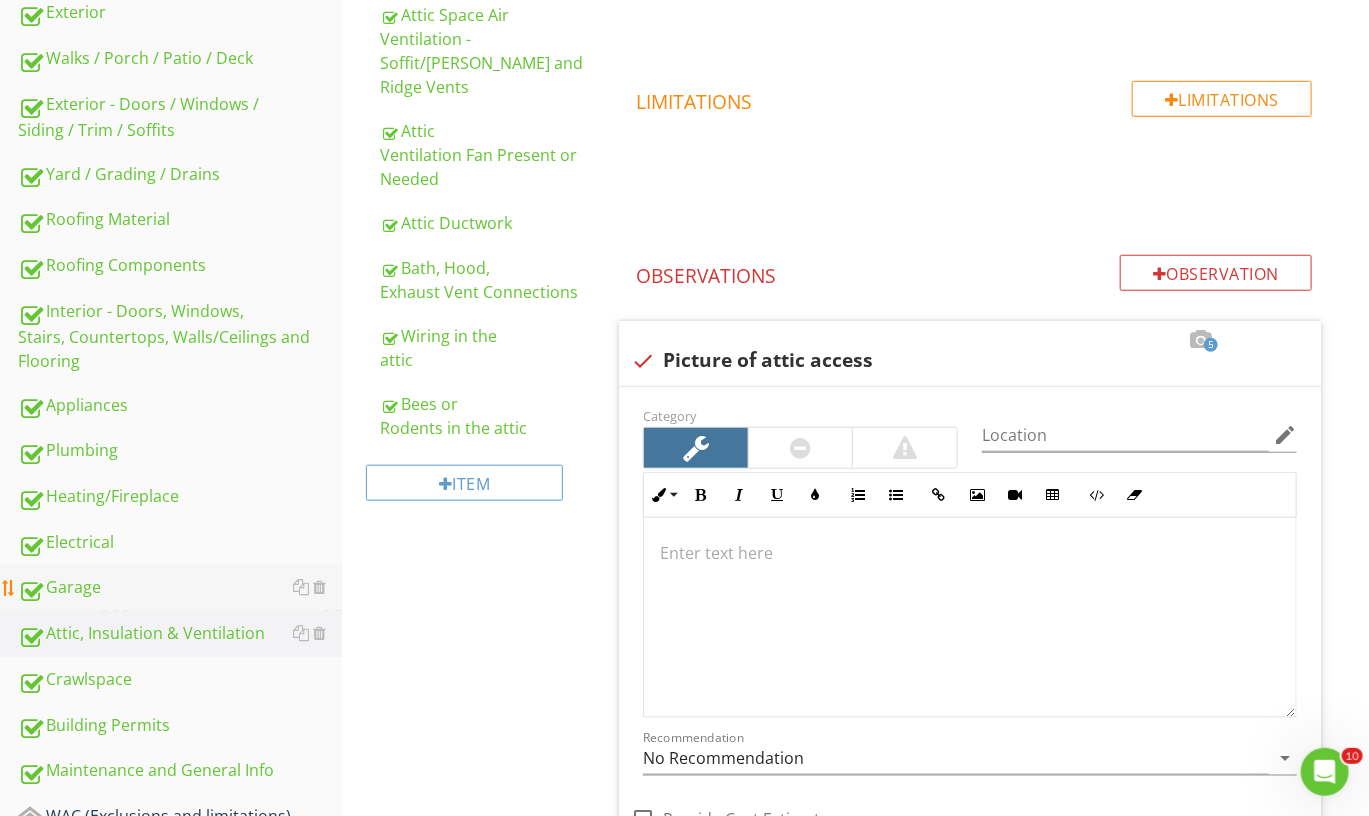 click on "Garage" at bounding box center [180, 588] 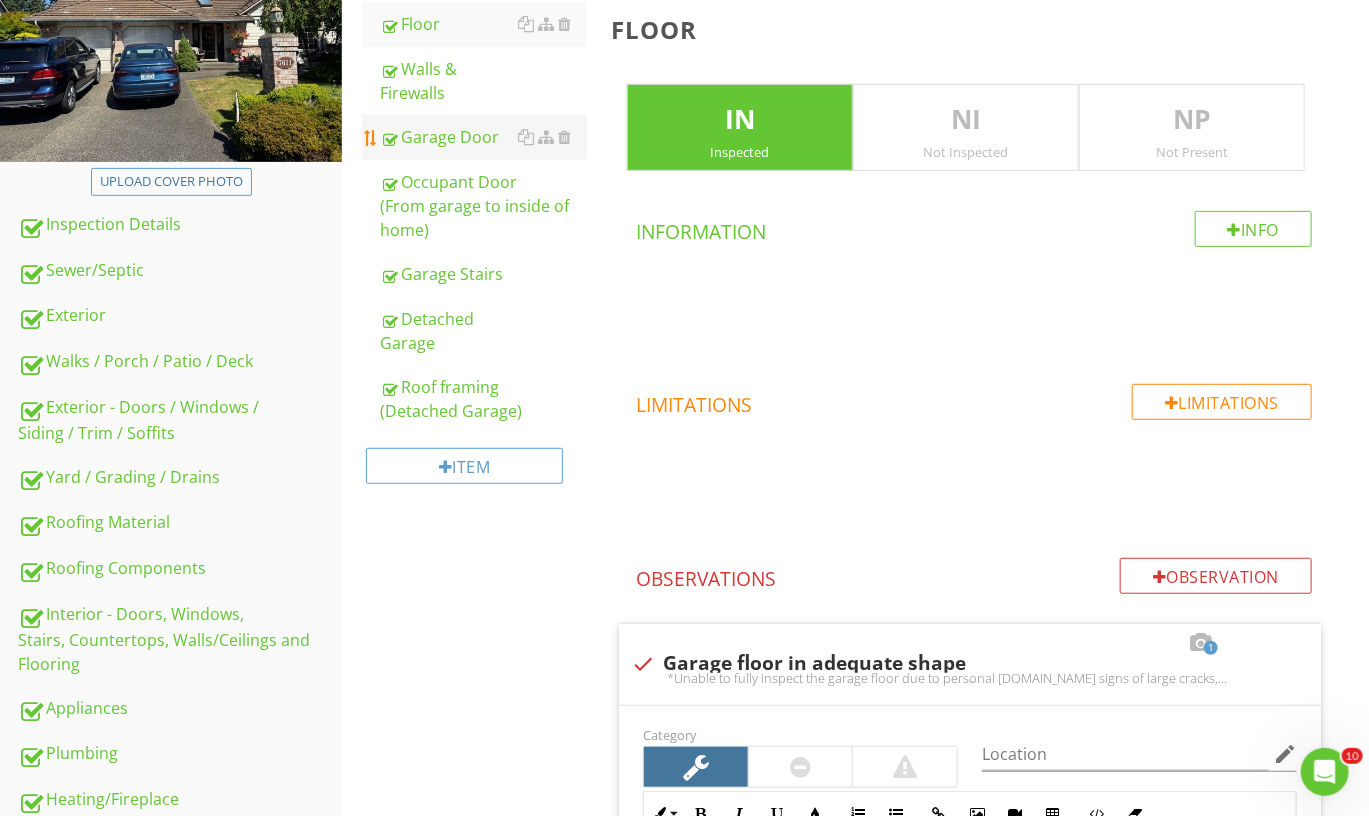 scroll, scrollTop: 301, scrollLeft: 0, axis: vertical 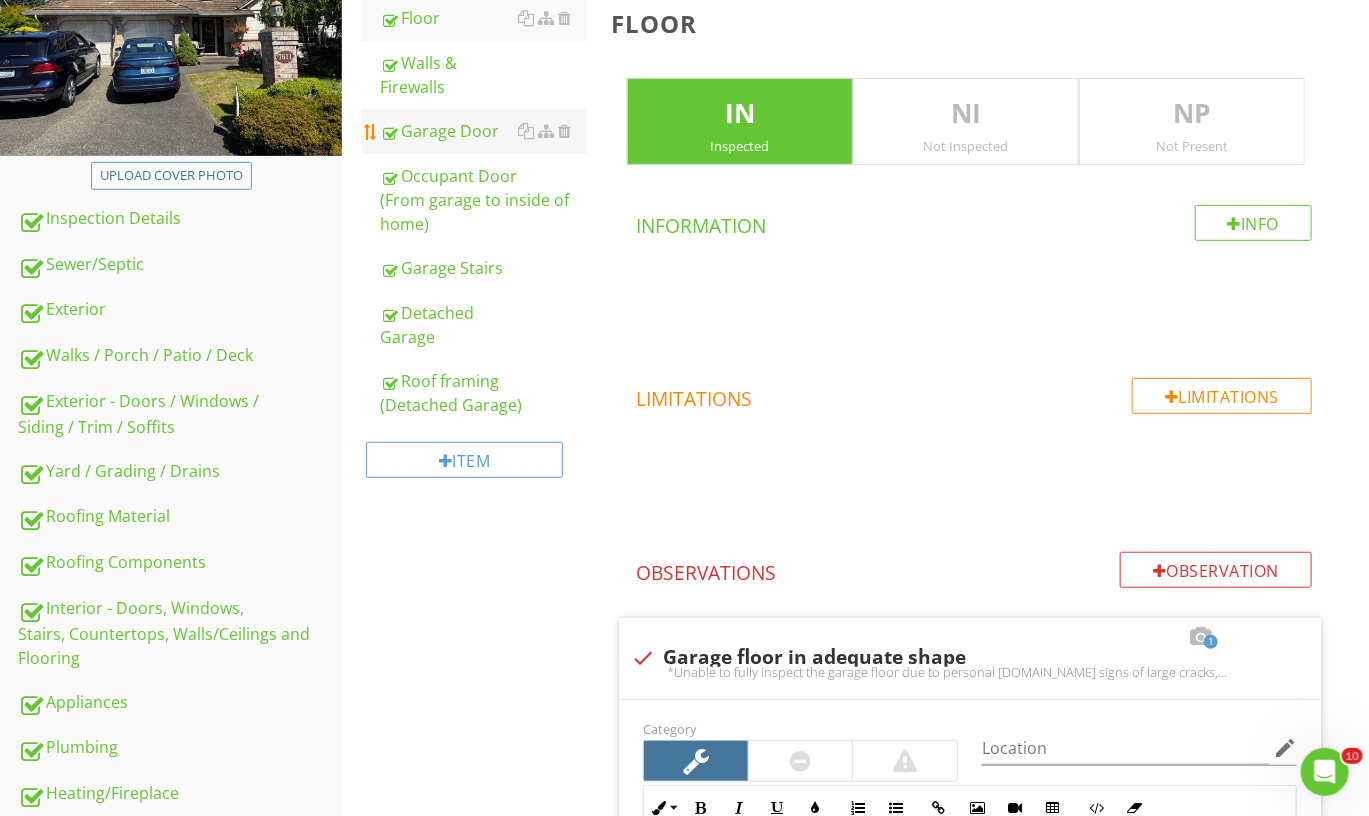 click on "Garage Door" at bounding box center (483, 131) 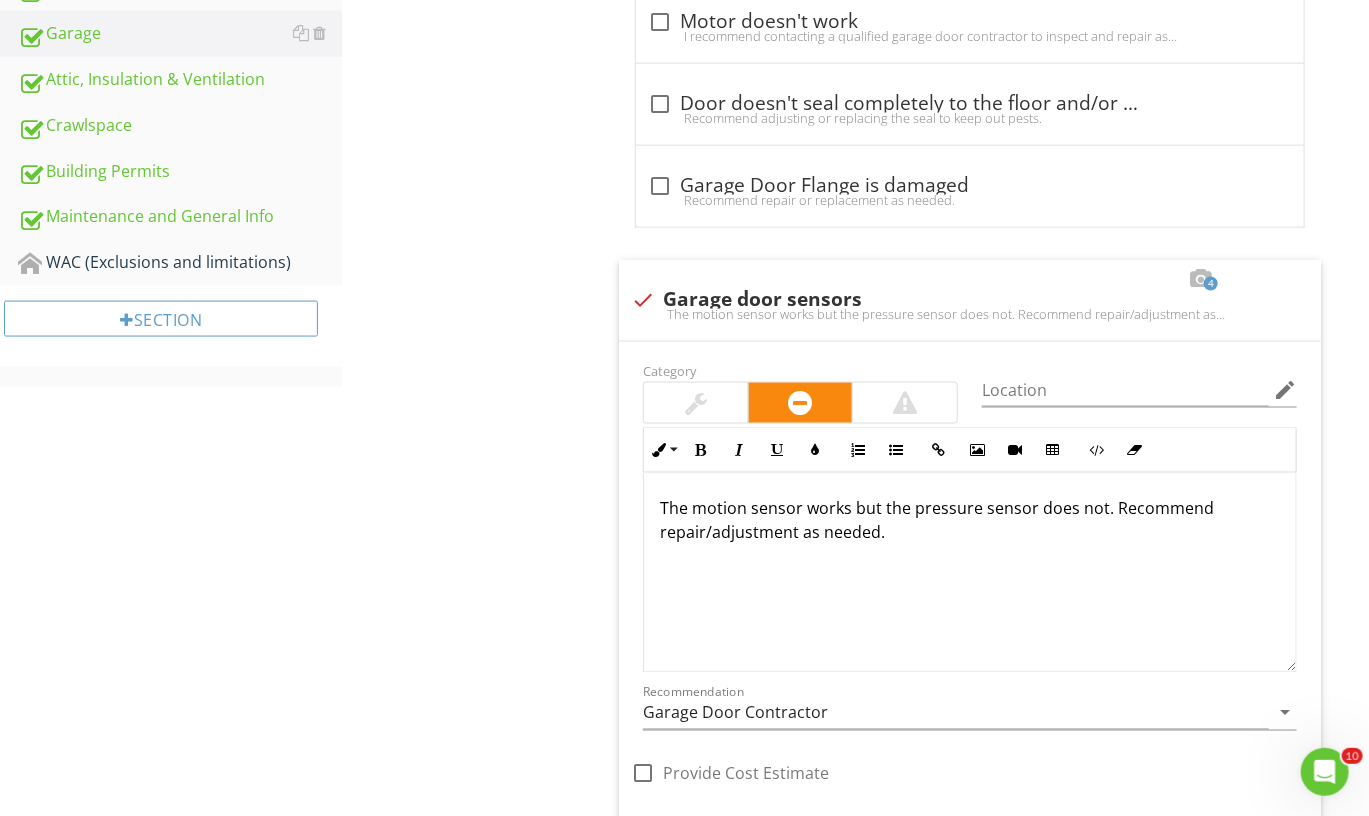 scroll, scrollTop: 1152, scrollLeft: 0, axis: vertical 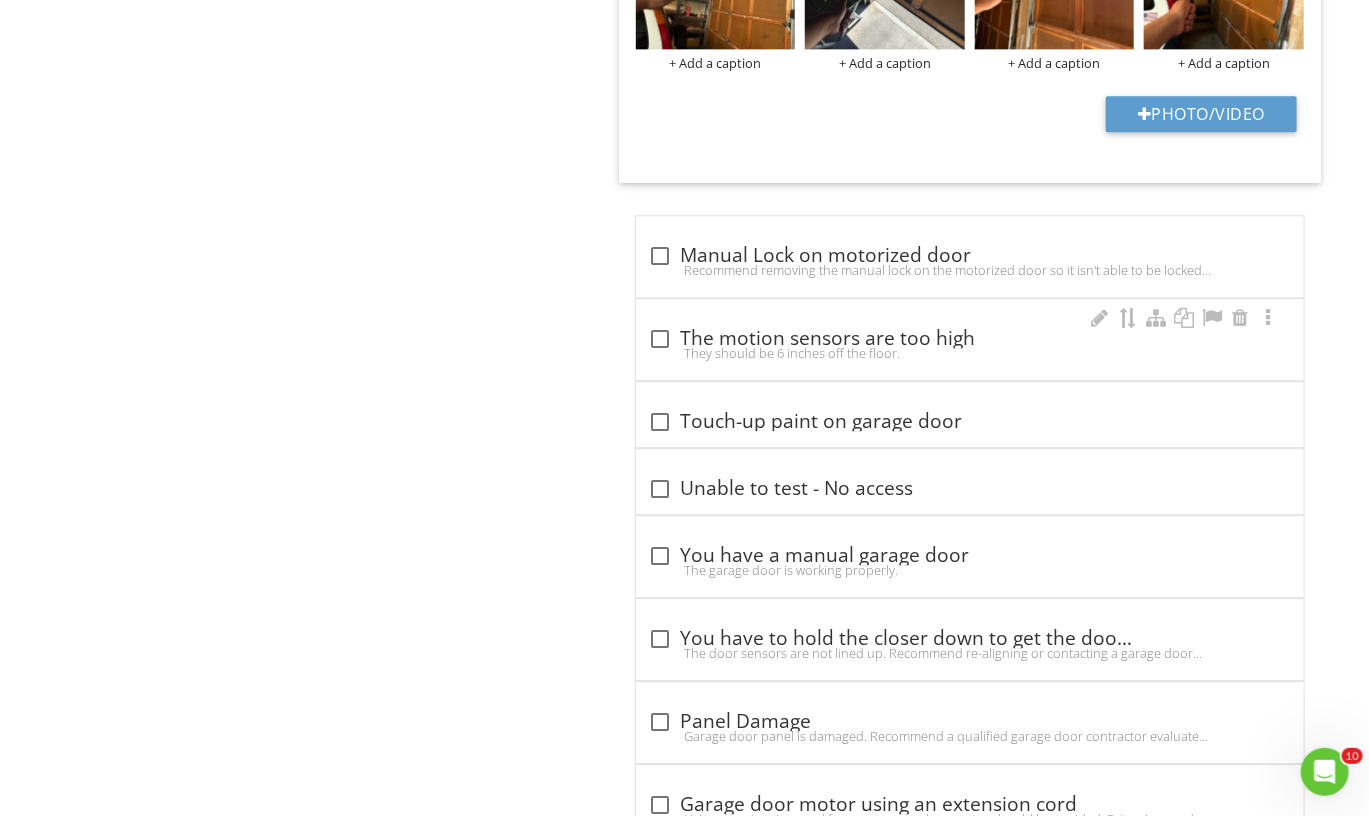 click on "They should be 6 inches off the floor." at bounding box center [970, 353] 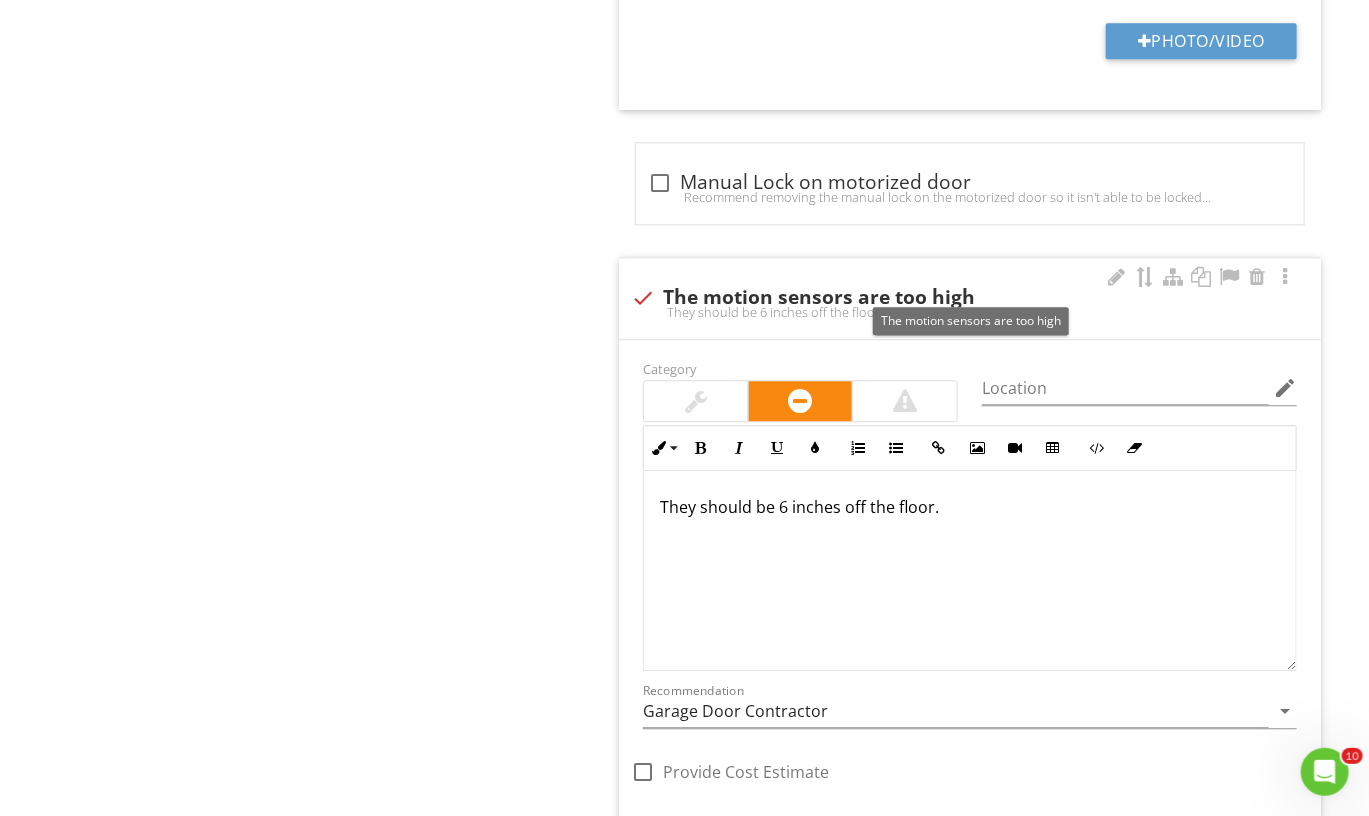 scroll, scrollTop: 2316, scrollLeft: 0, axis: vertical 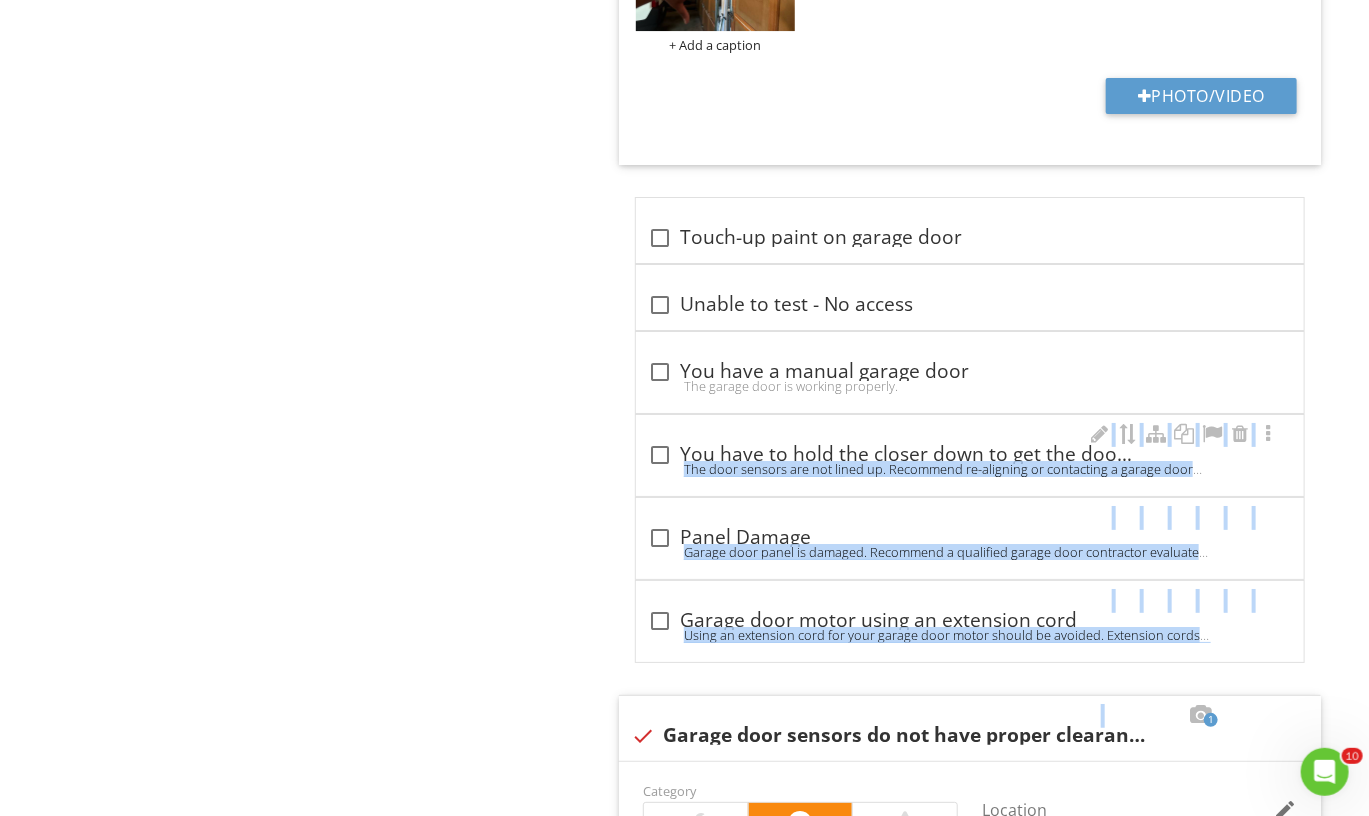 drag, startPoint x: 1115, startPoint y: 705, endPoint x: 1108, endPoint y: 402, distance: 303.08084 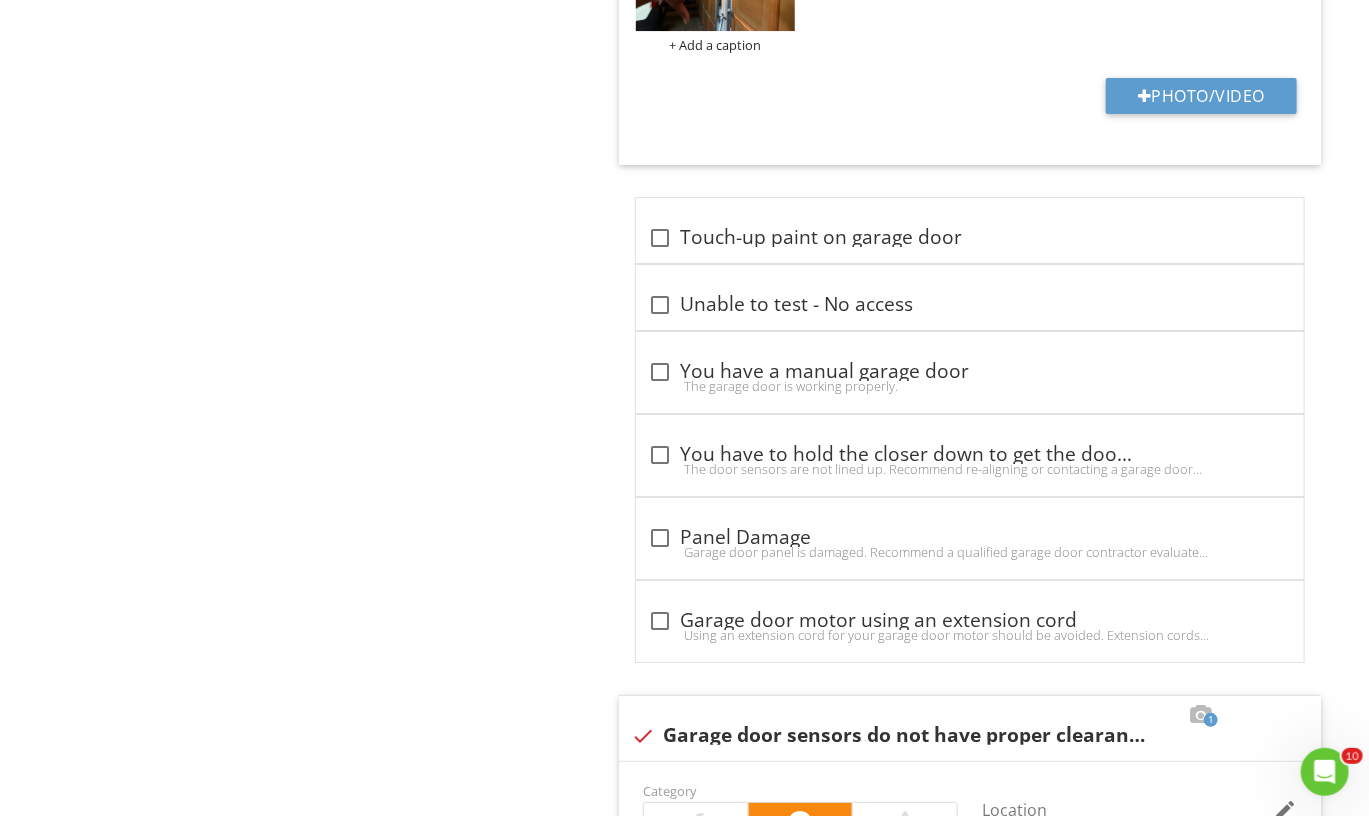 click on "Garage
Floor
Walls & Firewalls
Garage Door
Occupant Door (From garage to inside of home)
Garage Stairs
Detached Garage
Roof framing (Detached Garage)
Item
Garage Door
IN   Inspected NI   Not Inspected NP   Not Present
Info
Information
Material
check_box Steel   check_box_outline_blank Wood   check_box_outline_blank Fiberglass   check_box_outline_blank NA         OTHER
Limitations
Limitations
Observation
Observations" at bounding box center (855, -634) 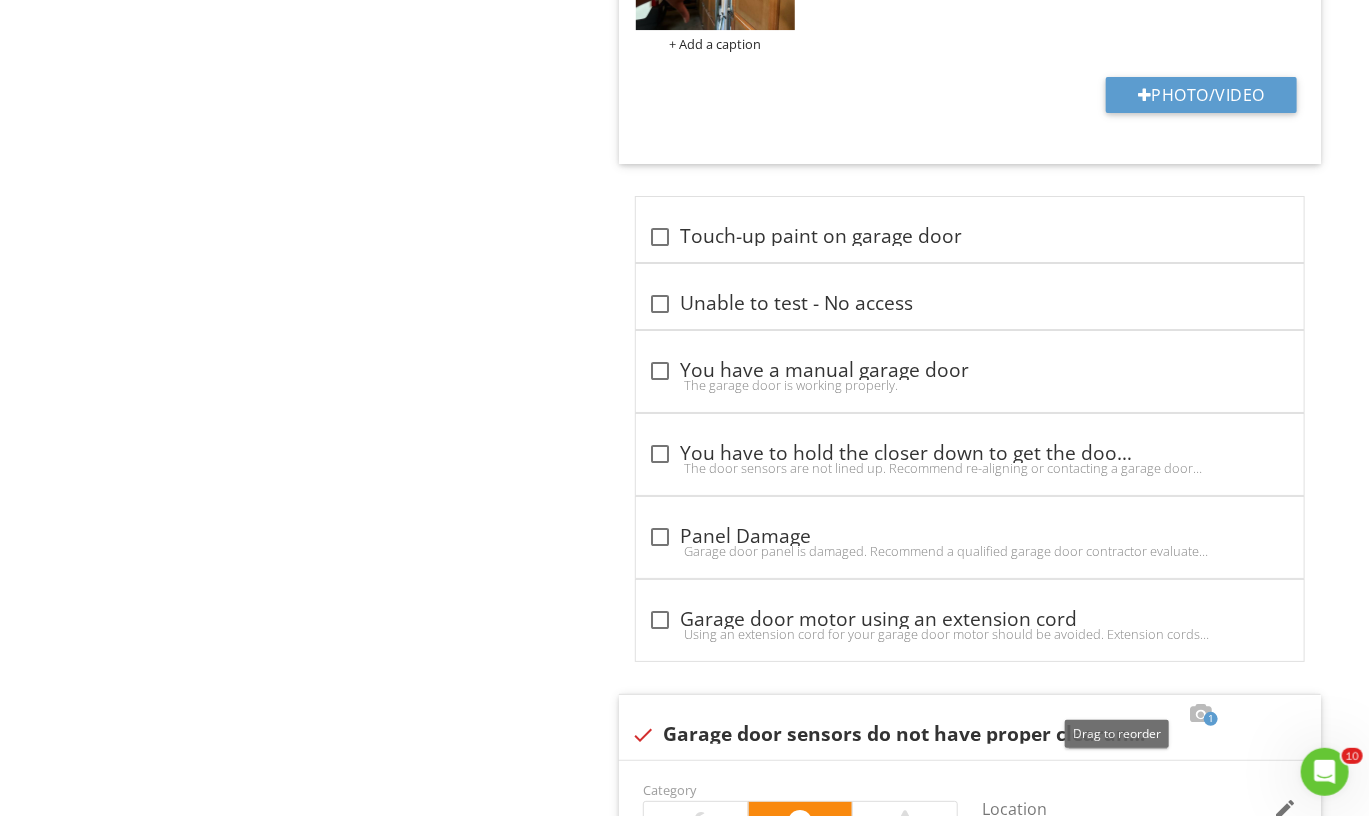 click on "Garage
Floor
Walls & Firewalls
Garage Door
Occupant Door (From garage to inside of home)
Garage Stairs
Detached Garage
Roof framing (Detached Garage)
Item
Garage Door
IN   Inspected NI   Not Inspected NP   Not Present
Info
Information
Material
check_box Steel   check_box_outline_blank Wood   check_box_outline_blank Fiberglass   check_box_outline_blank NA         OTHER
Limitations
Limitations
Observation
Observations" at bounding box center (855, -635) 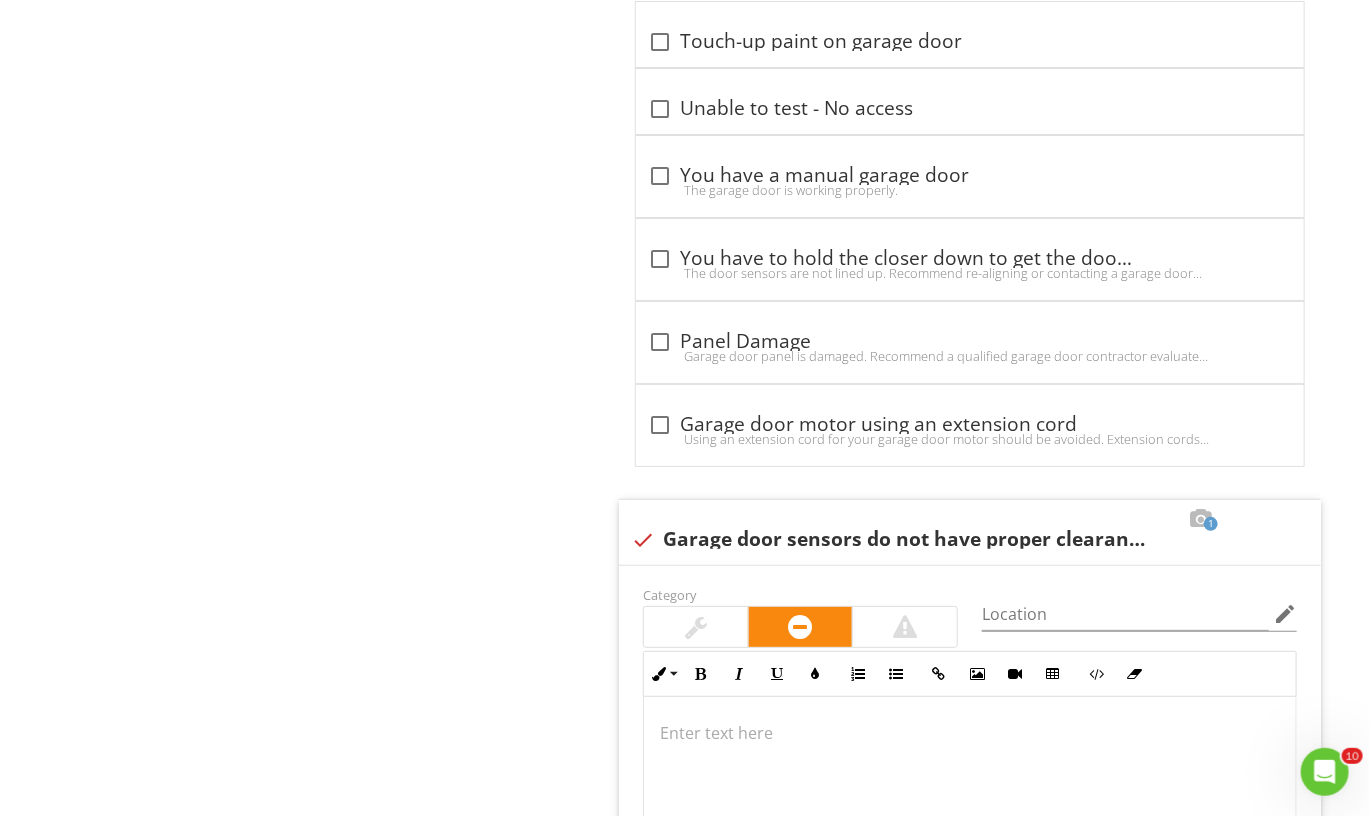 click on "Garage
Floor
Walls & Firewalls
Garage Door
Occupant Door (From garage to inside of home)
Garage Stairs
Detached Garage
Roof framing (Detached Garage)
Item
Garage Door
IN   Inspected NI   Not Inspected NP   Not Present
Info
Information
Material
check_box Steel   check_box_outline_blank Wood   check_box_outline_blank Fiberglass   check_box_outline_blank NA         OTHER
Limitations
Limitations
Observation
Observations" at bounding box center [855, -830] 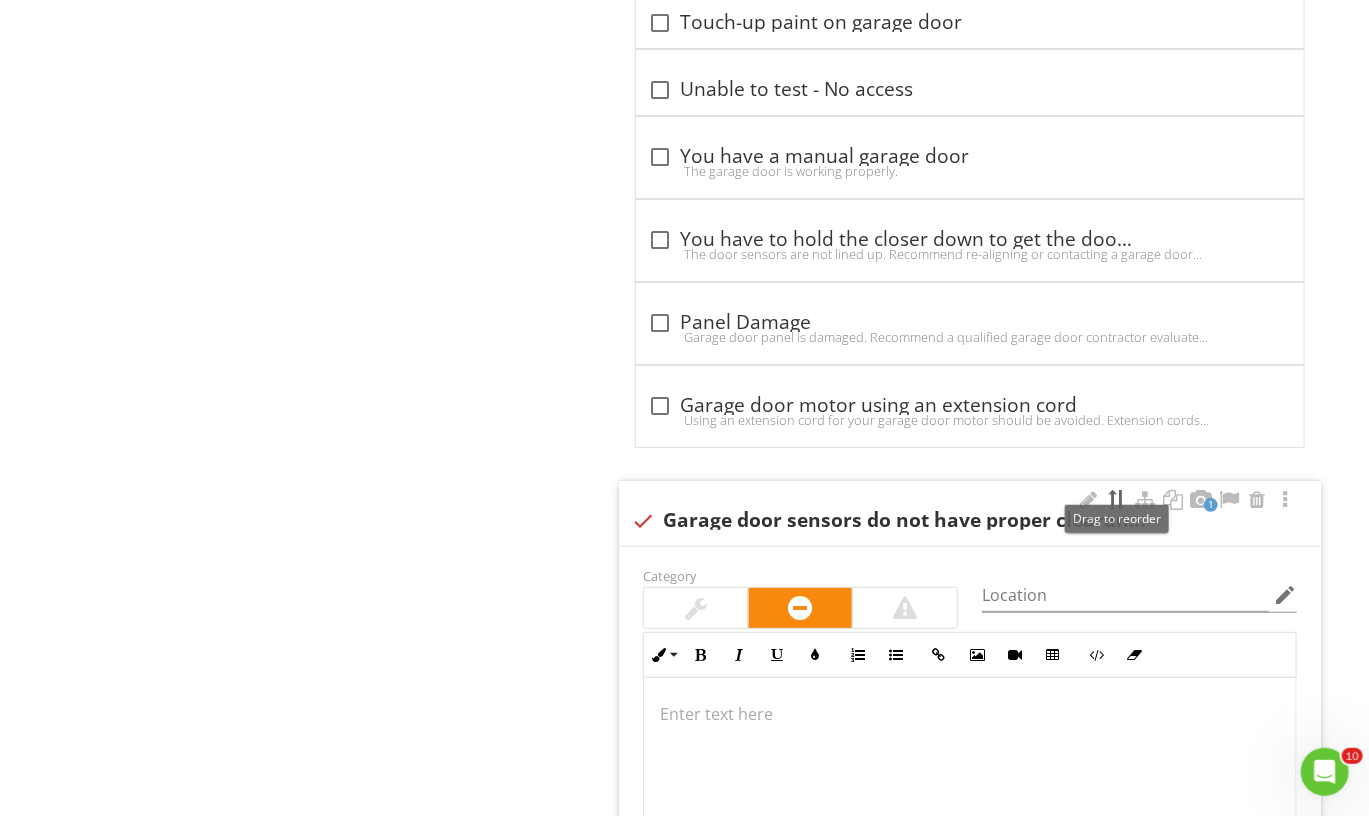 scroll, scrollTop: 3278, scrollLeft: 0, axis: vertical 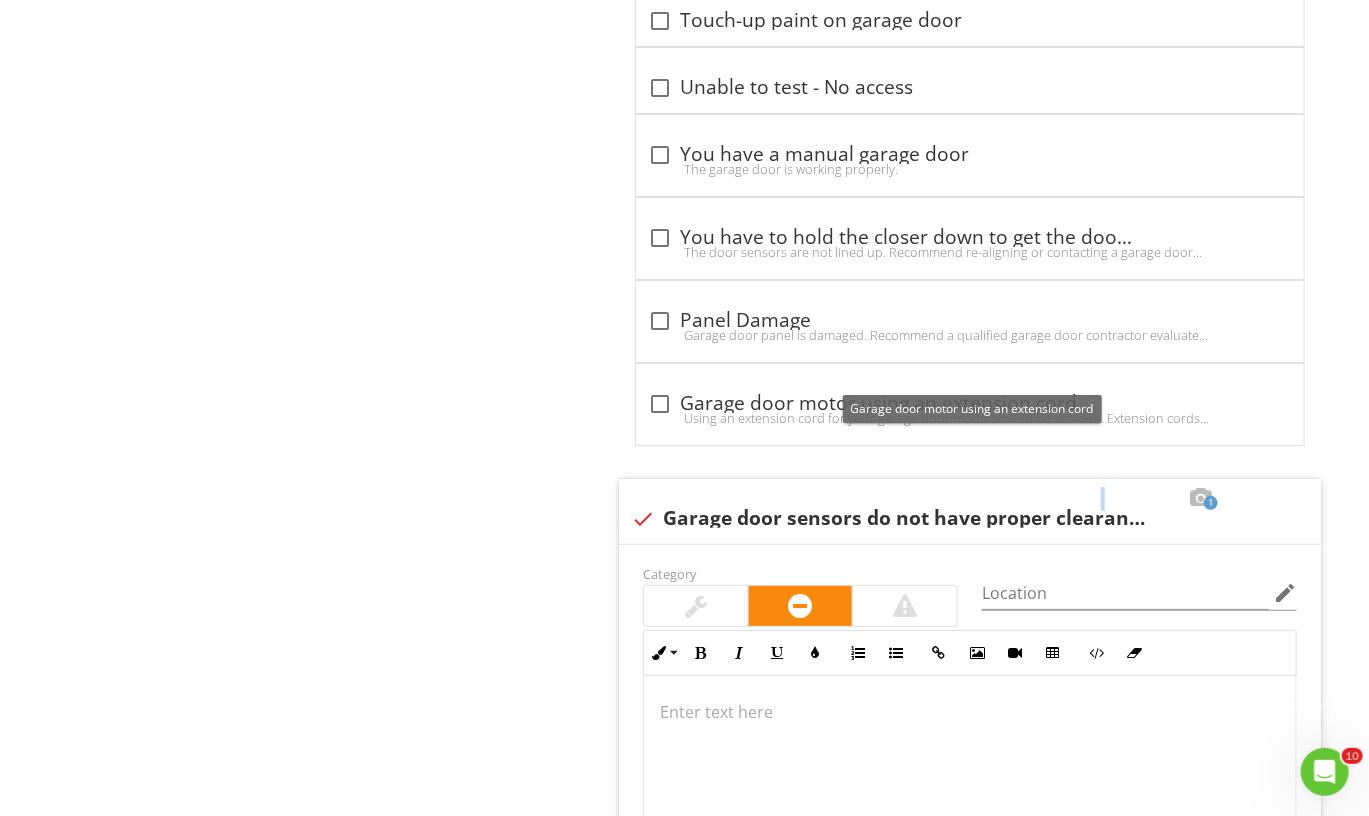 drag, startPoint x: 1112, startPoint y: 476, endPoint x: 877, endPoint y: 445, distance: 237.03586 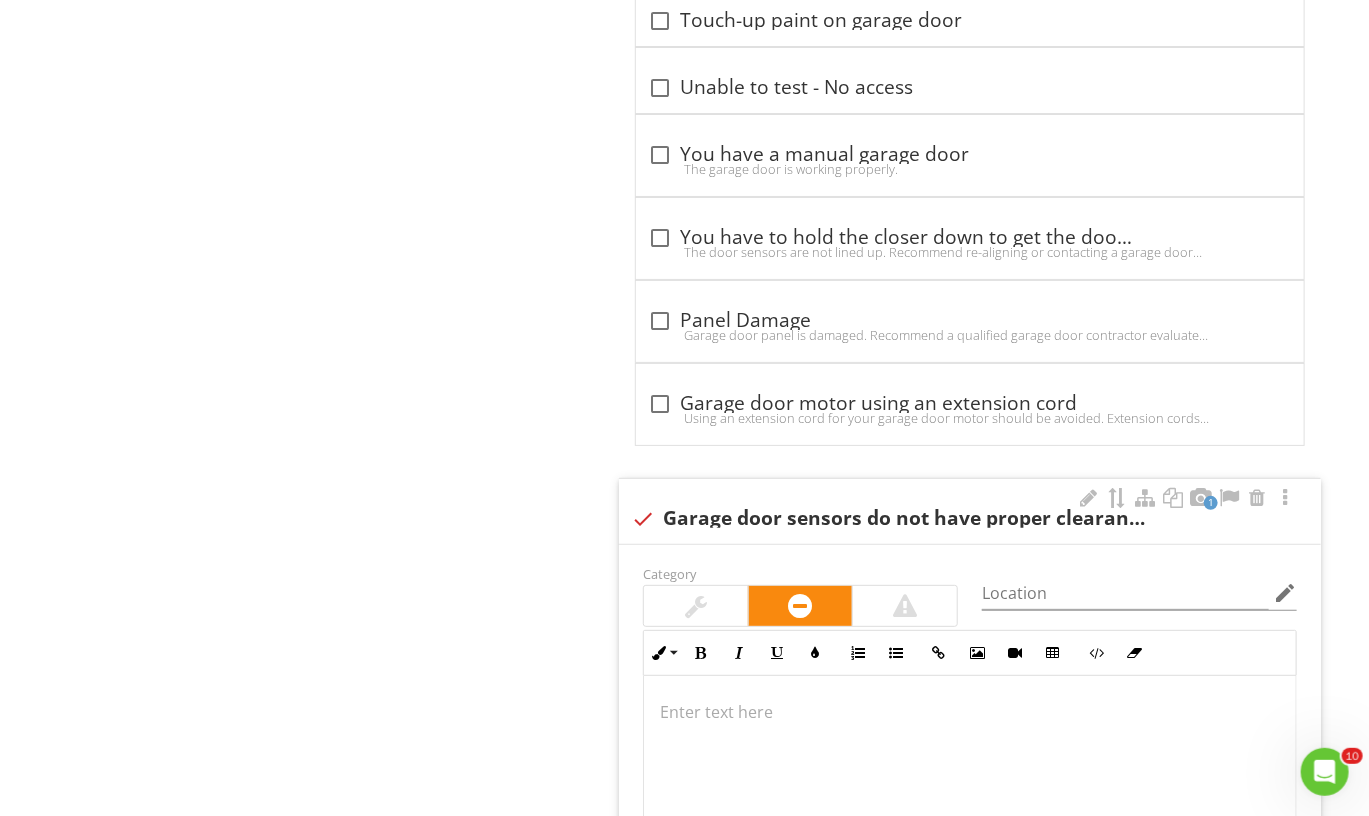 click on "1         check
Garage door sensors do not have proper clearance" at bounding box center [970, 511] 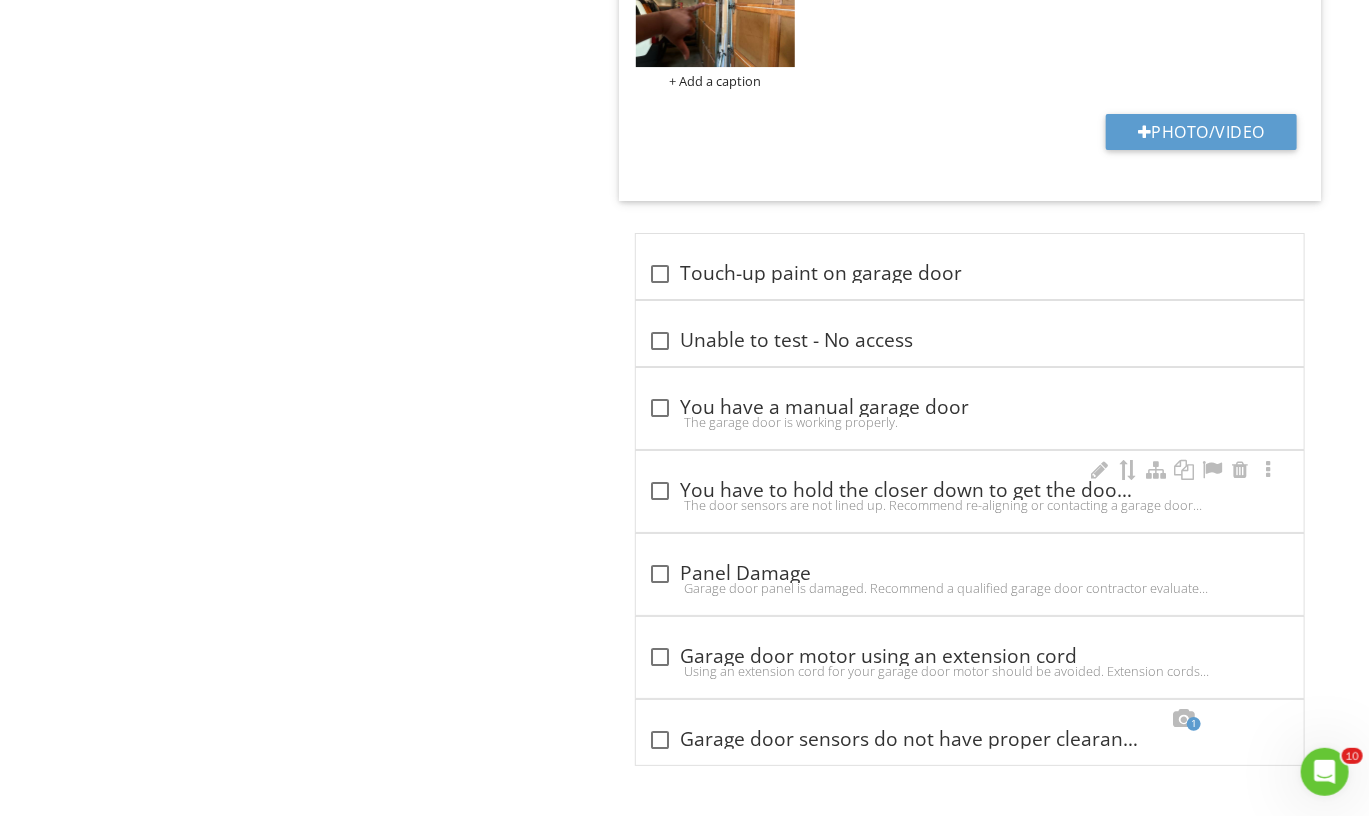 scroll, scrollTop: 3008, scrollLeft: 0, axis: vertical 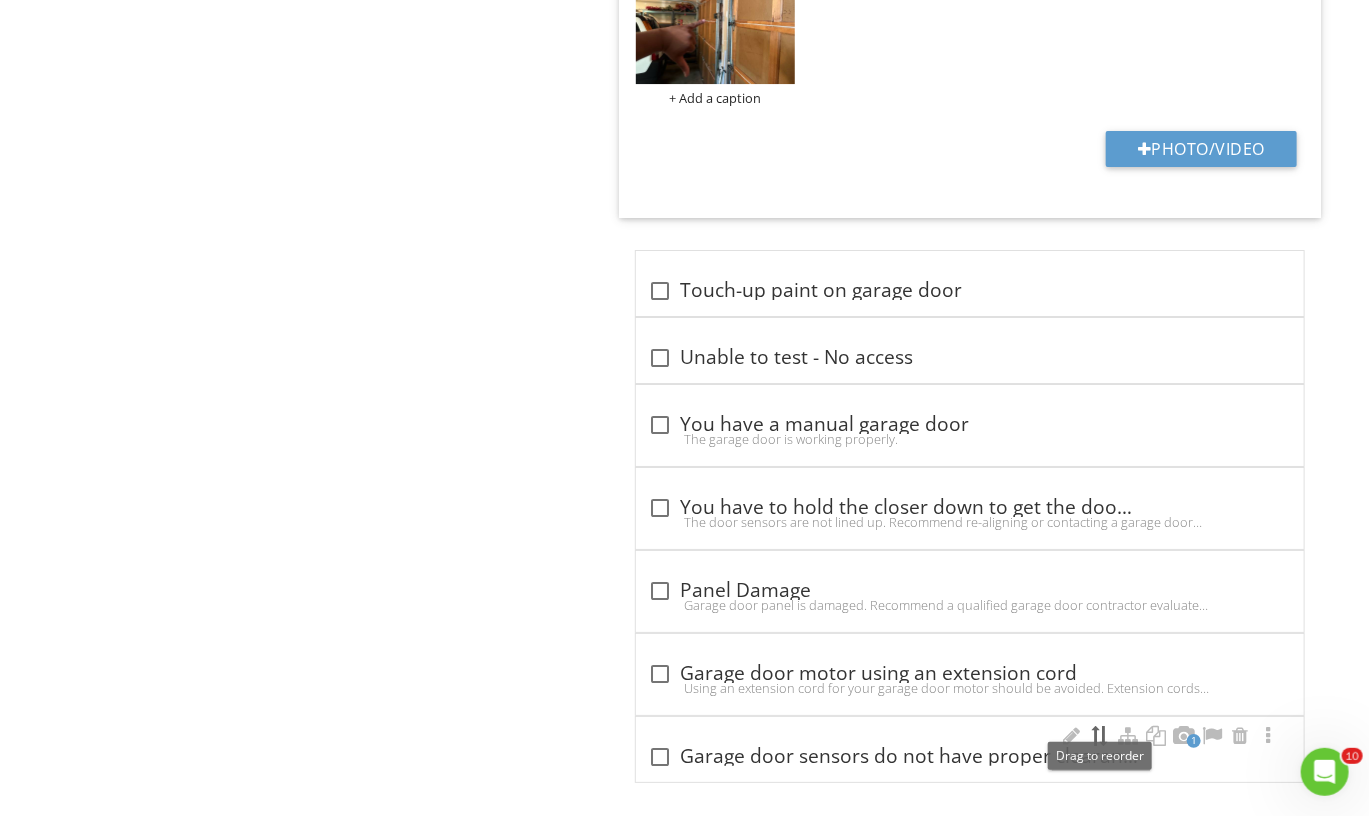 type 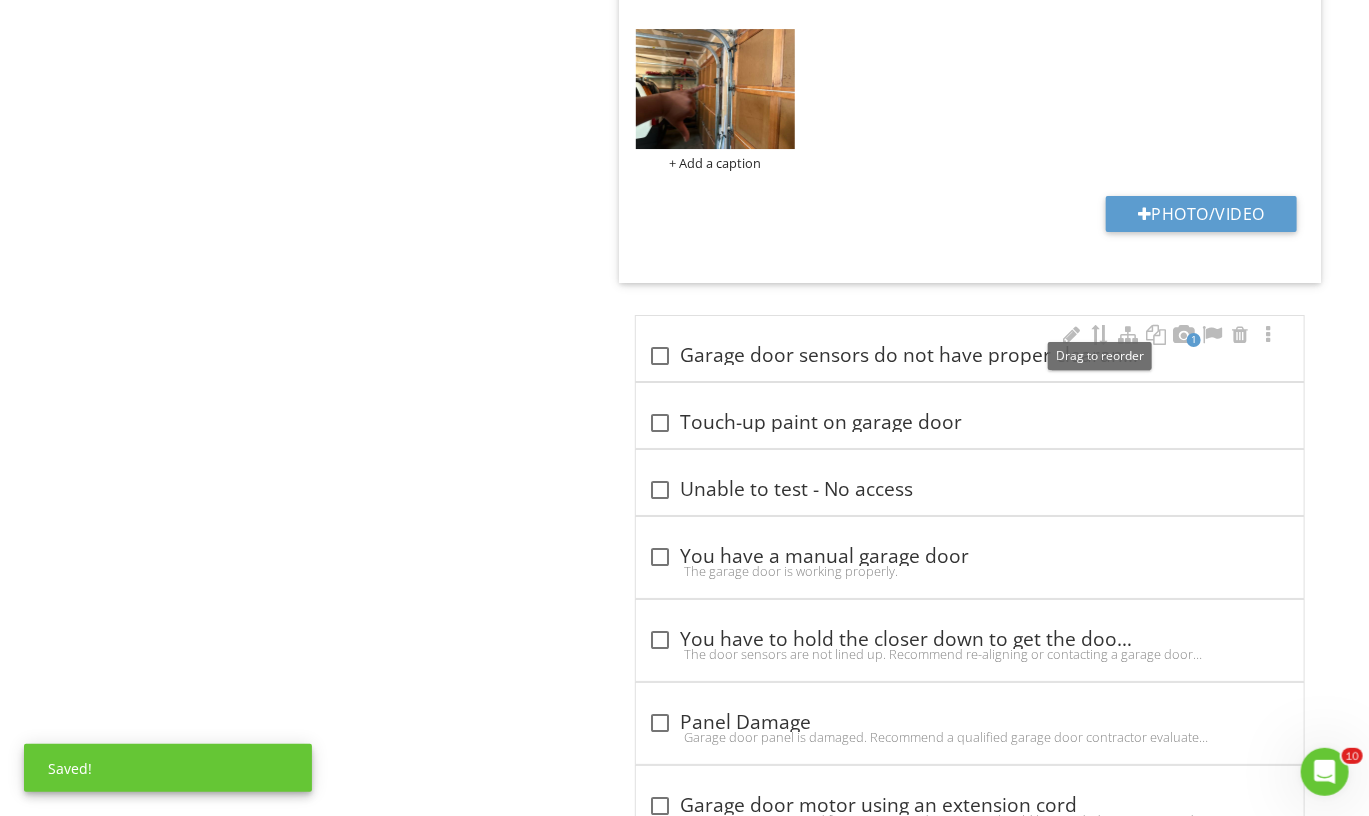 click on "1         check_box_outline_blank
Garage door sensors do not have proper clearance" at bounding box center (970, 348) 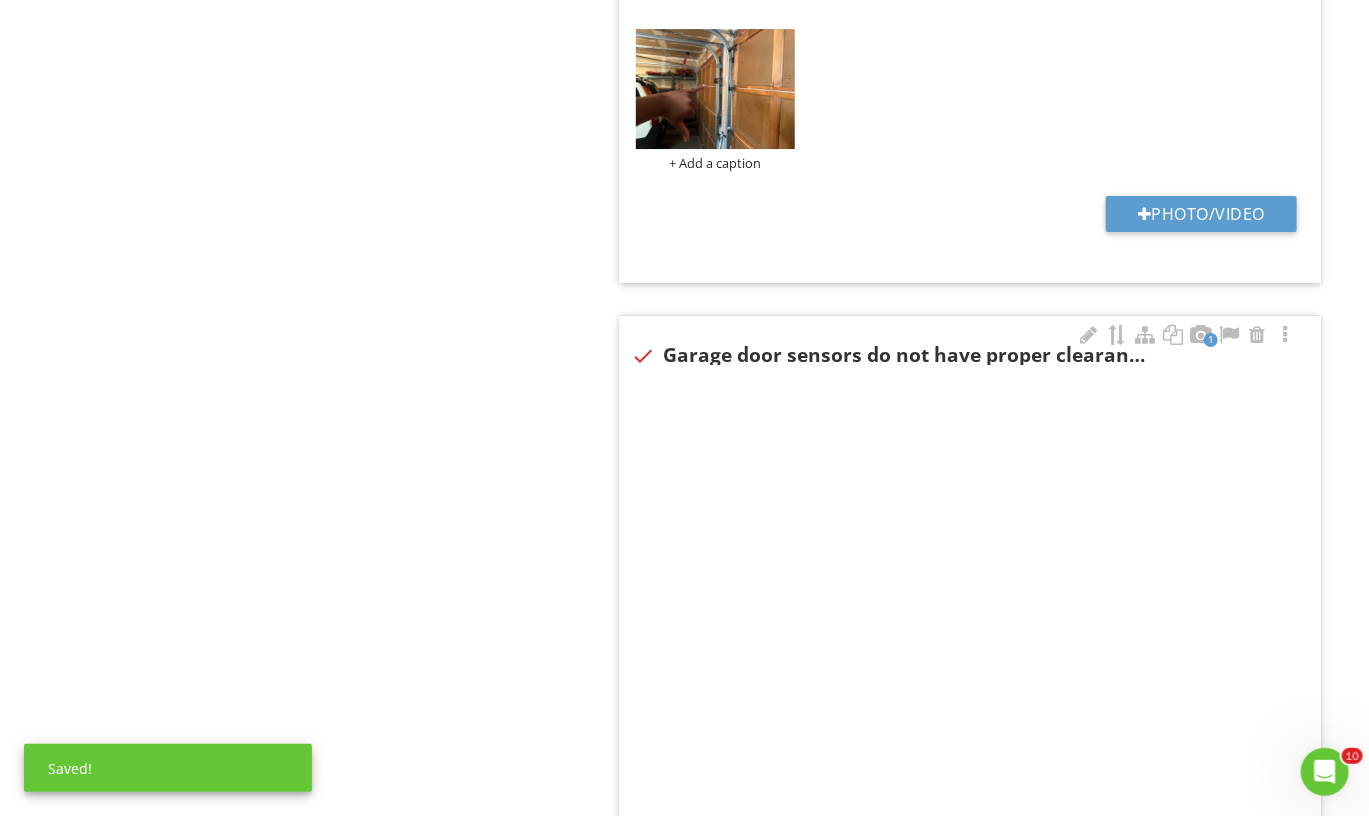 scroll, scrollTop: 3007, scrollLeft: 0, axis: vertical 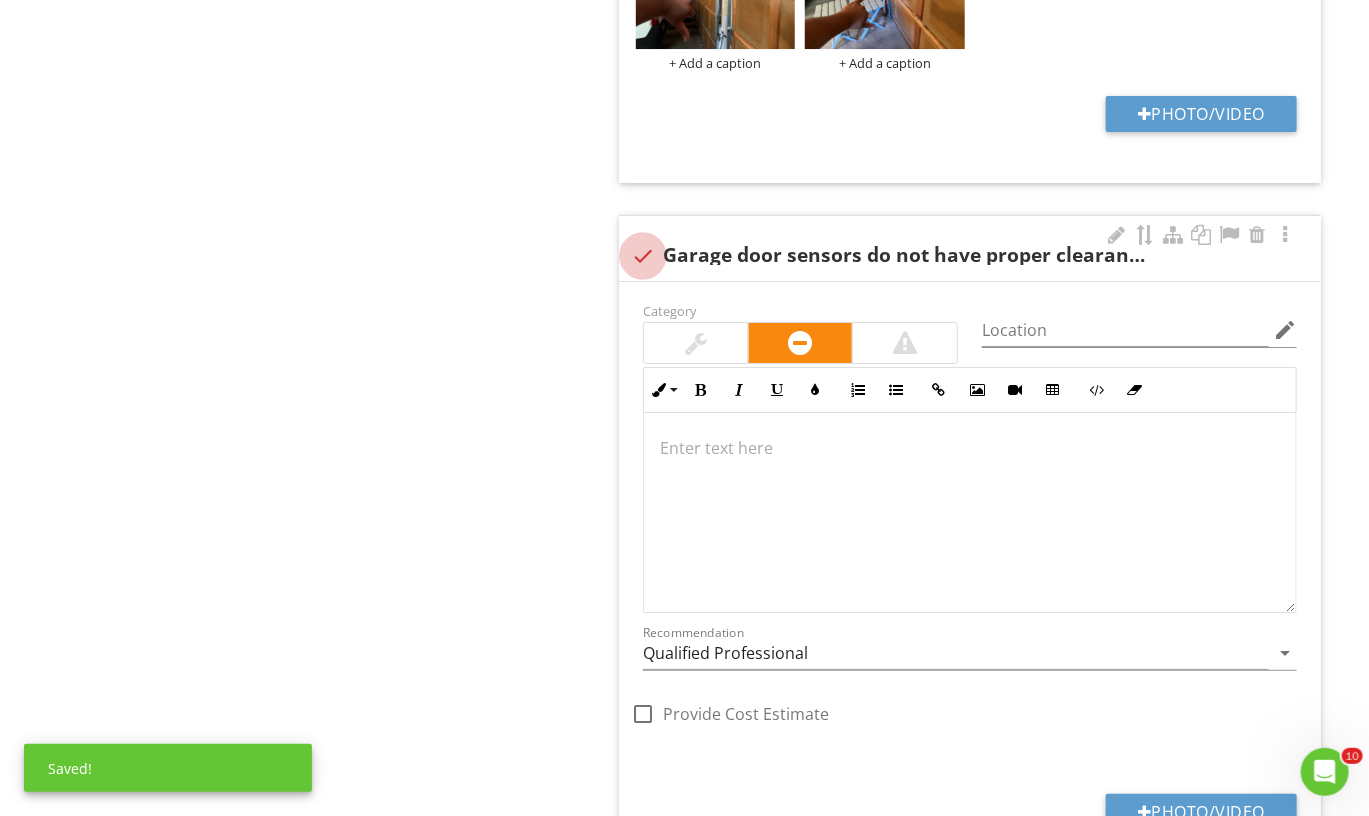 click at bounding box center (643, 256) 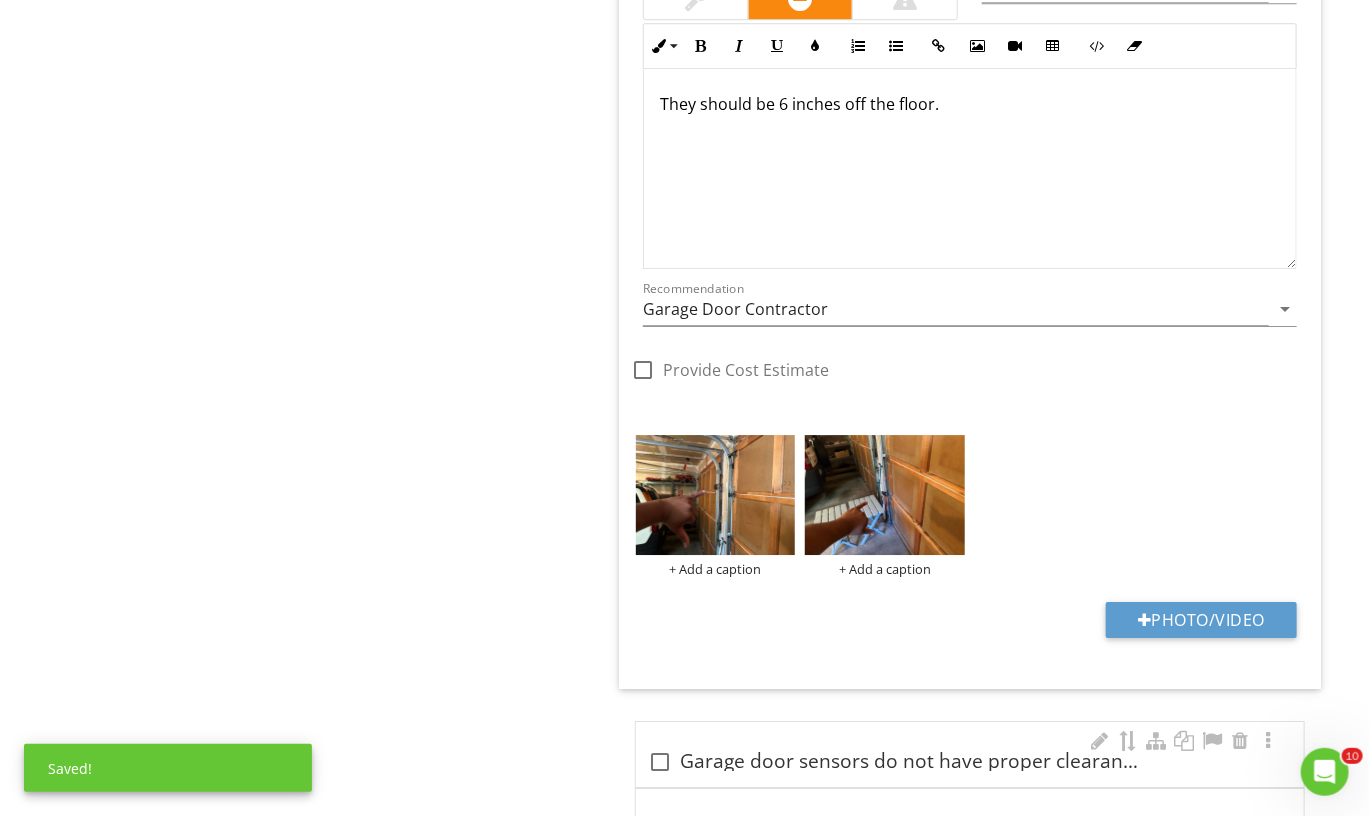scroll, scrollTop: 2585, scrollLeft: 0, axis: vertical 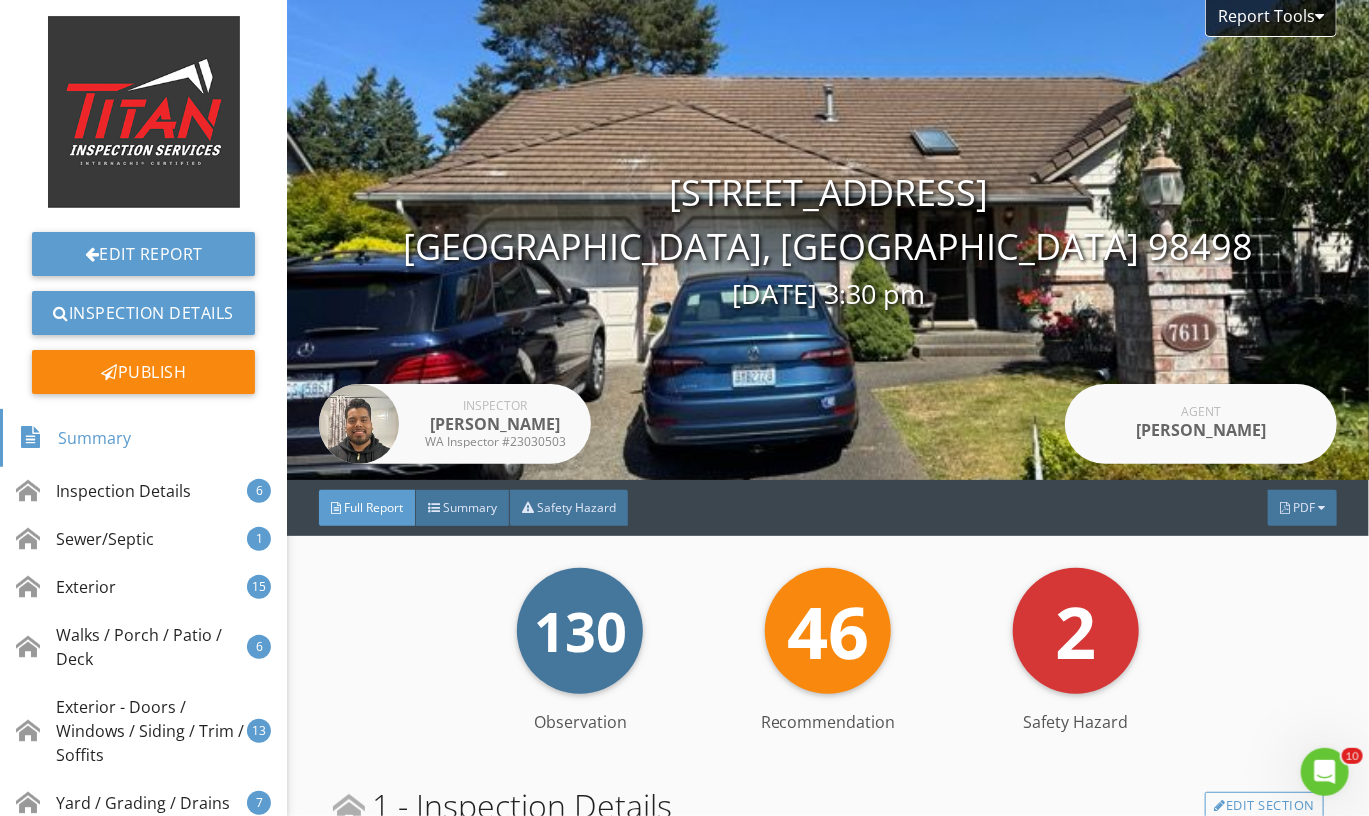 click on "130   Observation   46   Recommendation   2   Safety Hazard" at bounding box center [828, 631] 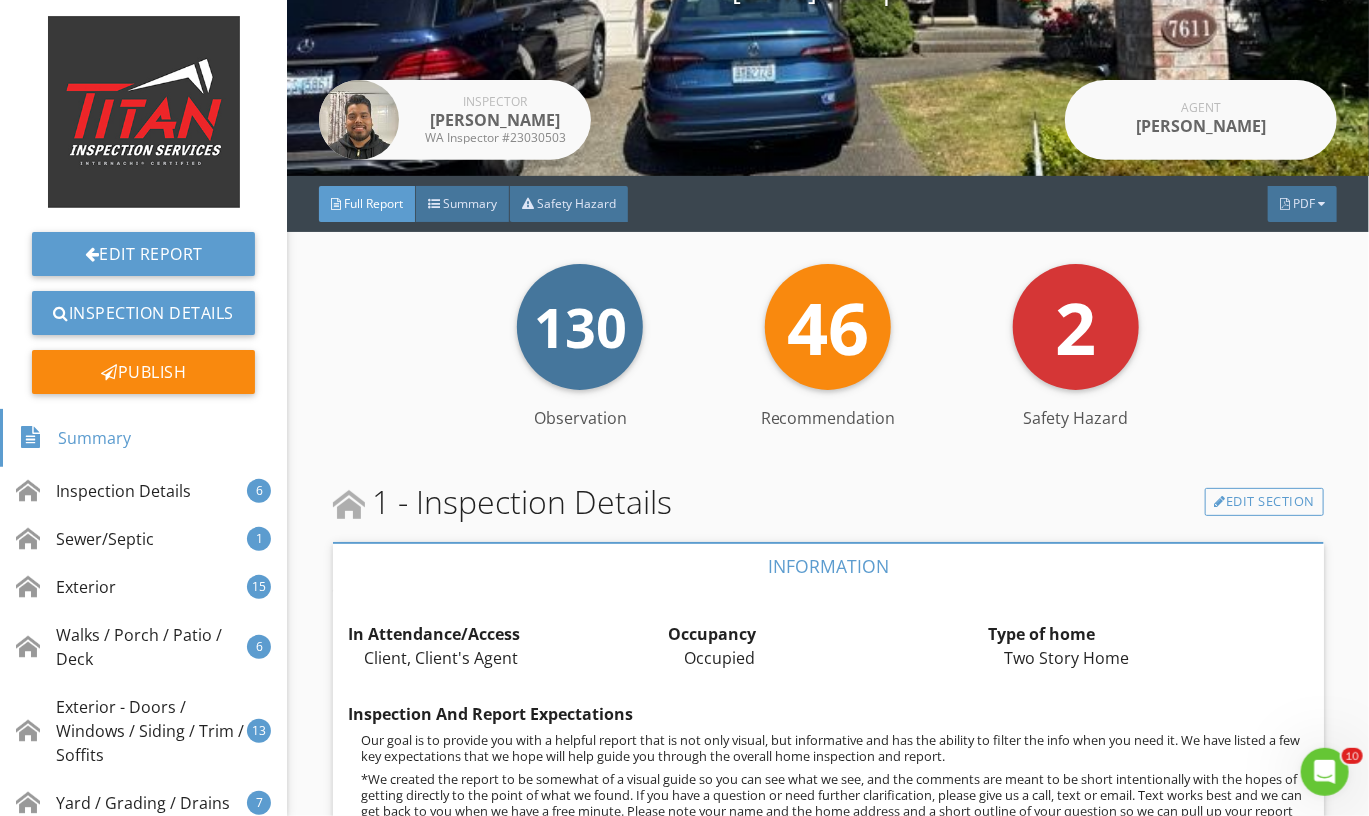 scroll, scrollTop: 335, scrollLeft: 0, axis: vertical 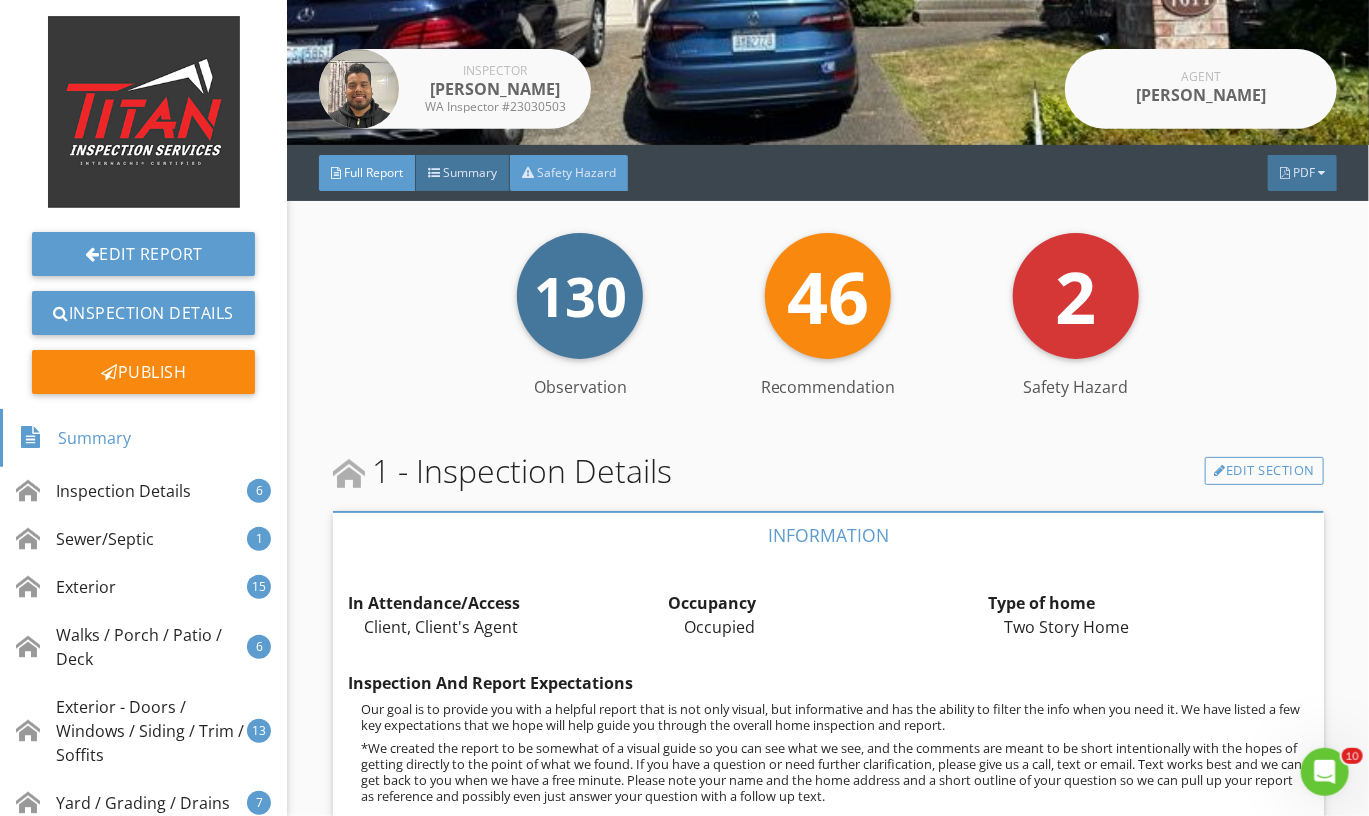 click on "Safety Hazard" at bounding box center (576, 172) 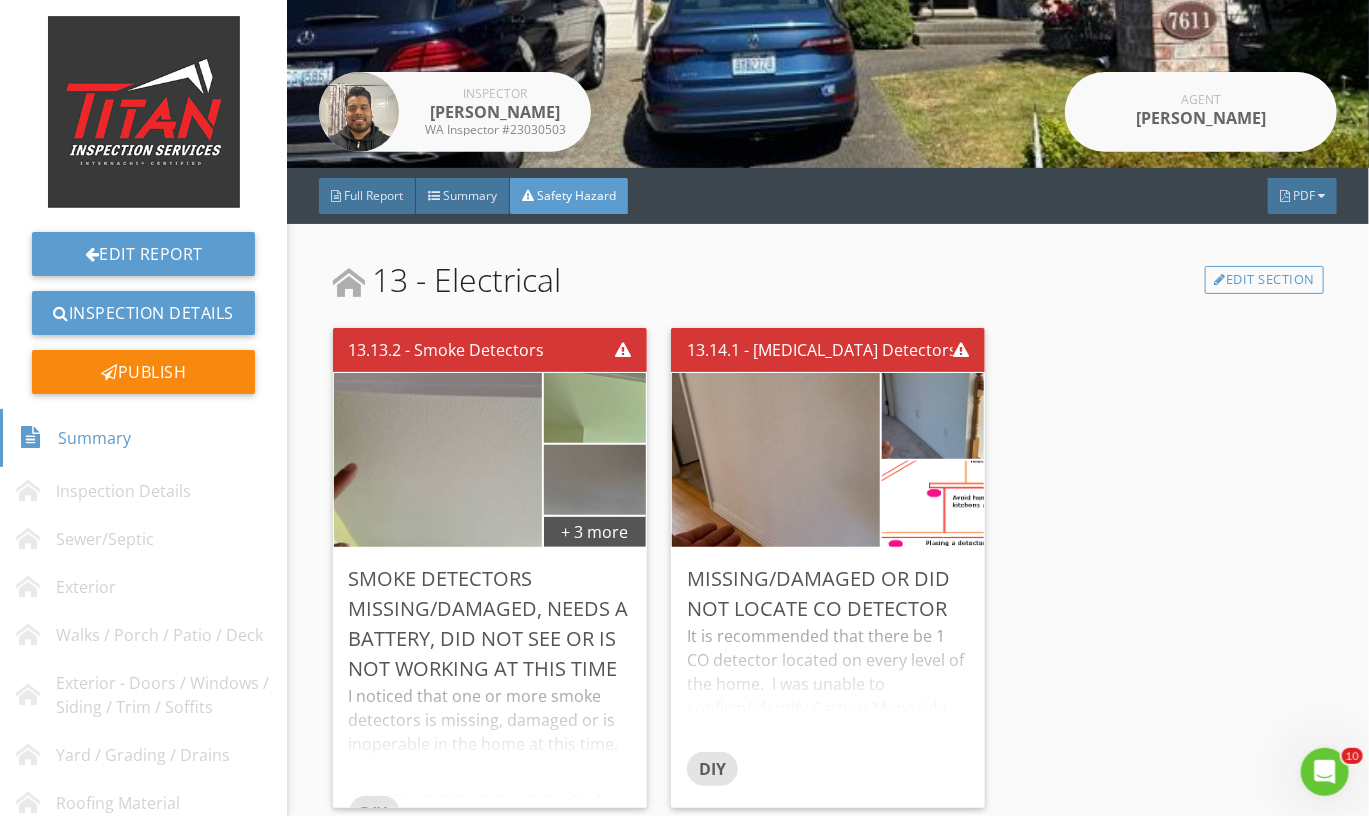 scroll, scrollTop: 310, scrollLeft: 0, axis: vertical 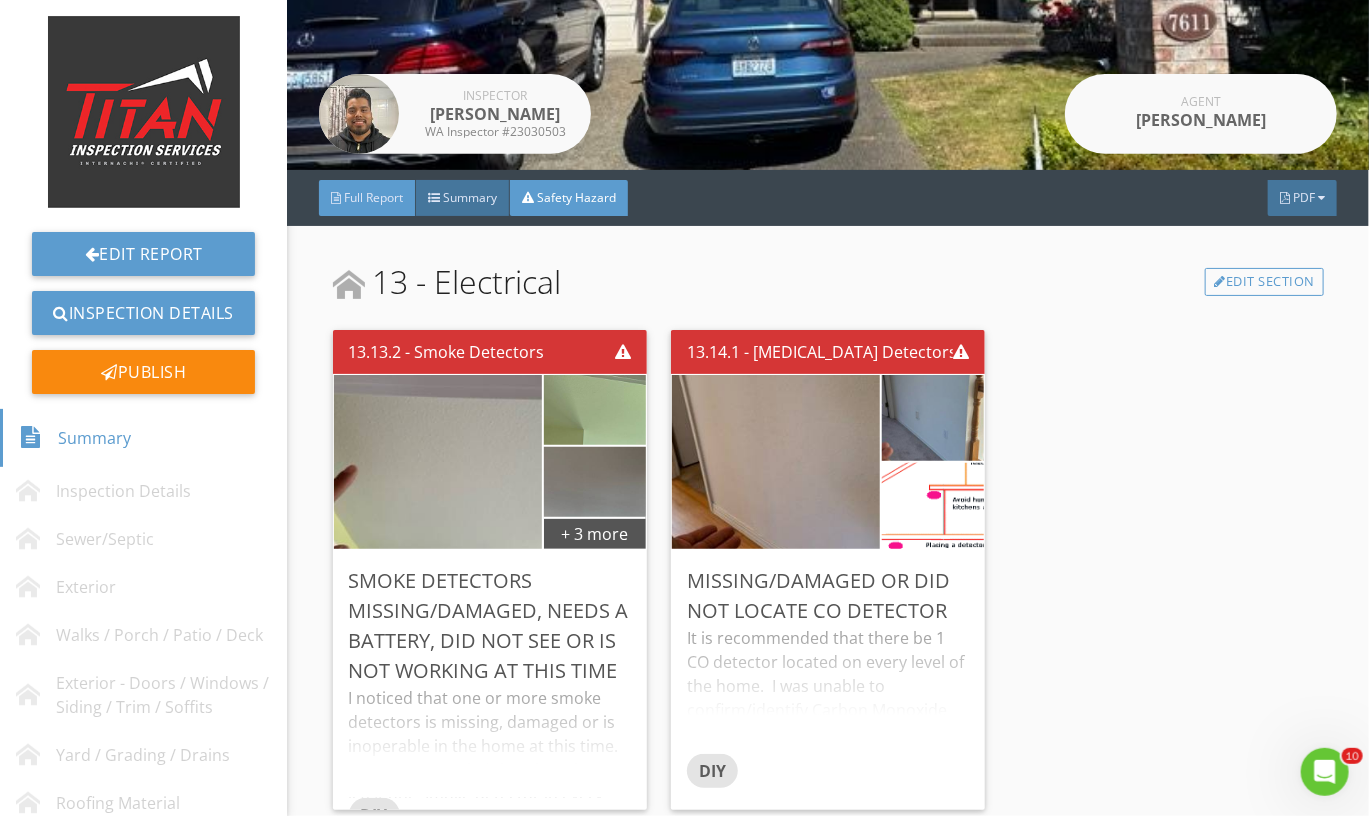 click on "Full Report" at bounding box center [367, 198] 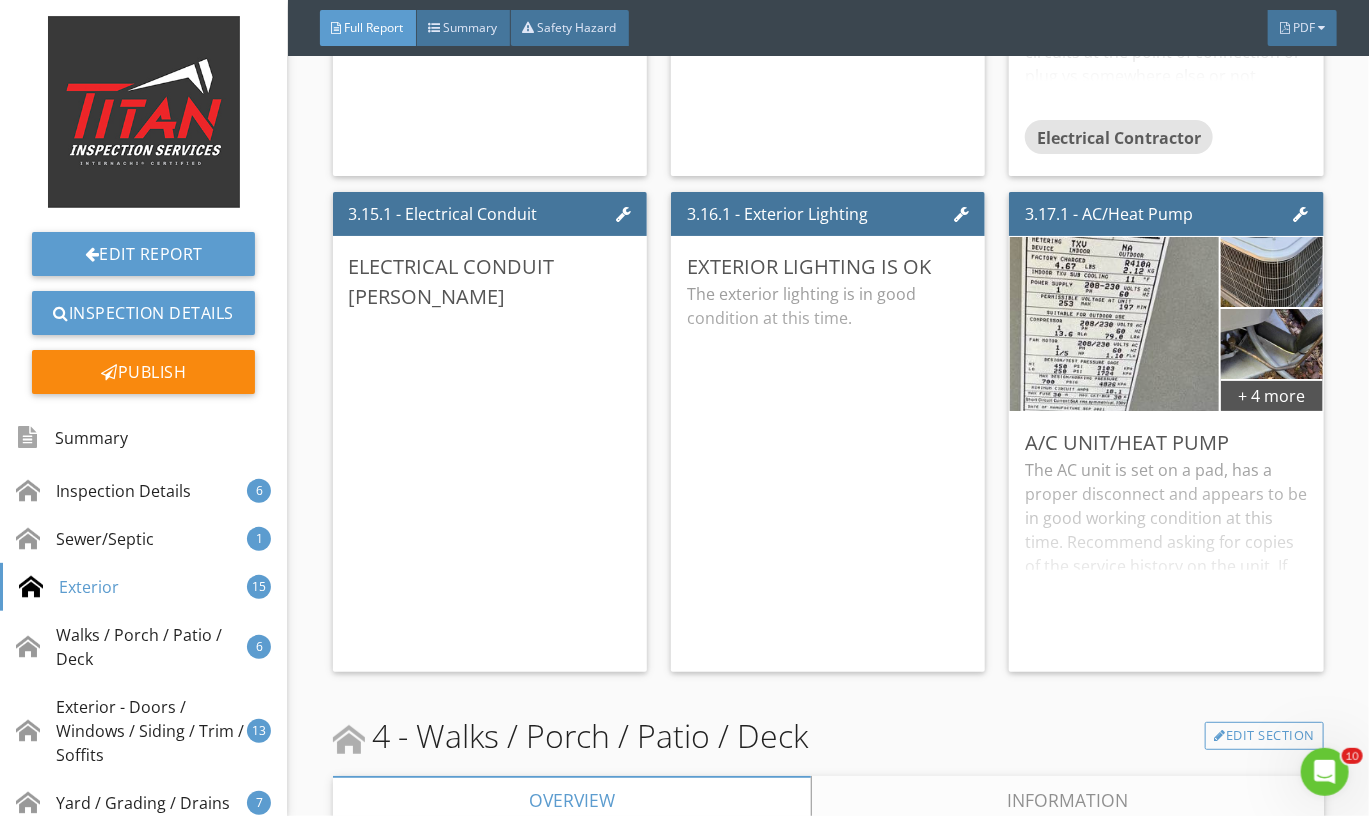 scroll, scrollTop: 6109, scrollLeft: 0, axis: vertical 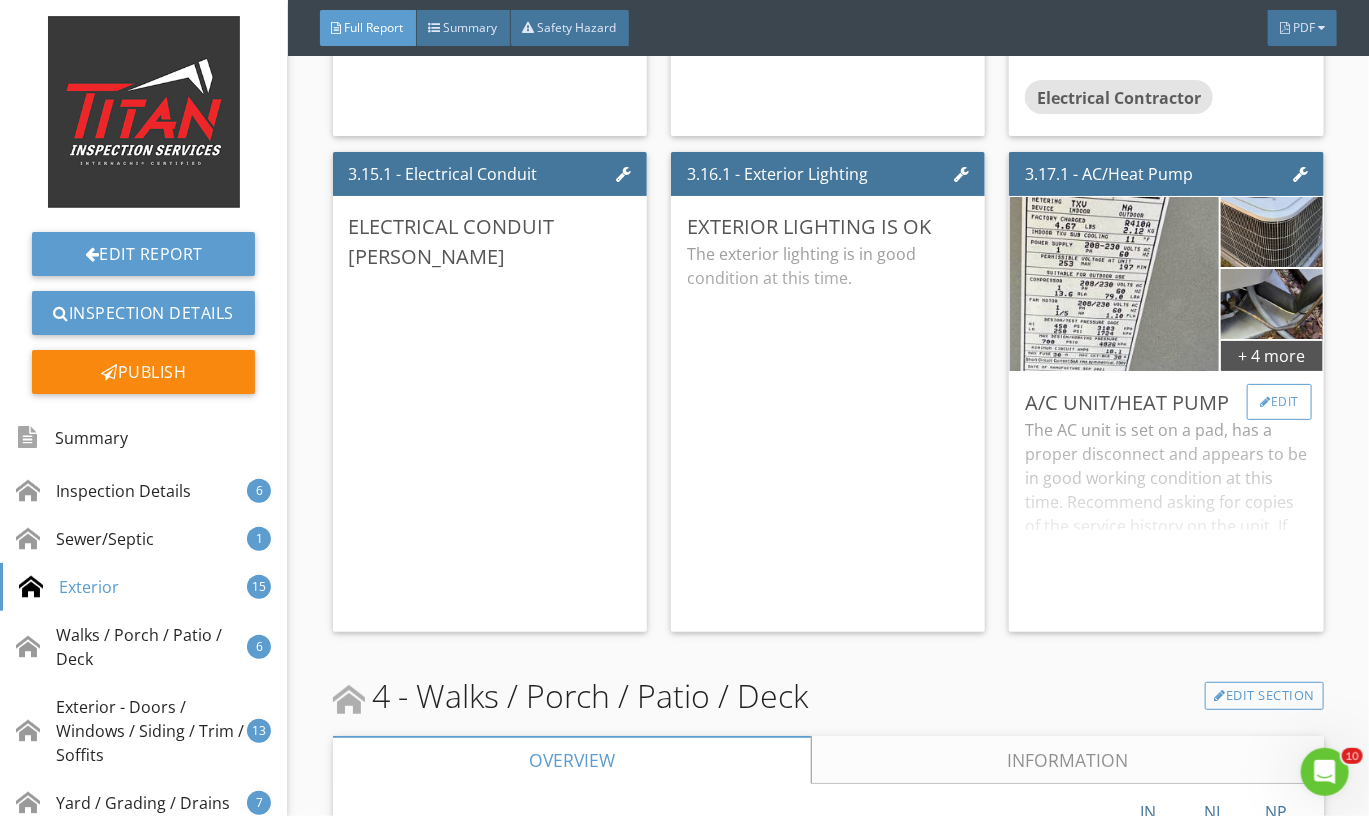 click on "Edit" at bounding box center [1279, 402] 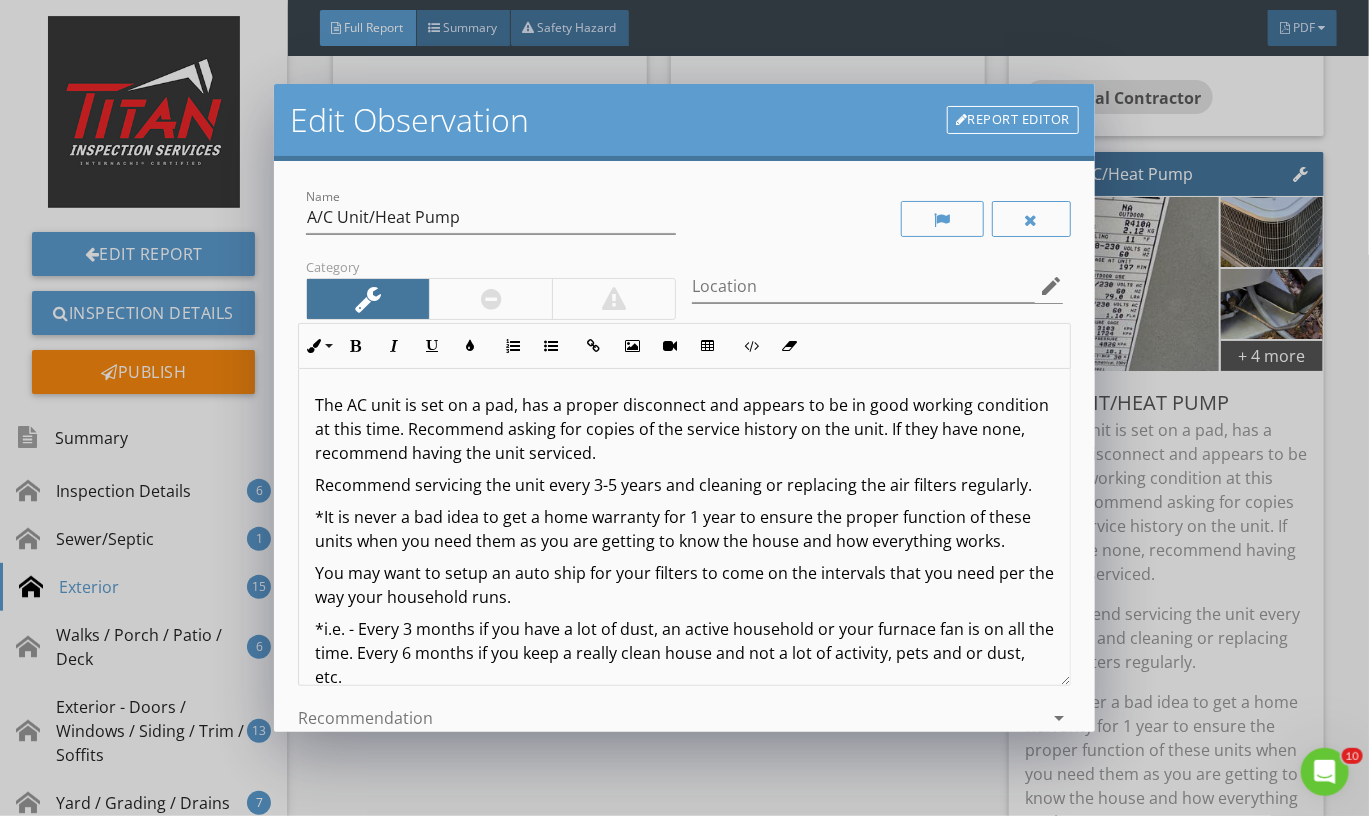 click on "Edit Observation
Report Editor
Name A/C Unit/Heat Pump                 Category               Location edit   Inline Style XLarge Large Normal Small Light Small/Light Bold Italic Underline Colors Ordered List Unordered List Insert Link Insert Image Insert Video Insert Table Code View Clear Formatting The AC unit is set on a pad, has a proper disconnect and appears to be in good working condition at this time. Recommend asking for copies of the service history on the unit. If they have none, recommend having the unit serviced. Recommend servicing the unit every 3-5 years and cleaning or replacing the air filters regularly. *It is never a bad idea to get a home warranty for 1 year to ensure the proper function of these units when you need them as you are getting to know the house and how everything works.  You may want to setup an auto ship for your filters to come on the intervals that you need per the way your household runs.  Enter text here   Recommendation arrow_drop_down" at bounding box center (684, 408) 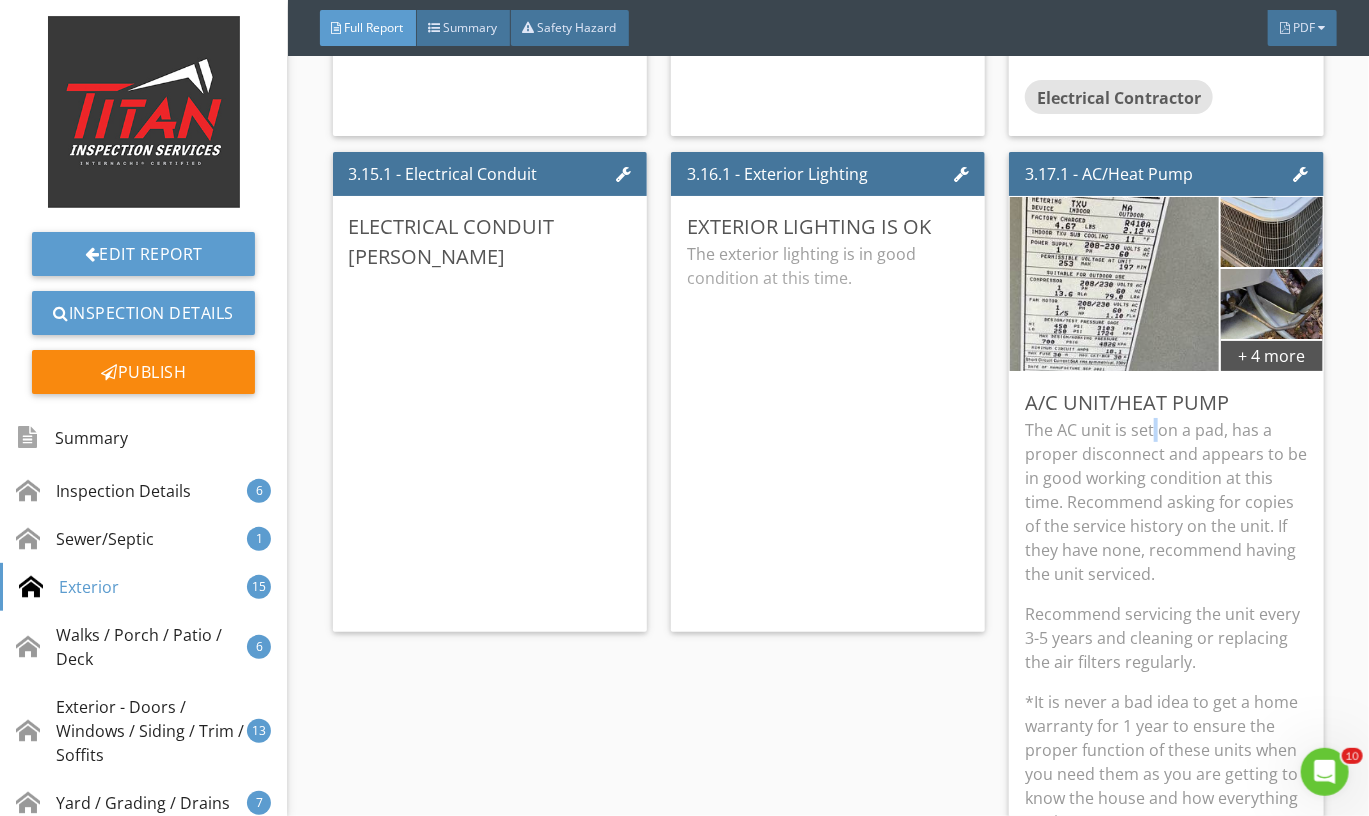 click on "The AC unit is set on a pad, has a proper disconnect and appears to be in good working condition at this time. Recommend asking for copies of the service history on the unit. If they have none, recommend having the unit serviced." at bounding box center (1166, 502) 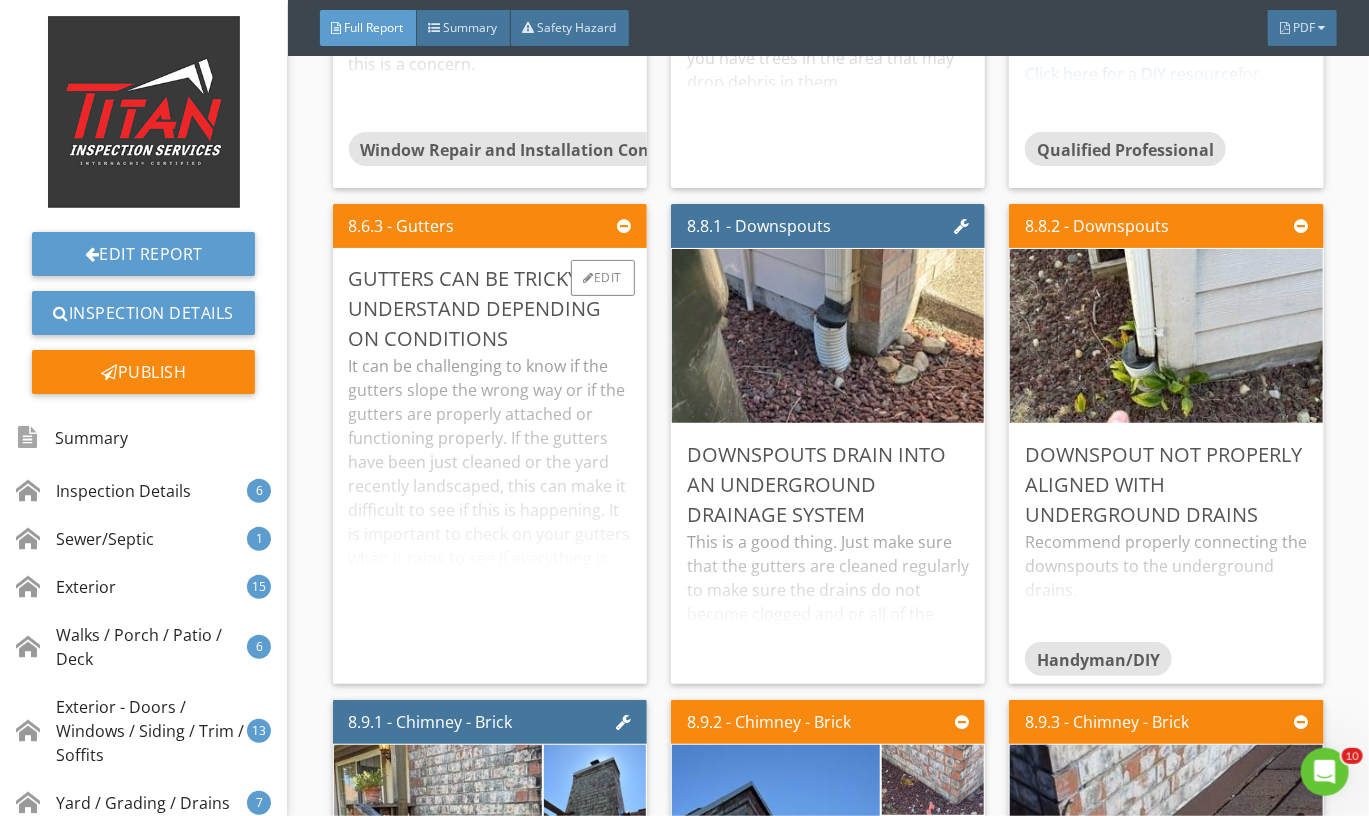 scroll, scrollTop: 16221, scrollLeft: 0, axis: vertical 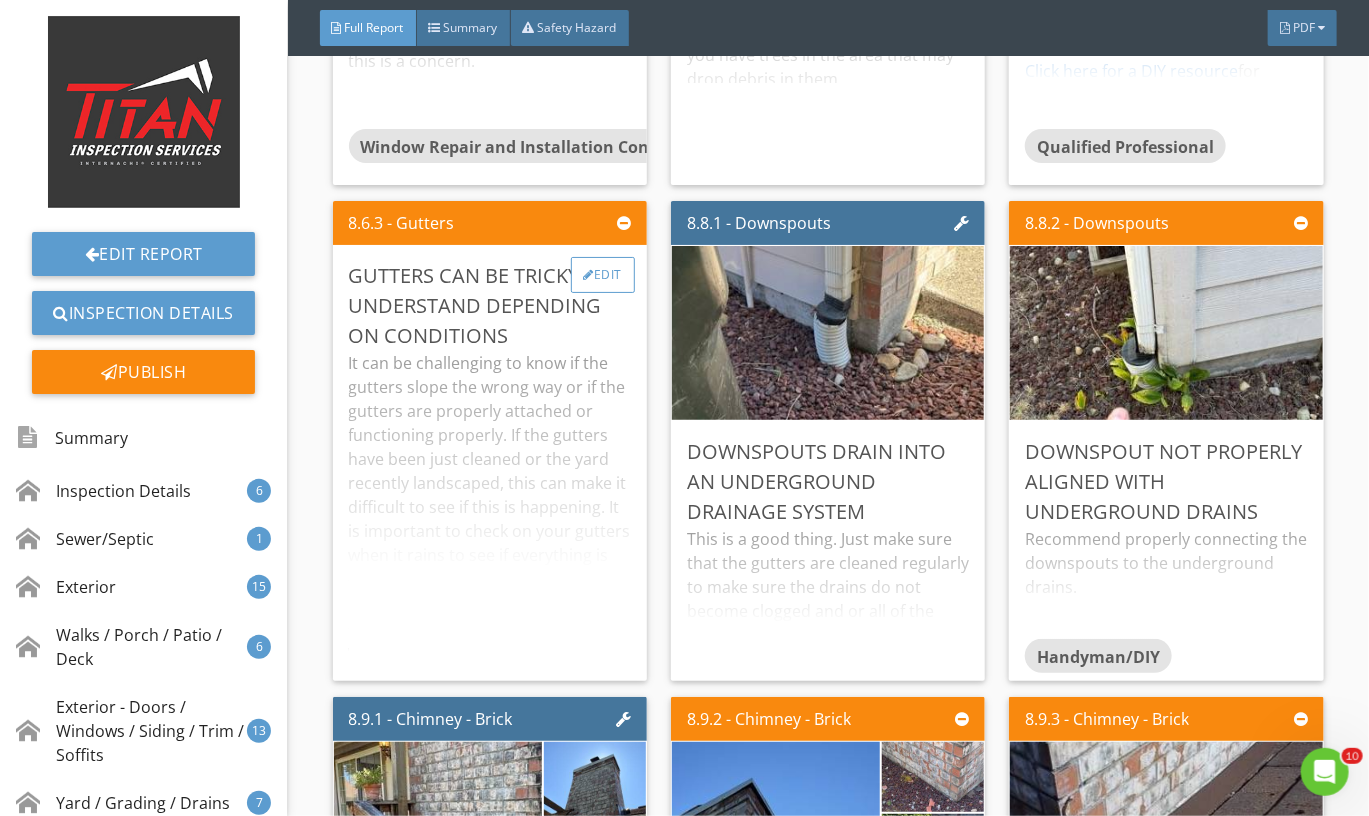 click at bounding box center (589, 275) 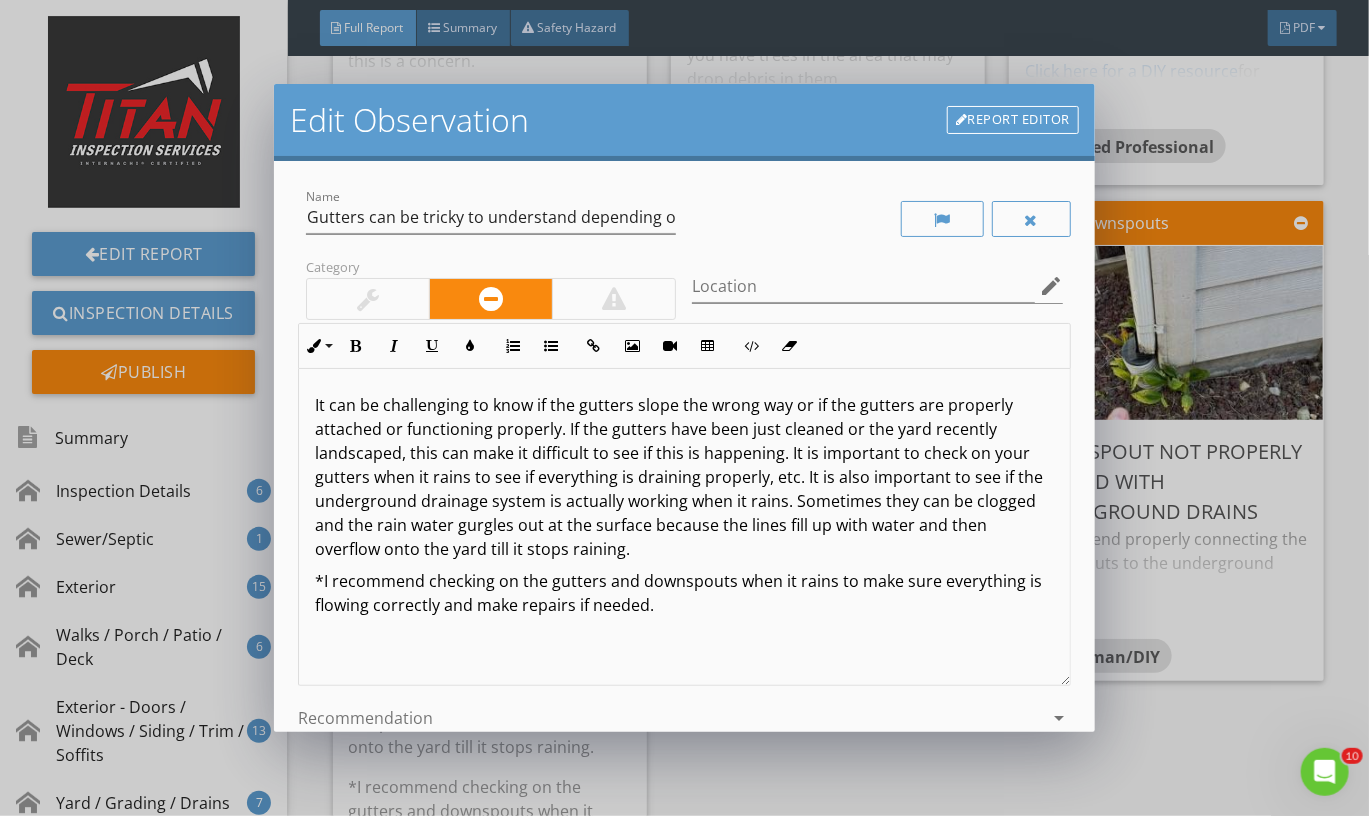 click at bounding box center [368, 299] 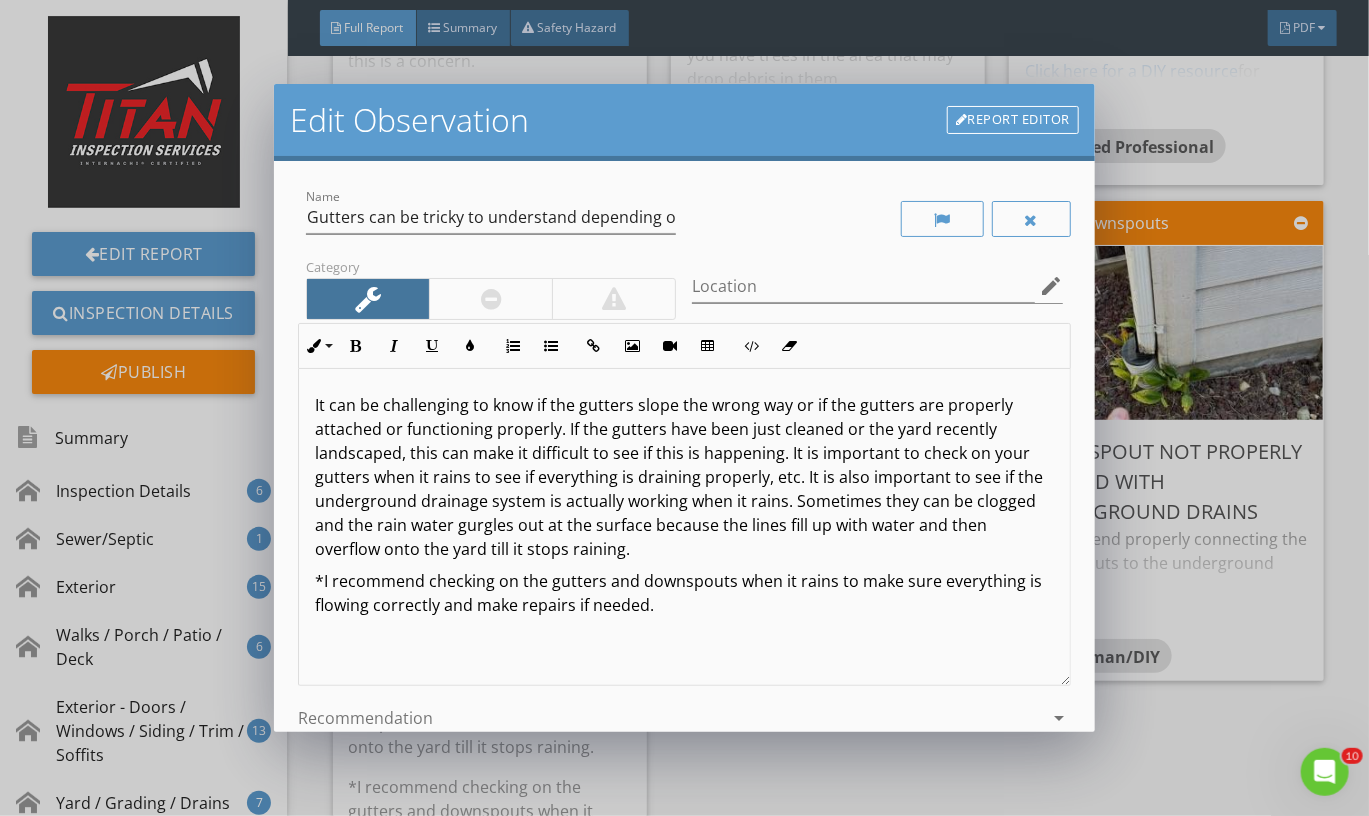 scroll, scrollTop: 1, scrollLeft: 0, axis: vertical 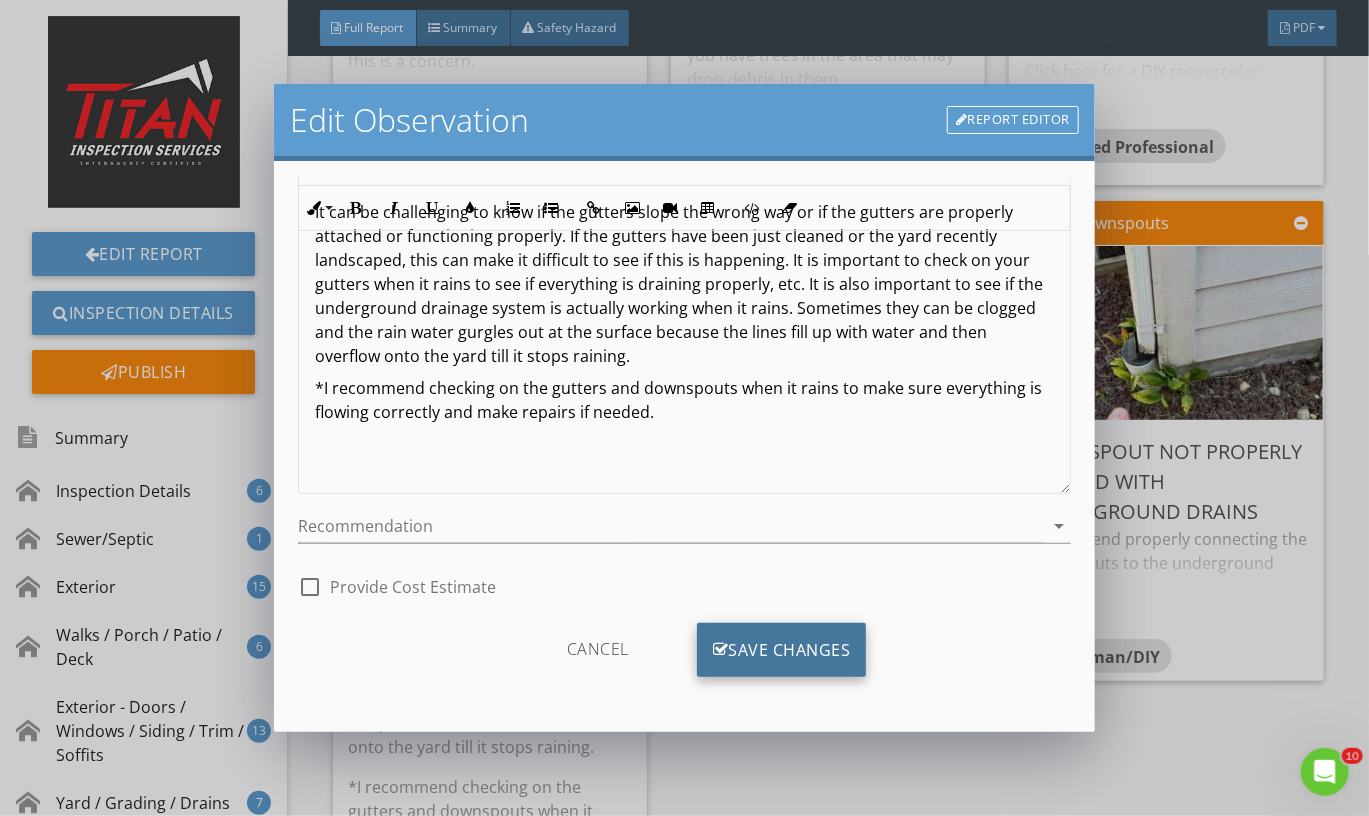 drag, startPoint x: 817, startPoint y: 701, endPoint x: 817, endPoint y: 661, distance: 40 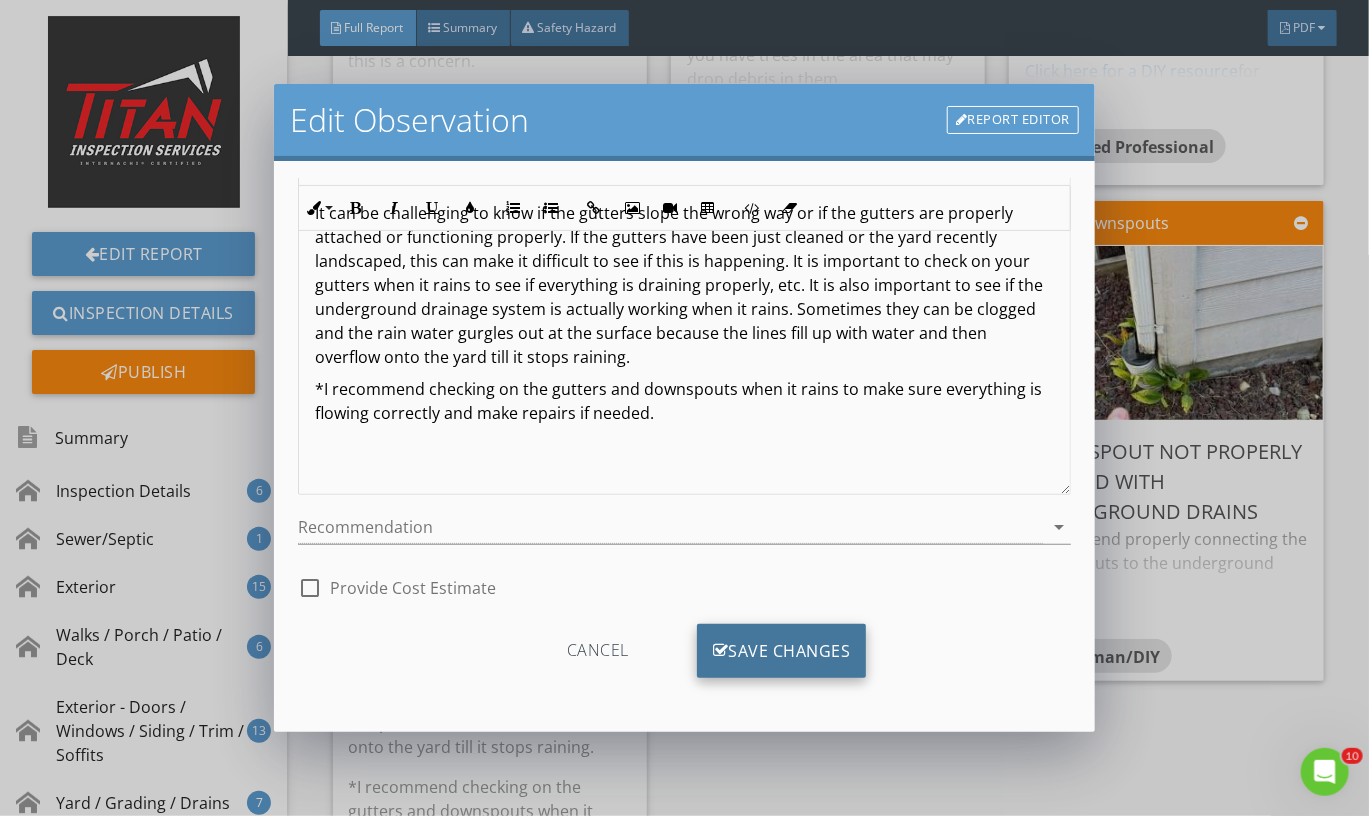 click on "Save Changes" at bounding box center [782, 651] 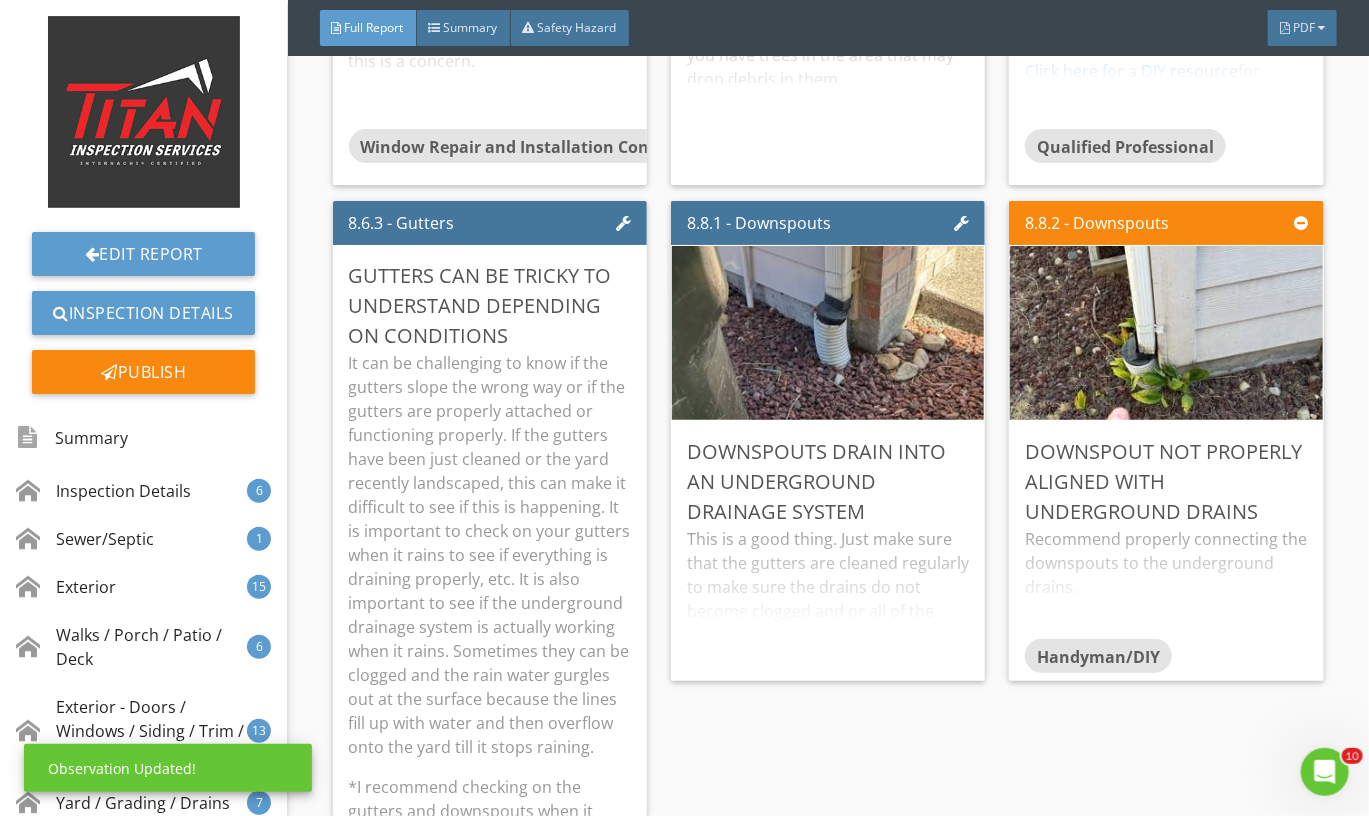 scroll, scrollTop: 0, scrollLeft: 0, axis: both 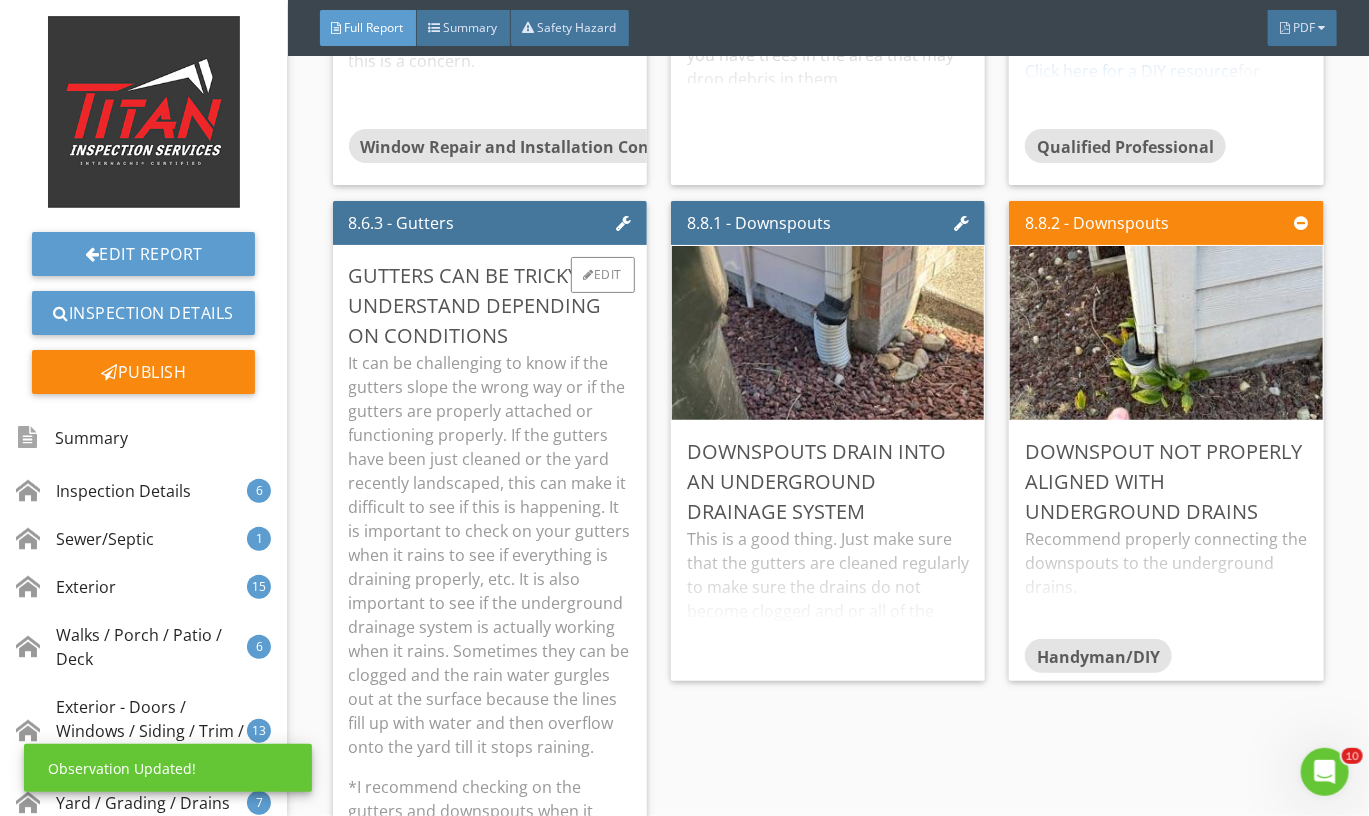 click on "It can be challenging to know if the gutters slope the wrong way or if the gutters are properly attached or functioning properly. If the gutters have been just cleaned or the yard recently landscaped, this can make it difficult to see if this is happening. It is important to check on your gutters when it rains to see if everything is draining properly, etc. It is also important to see if the underground drainage system is actually working when it rains. Sometimes they can be clogged and the rain water gurgles out at the surface because the lines fill up with water and then overflow onto the yard till it stops raining." at bounding box center (490, 555) 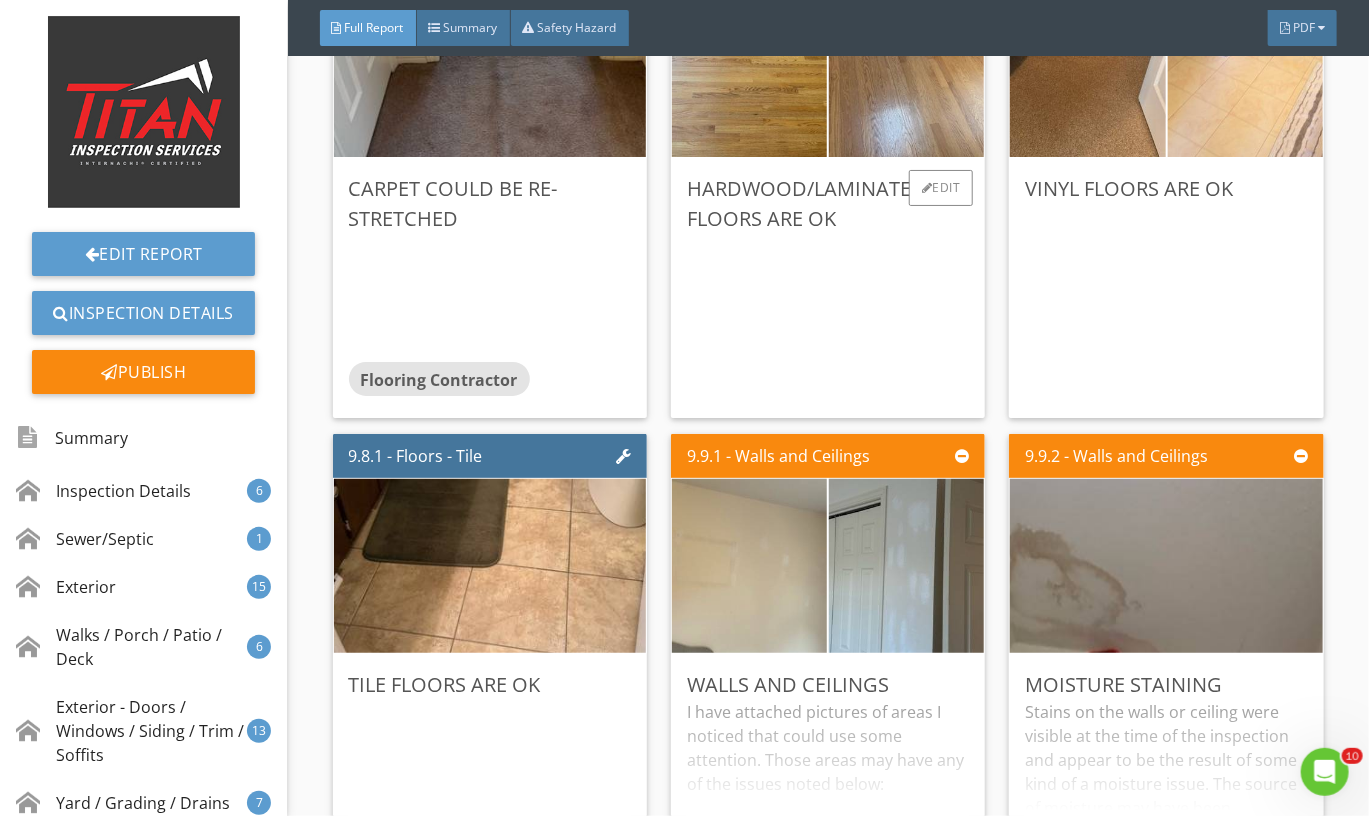 scroll, scrollTop: 19817, scrollLeft: 0, axis: vertical 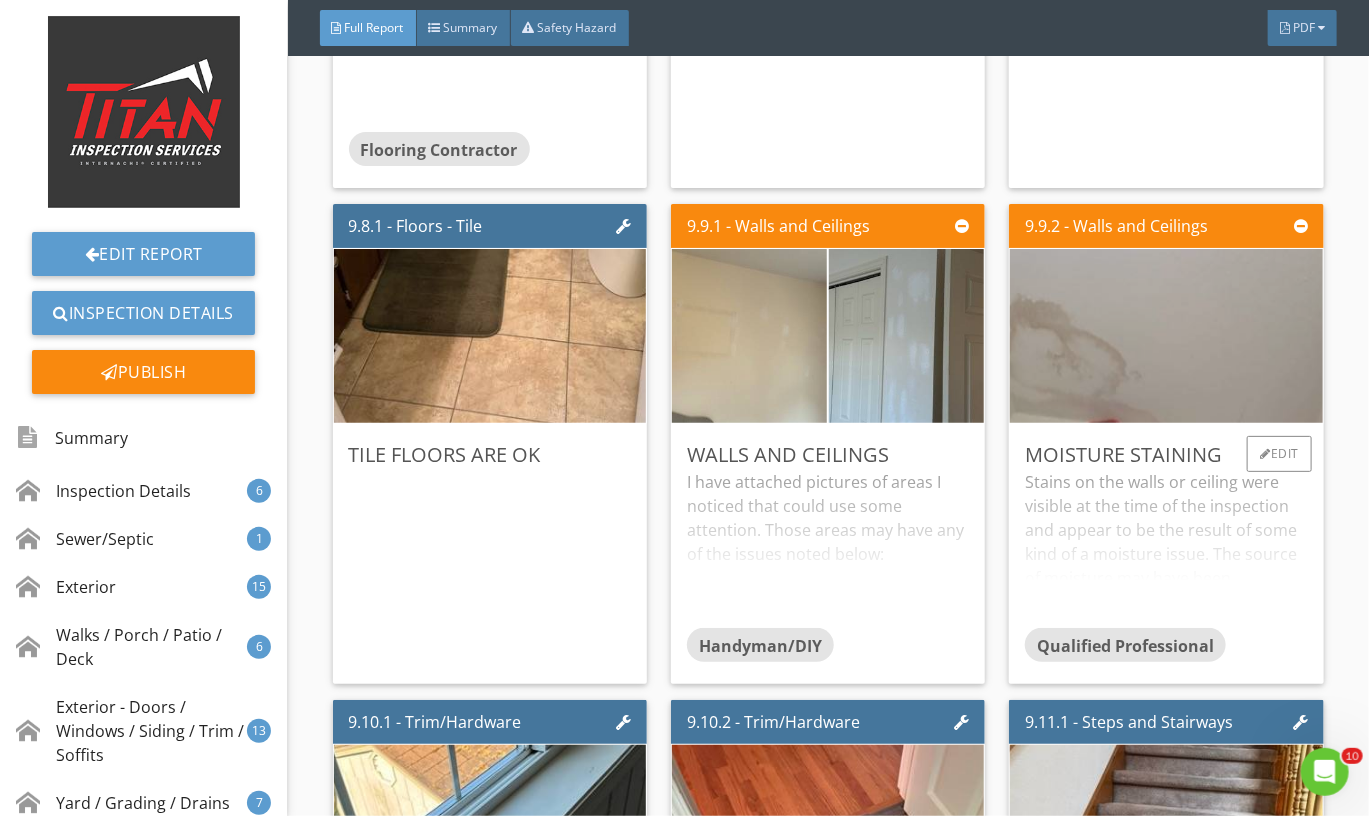 click at bounding box center (1167, 336) 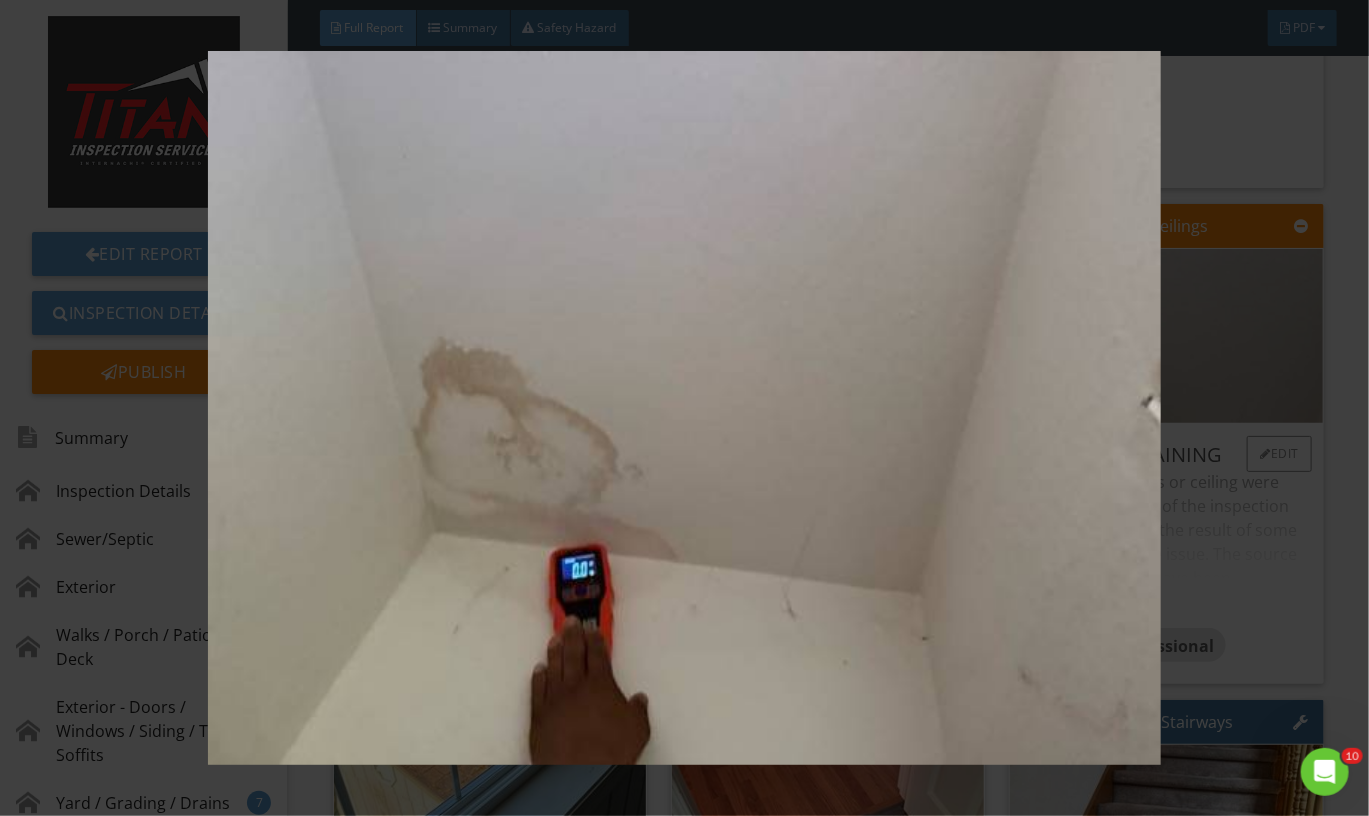 click at bounding box center (685, 408) 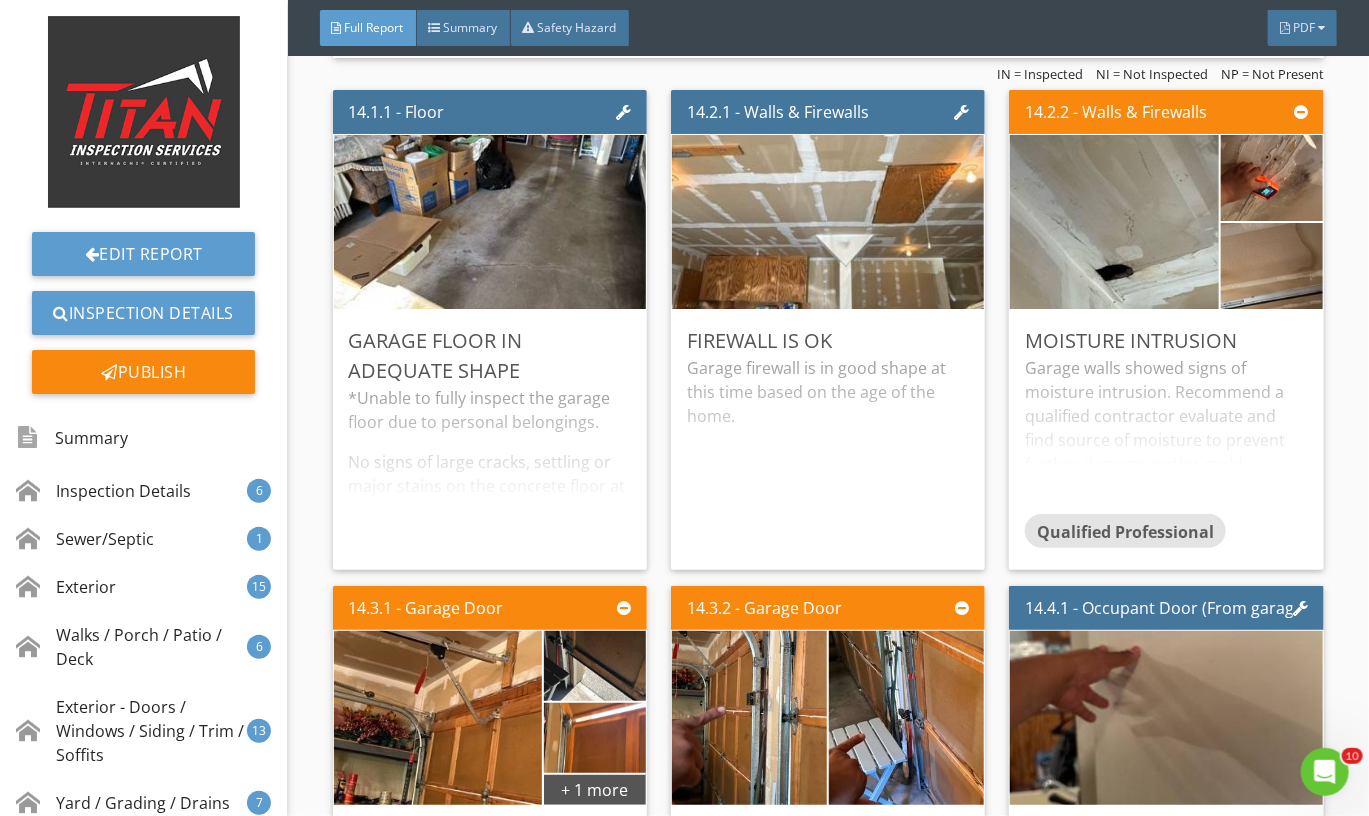 scroll, scrollTop: 35683, scrollLeft: 0, axis: vertical 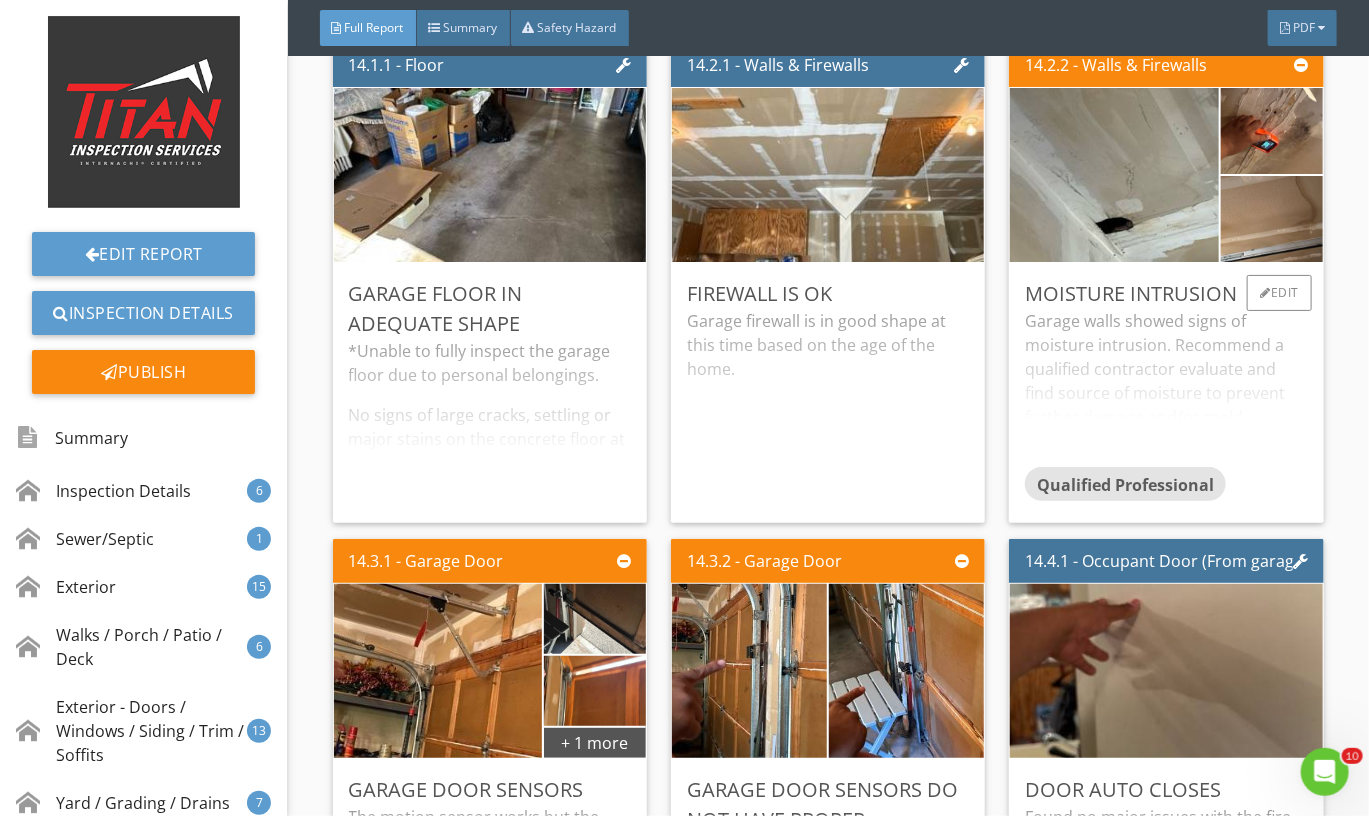 click on "Garage walls showed signs of moisture intrusion. Recommend a qualified contractor evaluate and find source of moisture to prevent further damage and/or mold." at bounding box center (1166, 388) 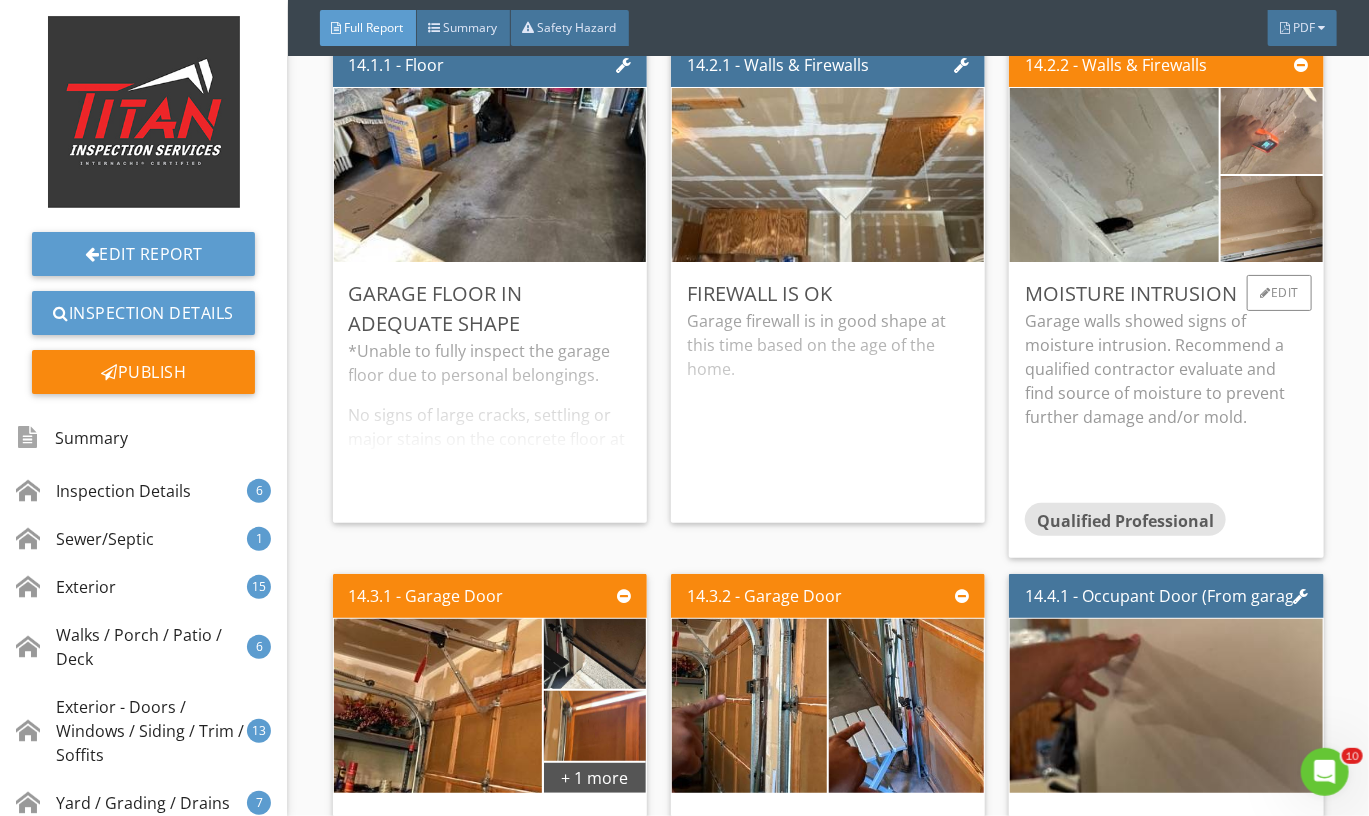 click at bounding box center [1271, 131] 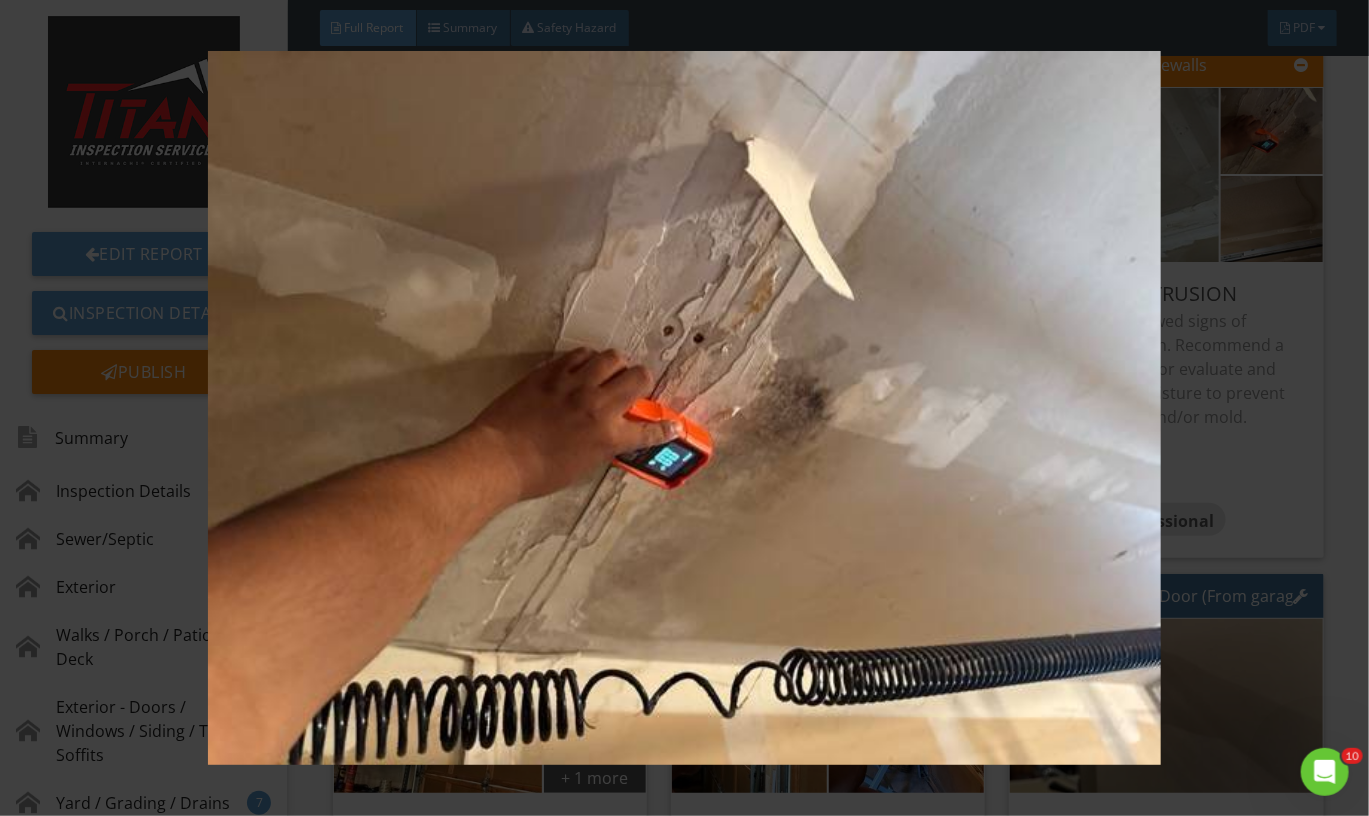 click at bounding box center (685, 408) 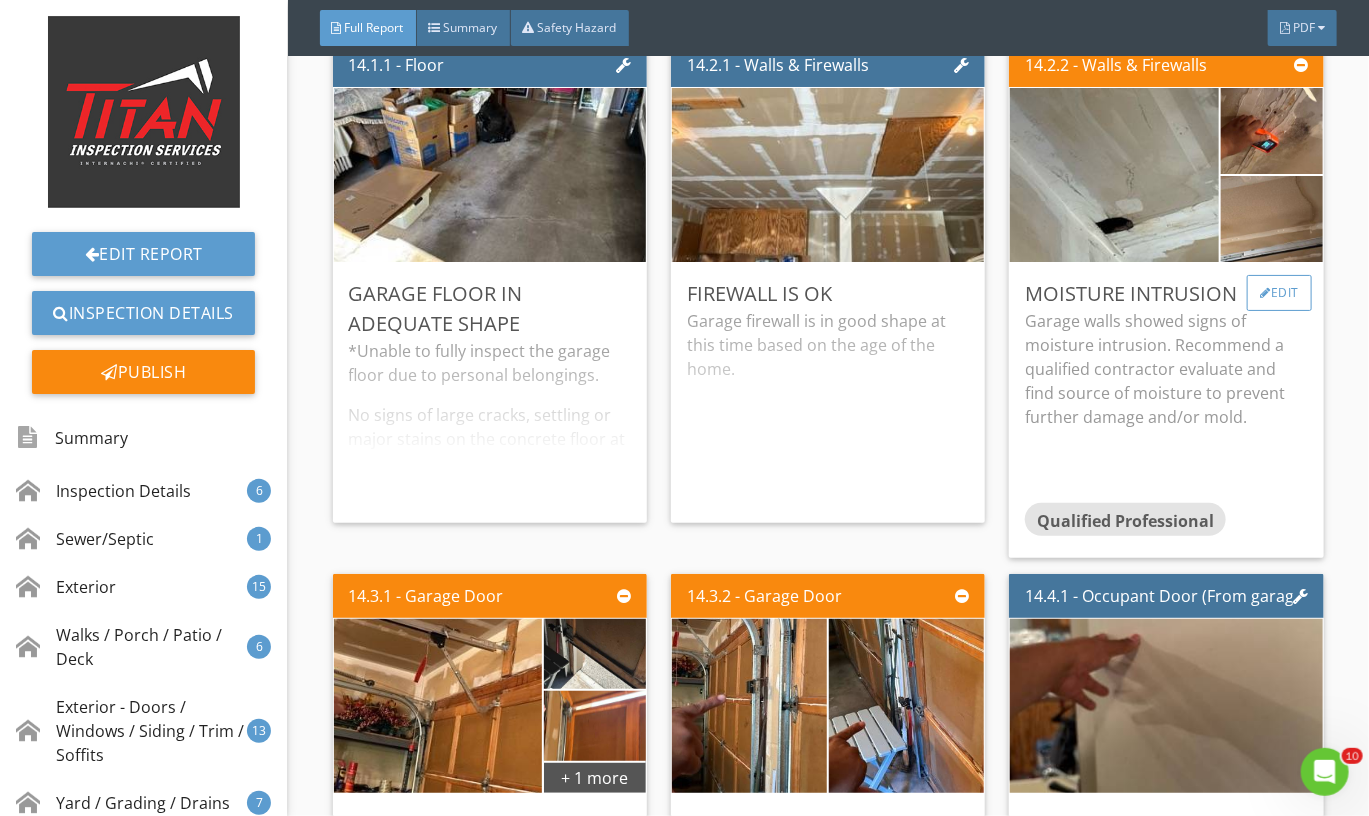 click on "Edit" at bounding box center [1279, 293] 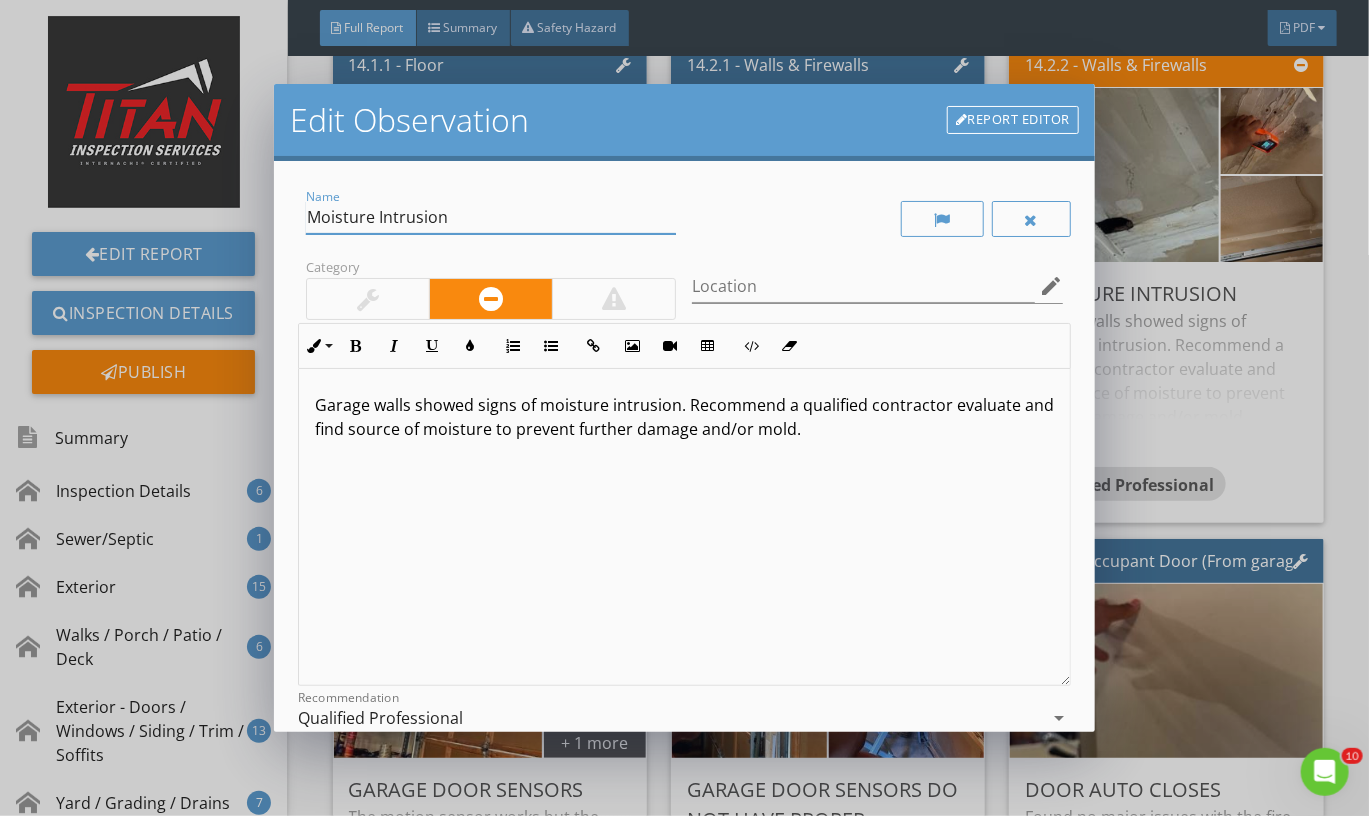 click on "Moisture Intrusion" at bounding box center (491, 217) 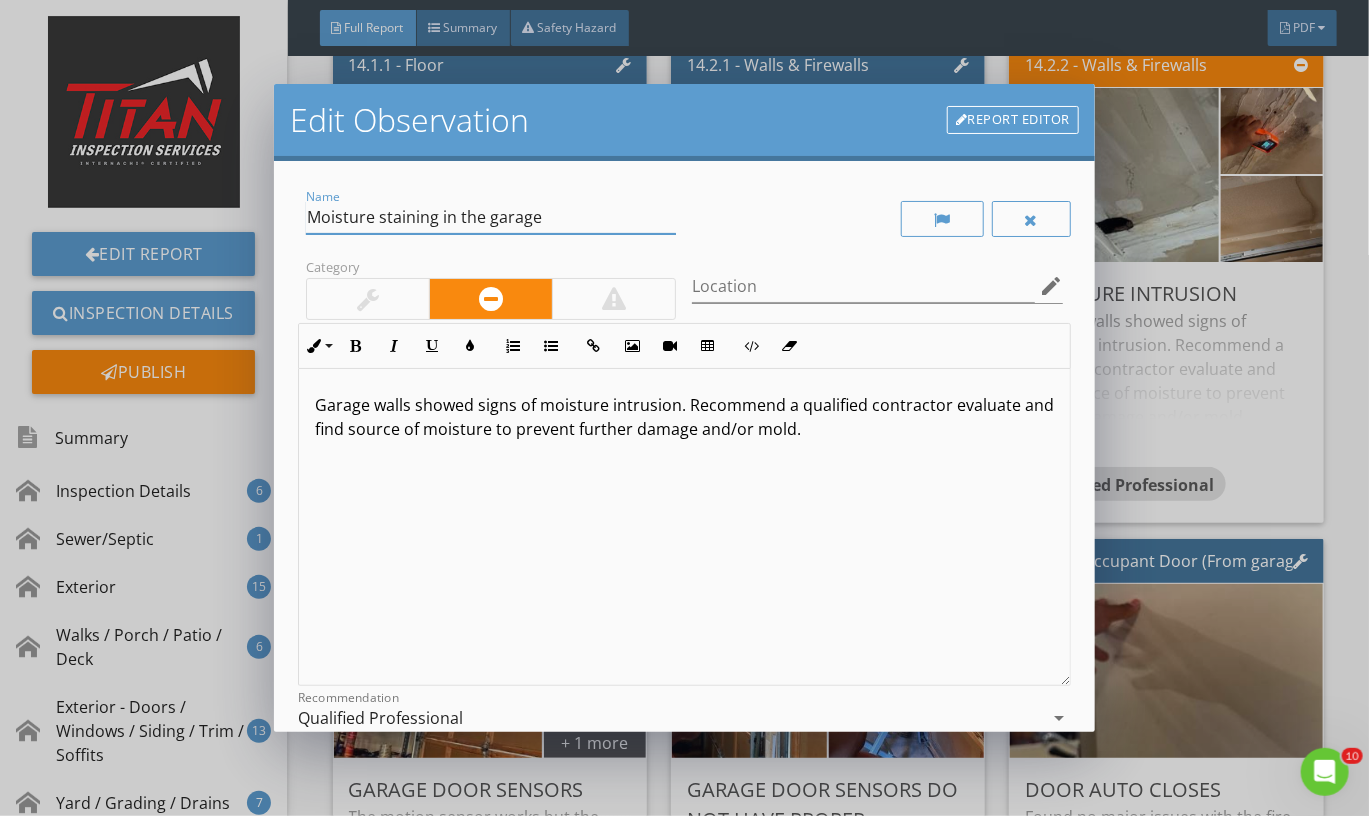 type on "Moisture staining in the garage" 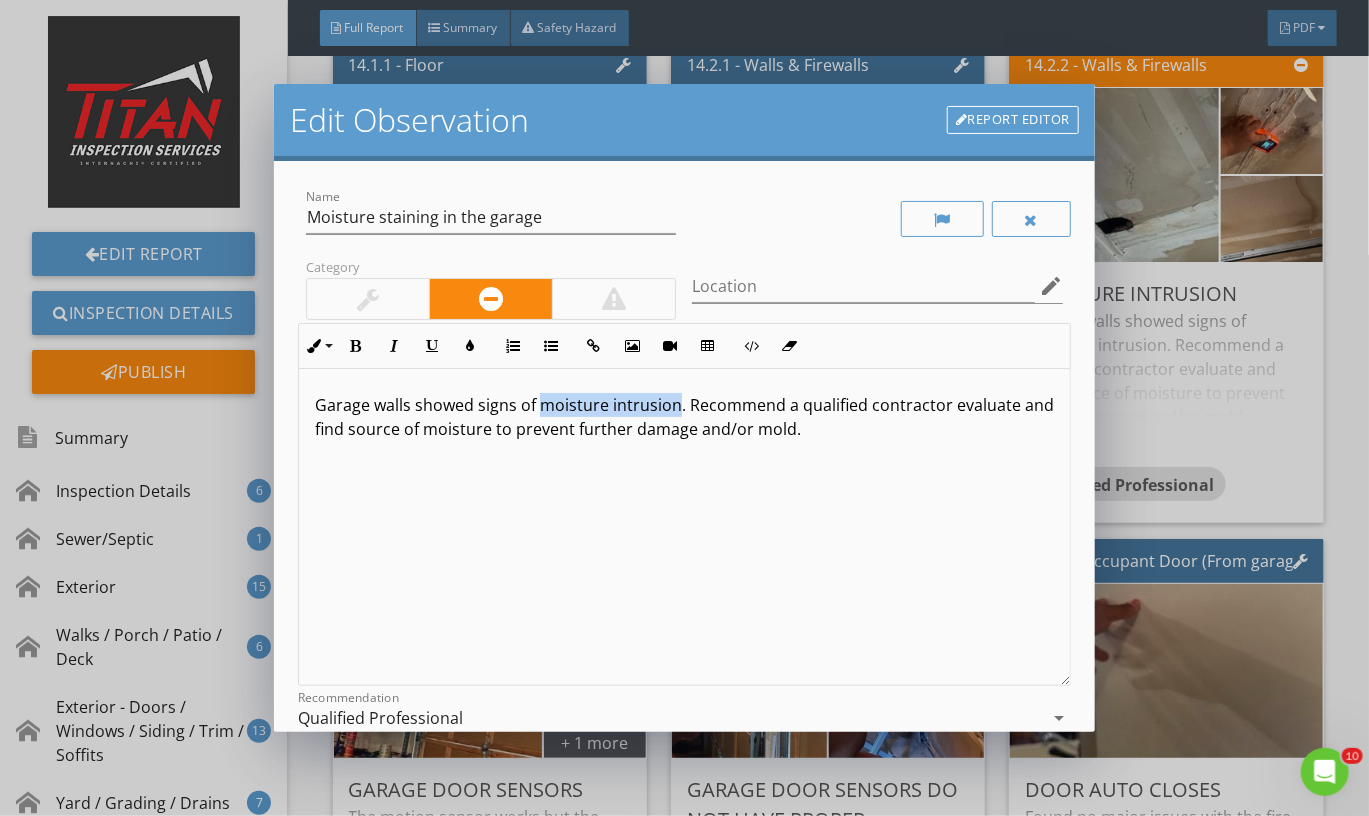 drag, startPoint x: 683, startPoint y: 410, endPoint x: 550, endPoint y: 410, distance: 133 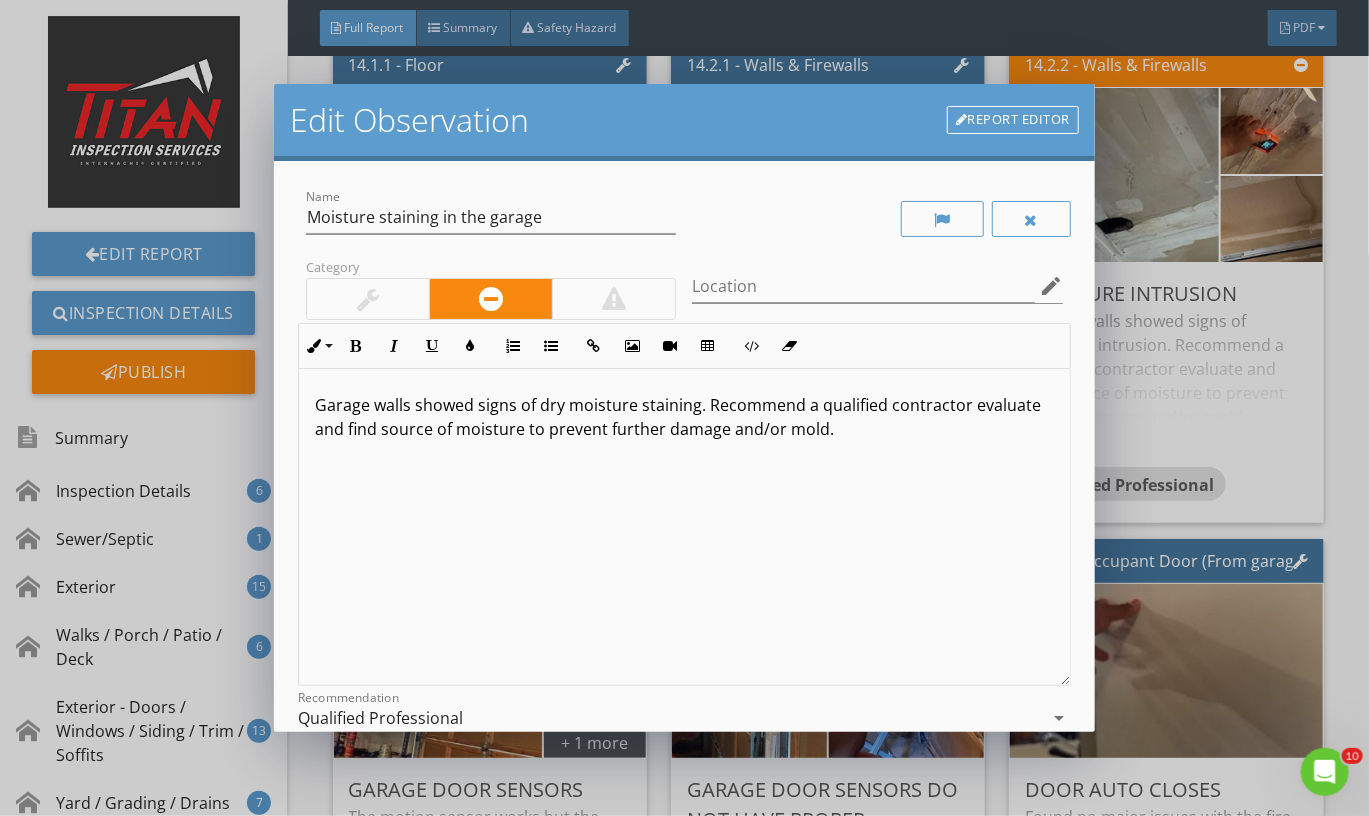 click on "Garage walls showed signs of dry moisture staining. Recommend a qualified contractor evaluate and find source of moisture to prevent further damage and/or mold." at bounding box center (684, 417) 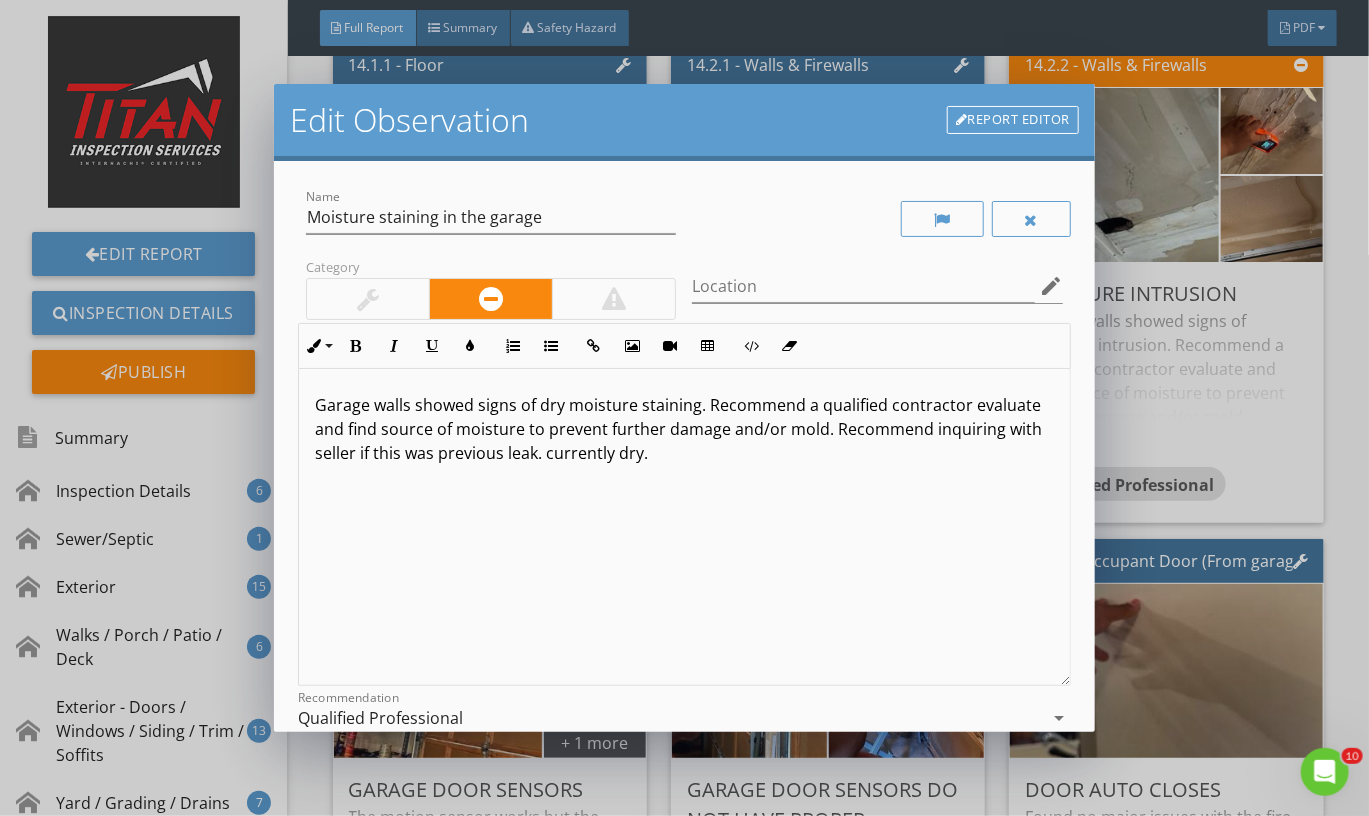 click on "Garage walls showed signs of dry moisture staining. Recommend a qualified contractor evaluate and find source of moisture to prevent further damage and/or mold. Recommend inquiring with seller if this was previous leak. currently dry." at bounding box center (684, 429) 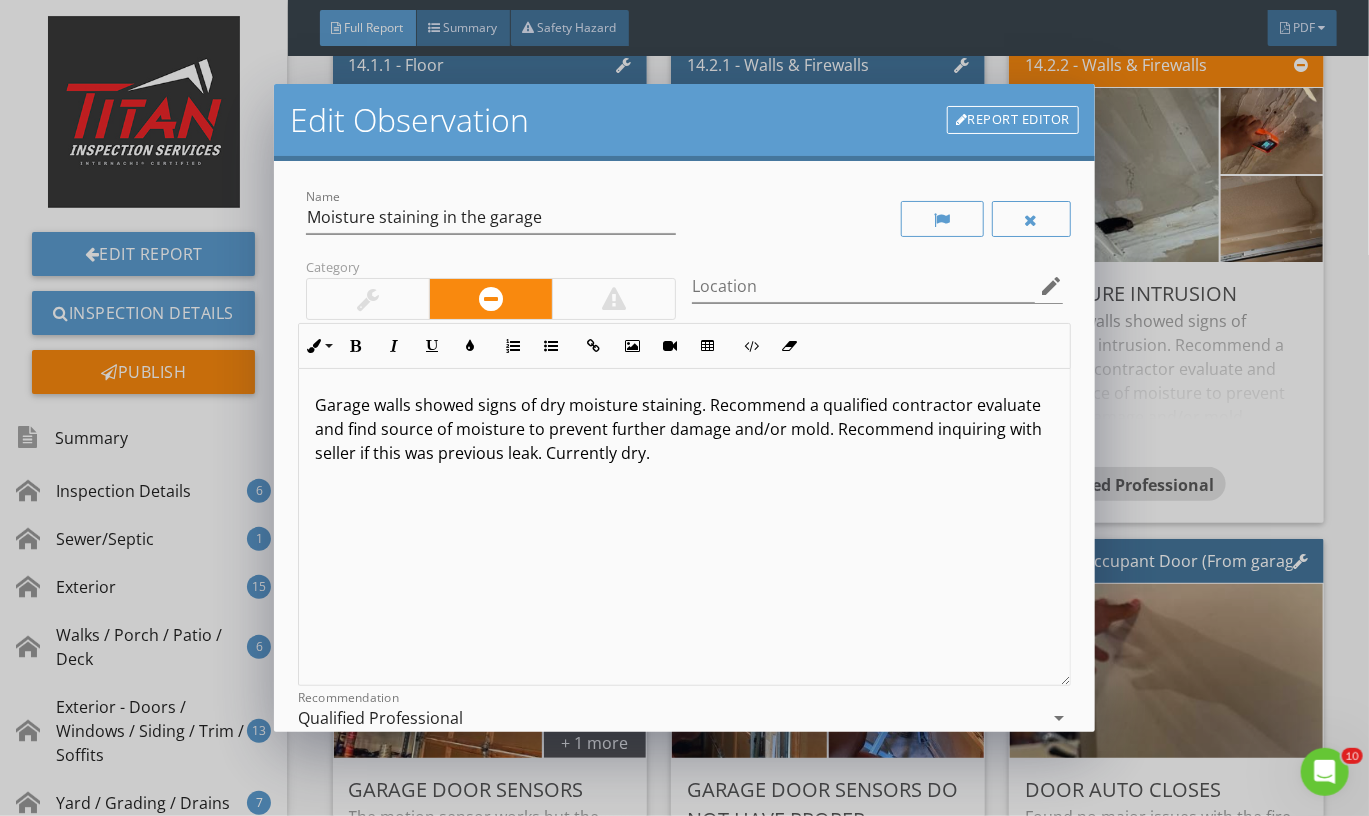scroll, scrollTop: 1, scrollLeft: 0, axis: vertical 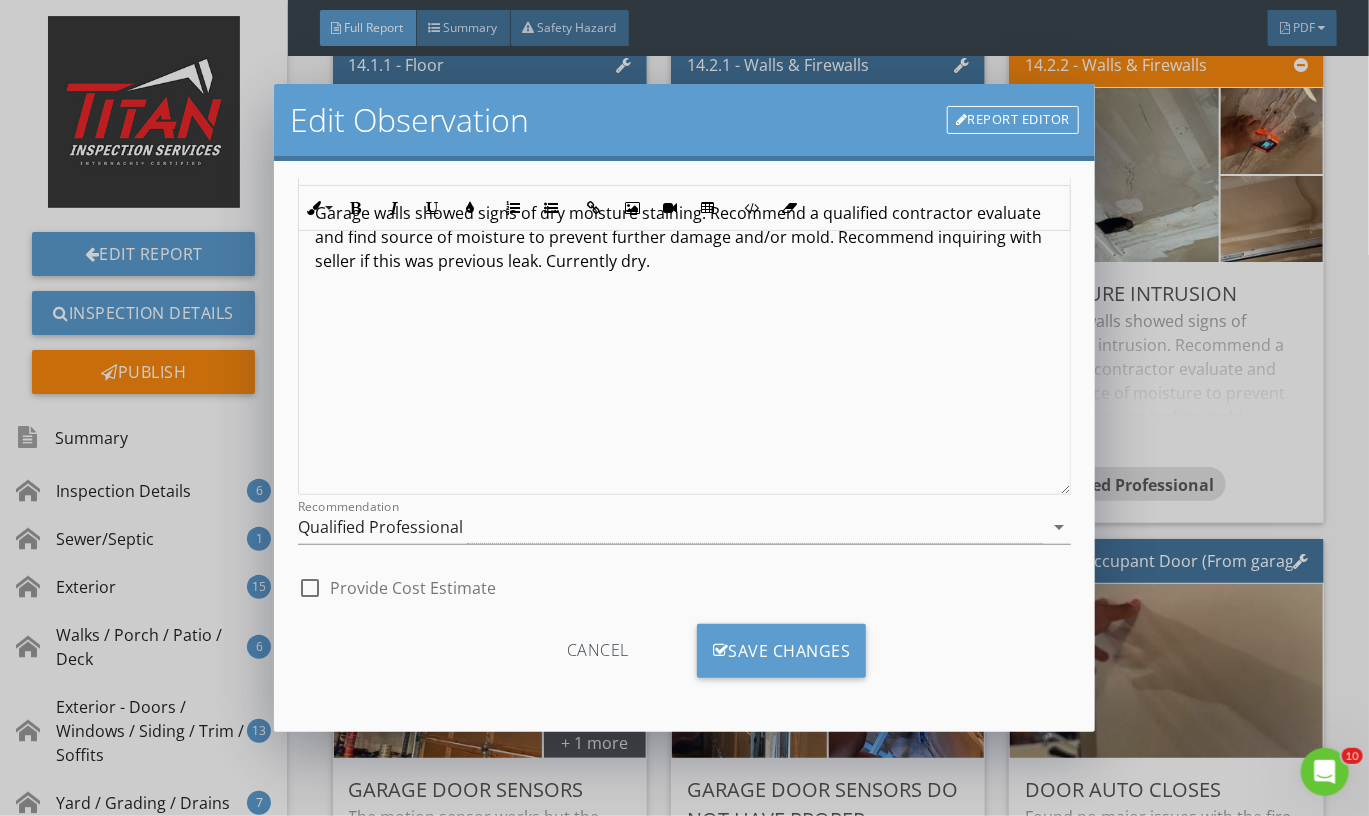 click on "Cancel
Save Changes" at bounding box center [684, 658] 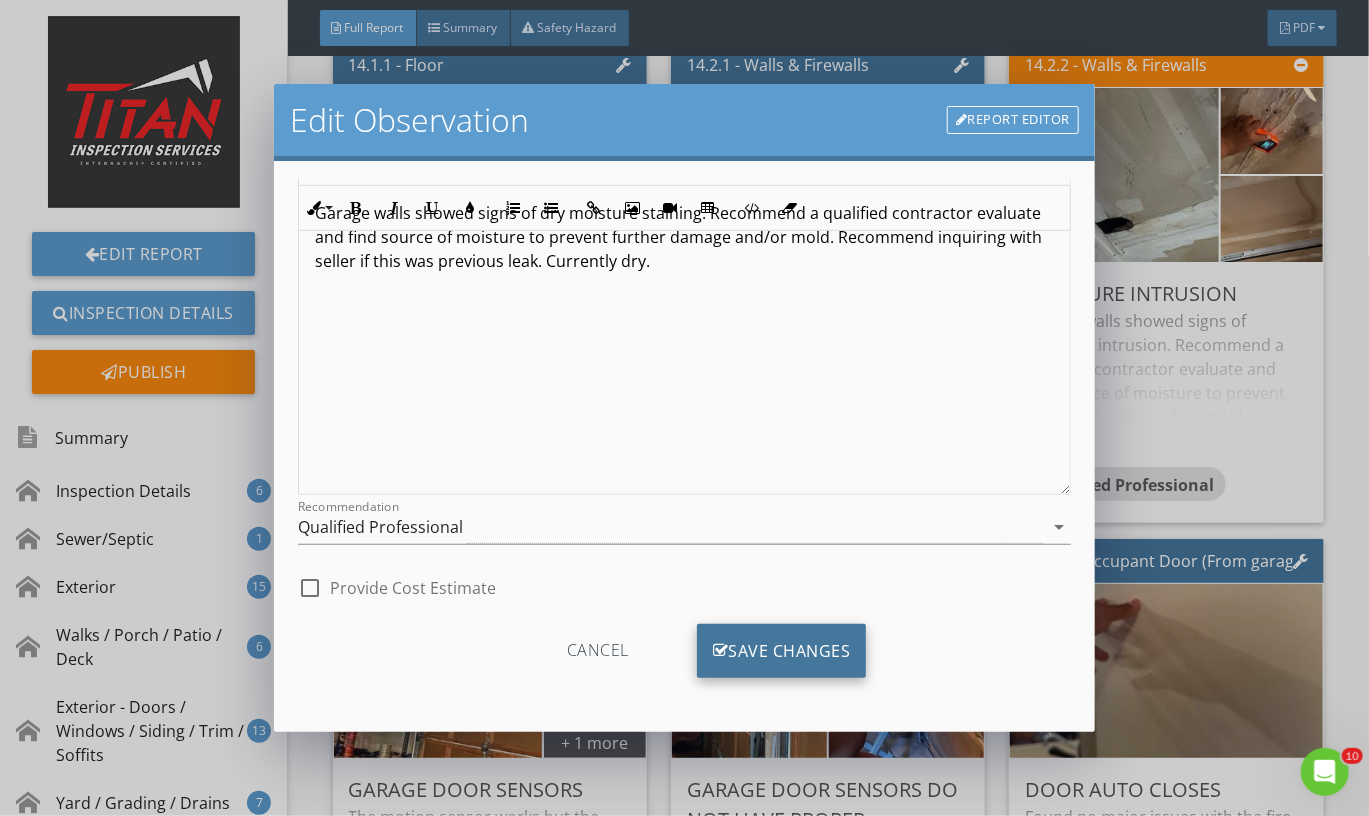 click on "Save Changes" at bounding box center [782, 651] 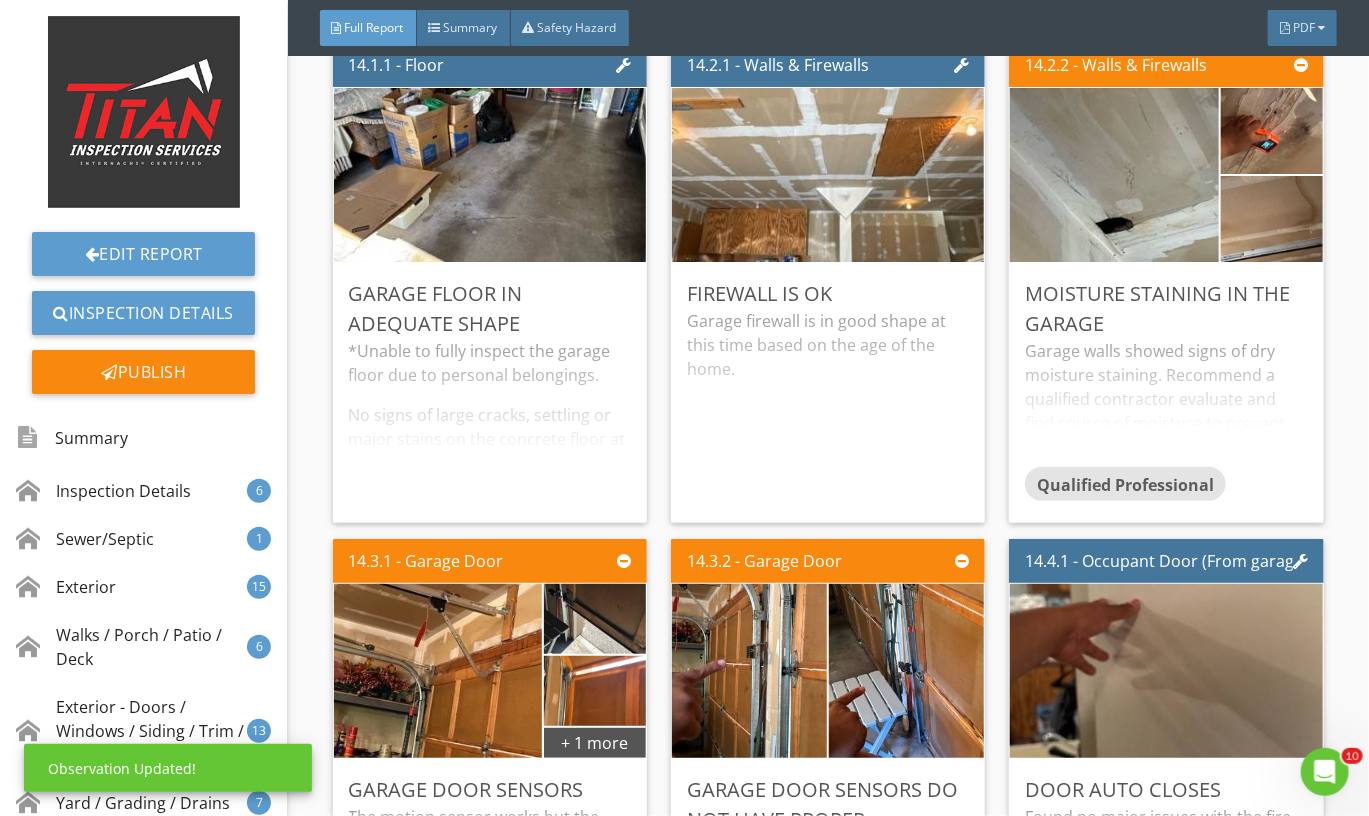scroll, scrollTop: 0, scrollLeft: 0, axis: both 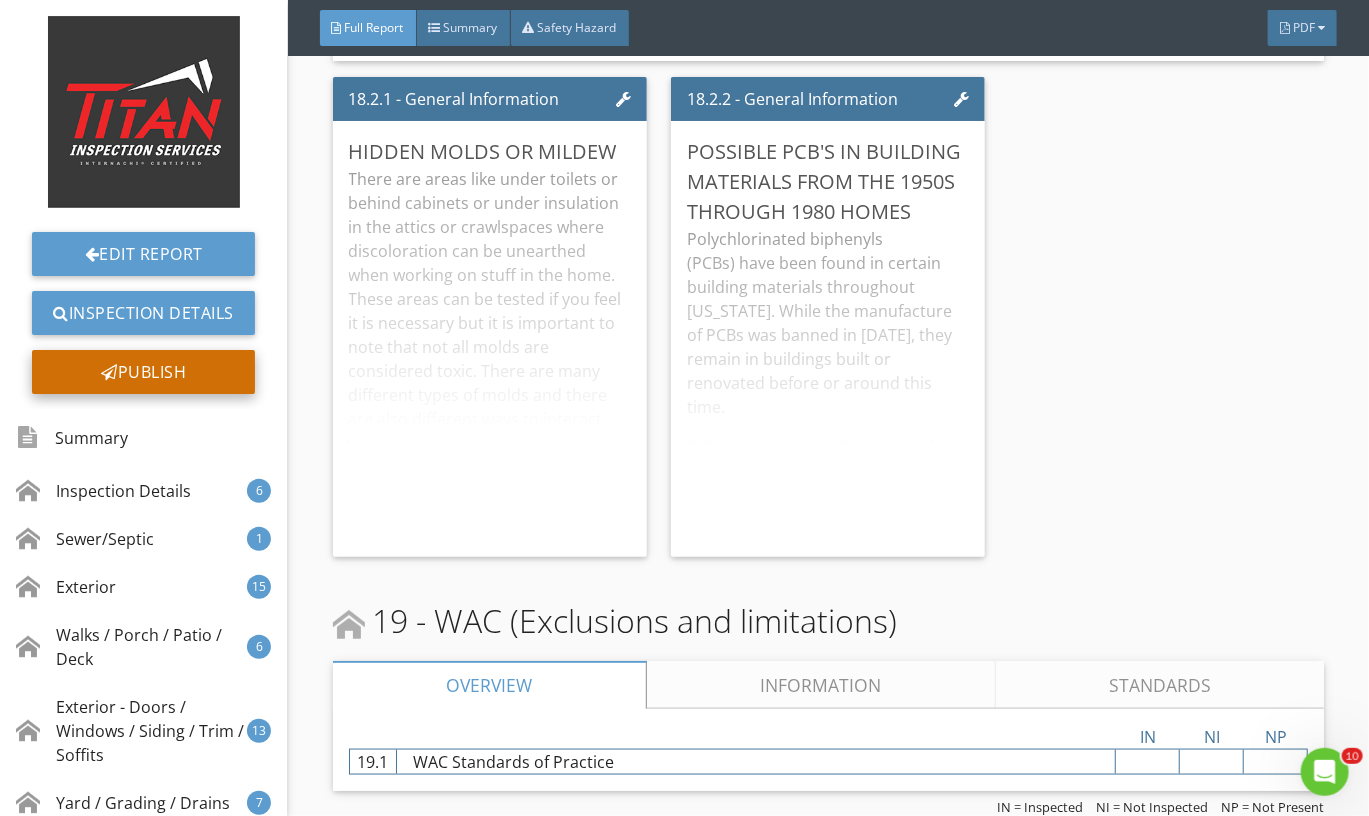 click on "Publish" at bounding box center [143, 372] 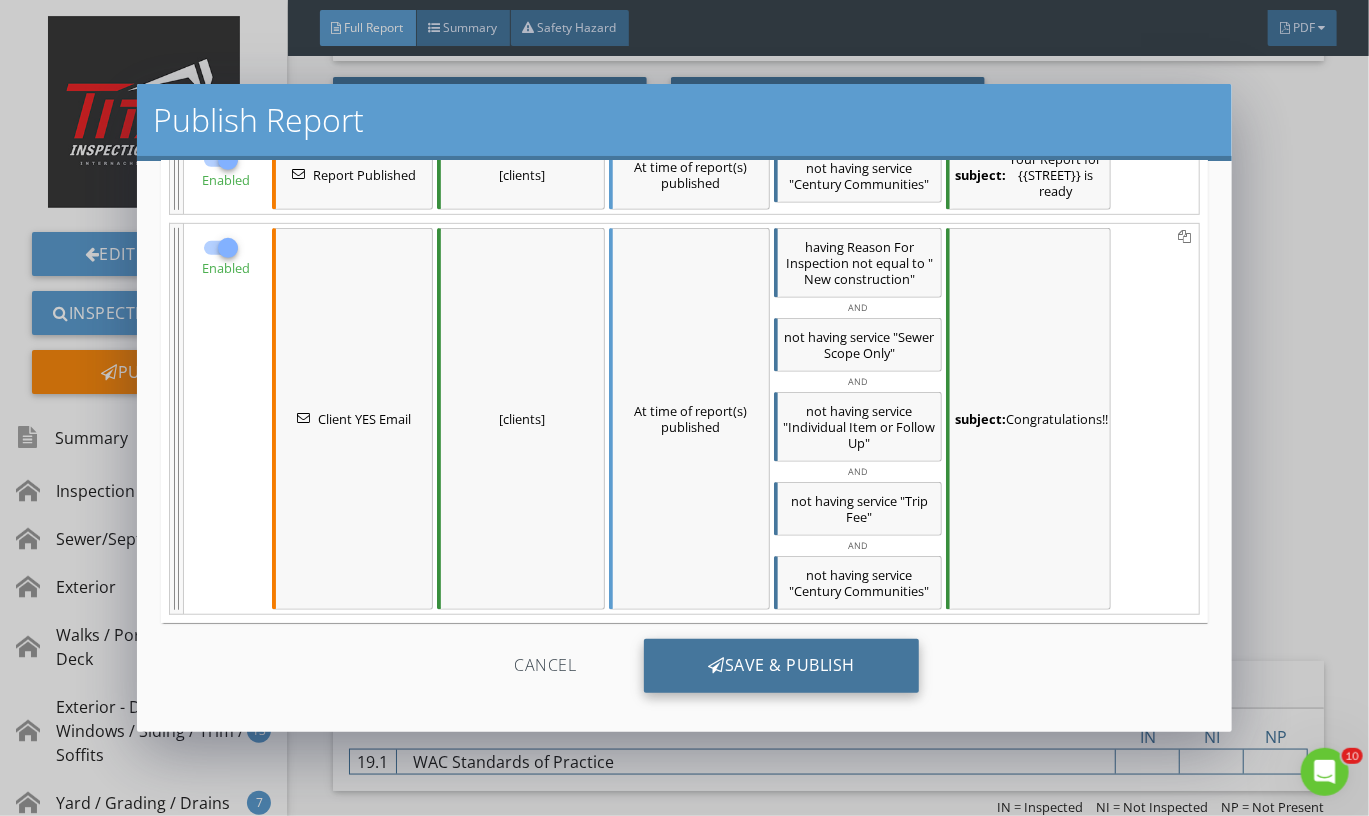 scroll, scrollTop: 470, scrollLeft: 0, axis: vertical 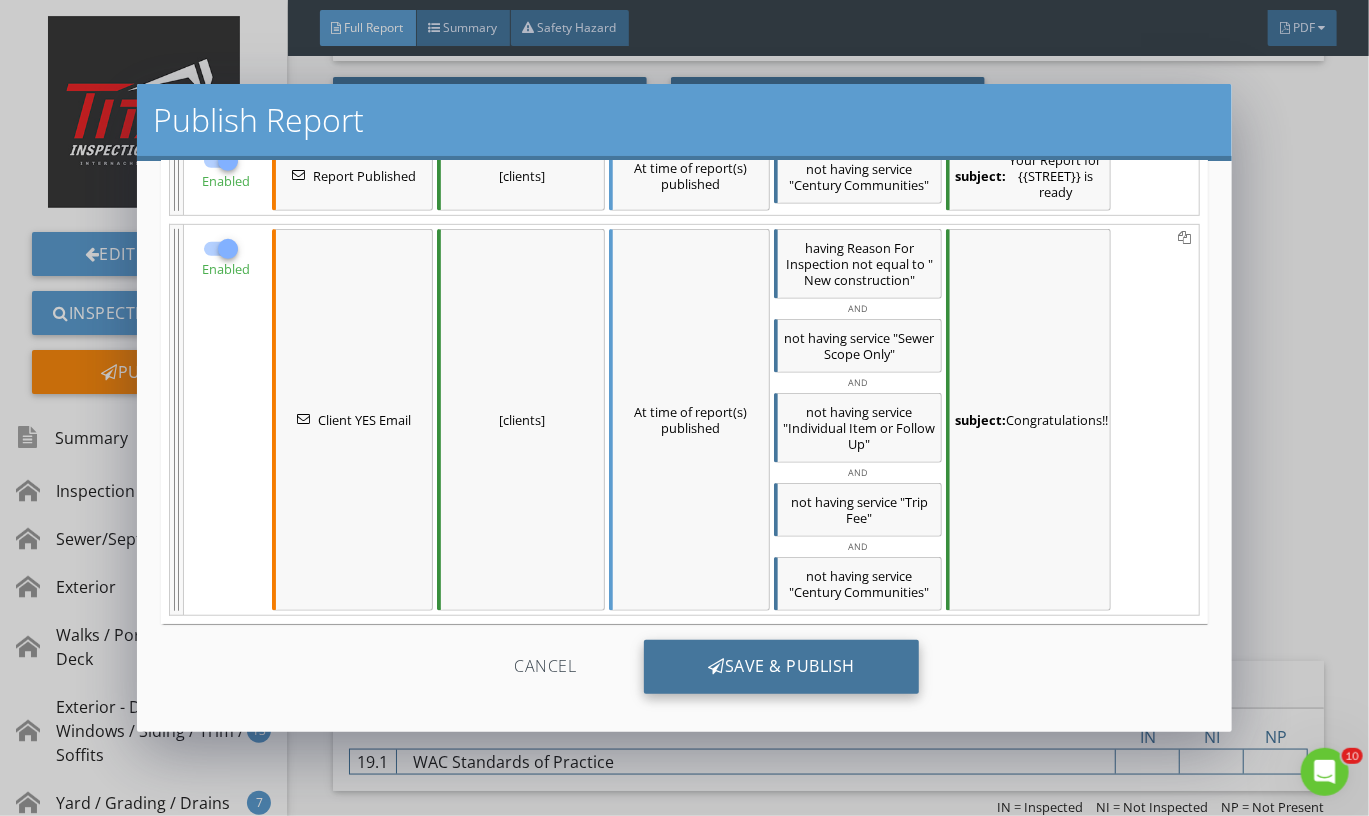 click on "Save & Publish" at bounding box center [781, 667] 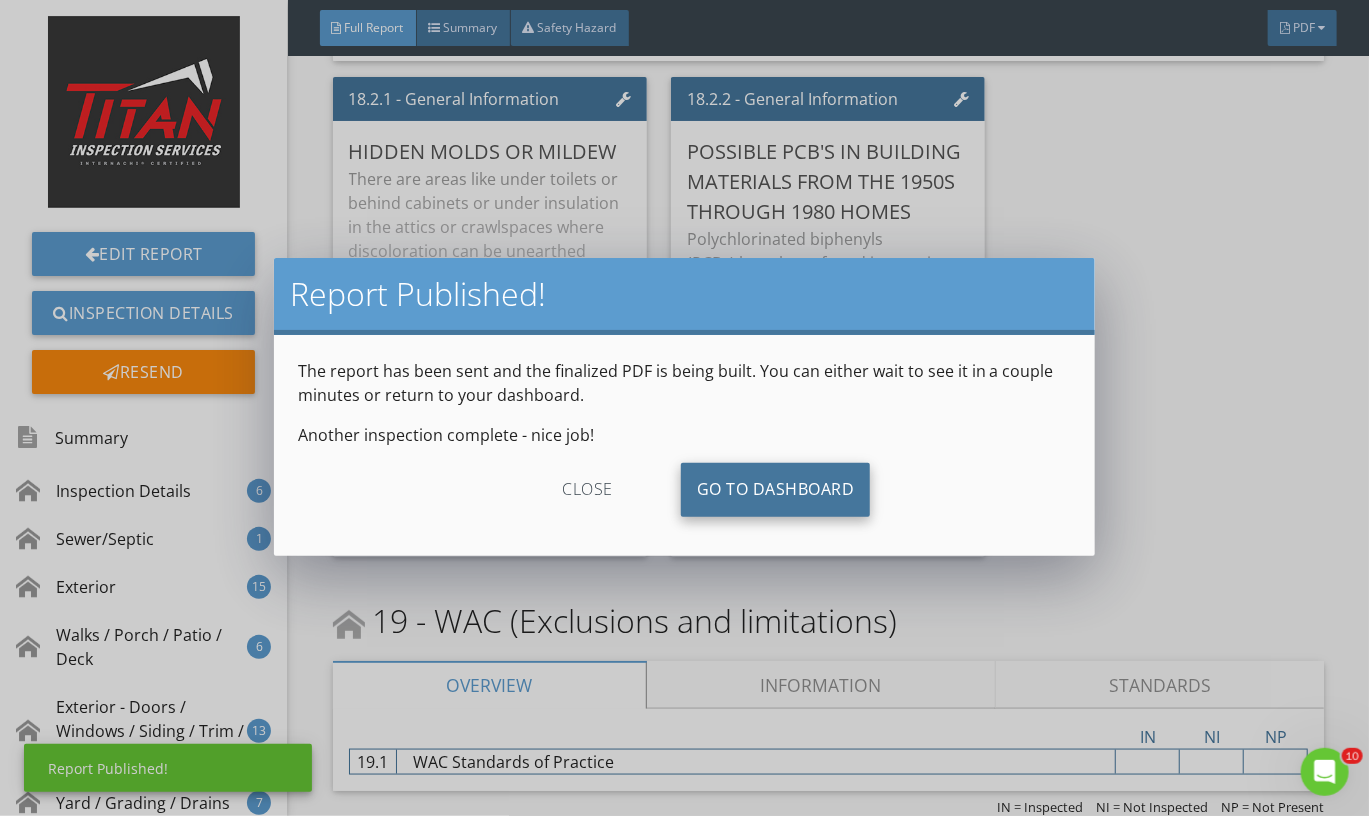 click on "Go To Dashboard" at bounding box center [776, 490] 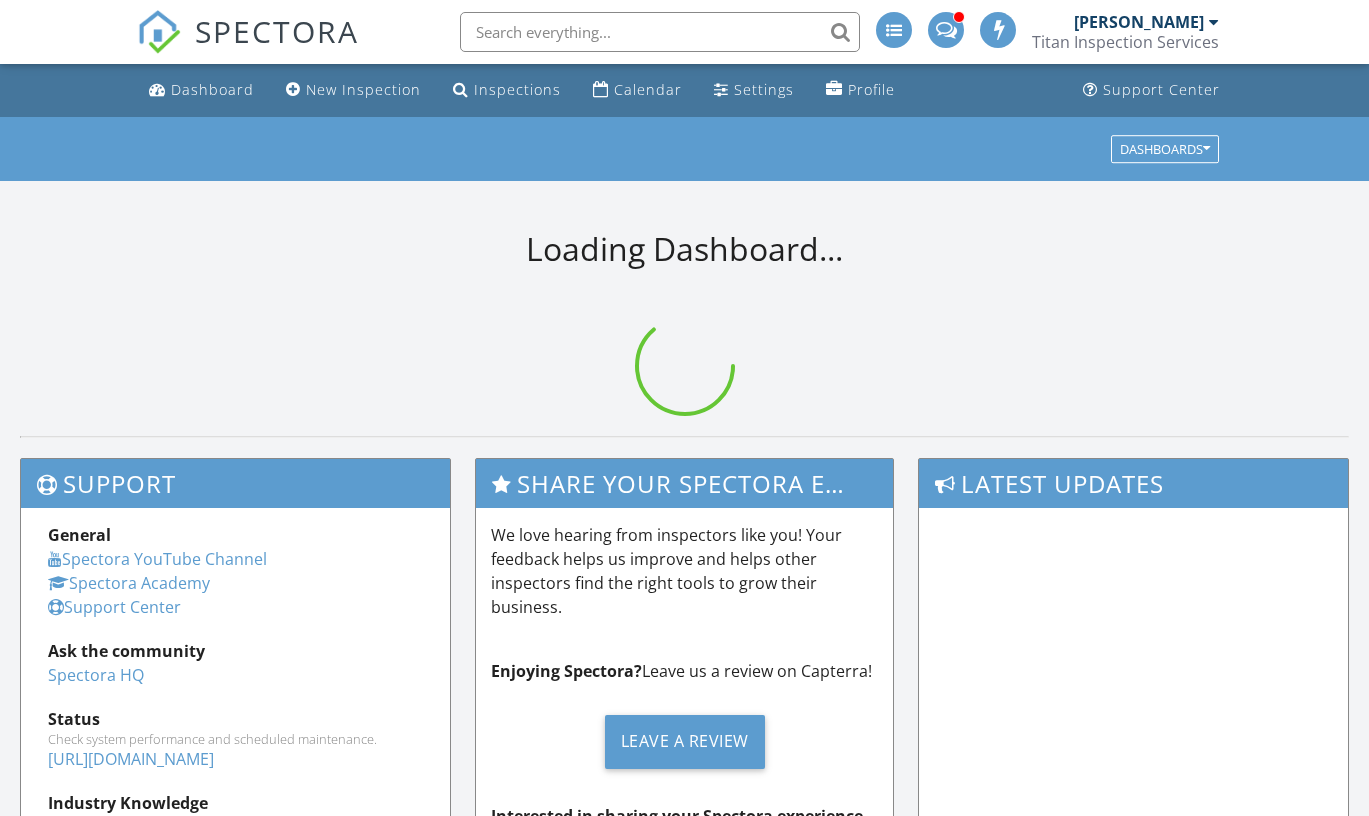 scroll, scrollTop: 0, scrollLeft: 0, axis: both 